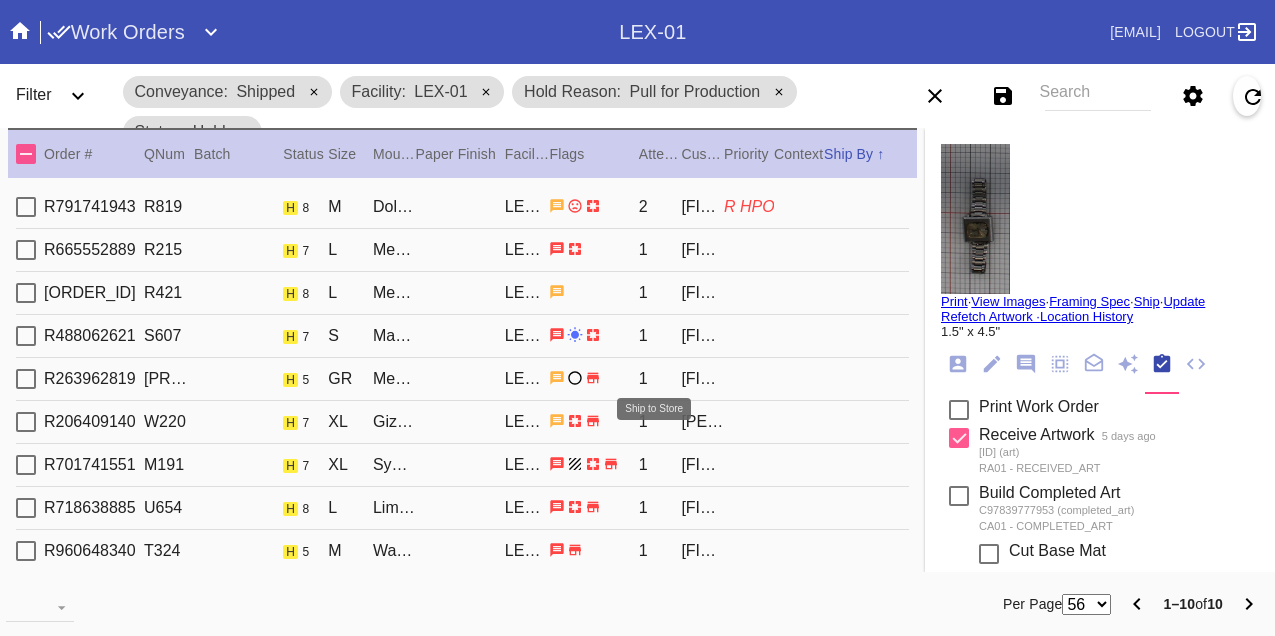 scroll, scrollTop: 0, scrollLeft: 0, axis: both 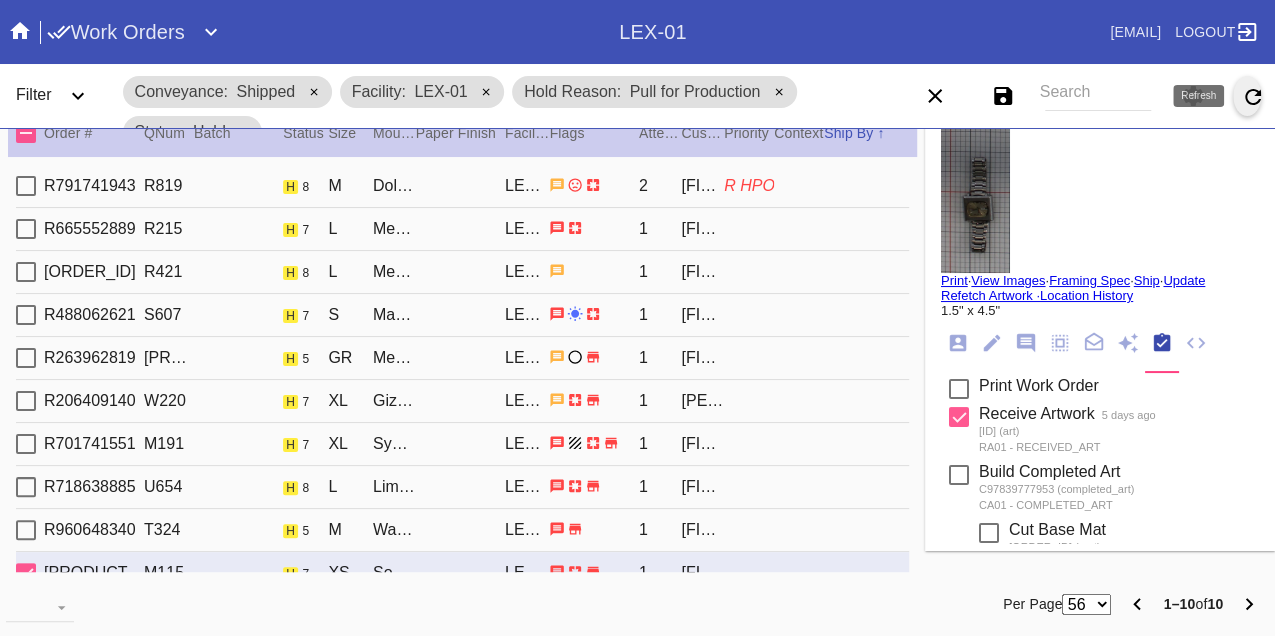 click at bounding box center [1253, 97] 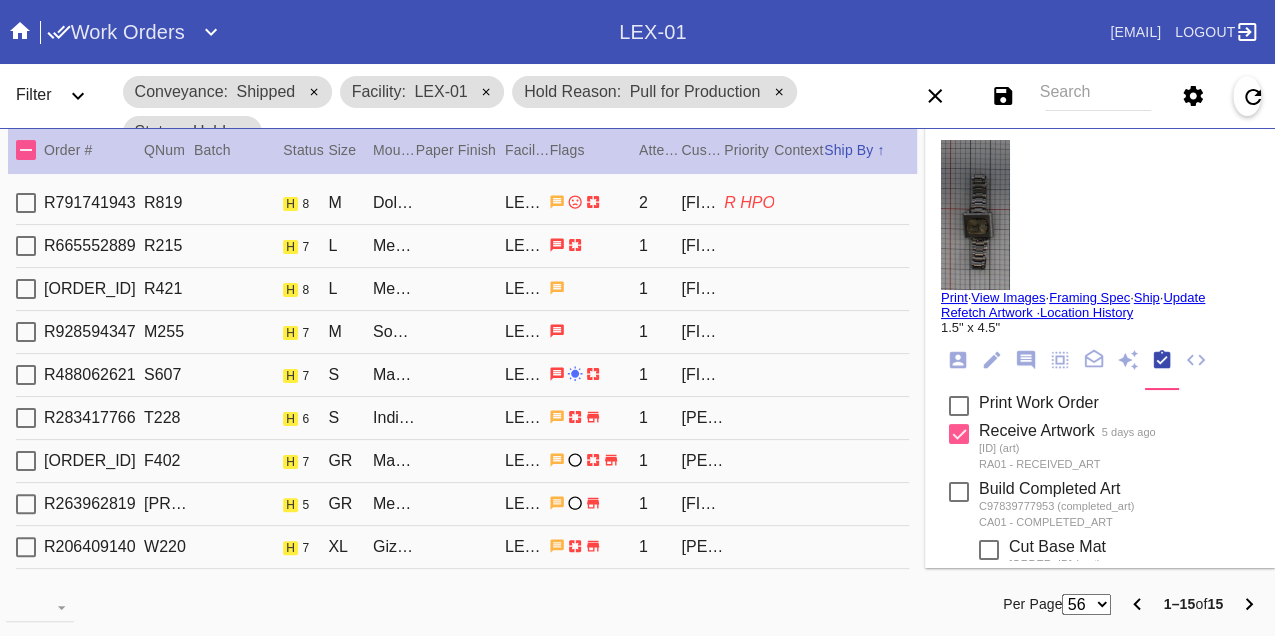 scroll, scrollTop: 0, scrollLeft: 0, axis: both 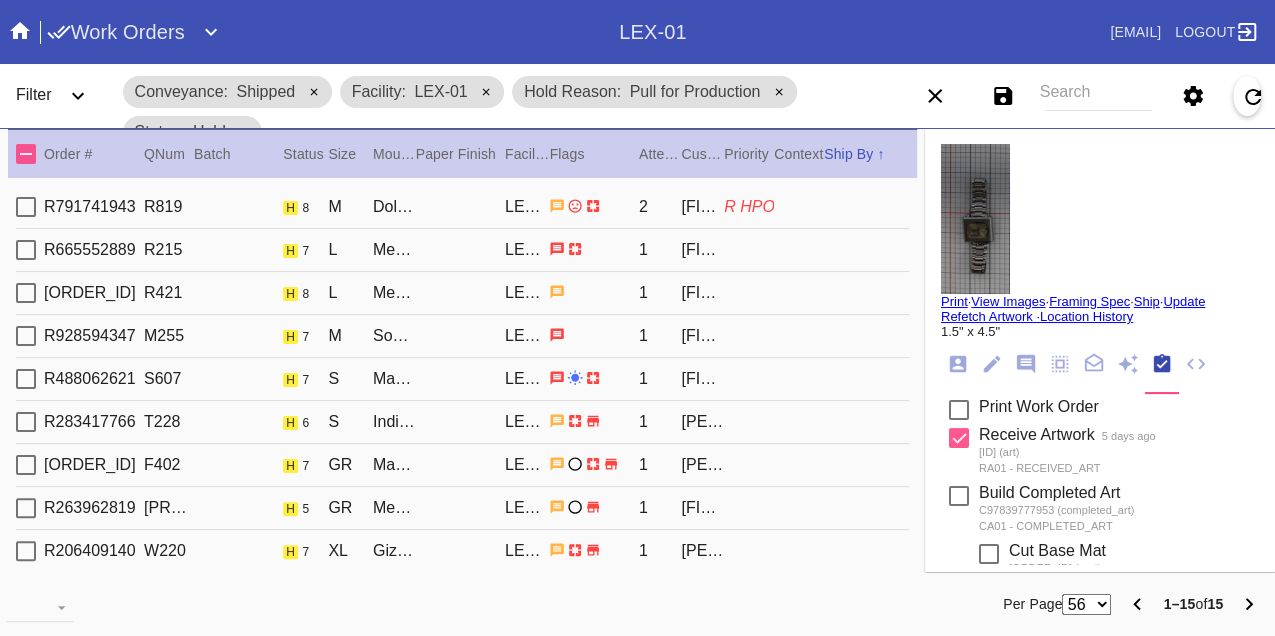 click on "R791741943 R819 h   8 M Dolly  / White LEX-01 2 Martha Zornow
R
HPO" at bounding box center [462, 207] 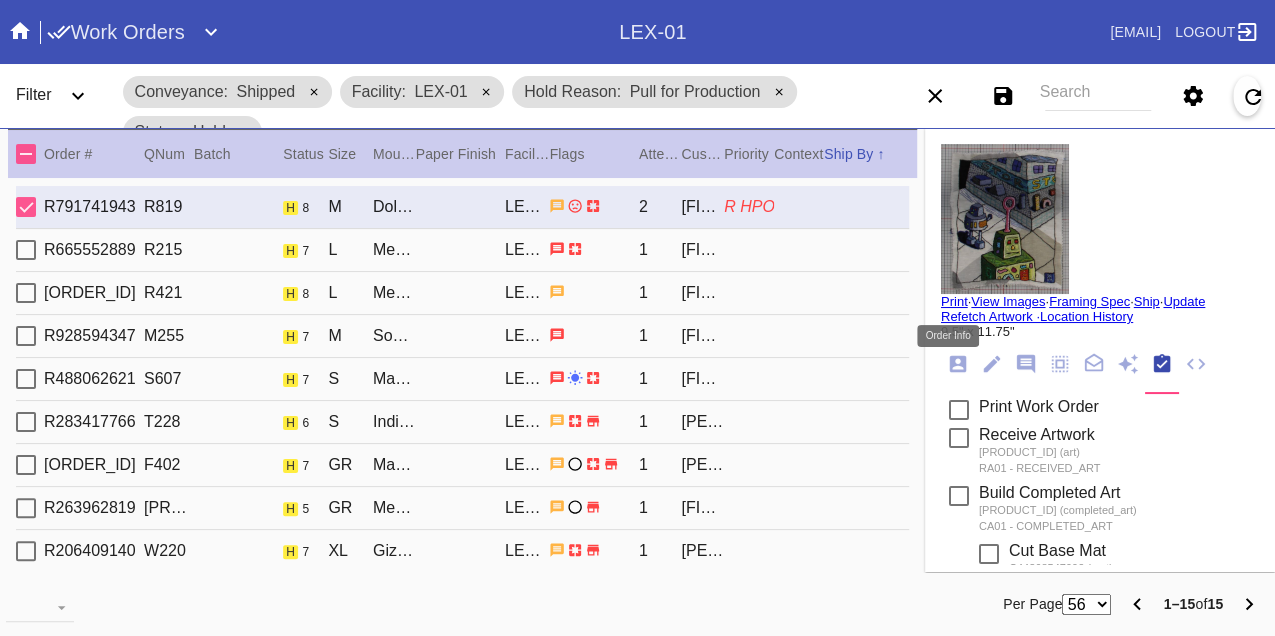 click at bounding box center [958, 364] 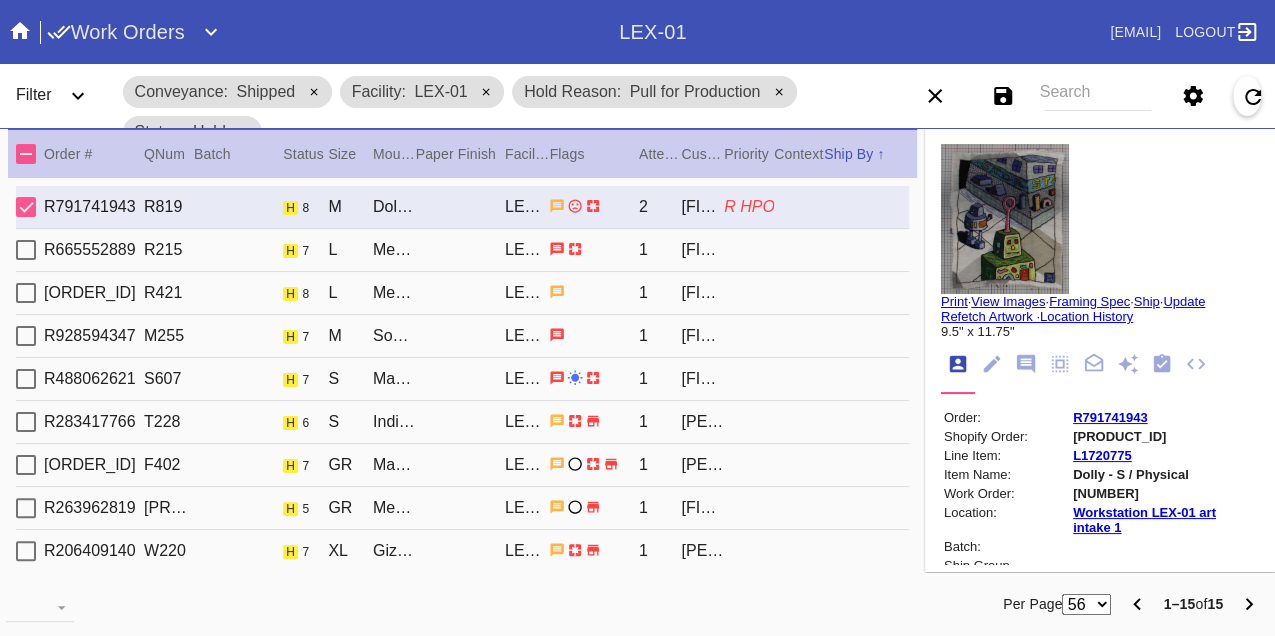 scroll, scrollTop: 24, scrollLeft: 0, axis: vertical 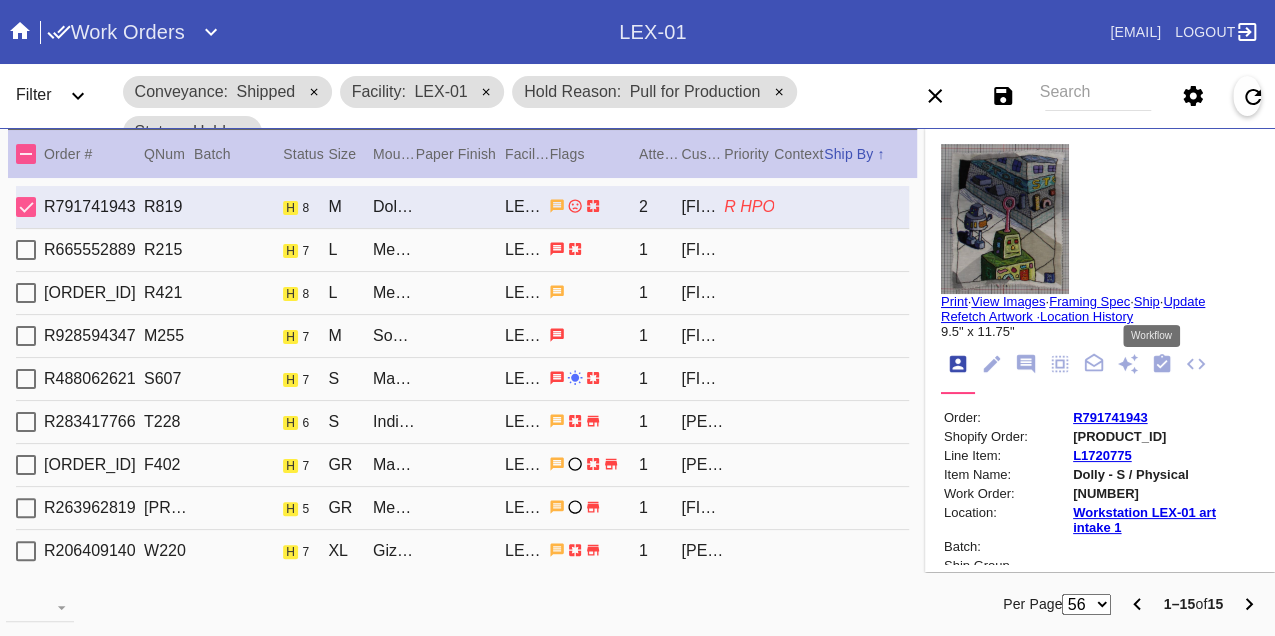 click at bounding box center [1162, 364] 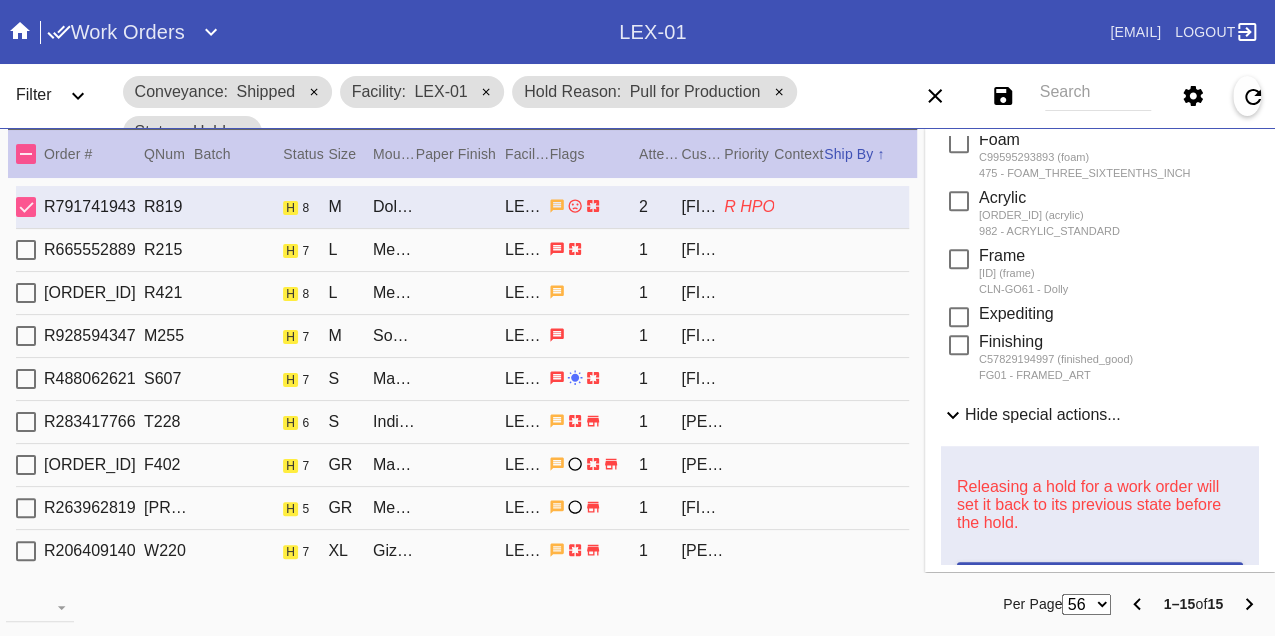 scroll, scrollTop: 948, scrollLeft: 0, axis: vertical 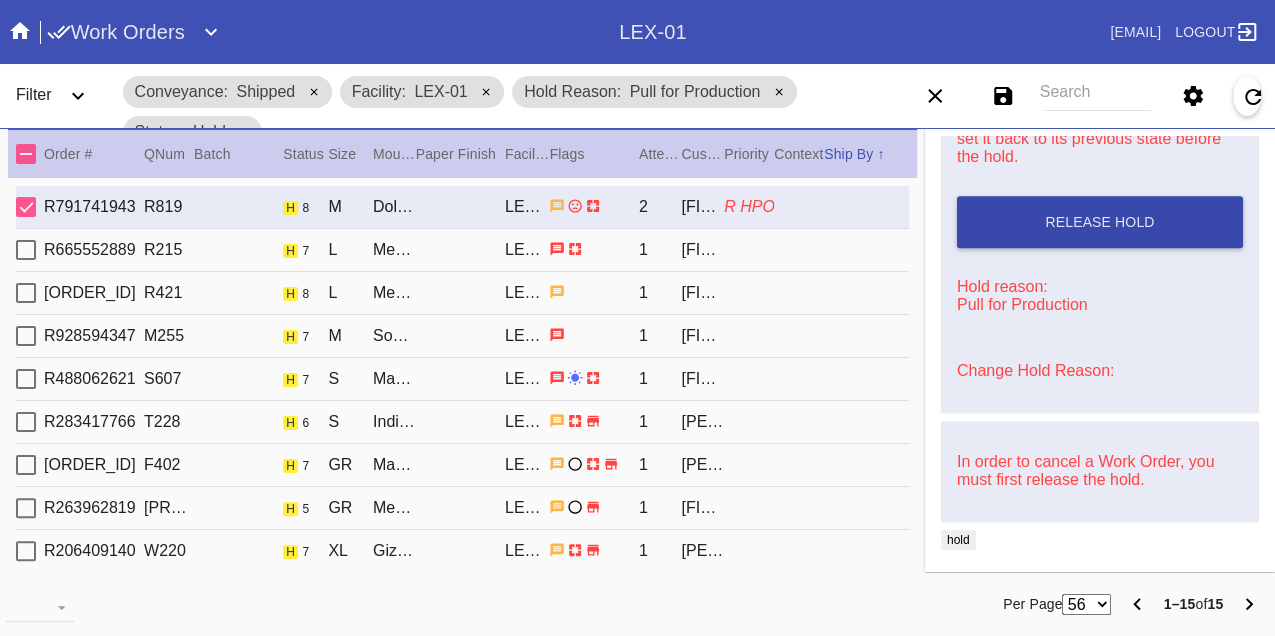 click on "Release Hold" at bounding box center (1100, 222) 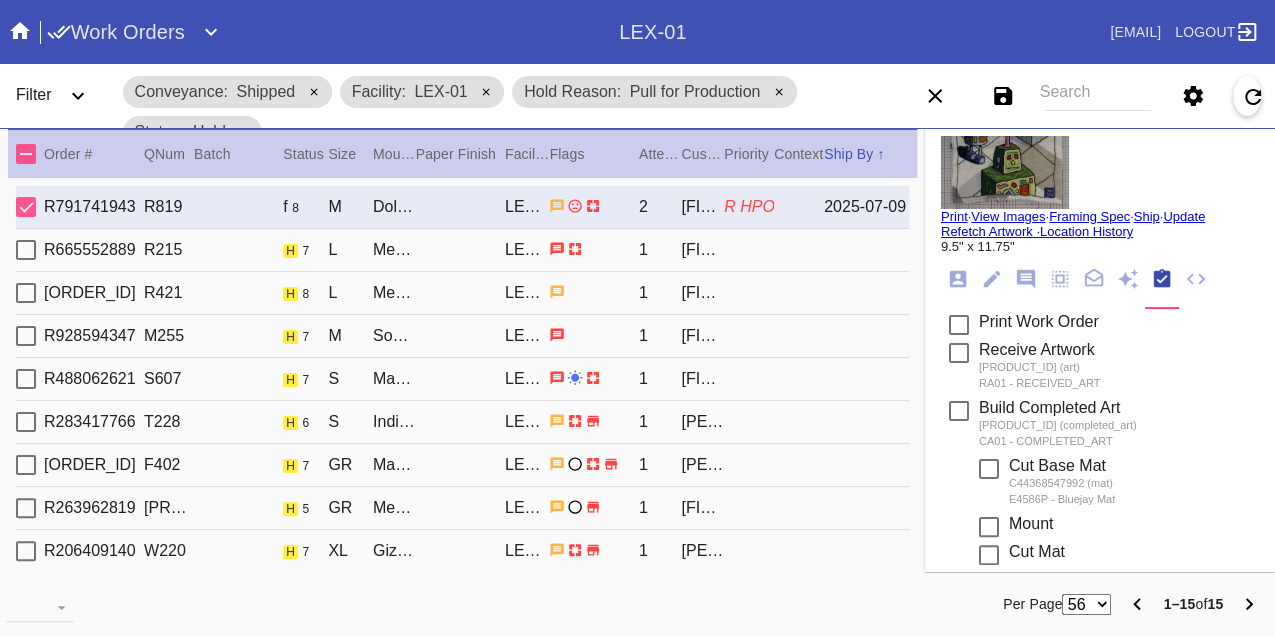 scroll, scrollTop: 0, scrollLeft: 0, axis: both 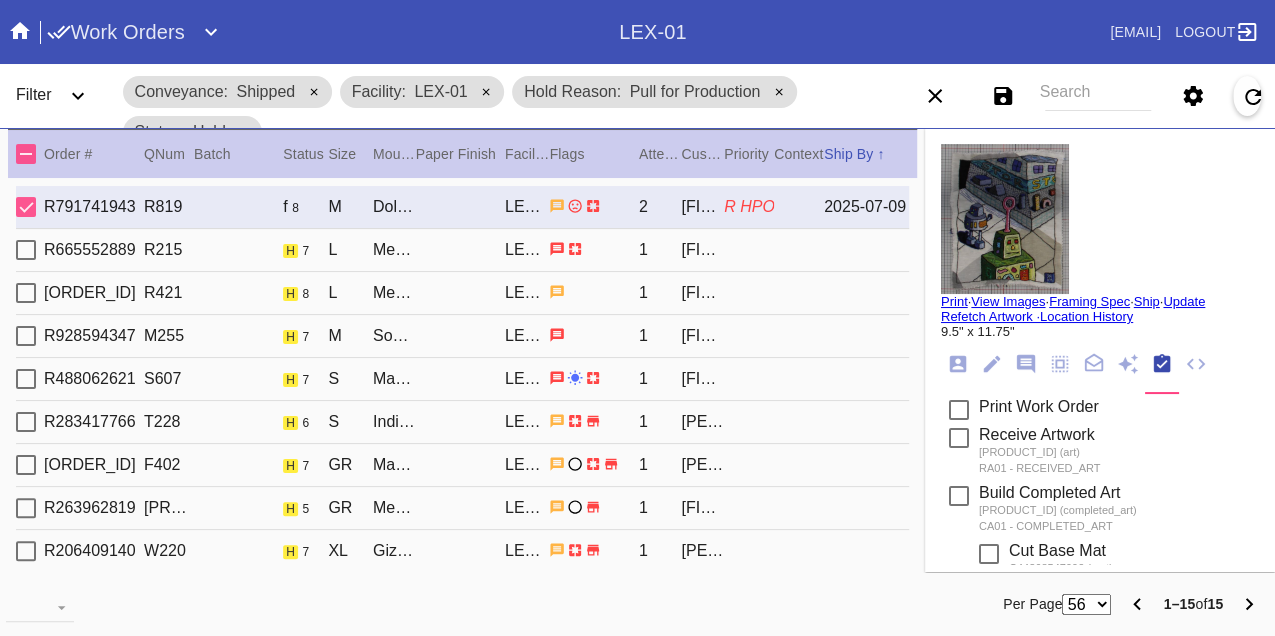click on "Print" at bounding box center (954, 301) 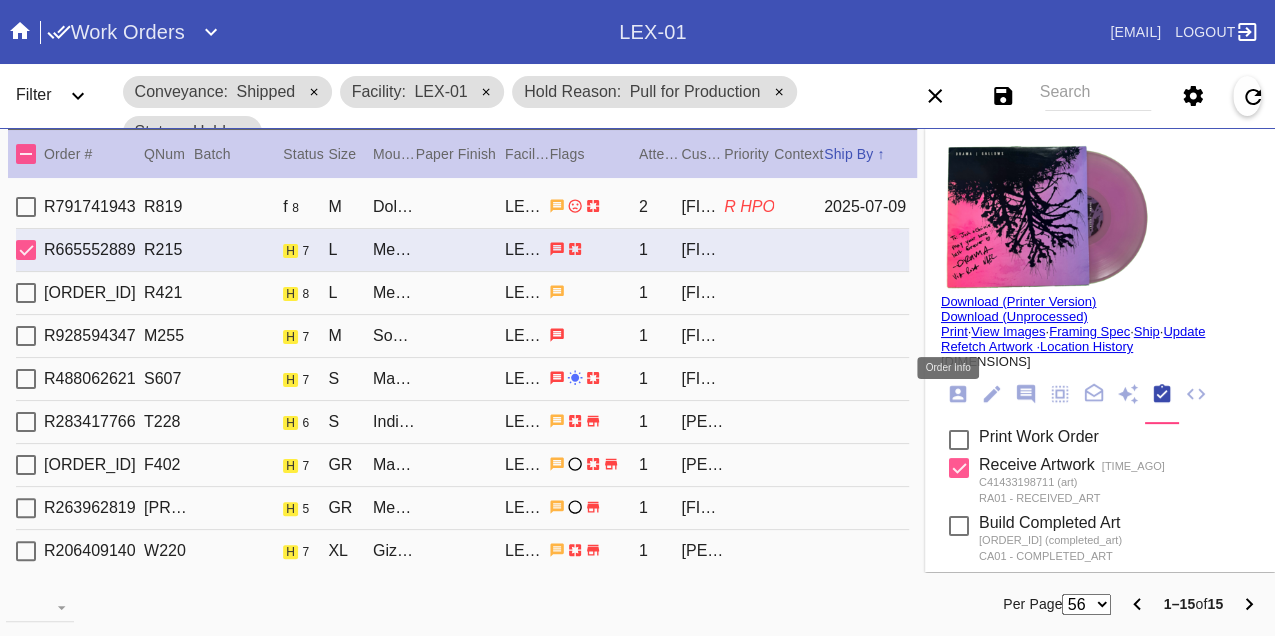 click at bounding box center [958, 394] 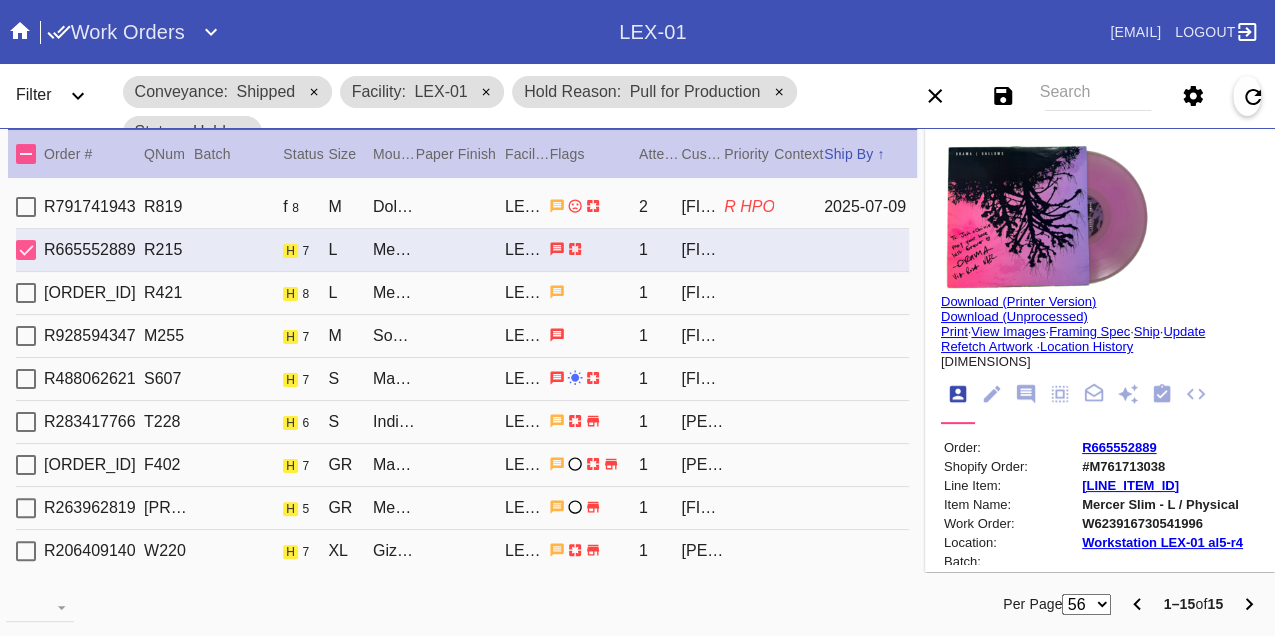 click on "W623916730541996" at bounding box center (1162, 523) 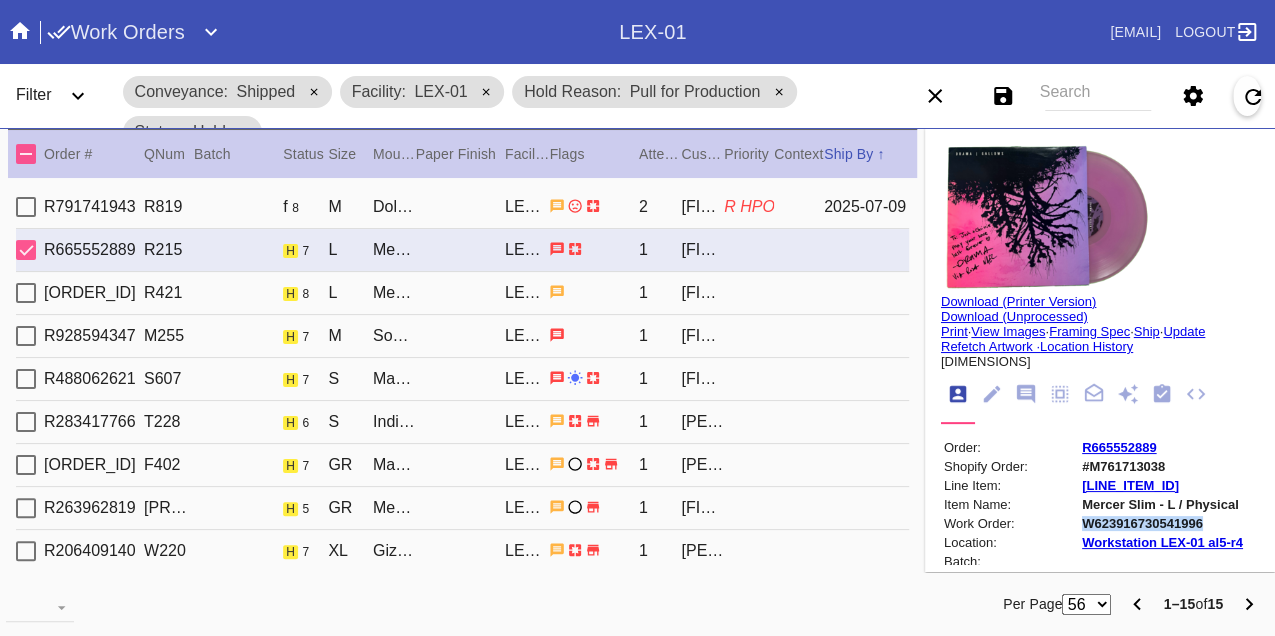 click on "W623916730541996" at bounding box center (1162, 523) 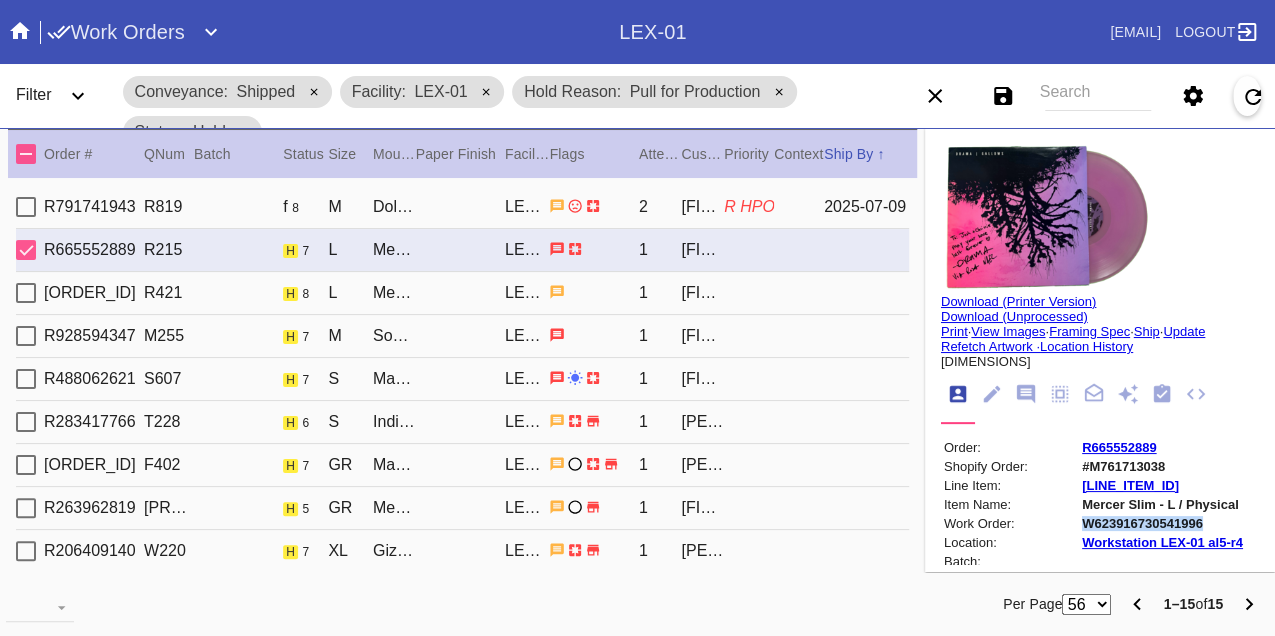 copy on "W623916730541996" 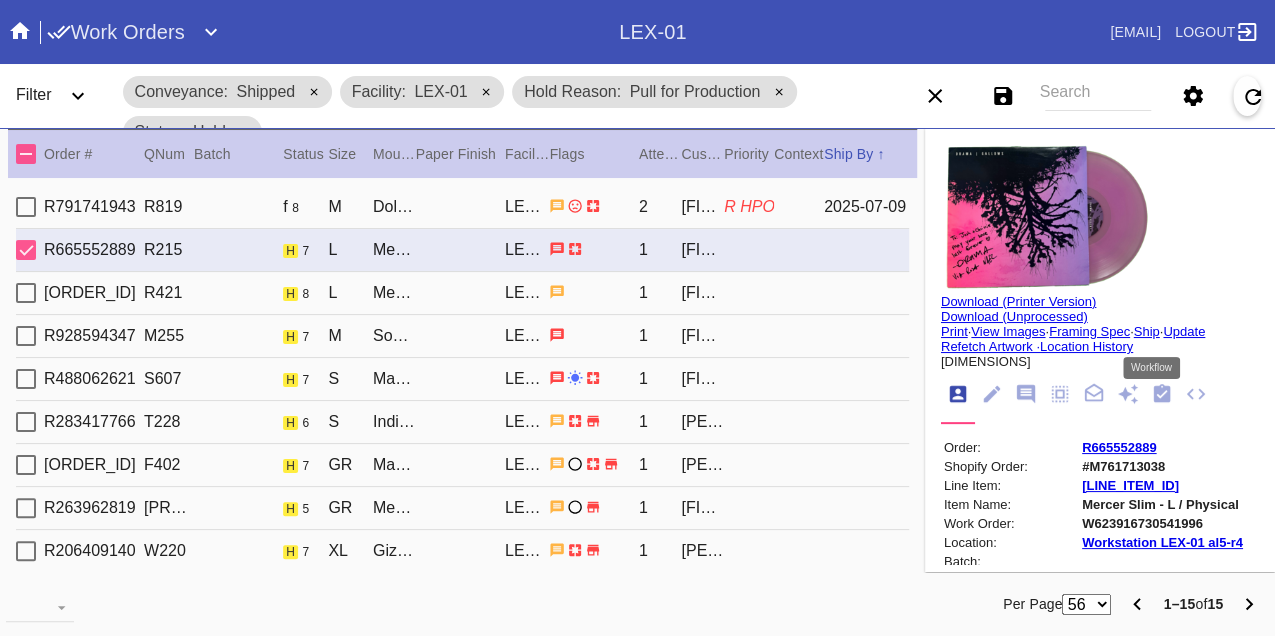 click at bounding box center (1162, 393) 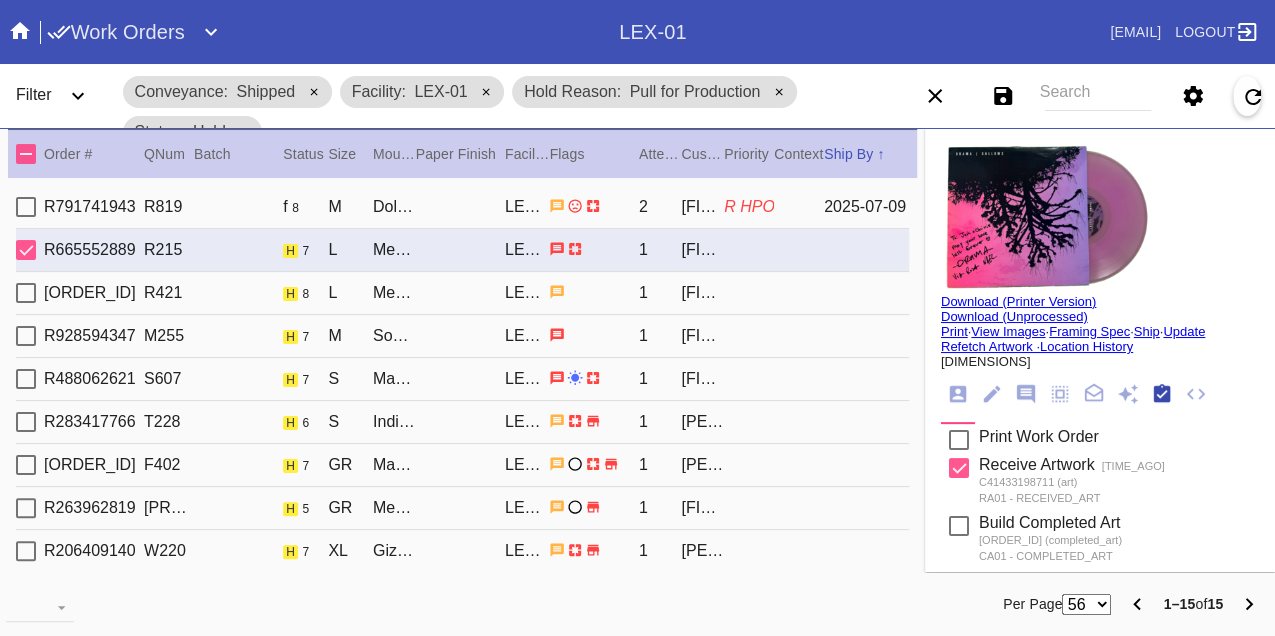 scroll, scrollTop: 318, scrollLeft: 0, axis: vertical 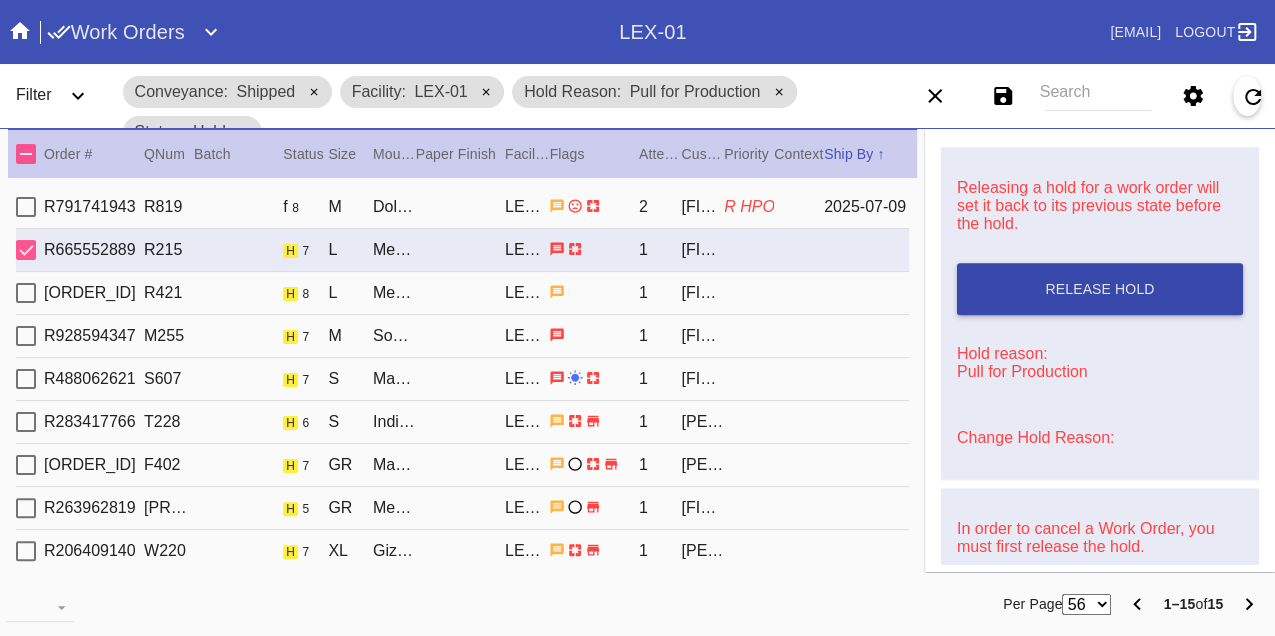 click on "Release Hold" at bounding box center (1100, 289) 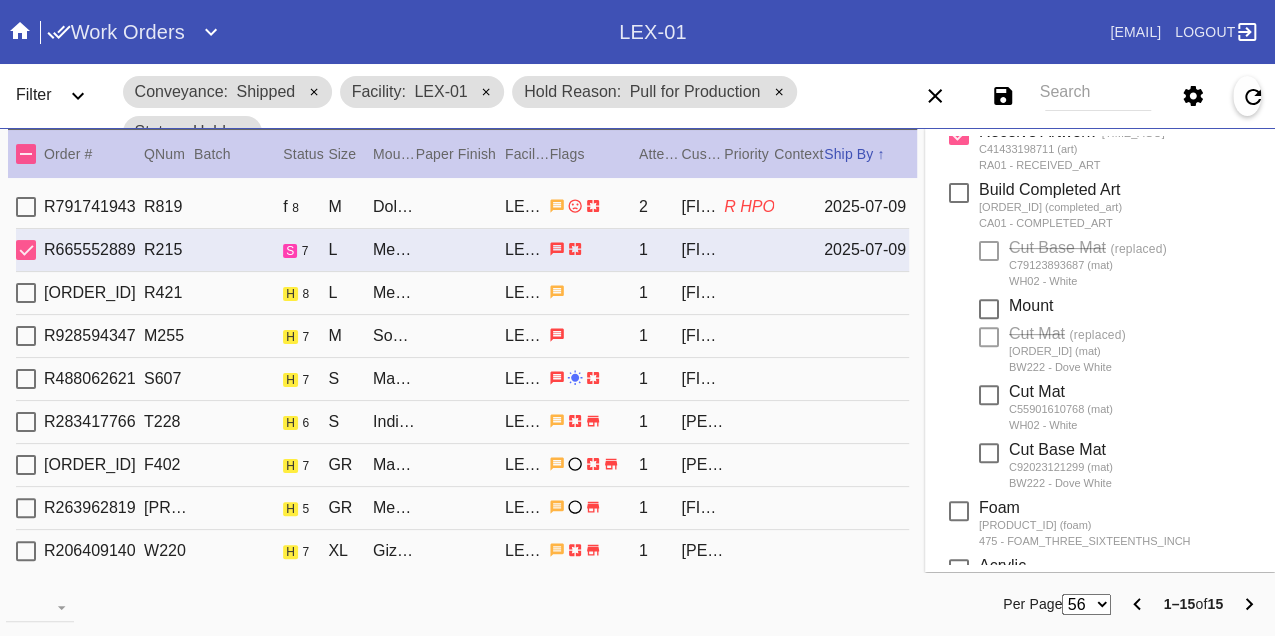 scroll, scrollTop: 0, scrollLeft: 0, axis: both 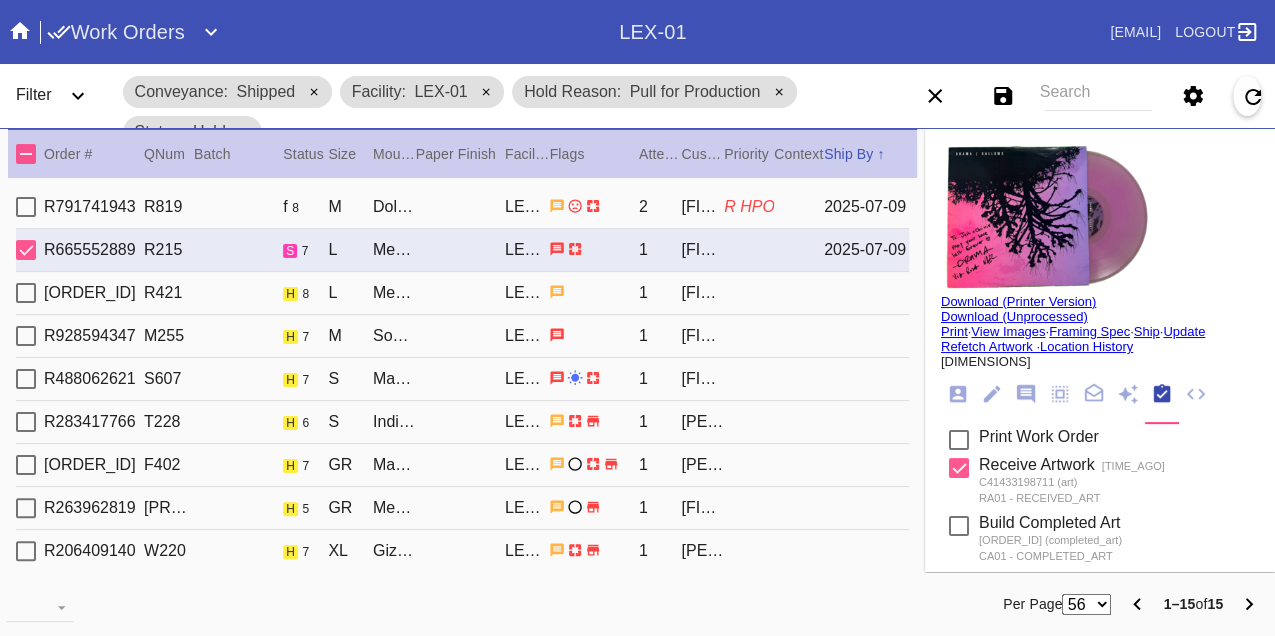 click on "Print" at bounding box center [954, 331] 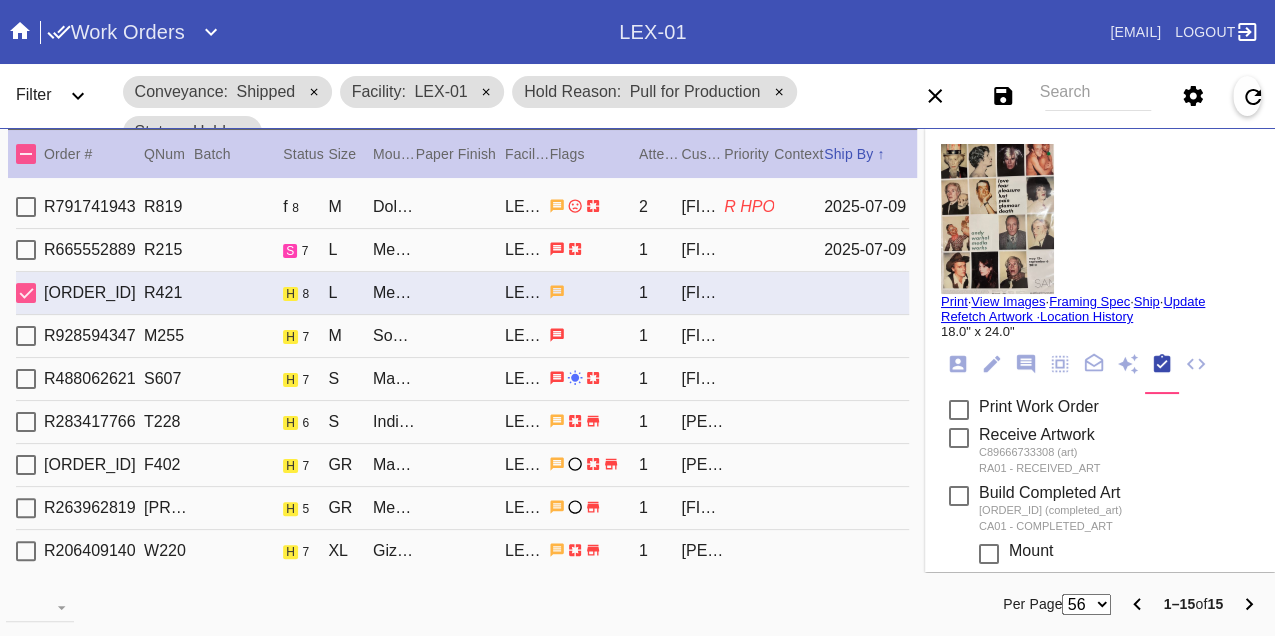 click on "R928594347 M255 h   7 M Sonoma / Dove White LEX-01 1 Jamie Archambault" at bounding box center [462, 336] 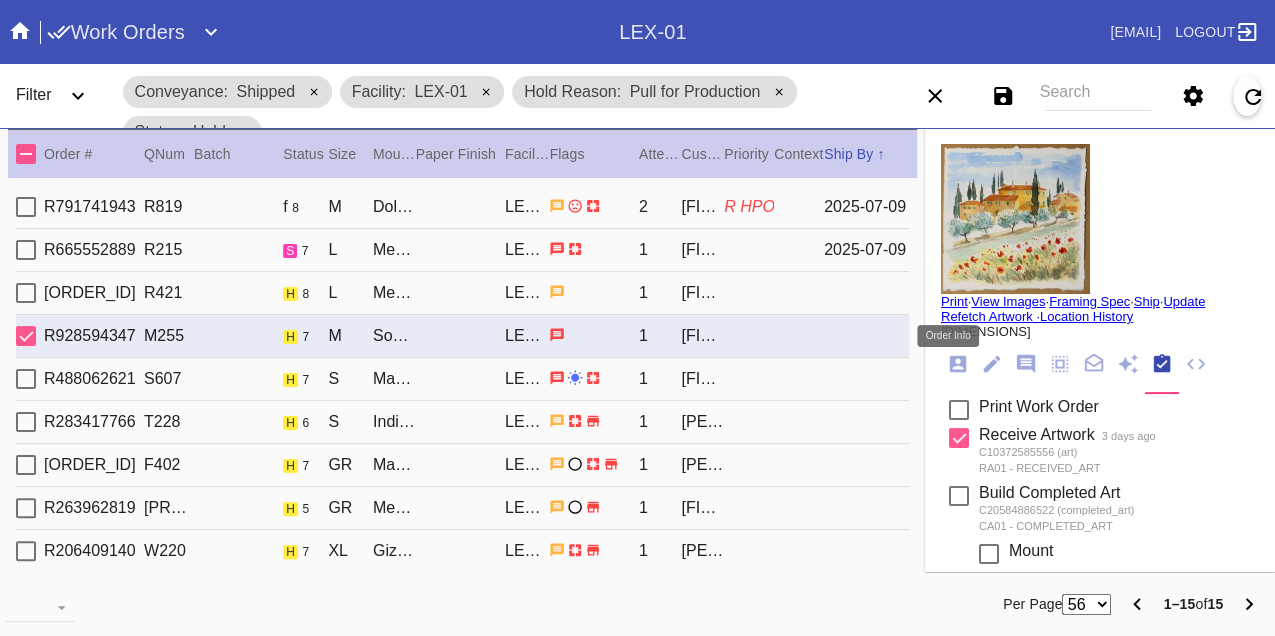 click at bounding box center (958, 364) 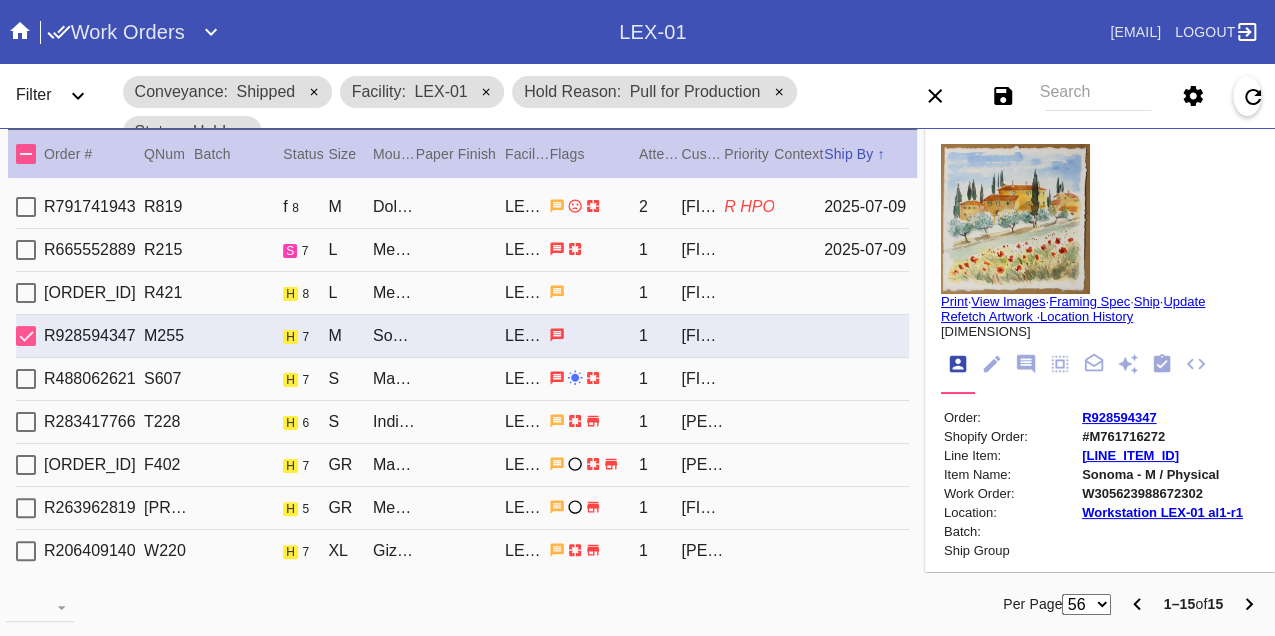 click on "W305623988672302" at bounding box center (1162, 493) 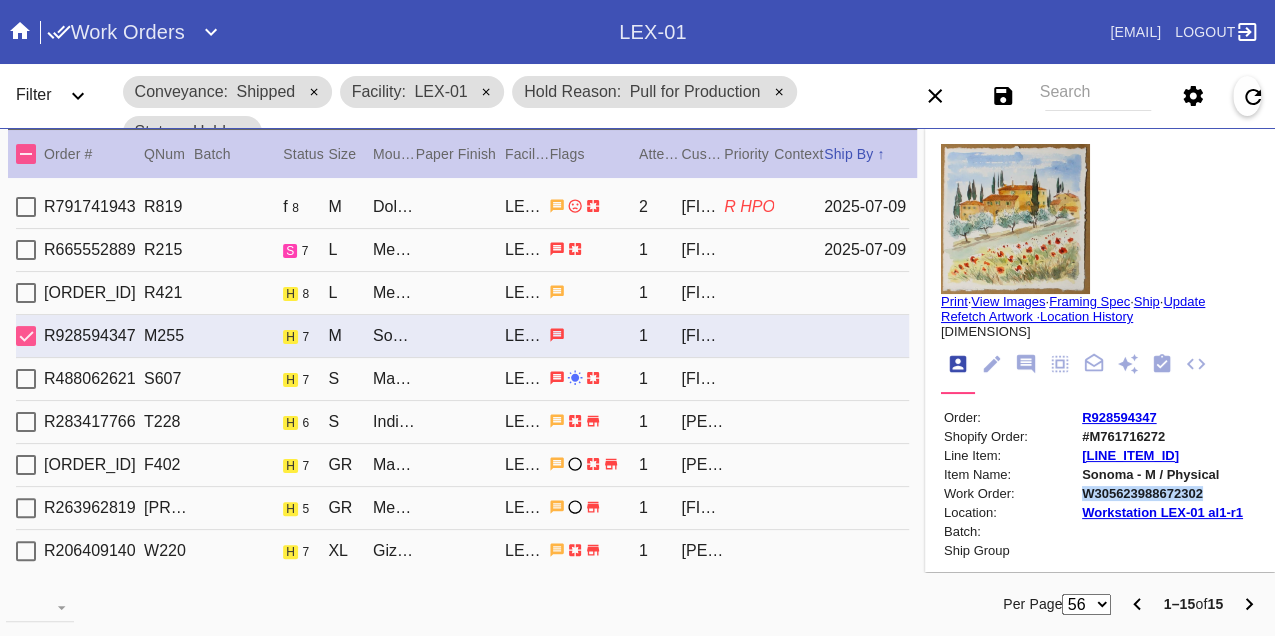 click on "W305623988672302" at bounding box center [1162, 493] 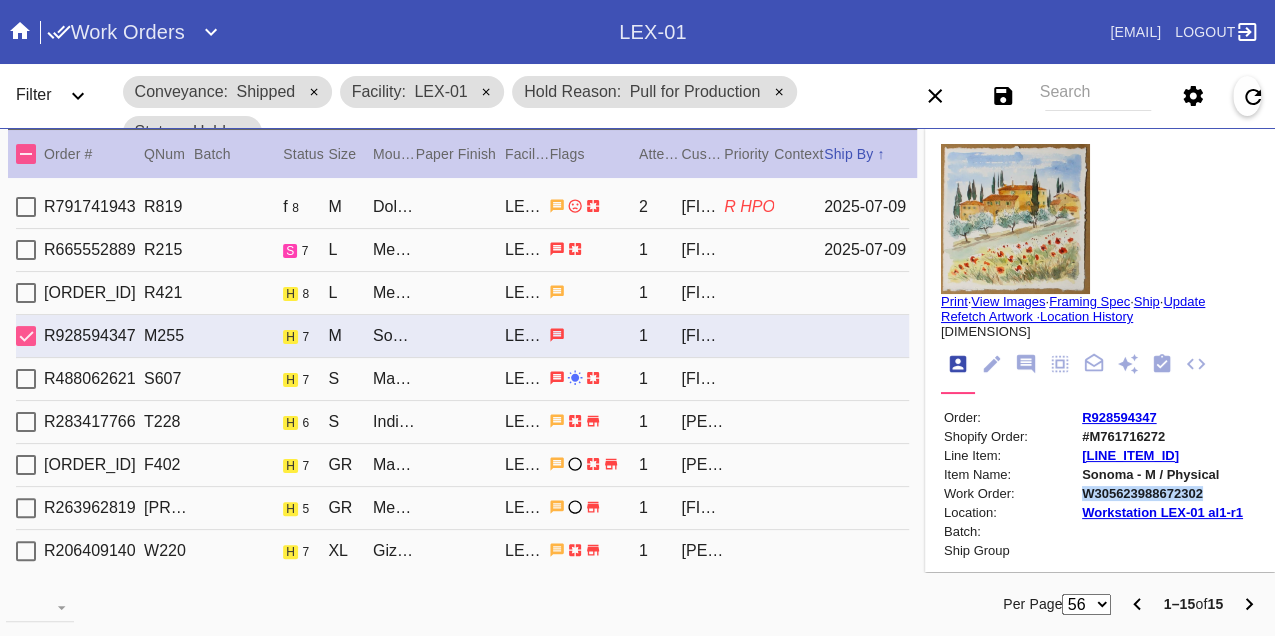 copy on "W305623988672302" 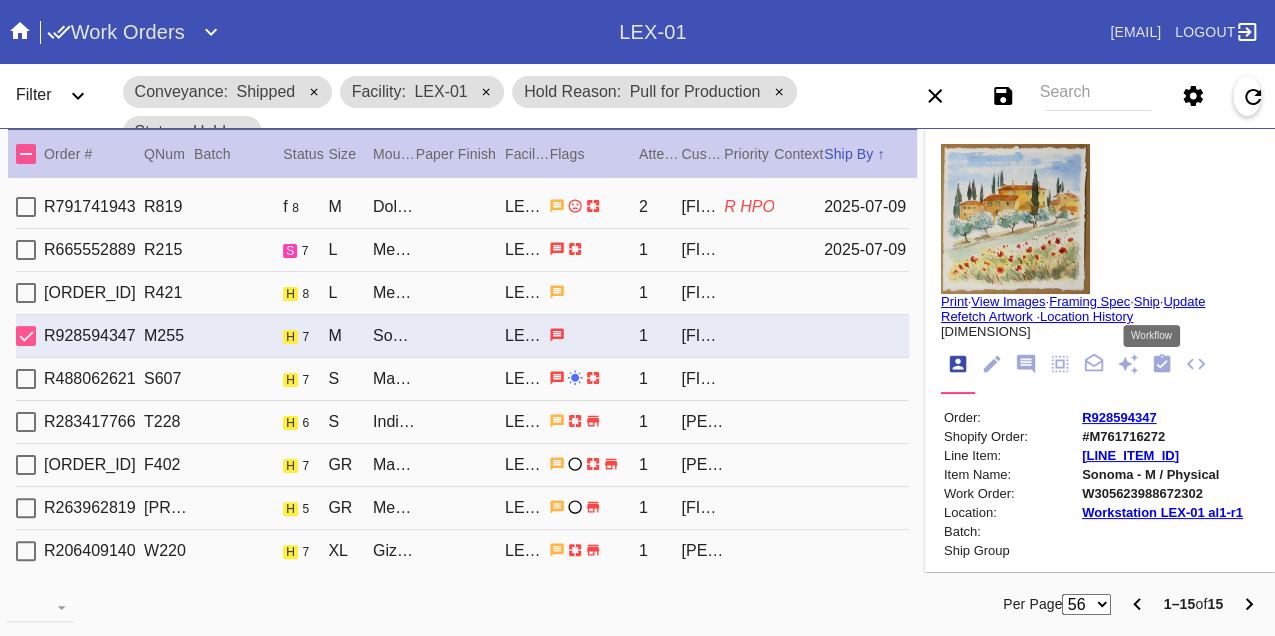 click at bounding box center [1162, 364] 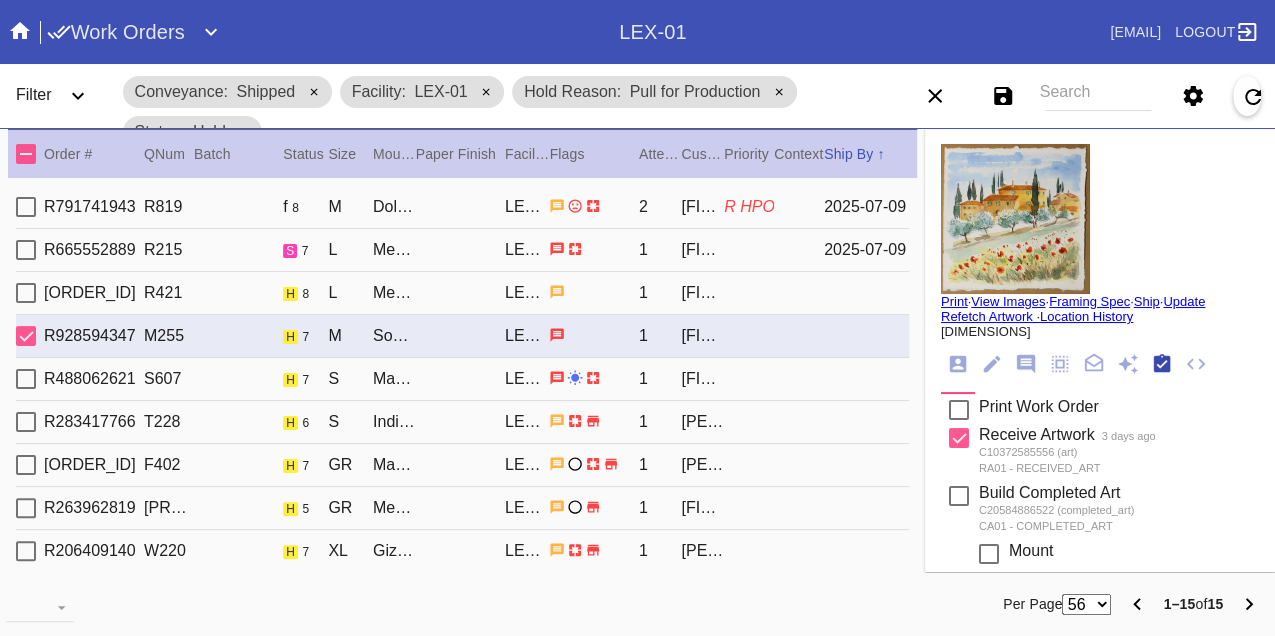 scroll, scrollTop: 318, scrollLeft: 0, axis: vertical 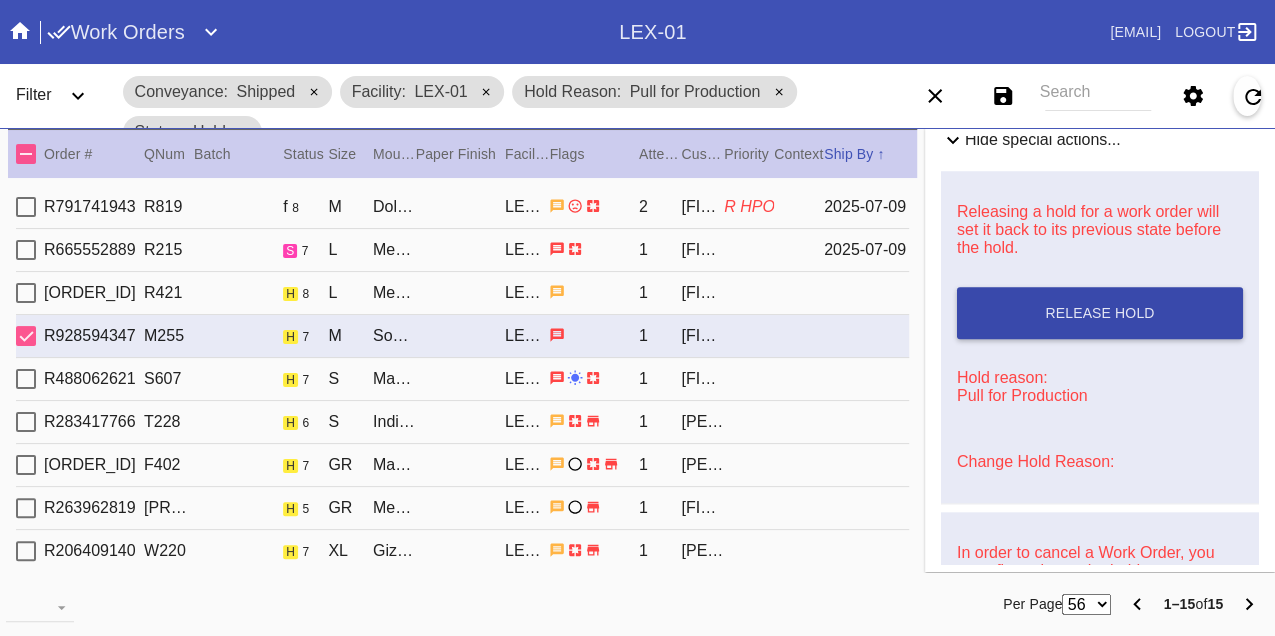 click on "Release Hold" at bounding box center [1099, 313] 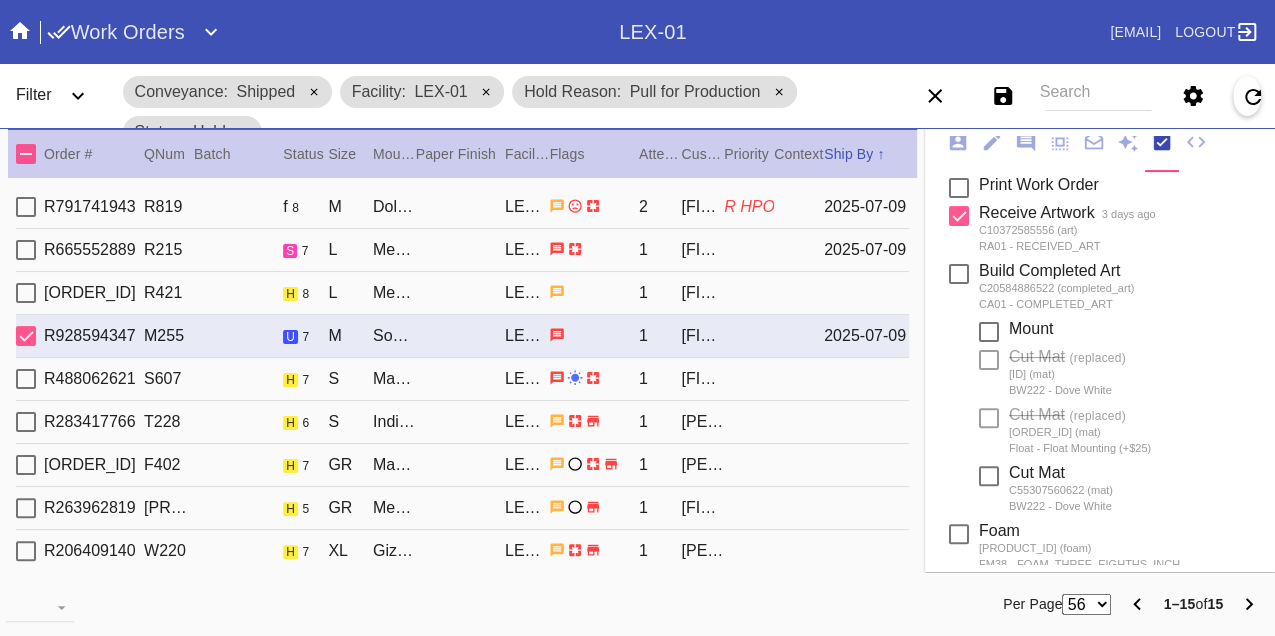 scroll, scrollTop: 0, scrollLeft: 0, axis: both 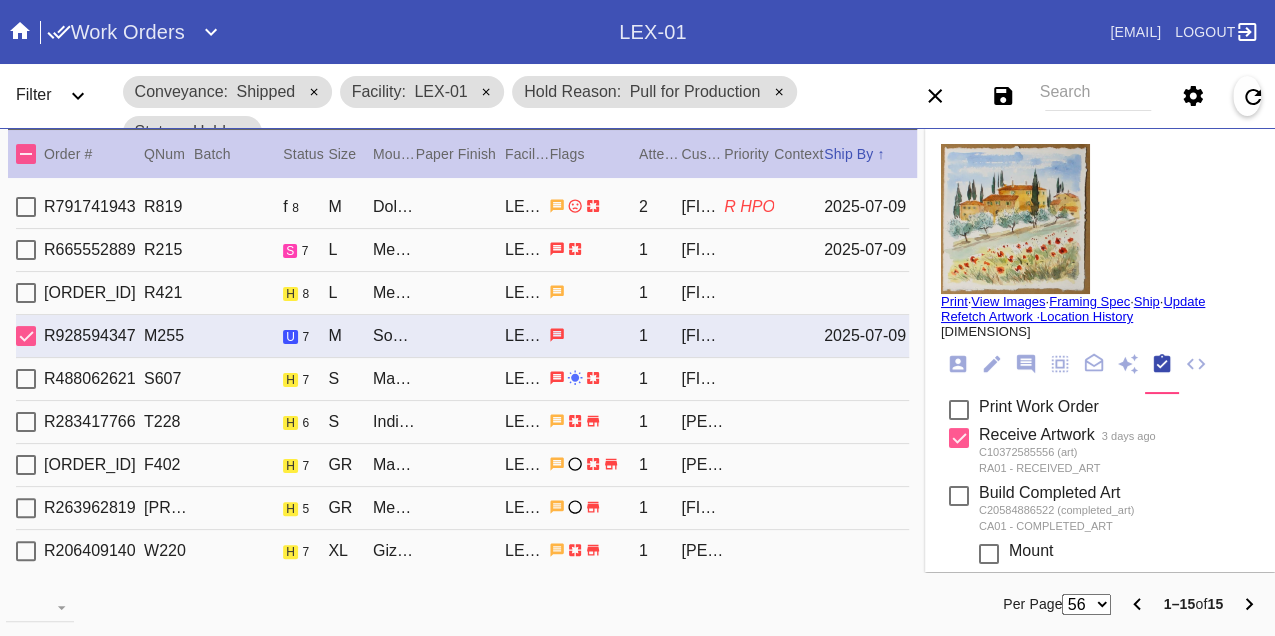 click on "Print" at bounding box center (954, 301) 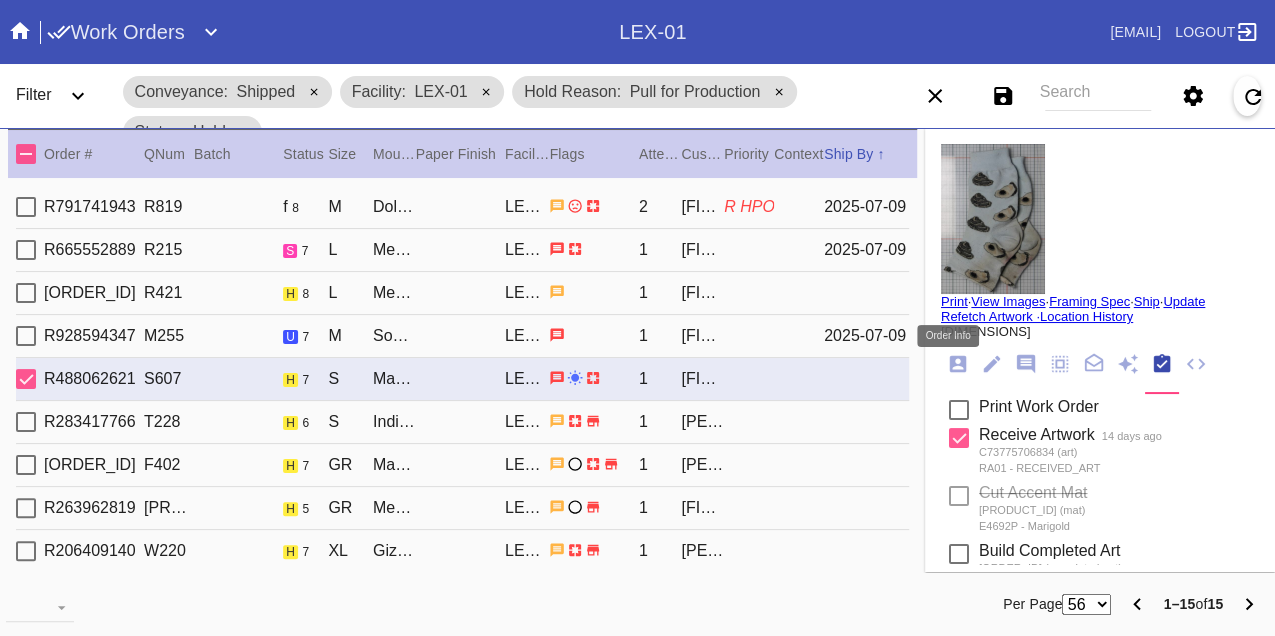 click at bounding box center [958, 364] 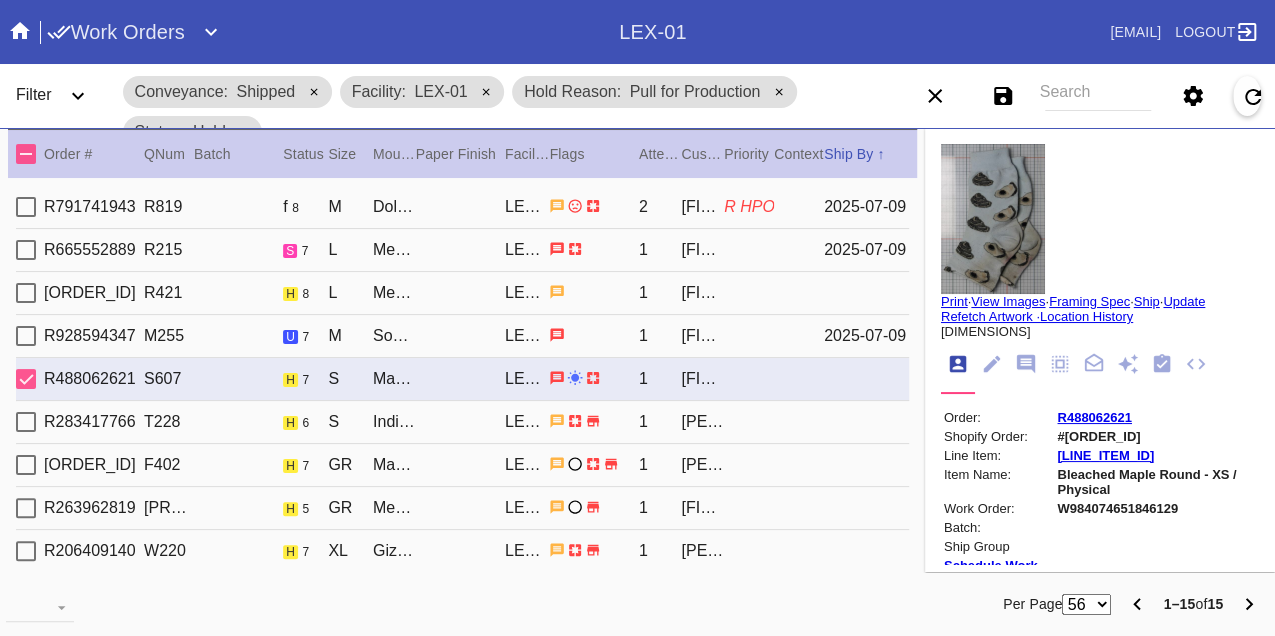 click on "W984074651846129" at bounding box center [1157, 508] 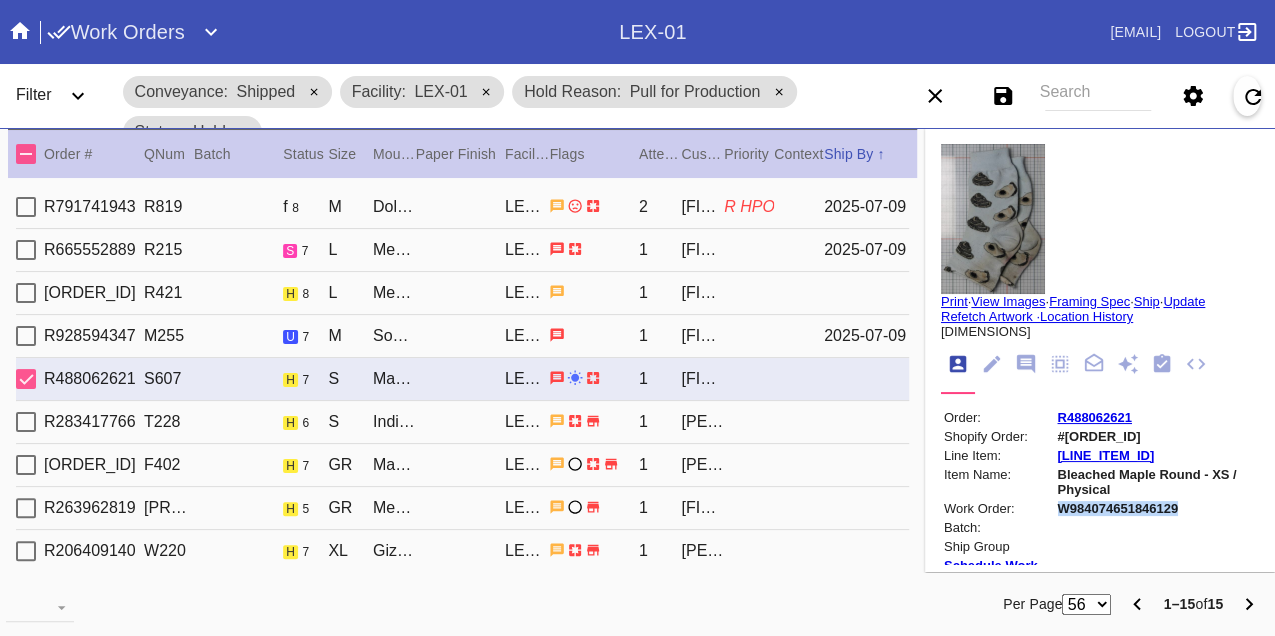 click on "W984074651846129" at bounding box center [1157, 508] 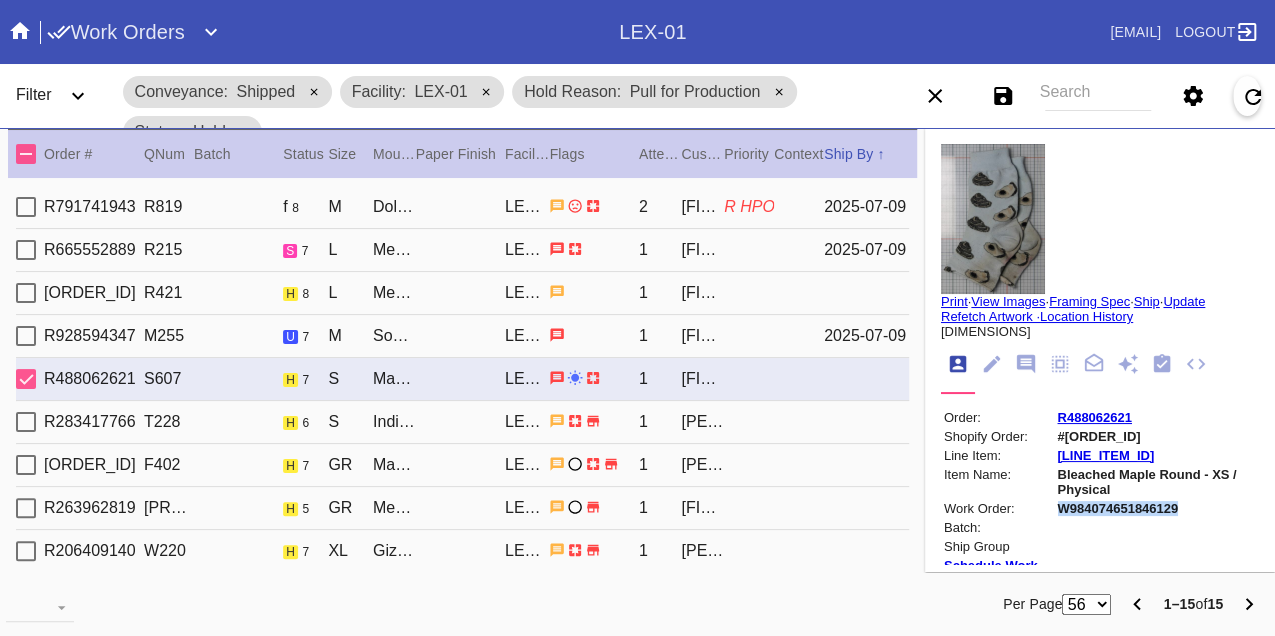 copy on "W984074651846129" 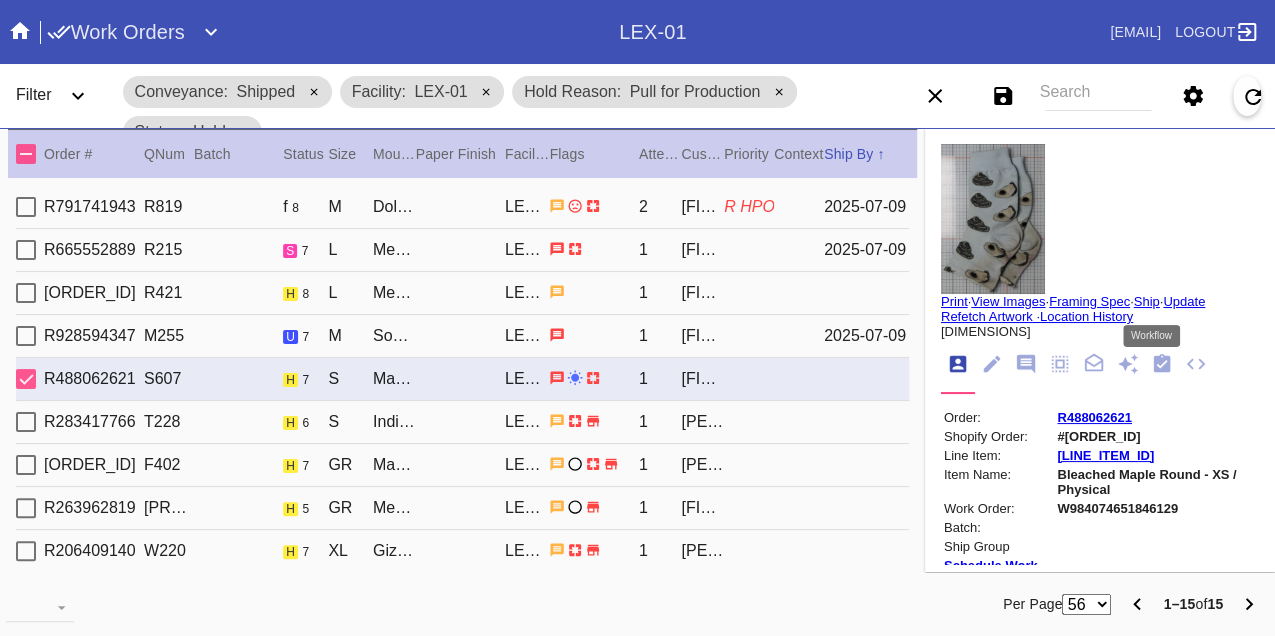 click at bounding box center [1162, 363] 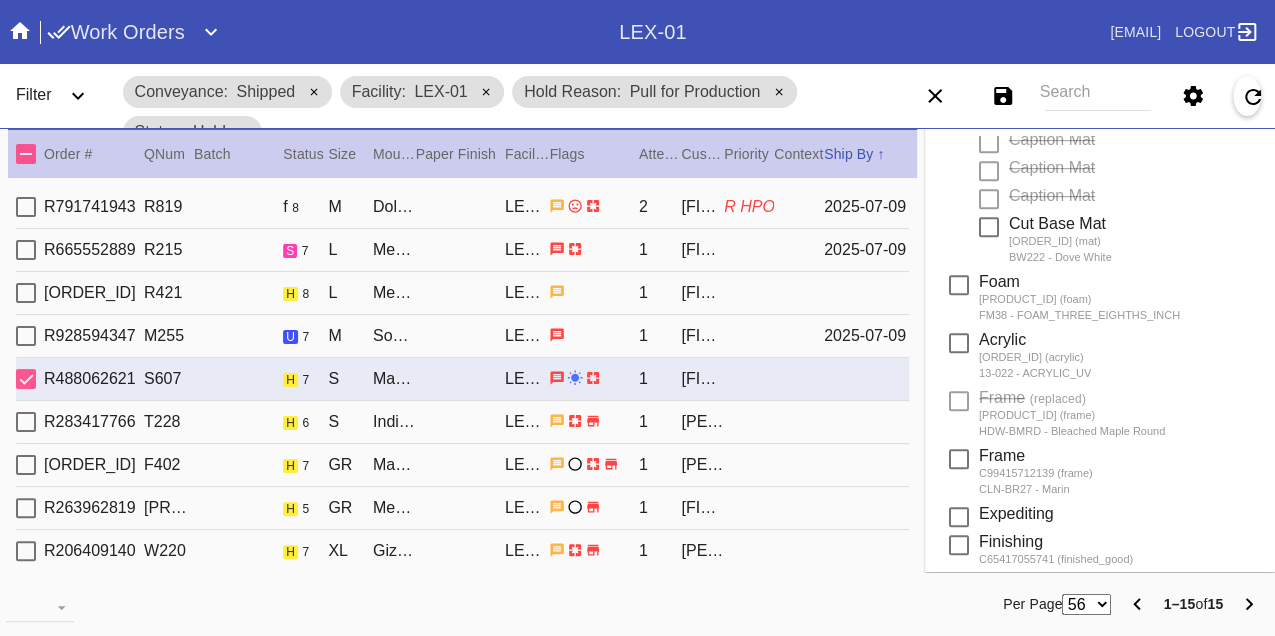 scroll, scrollTop: 1000, scrollLeft: 0, axis: vertical 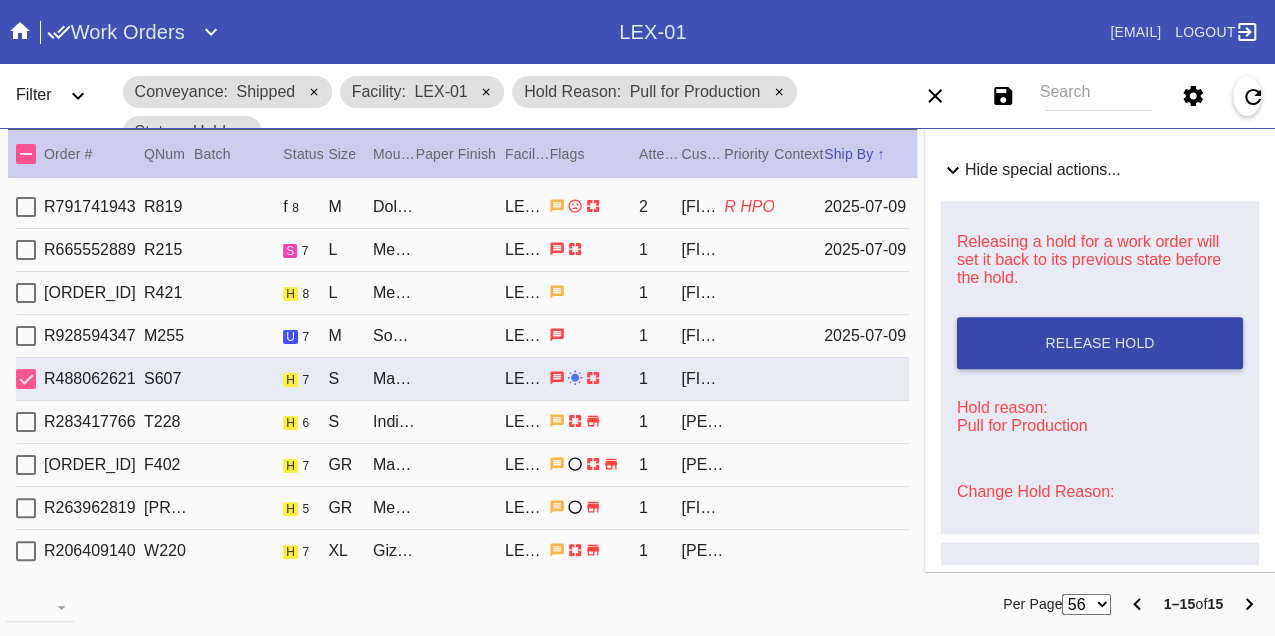 click on "Release Hold" at bounding box center [1099, 343] 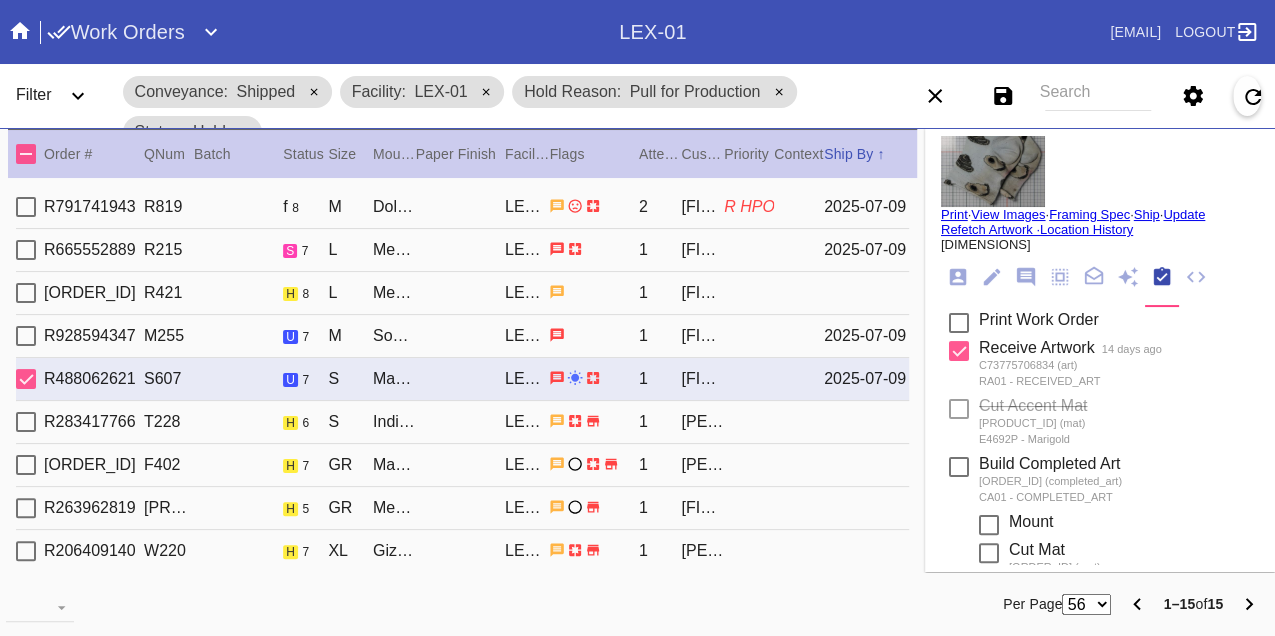 scroll, scrollTop: 0, scrollLeft: 0, axis: both 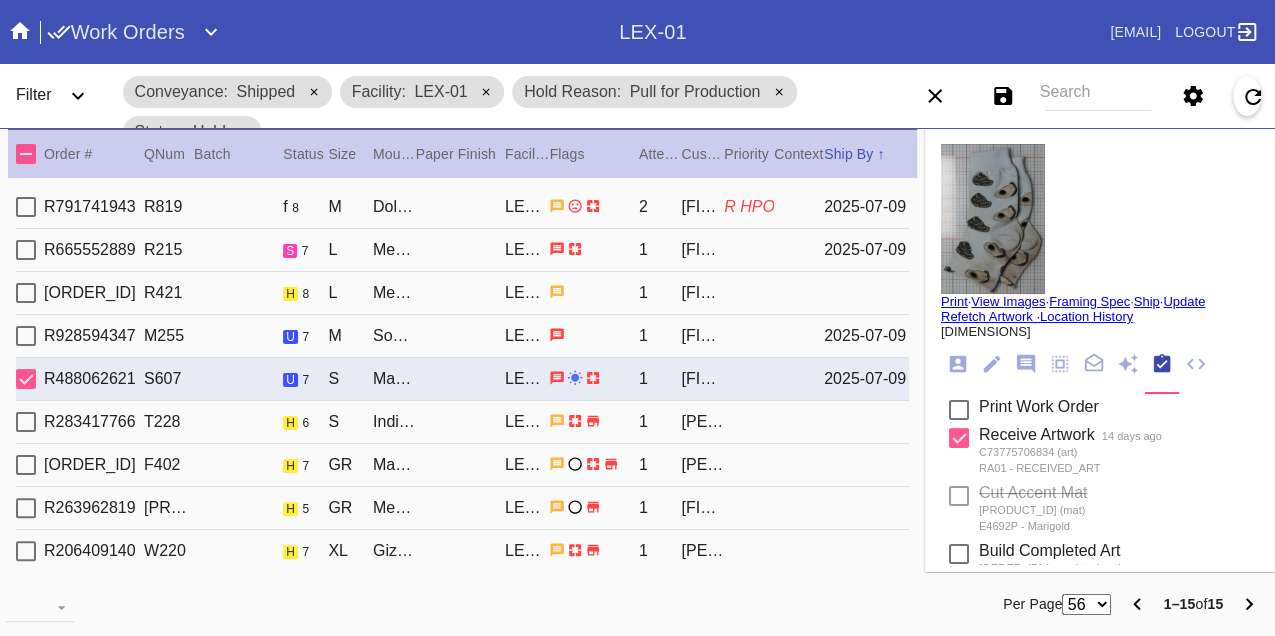 click on "Print" at bounding box center [954, 301] 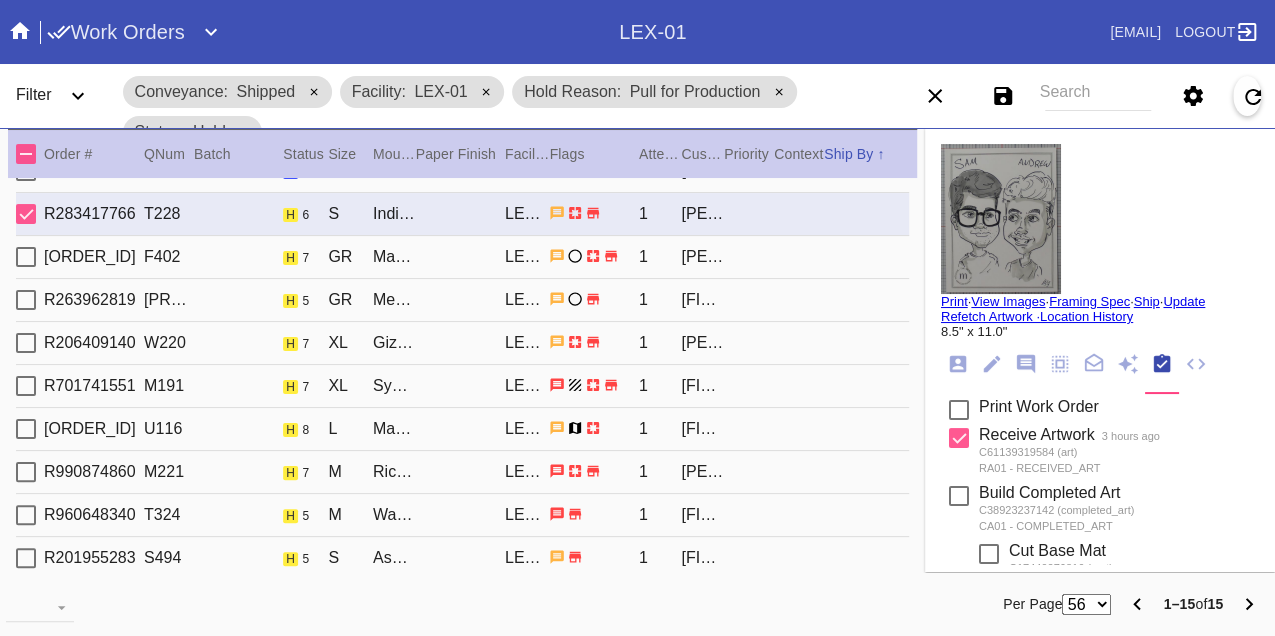 scroll, scrollTop: 222, scrollLeft: 0, axis: vertical 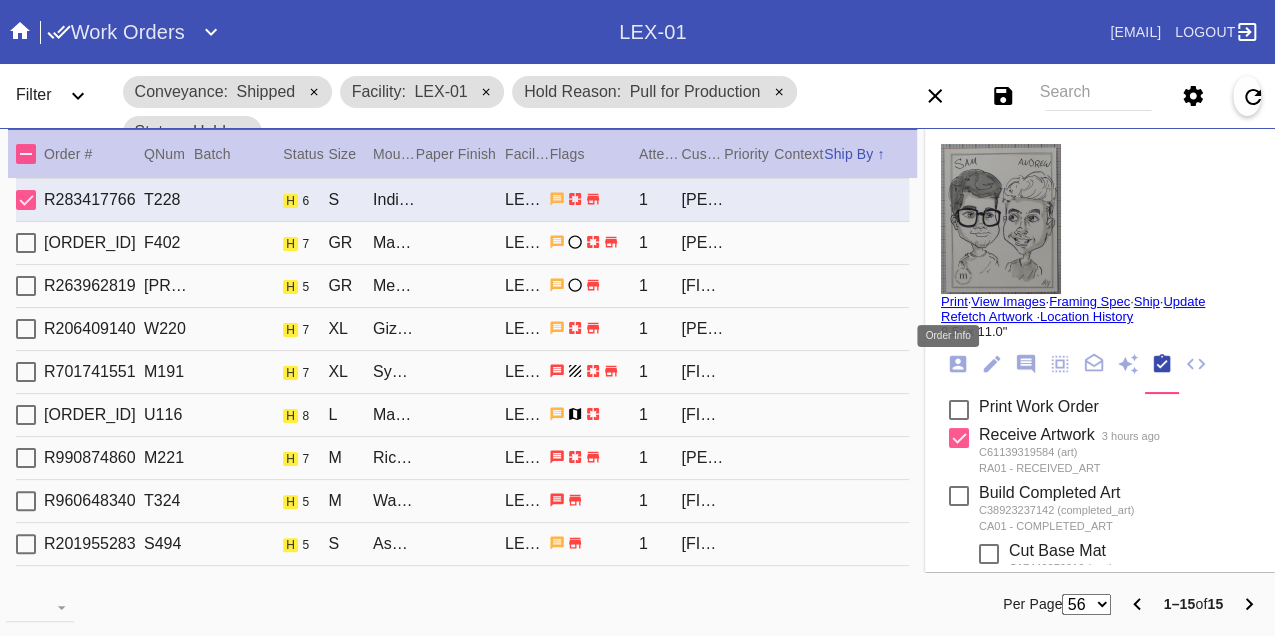 click at bounding box center (958, 364) 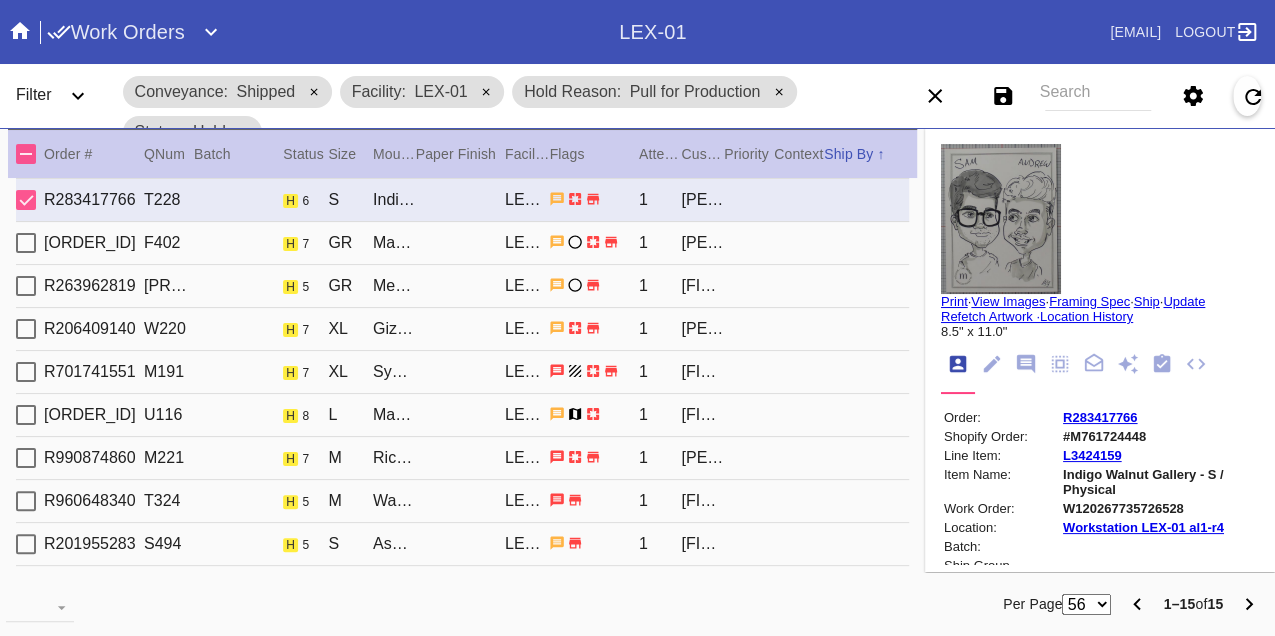 click on "W120267735726528" at bounding box center [1159, 508] 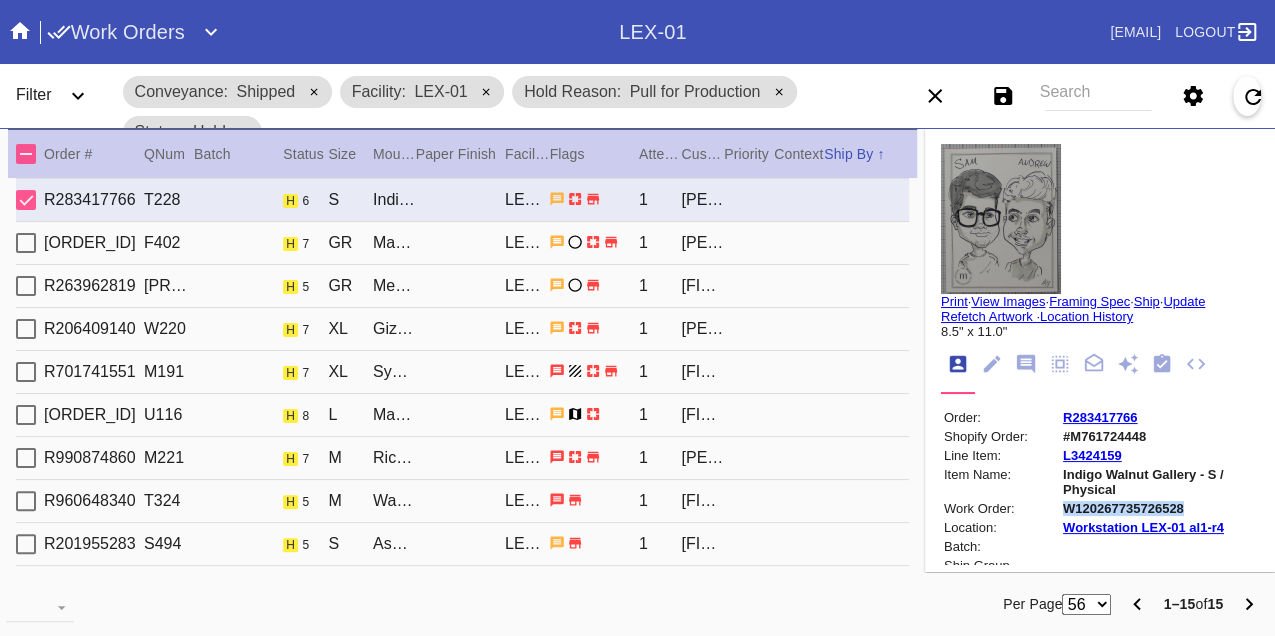 click on "W120267735726528" at bounding box center [1159, 508] 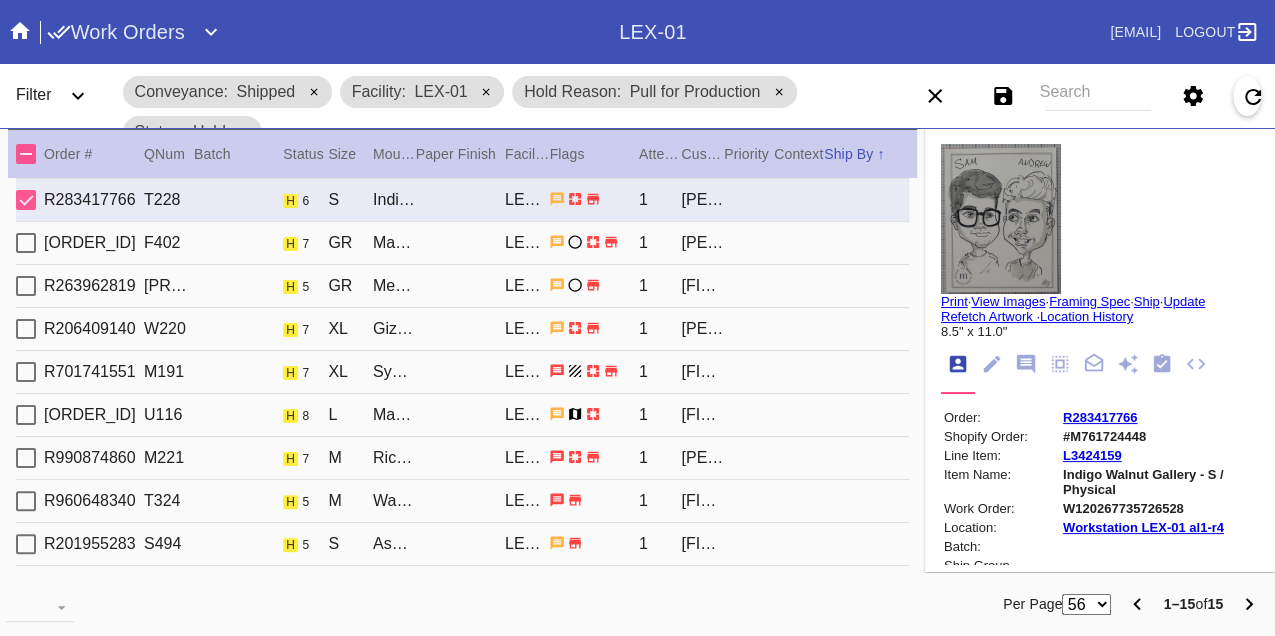 click on "R428432144 F402 h   7 GR Marin (Deep) / White LEX-01 1 Knox Thornton" at bounding box center (462, 243) 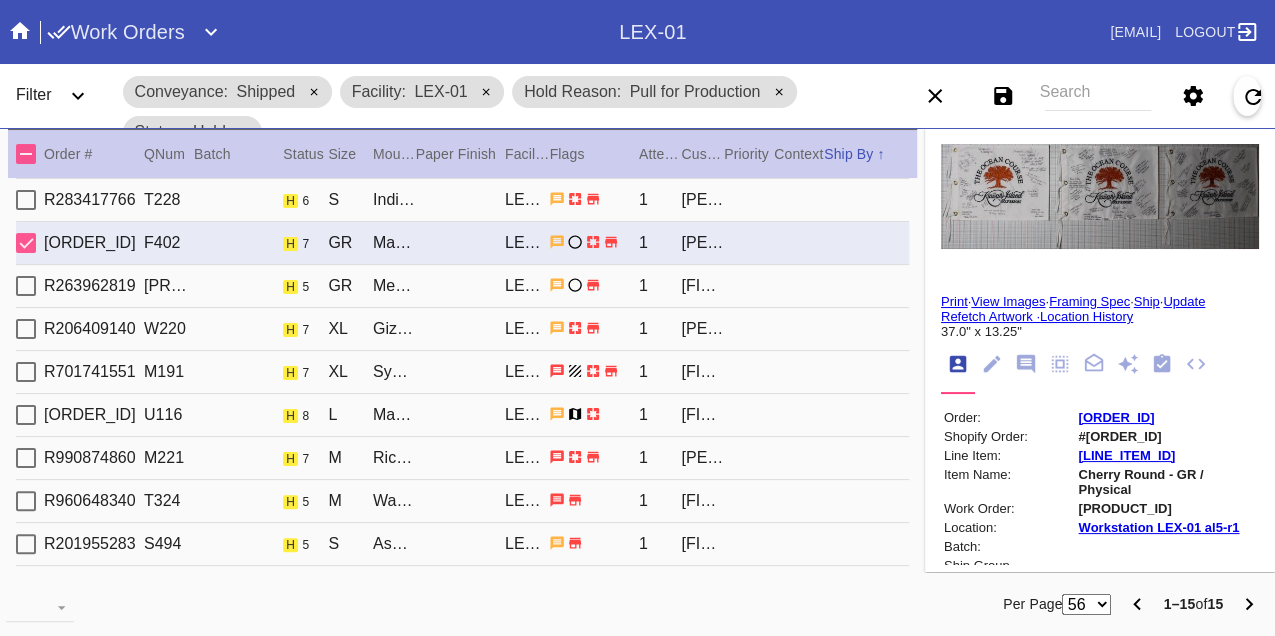click on "W290633173843689" at bounding box center (1167, 508) 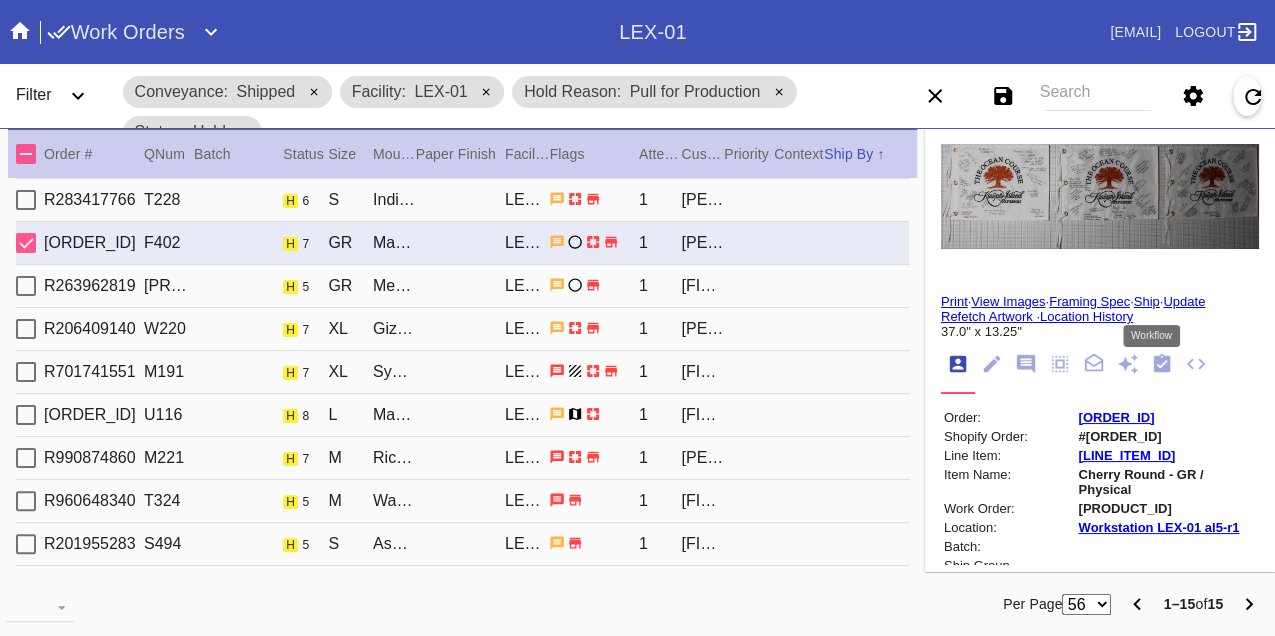 click at bounding box center [1162, 363] 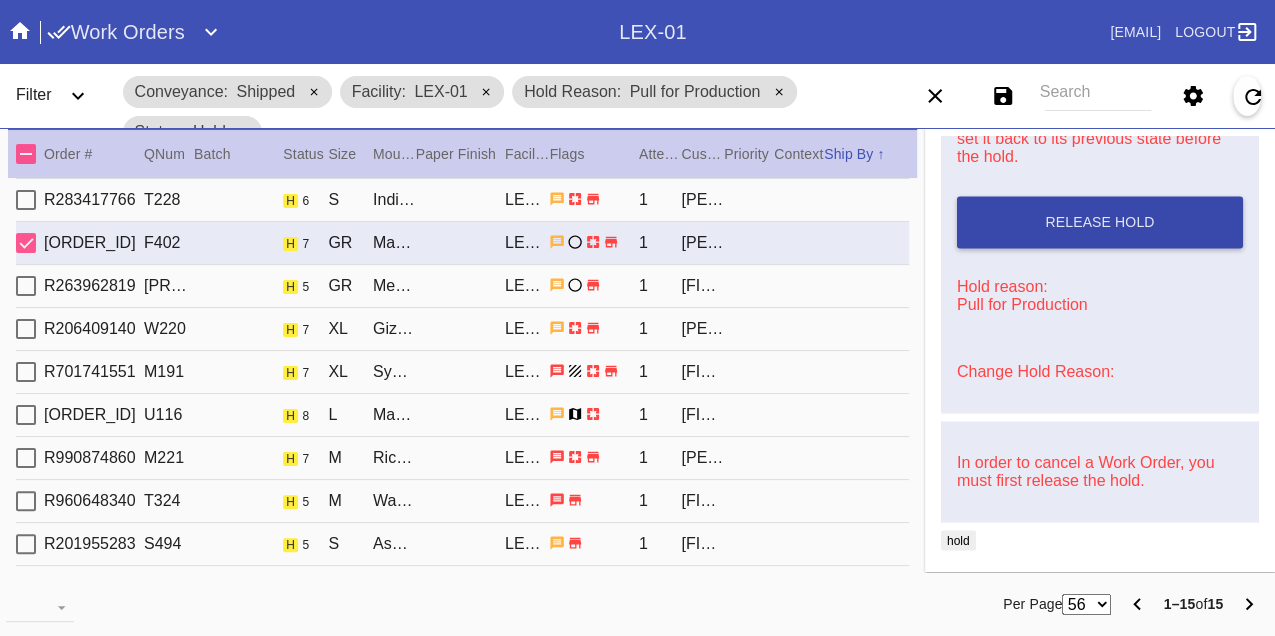 click on "Release Hold" at bounding box center (1099, 222) 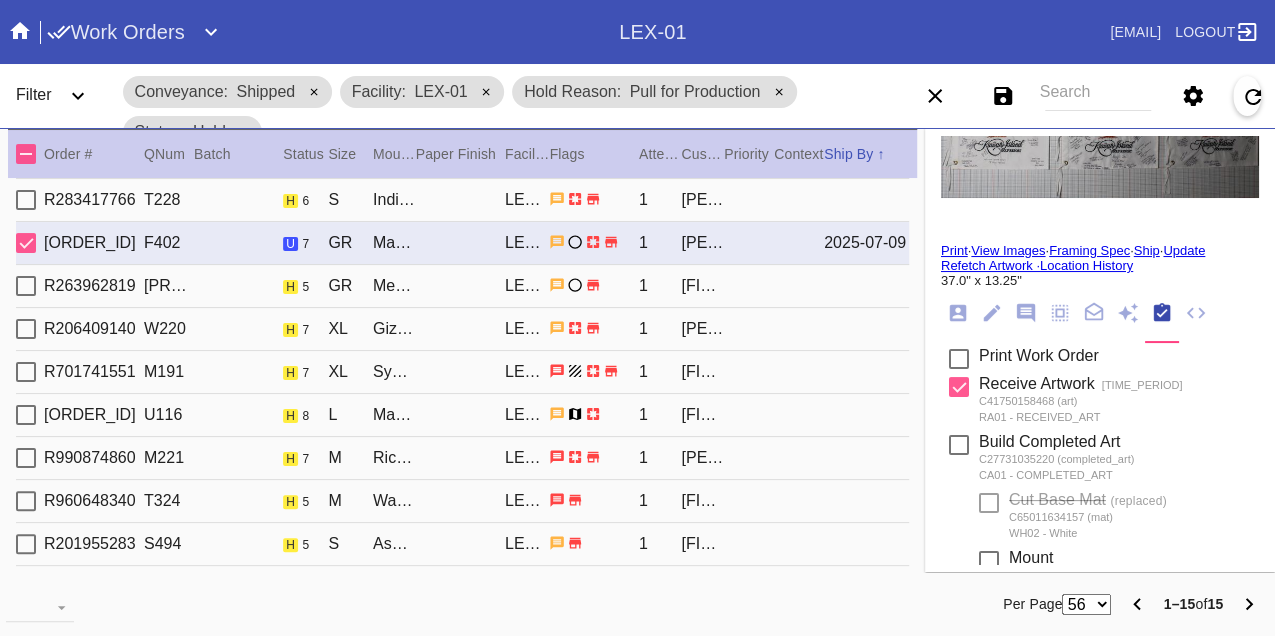 scroll, scrollTop: 0, scrollLeft: 0, axis: both 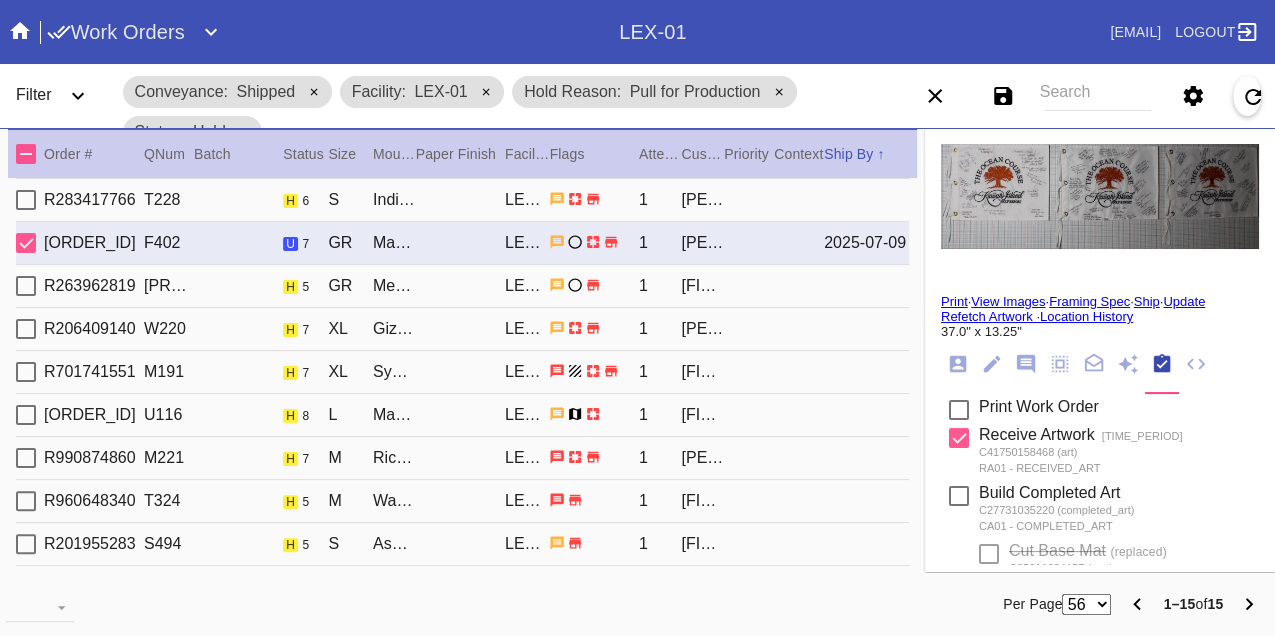 click on "Print" at bounding box center (954, 301) 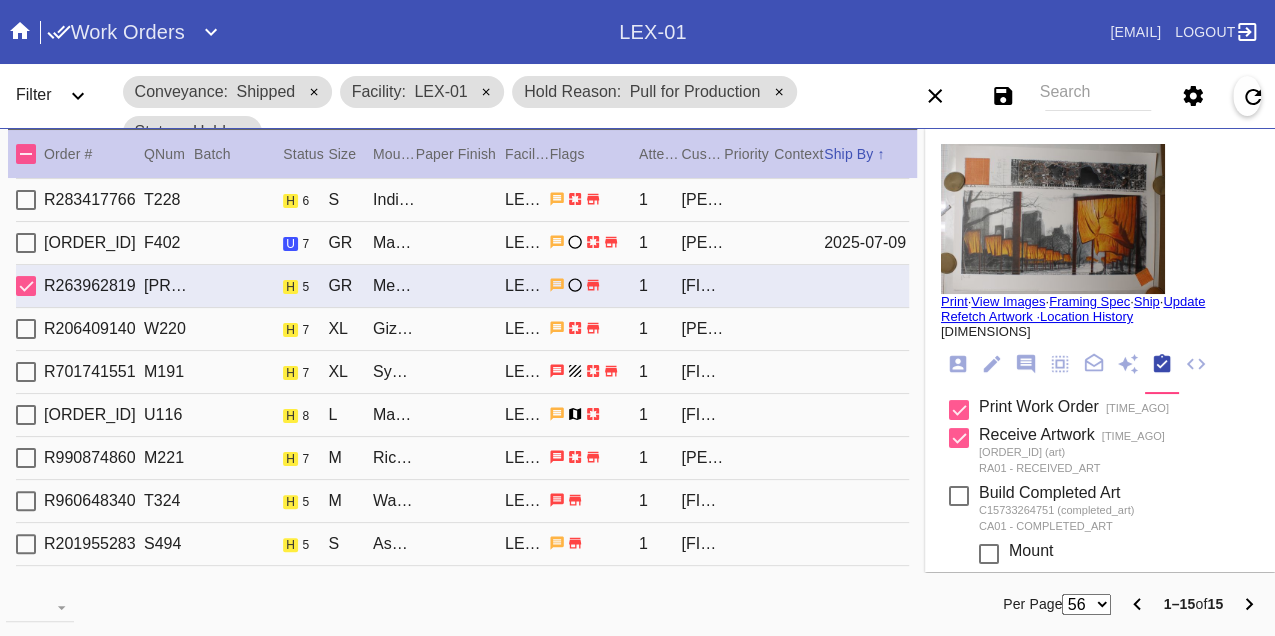 click on "R206409140 W220 h   7 XL Giza / No Mat LEX-01 1 Shira Perel" at bounding box center [462, 329] 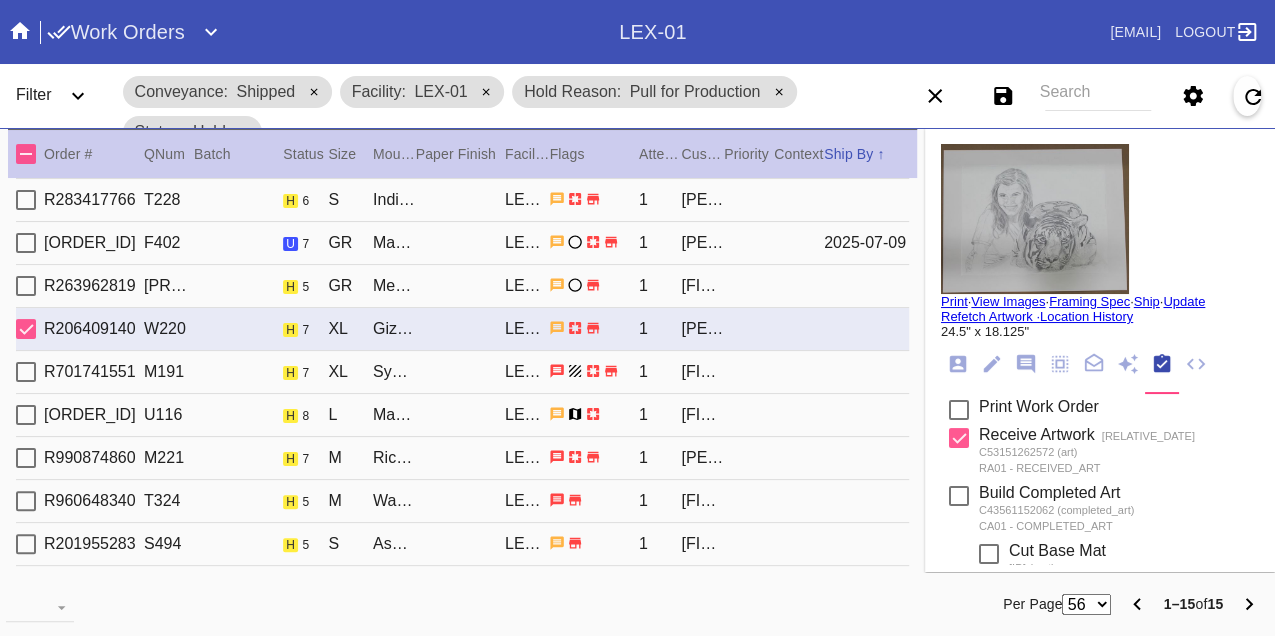 click on "R701741551 M191 h   7 XL Sydney / White LEX-01 1 Lauren Averitt" at bounding box center [462, 372] 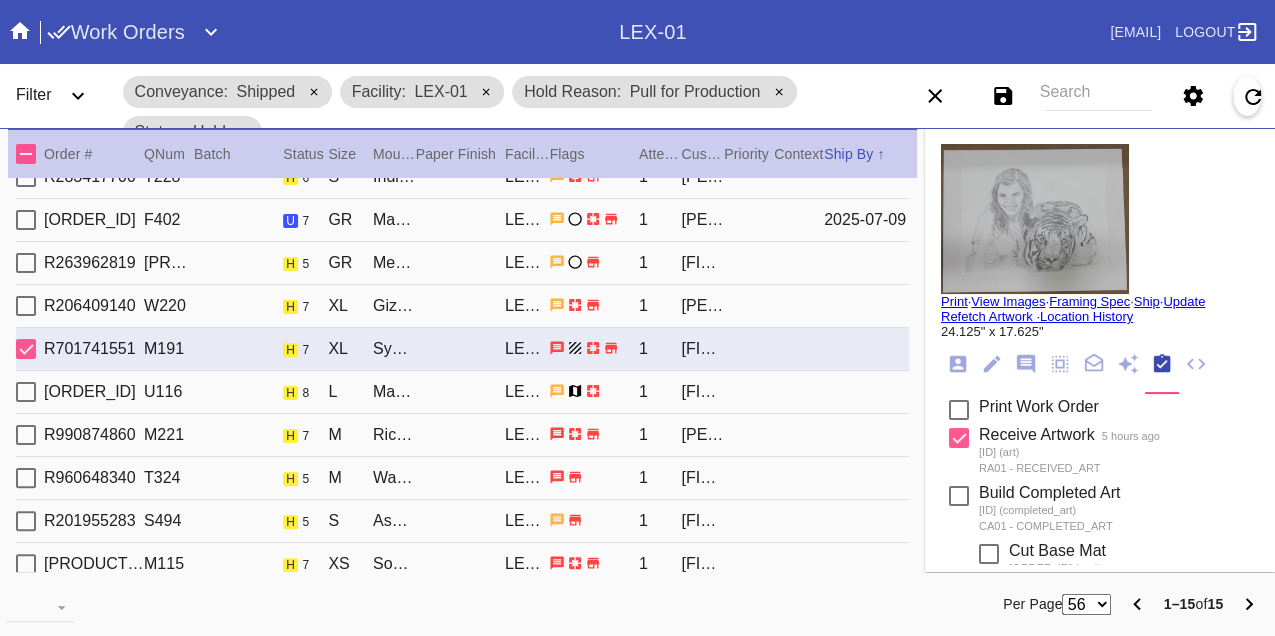scroll, scrollTop: 260, scrollLeft: 0, axis: vertical 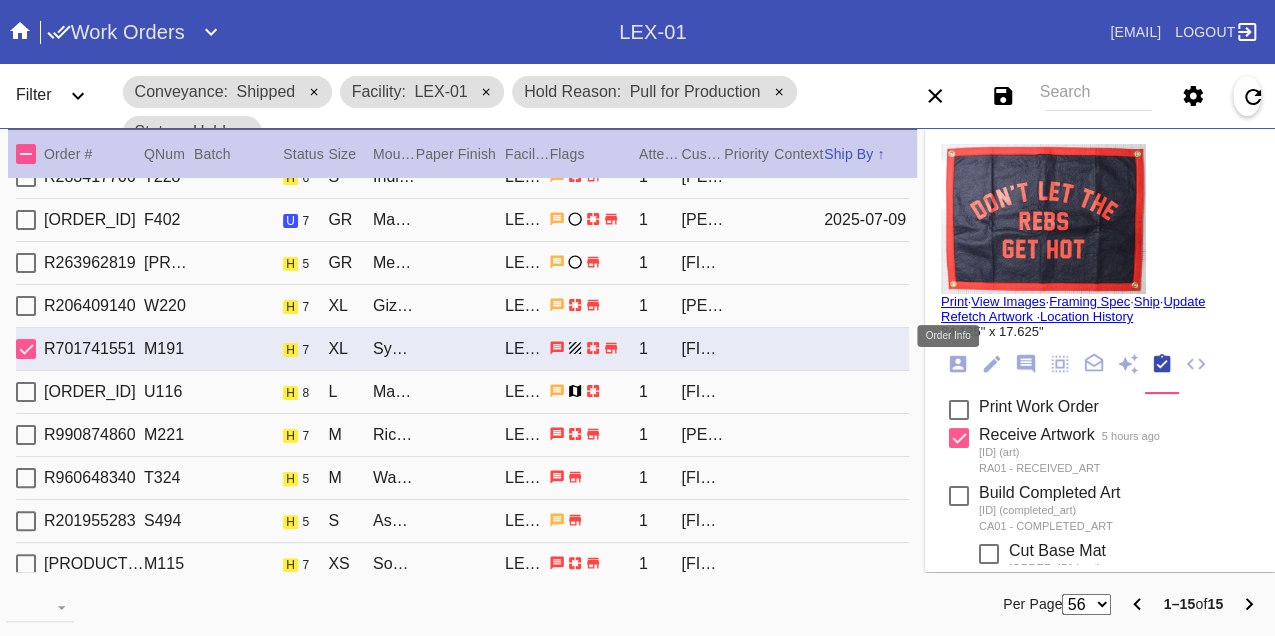 click at bounding box center (958, 364) 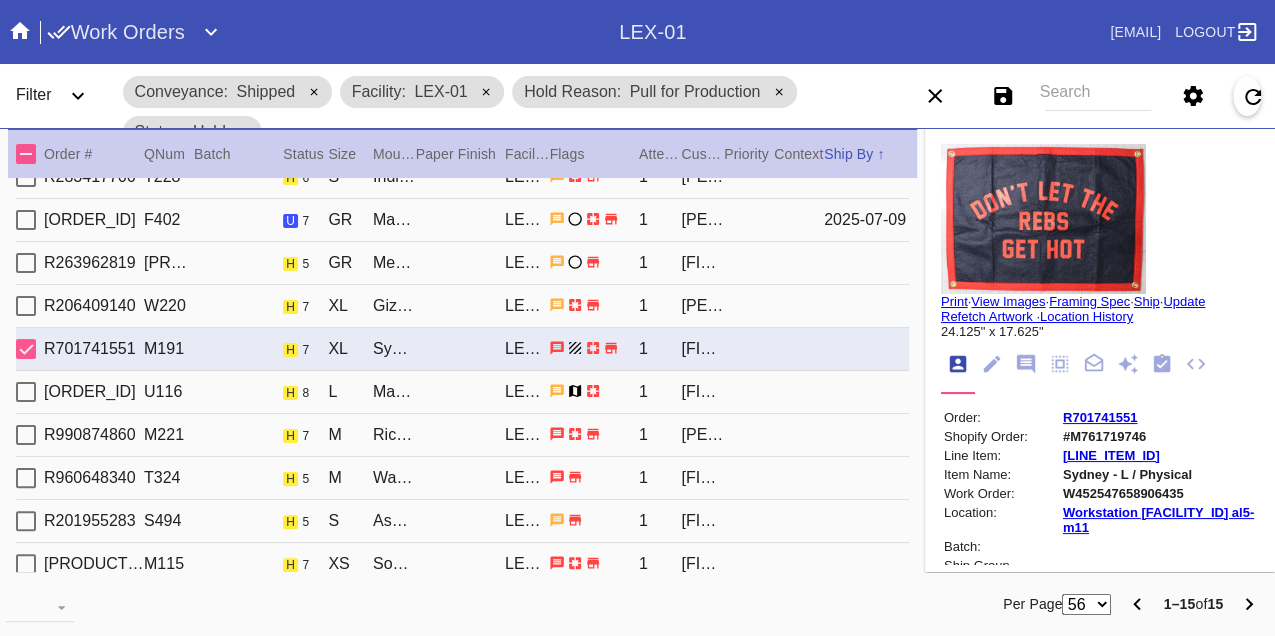 click on "W452547658906435" at bounding box center (1159, 493) 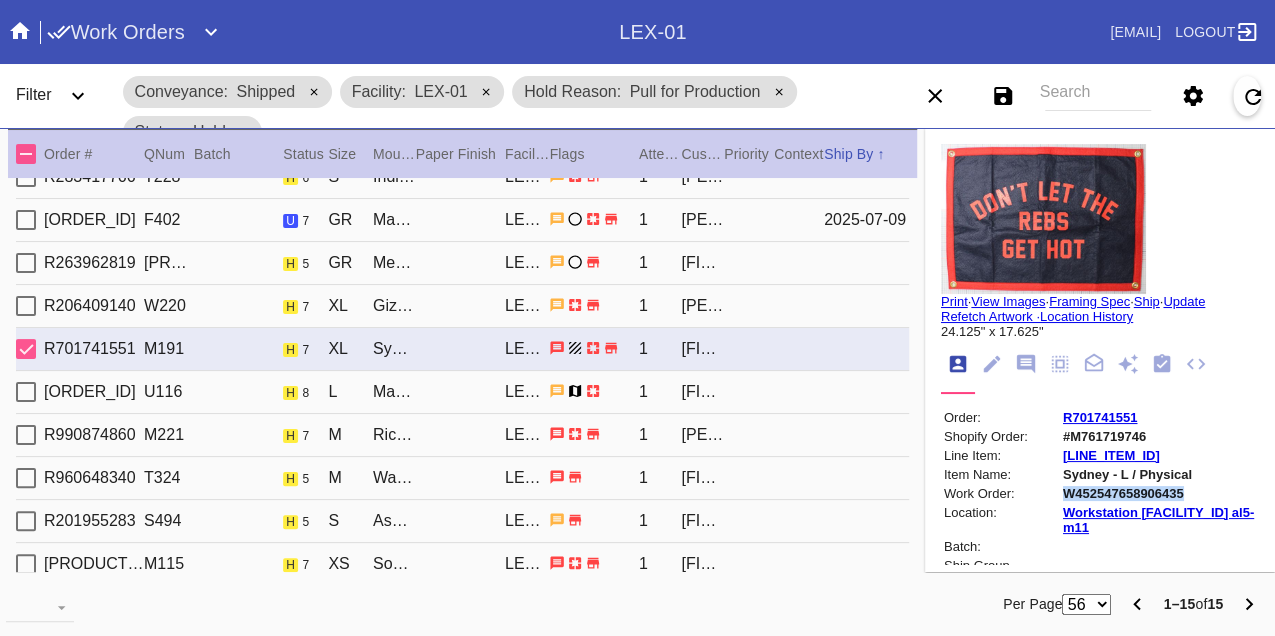 click on "W452547658906435" at bounding box center [1159, 493] 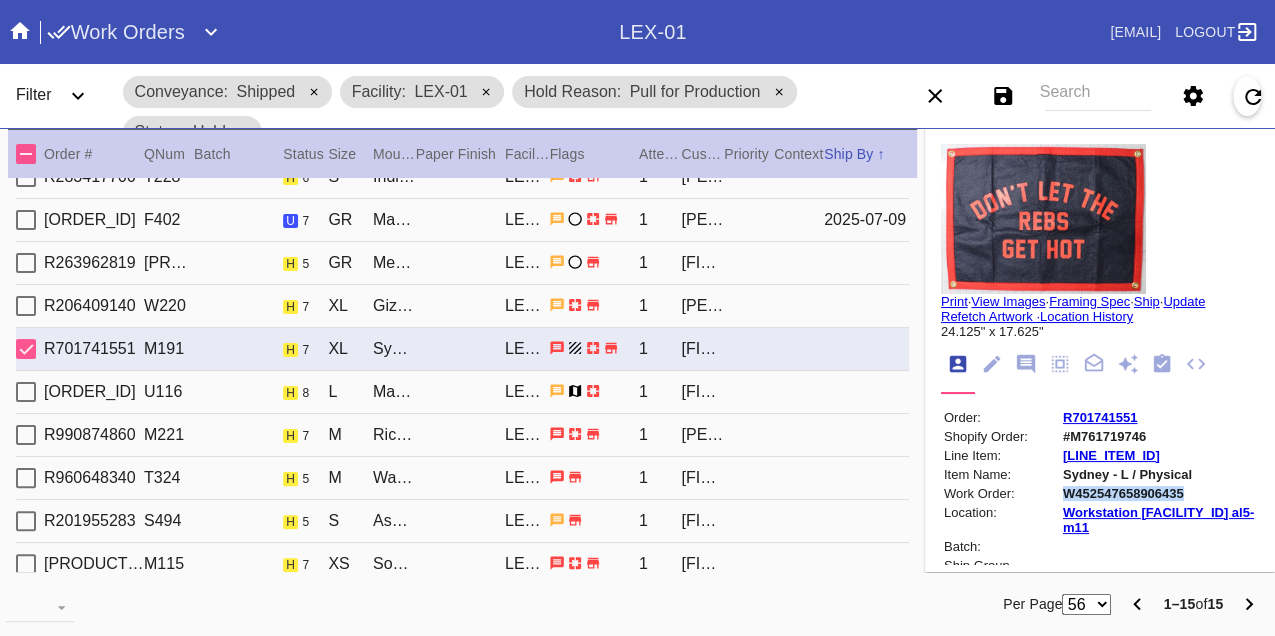 copy on "W452547658906435" 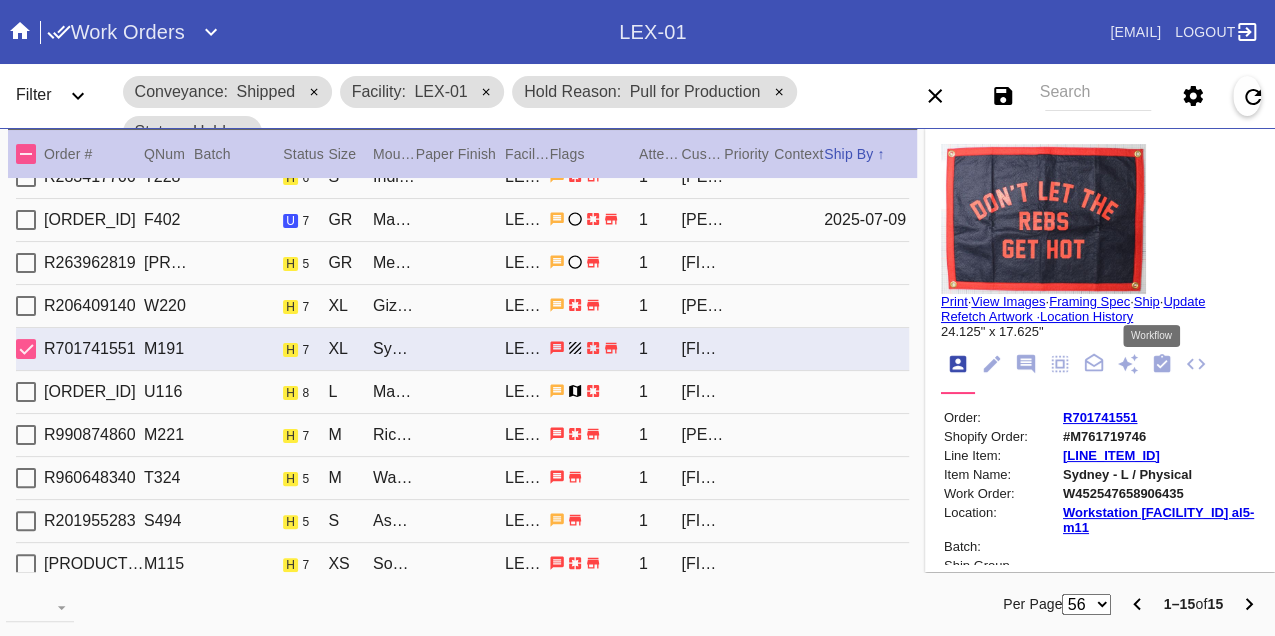 click at bounding box center (1162, 363) 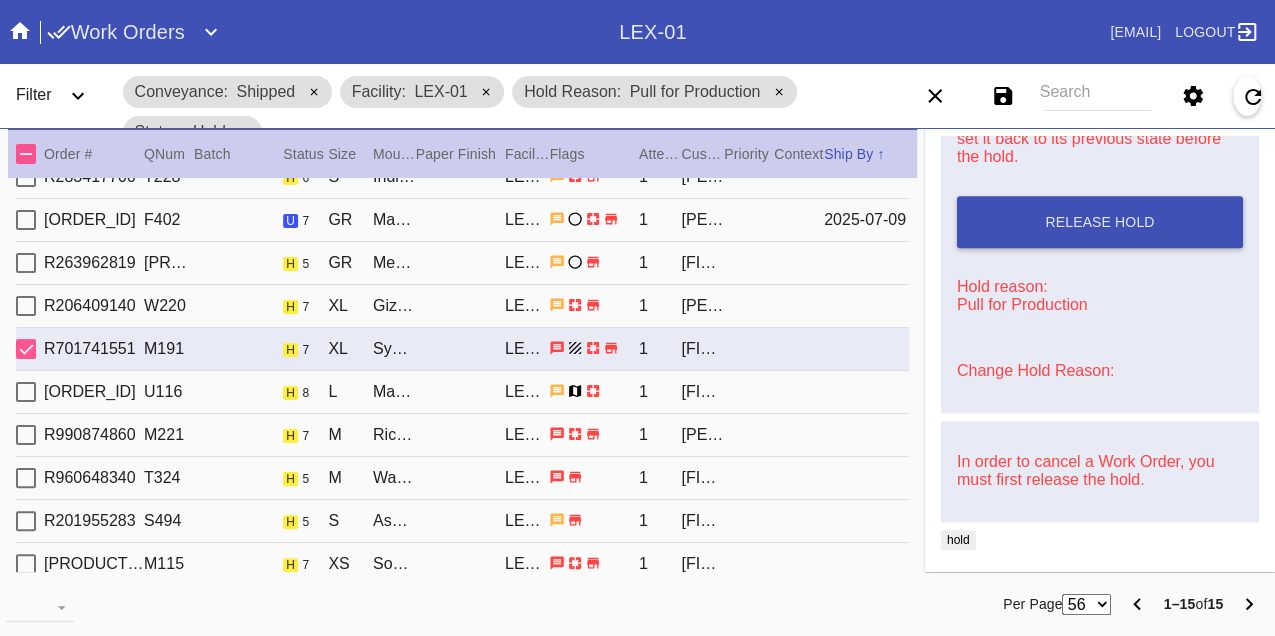 scroll, scrollTop: 976, scrollLeft: 0, axis: vertical 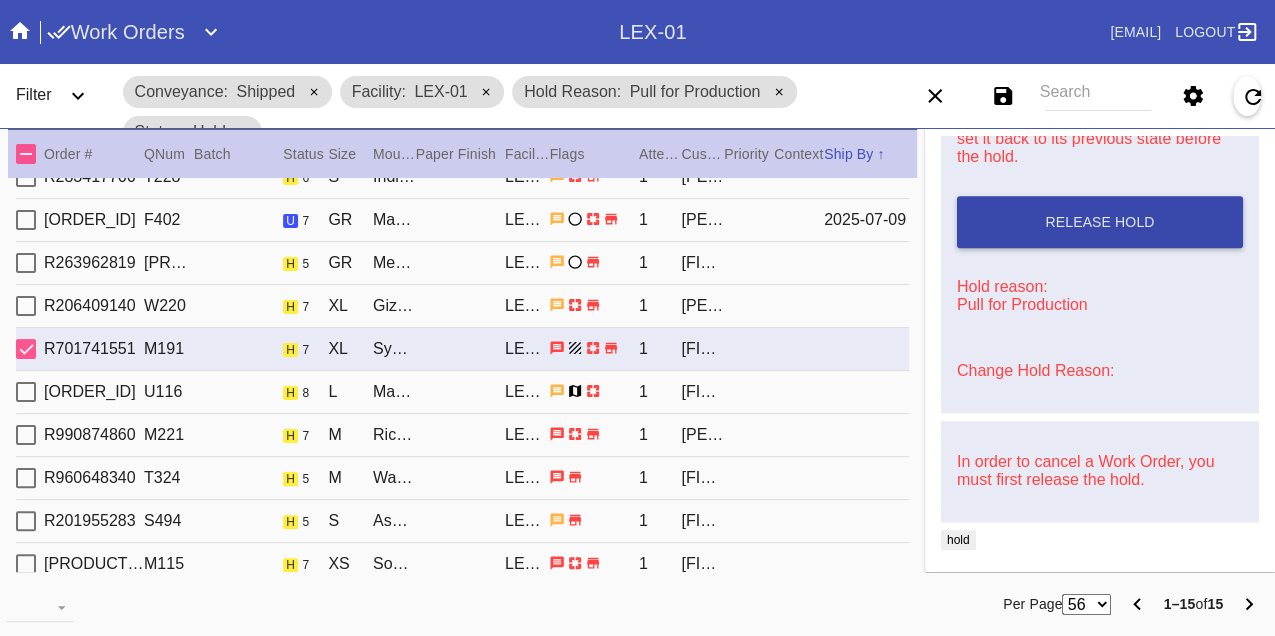 click on "Release Hold" at bounding box center (1100, 222) 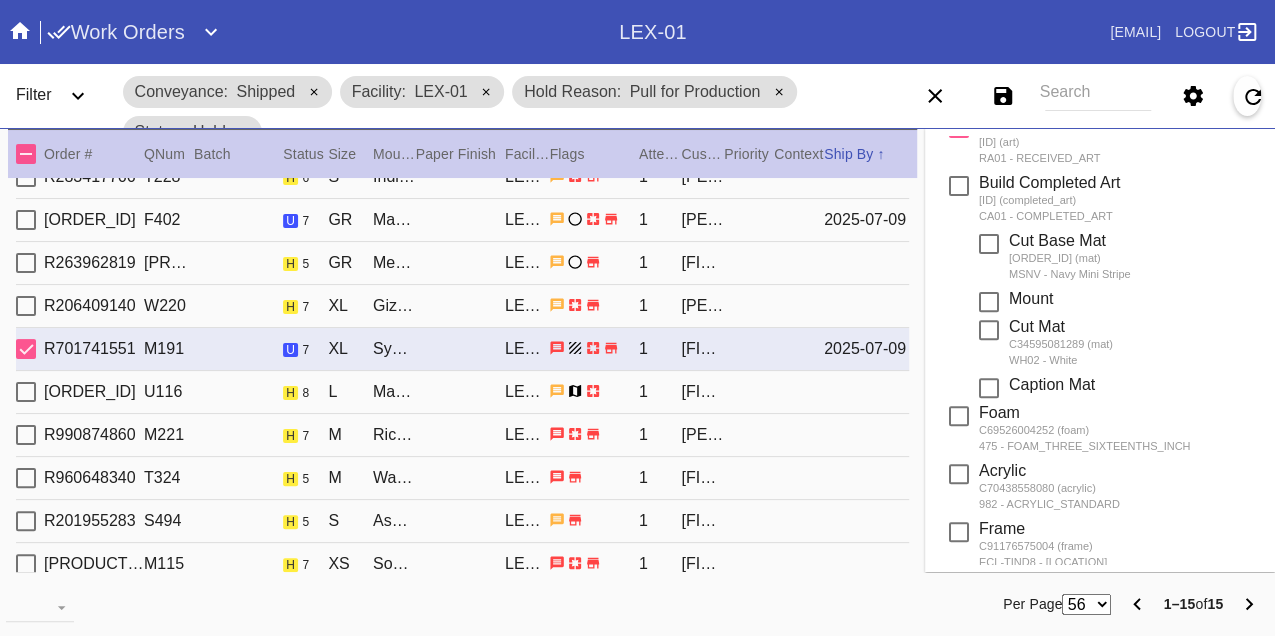 scroll, scrollTop: 0, scrollLeft: 0, axis: both 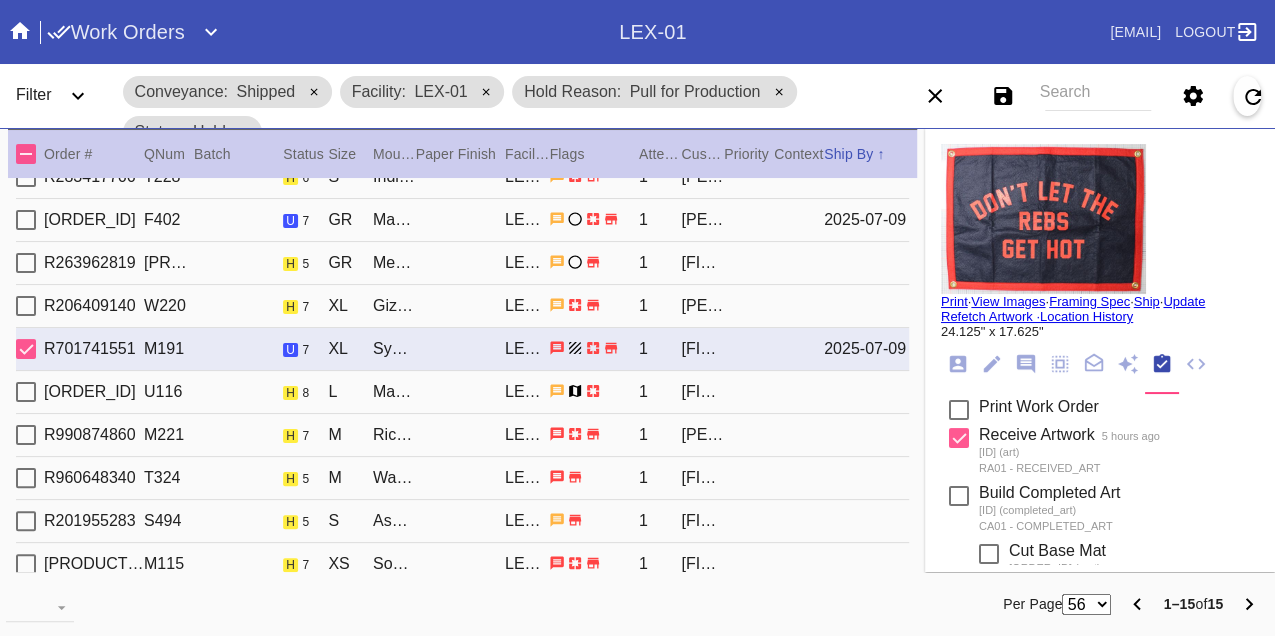 click on "Print" at bounding box center [954, 301] 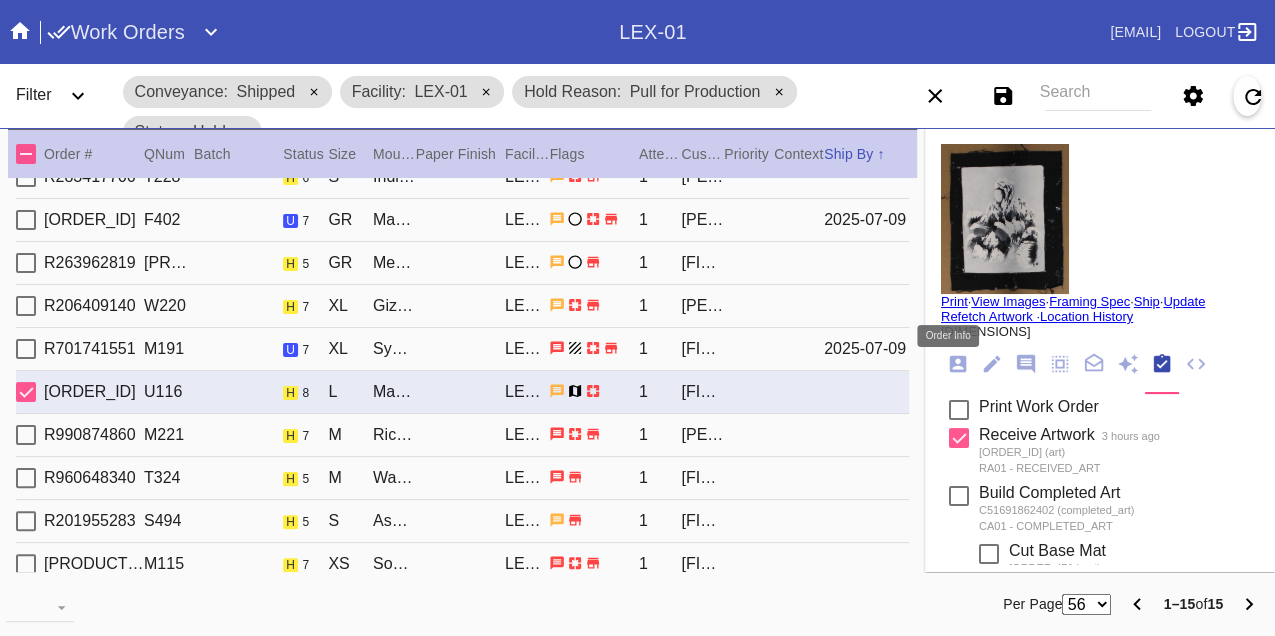 click at bounding box center [958, 364] 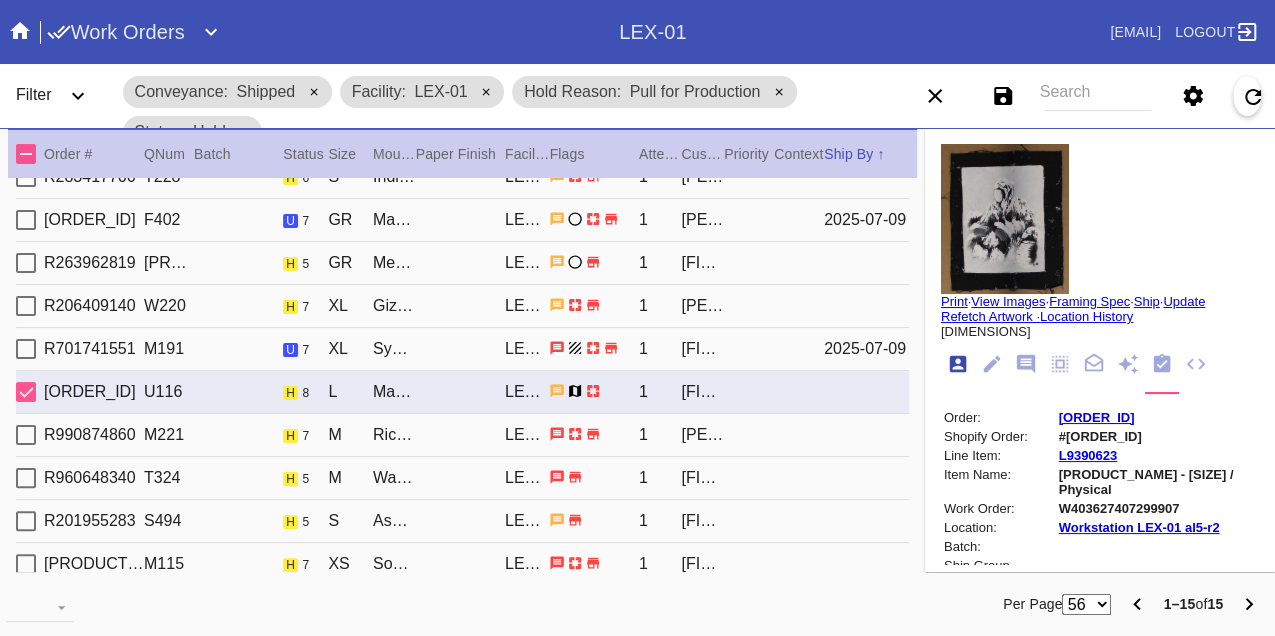 scroll, scrollTop: 24, scrollLeft: 0, axis: vertical 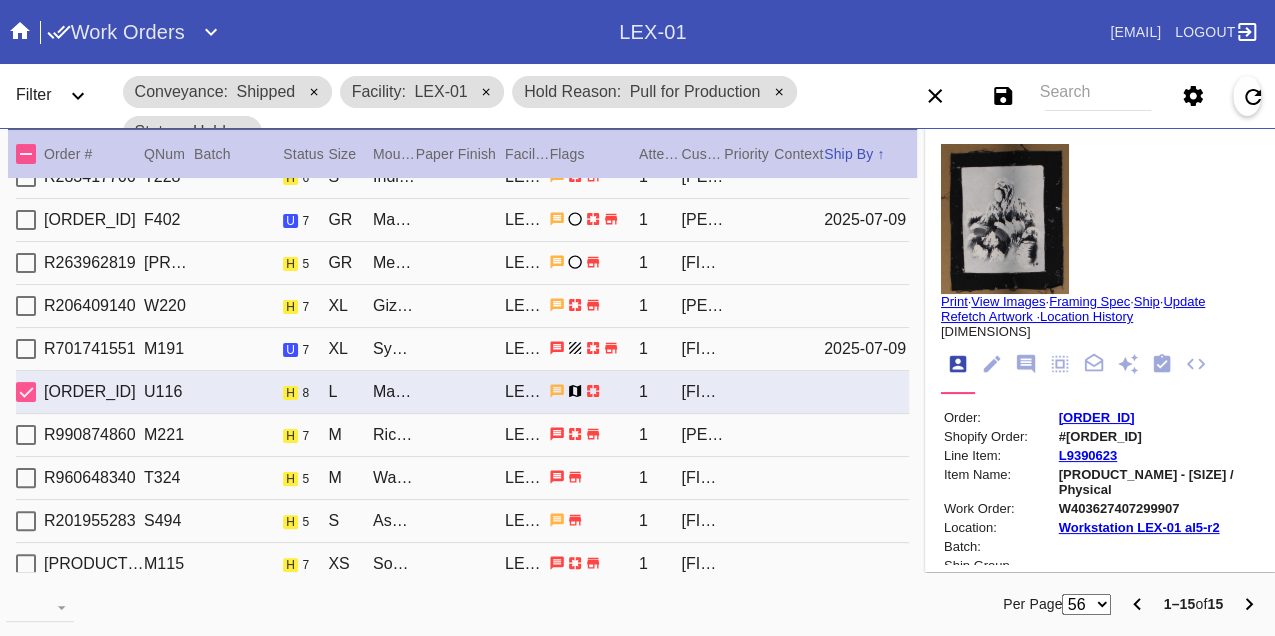 click on "W403627407299907" at bounding box center [1157, 508] 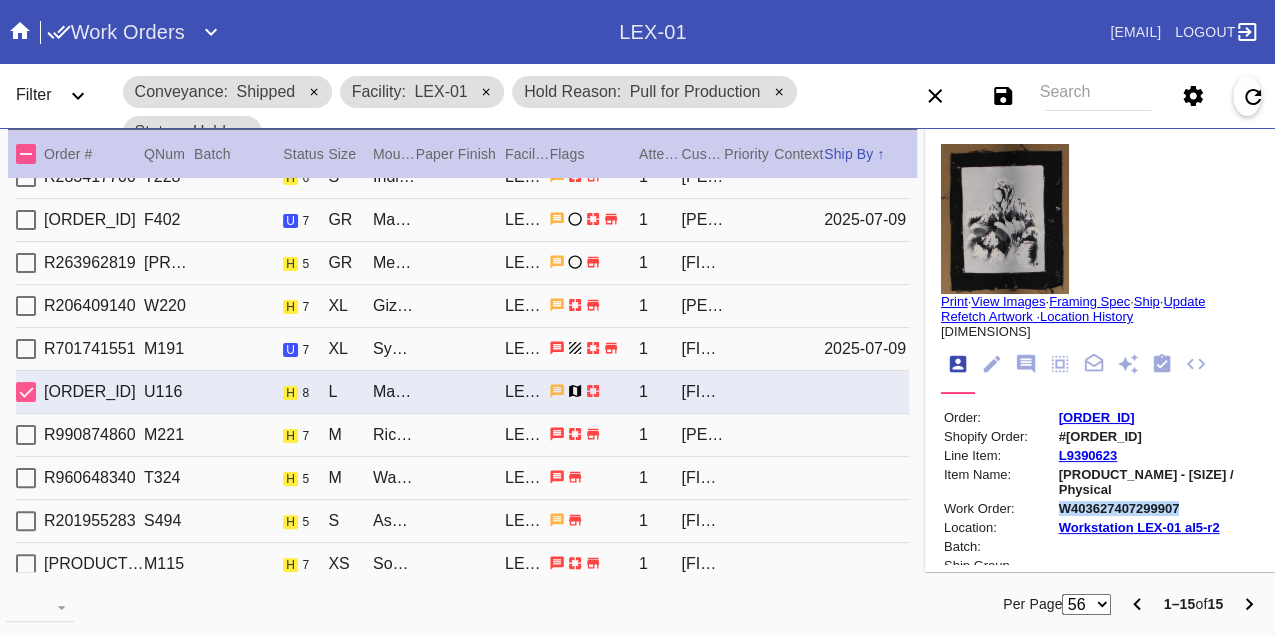 click on "W403627407299907" at bounding box center [1157, 508] 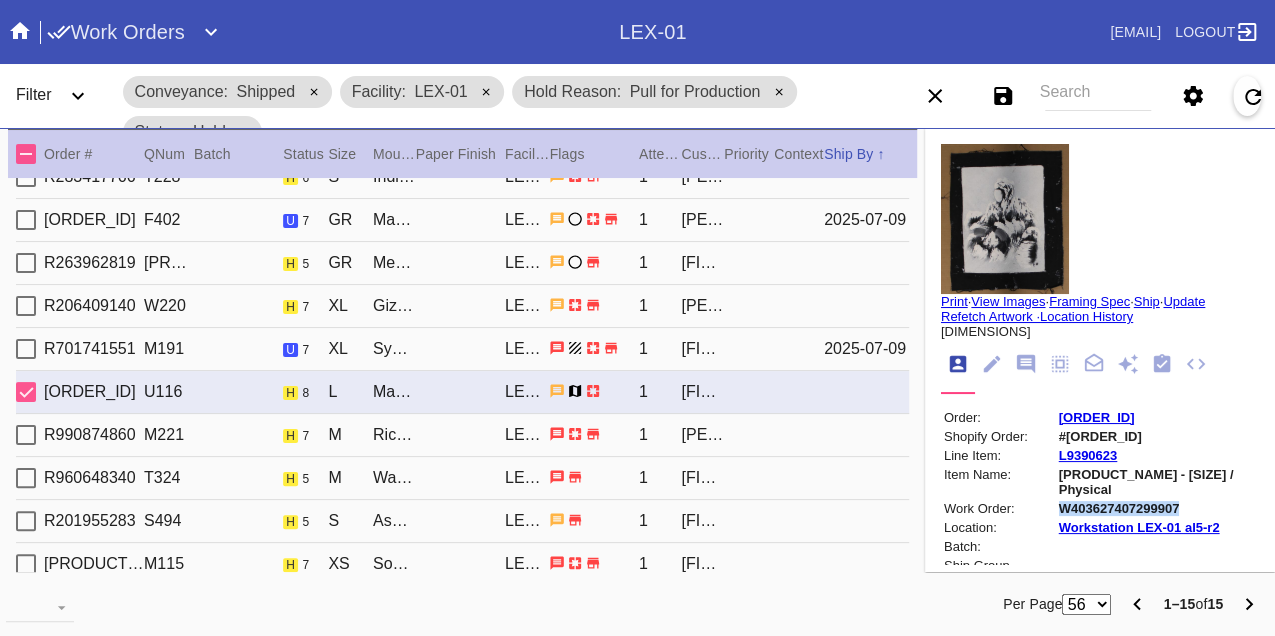 copy on "W403627407299907" 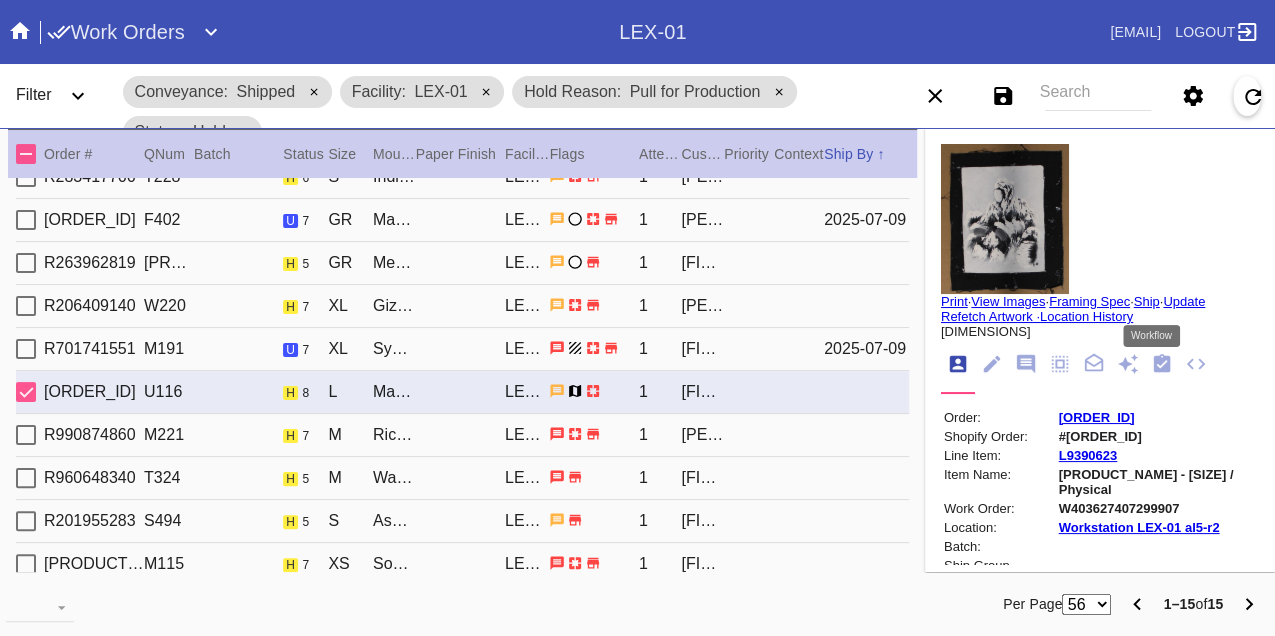 click at bounding box center [1162, 363] 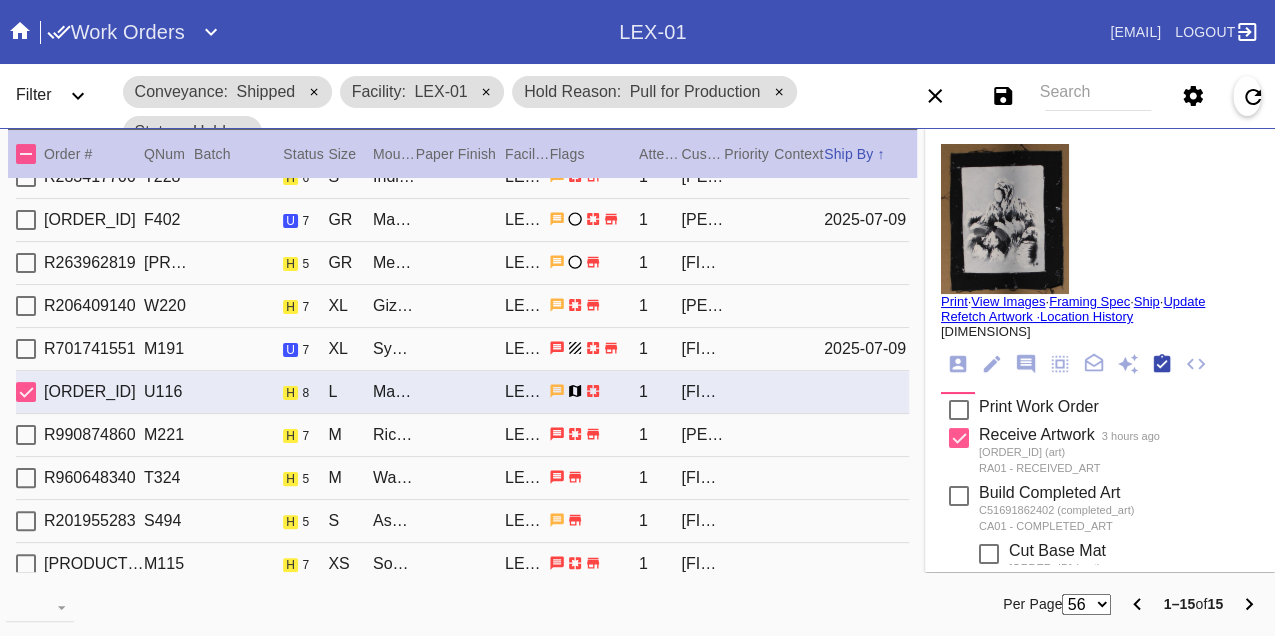 scroll, scrollTop: 318, scrollLeft: 0, axis: vertical 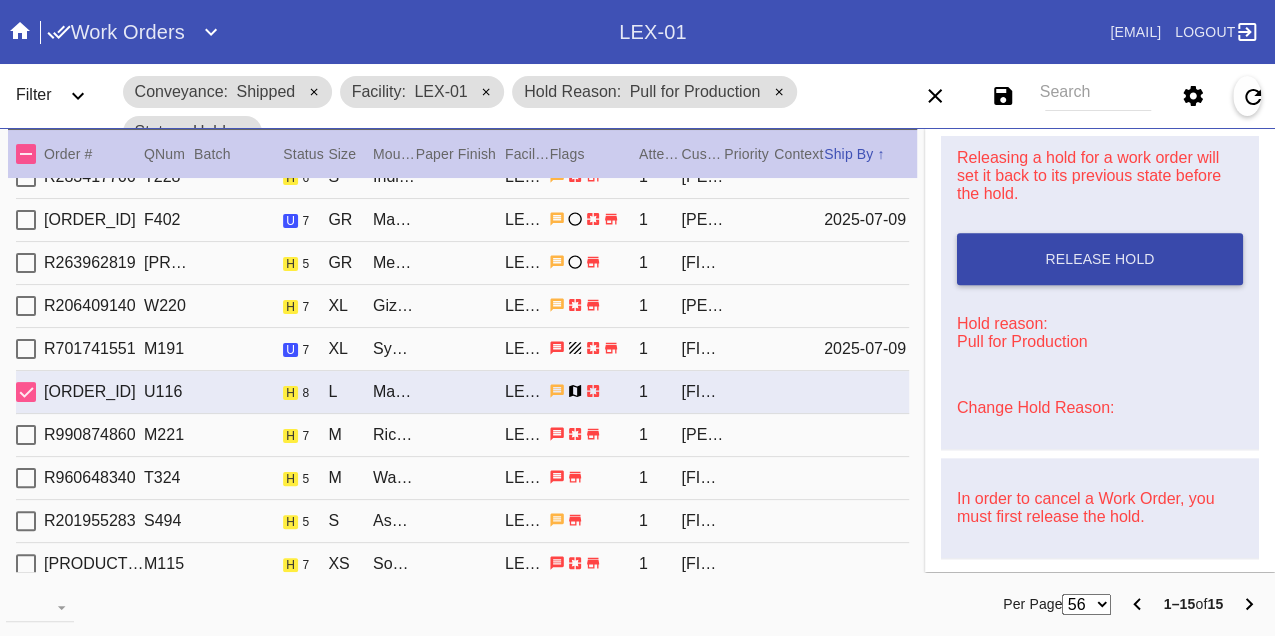click on "Release Hold" at bounding box center [1100, 259] 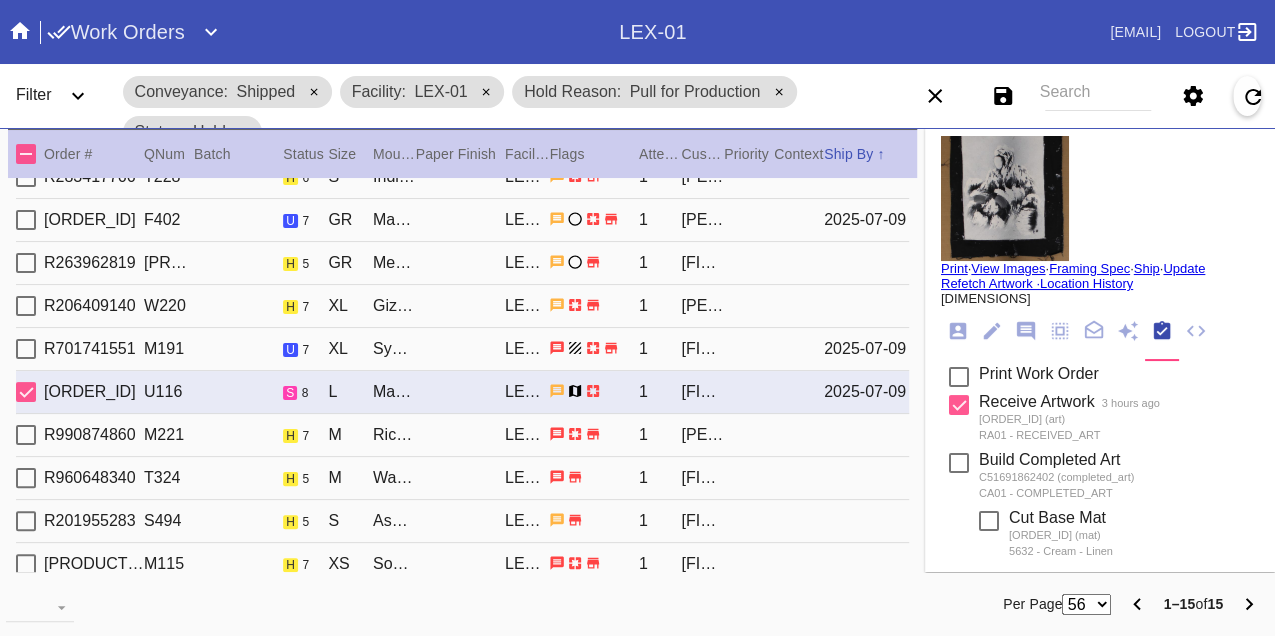 scroll, scrollTop: 0, scrollLeft: 0, axis: both 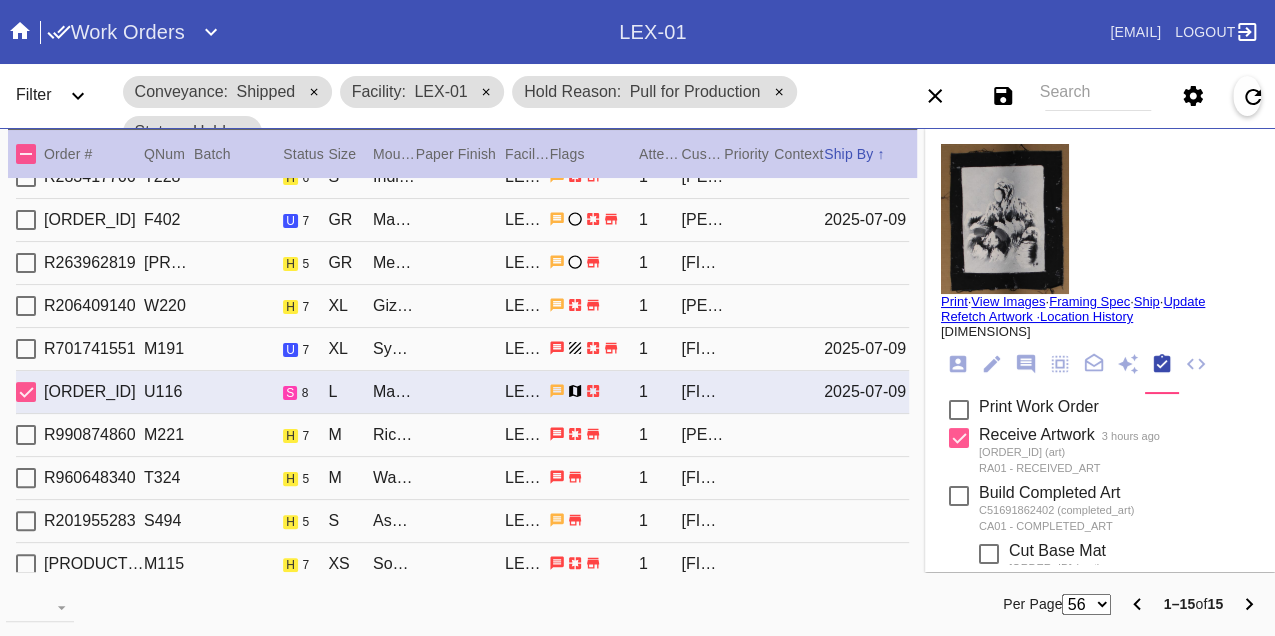 click on "Print" at bounding box center [954, 301] 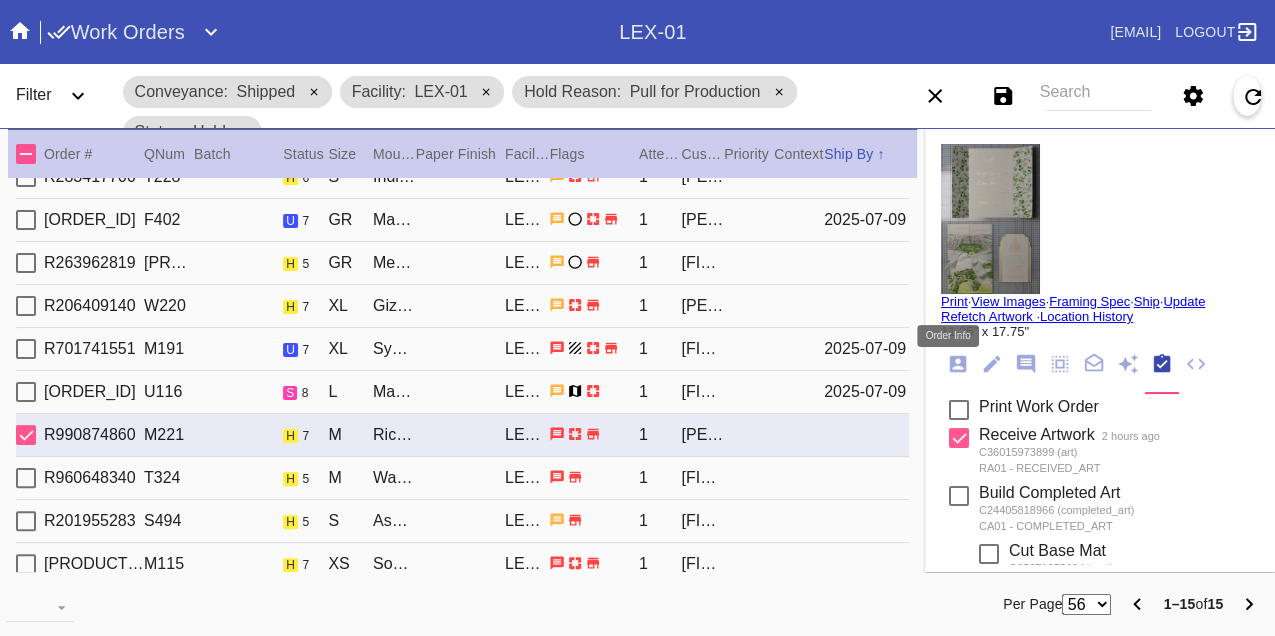 click at bounding box center (958, 364) 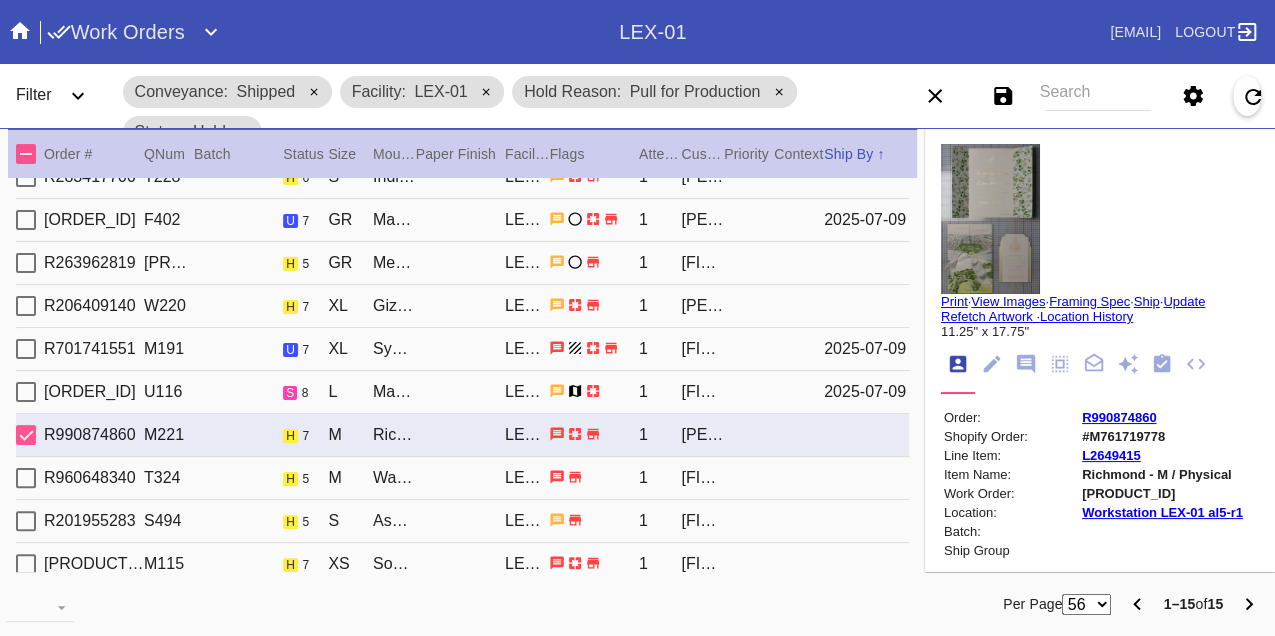 click on "W653673469100279" at bounding box center (1162, 493) 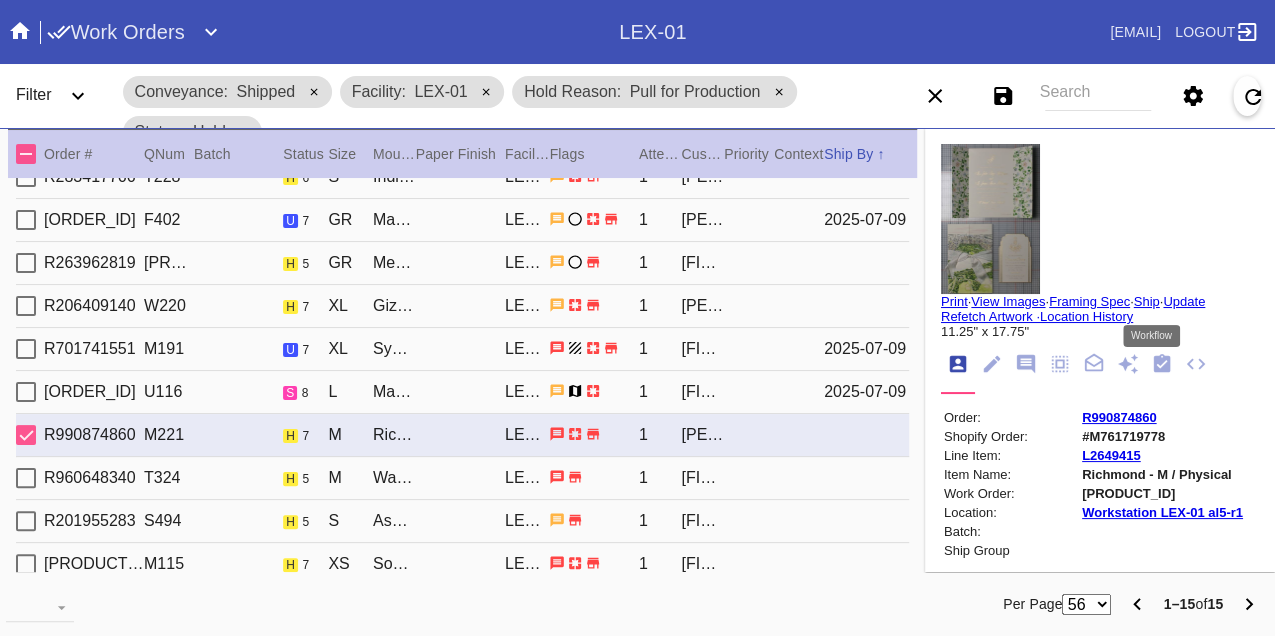 click at bounding box center [1162, 363] 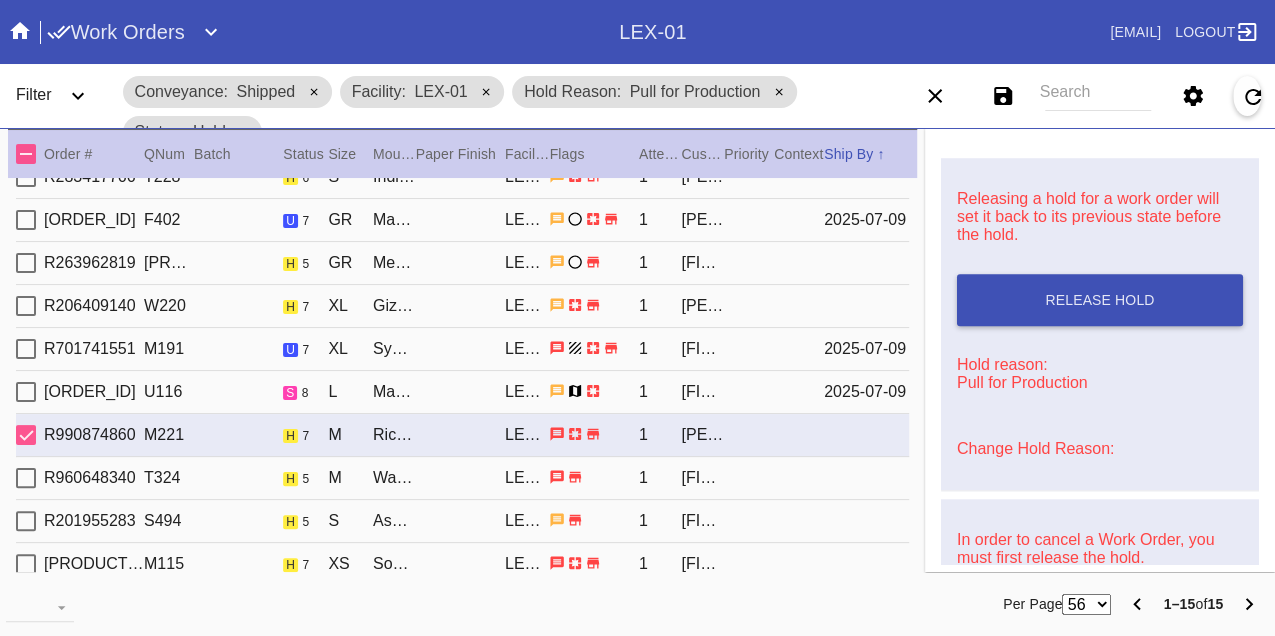 scroll, scrollTop: 948, scrollLeft: 0, axis: vertical 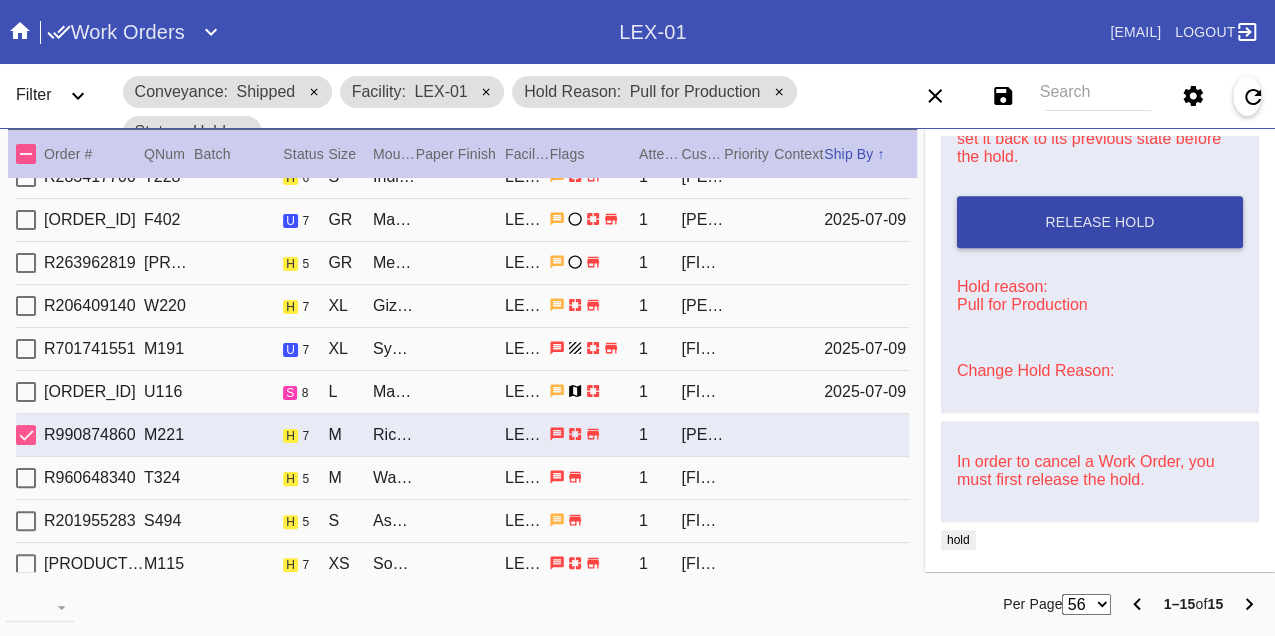 click on "Release Hold" at bounding box center [1100, 222] 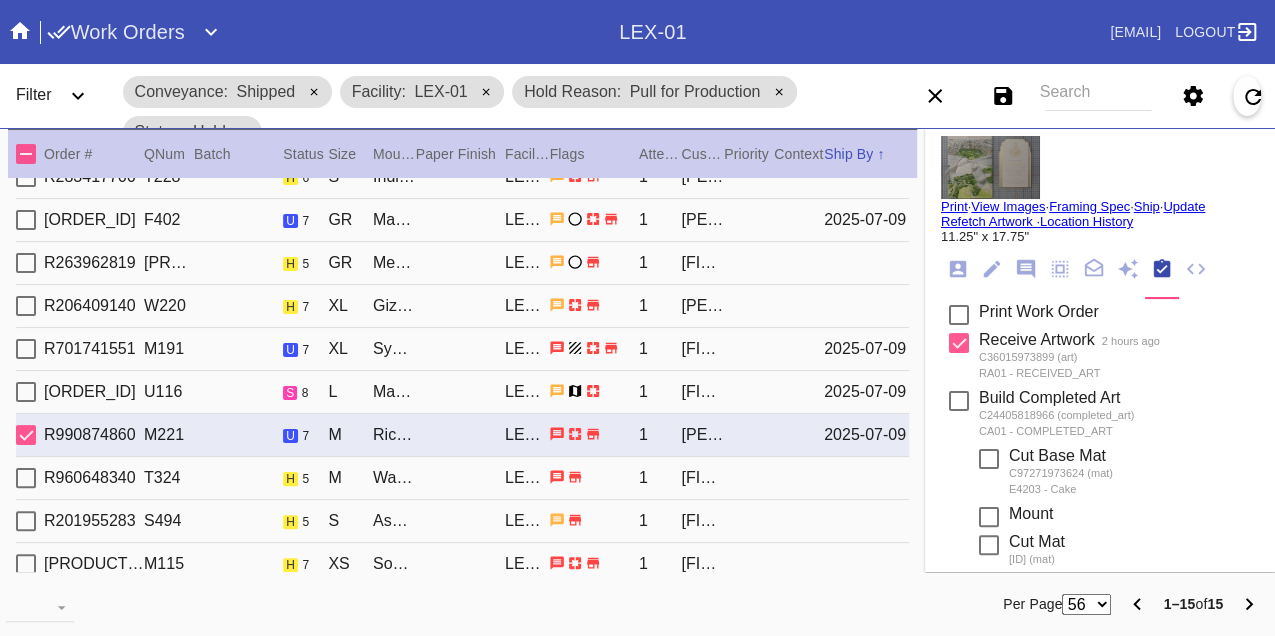 scroll, scrollTop: 0, scrollLeft: 0, axis: both 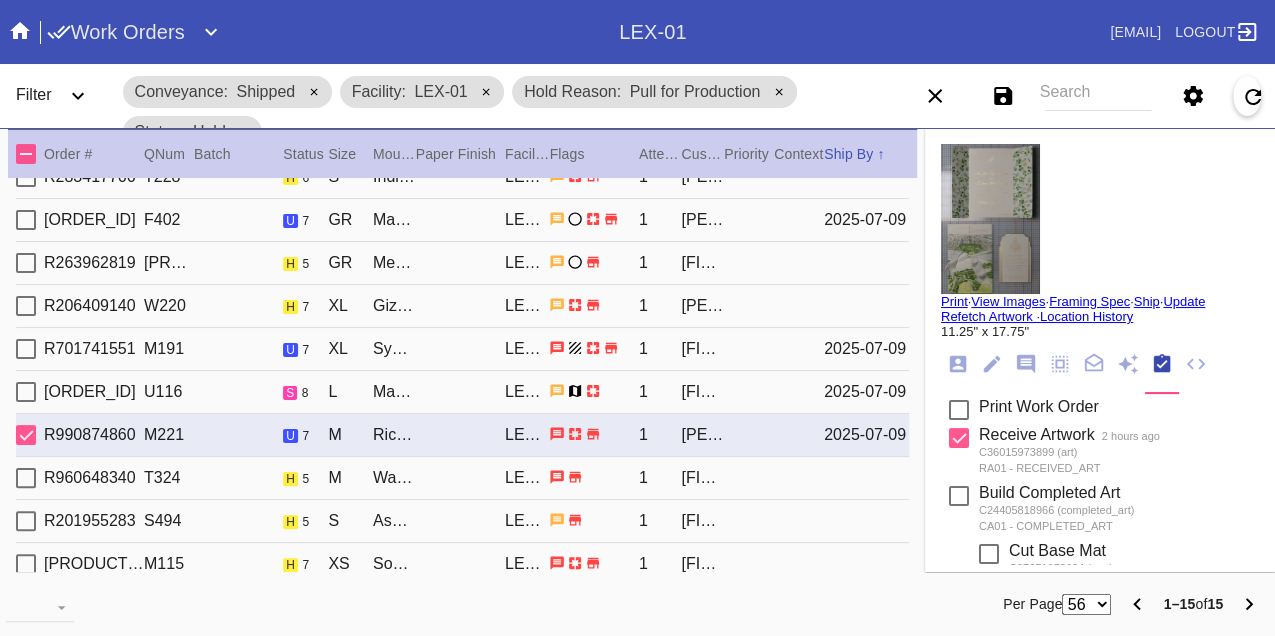 click on "Print" at bounding box center (954, 301) 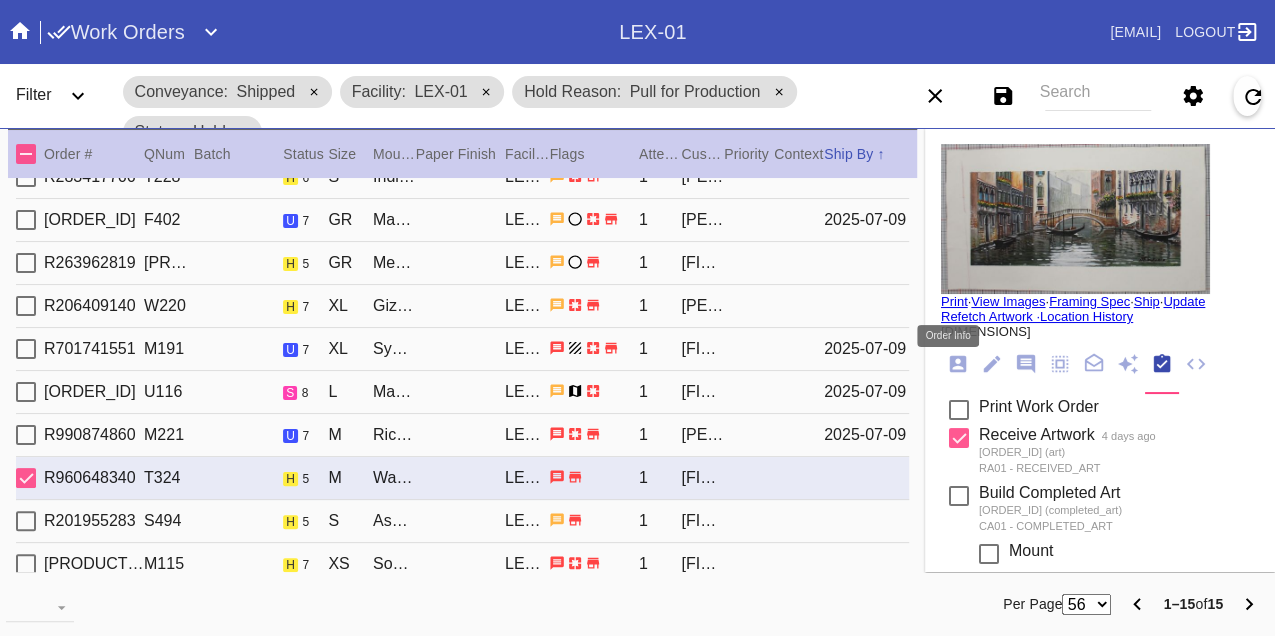 click at bounding box center (958, 364) 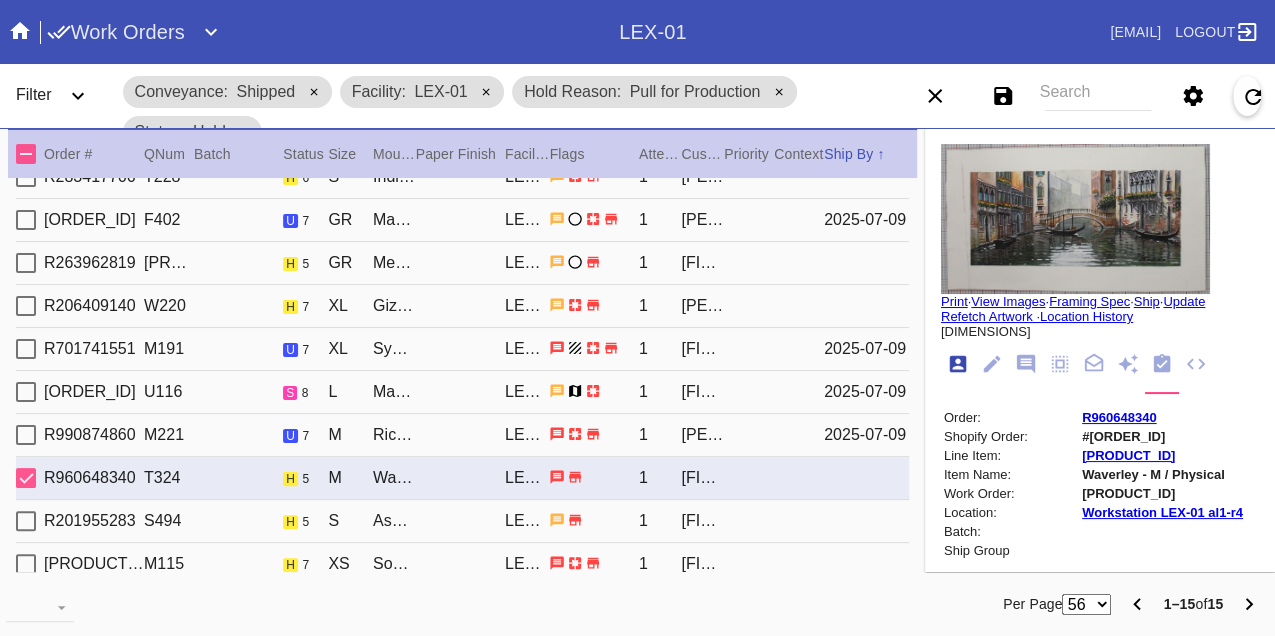 scroll, scrollTop: 24, scrollLeft: 0, axis: vertical 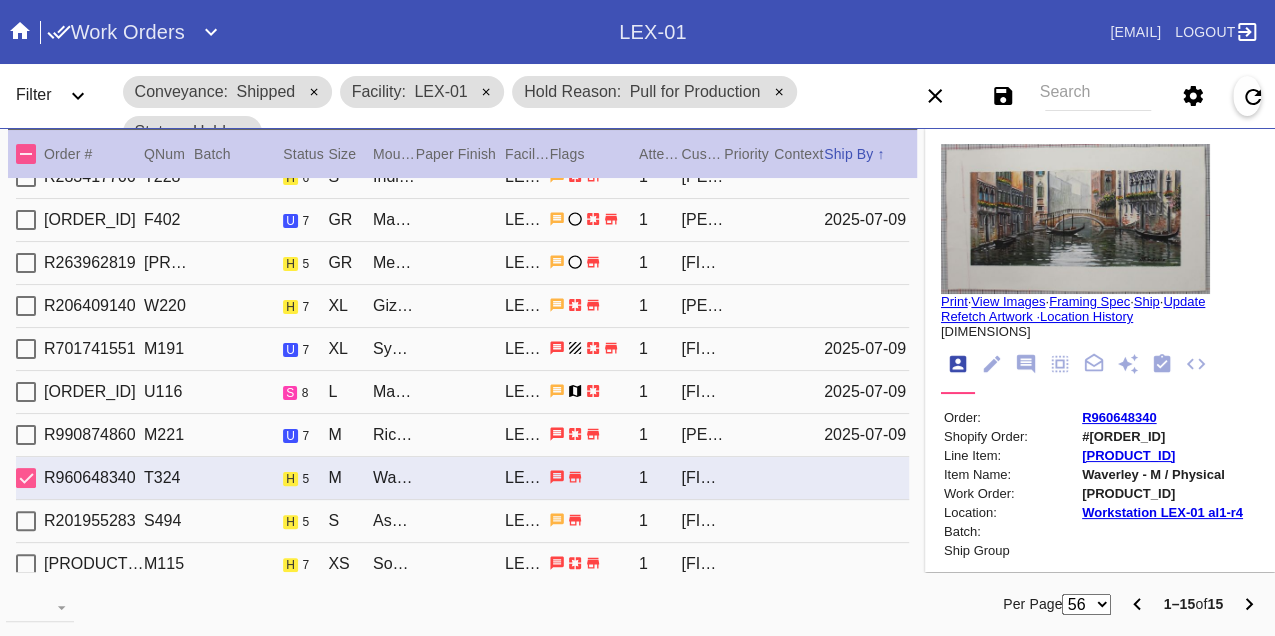 click on "W265013633476026" at bounding box center (1162, 493) 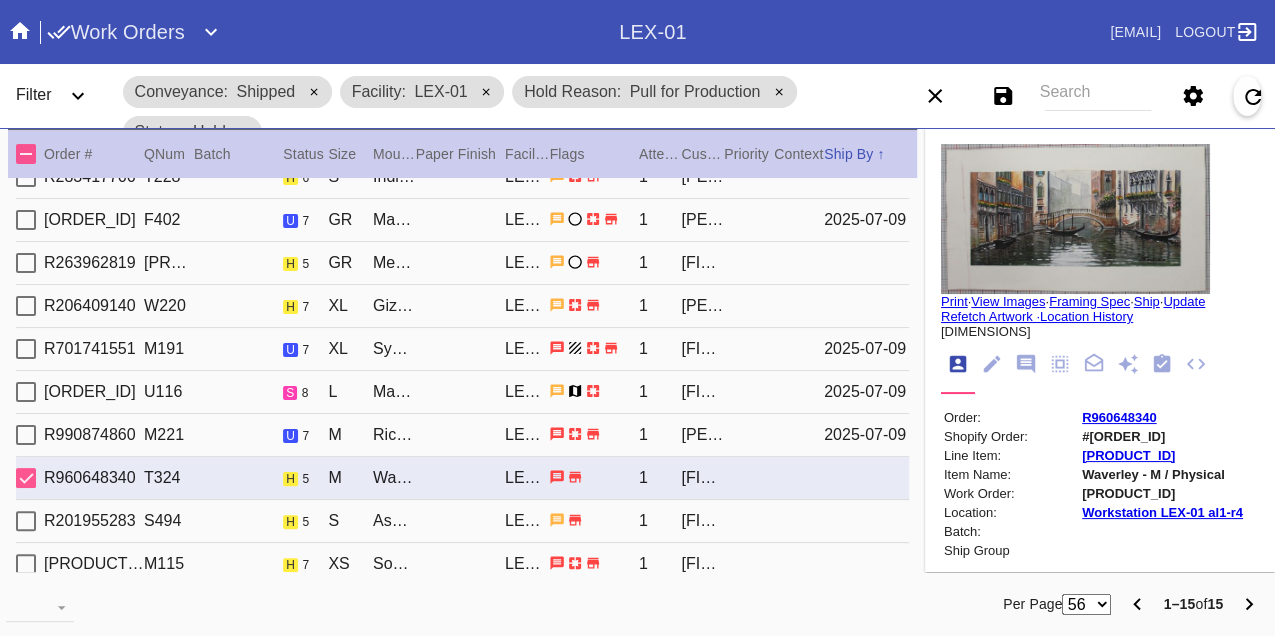 copy on "W265013633476026" 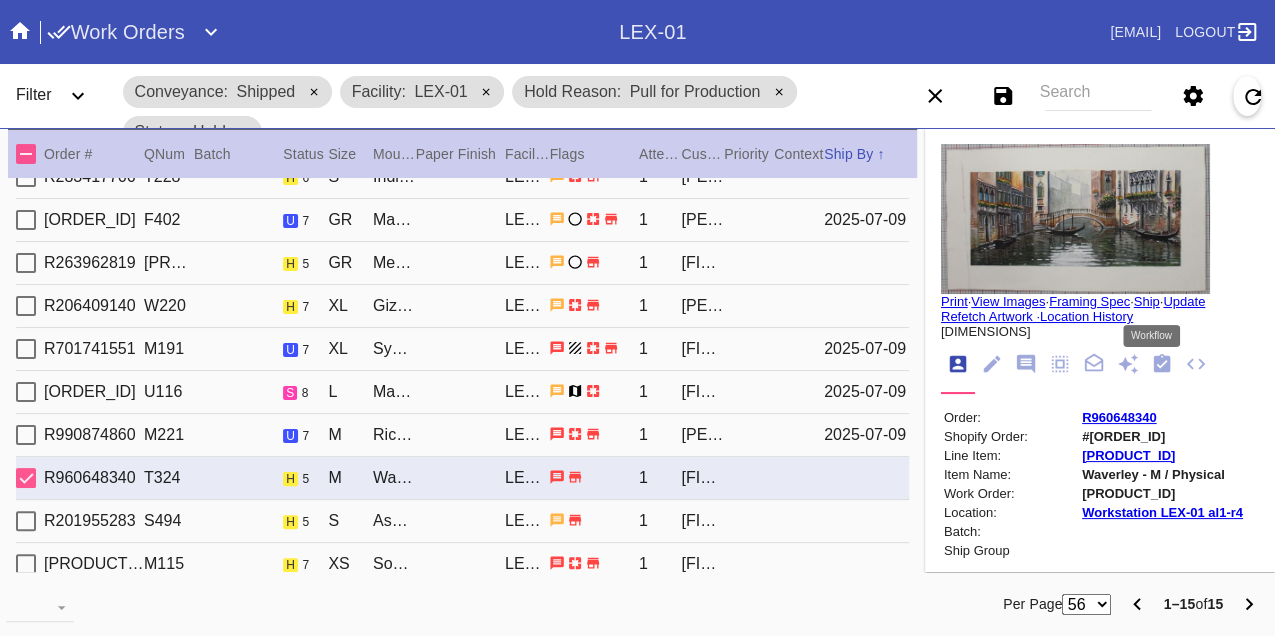 click at bounding box center [1162, 363] 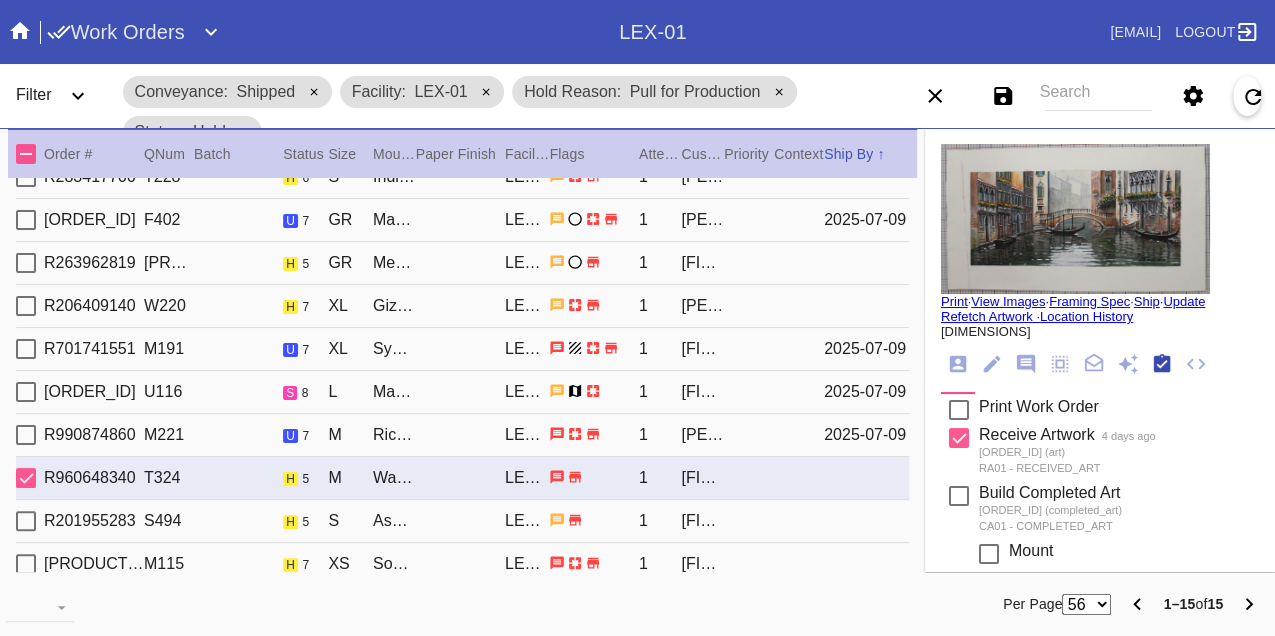 scroll, scrollTop: 318, scrollLeft: 0, axis: vertical 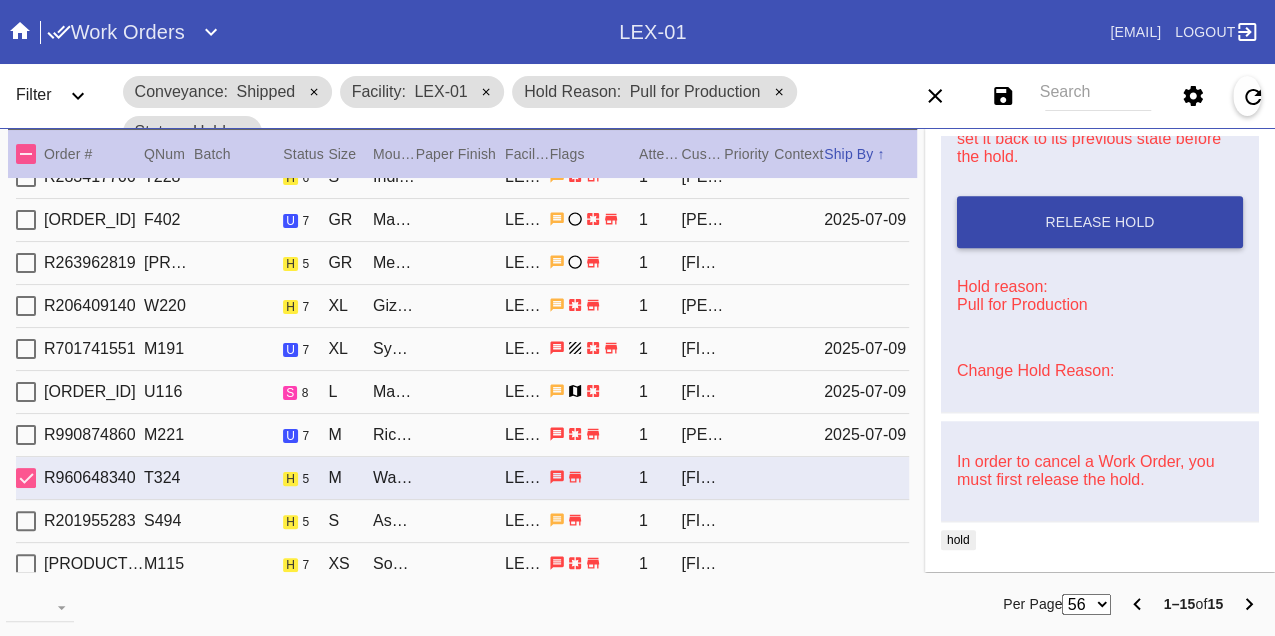 click on "Release Hold" at bounding box center (1100, 222) 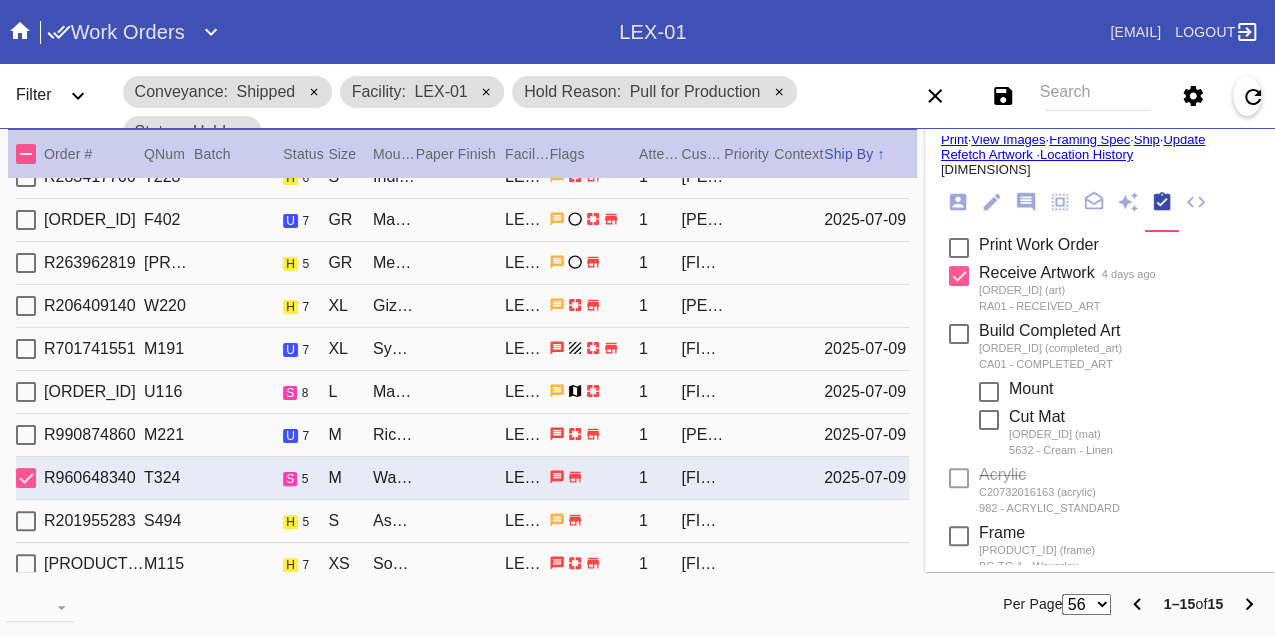 scroll, scrollTop: 0, scrollLeft: 0, axis: both 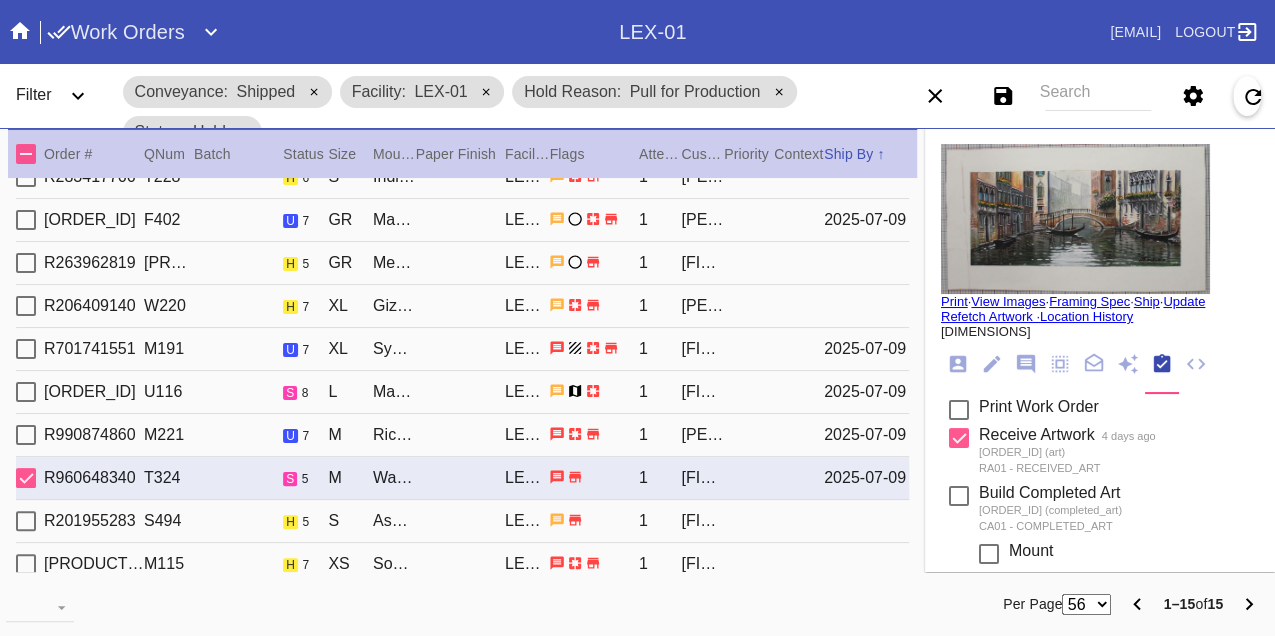 click on "Print" at bounding box center (954, 301) 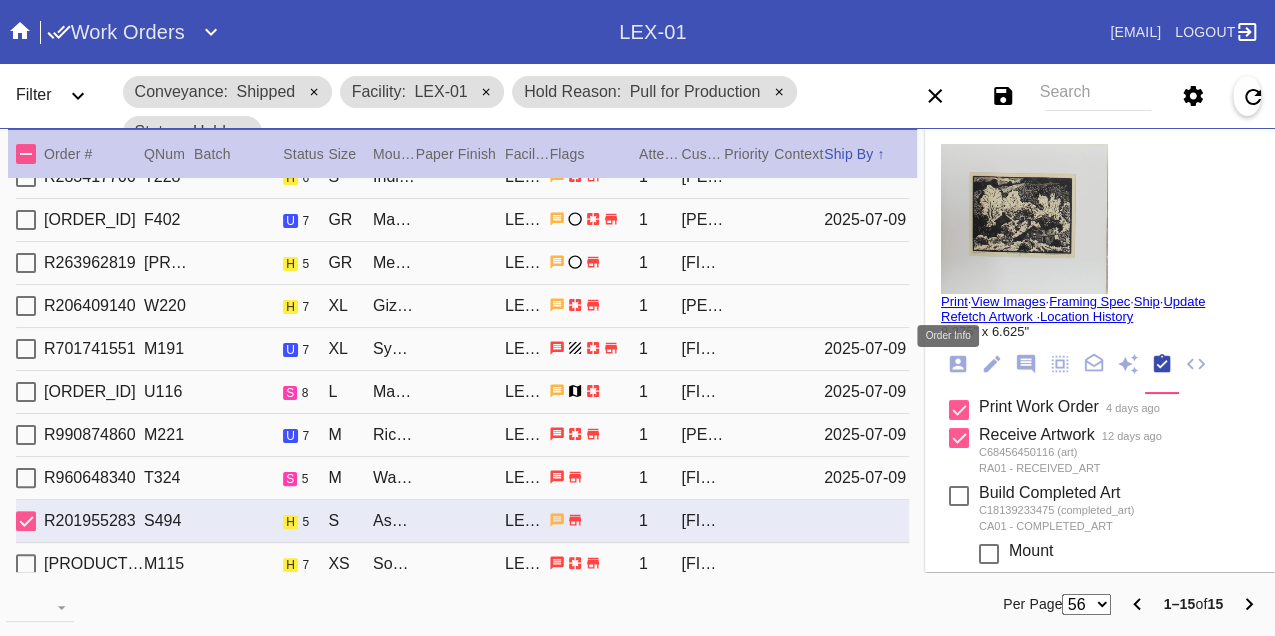 click at bounding box center (958, 364) 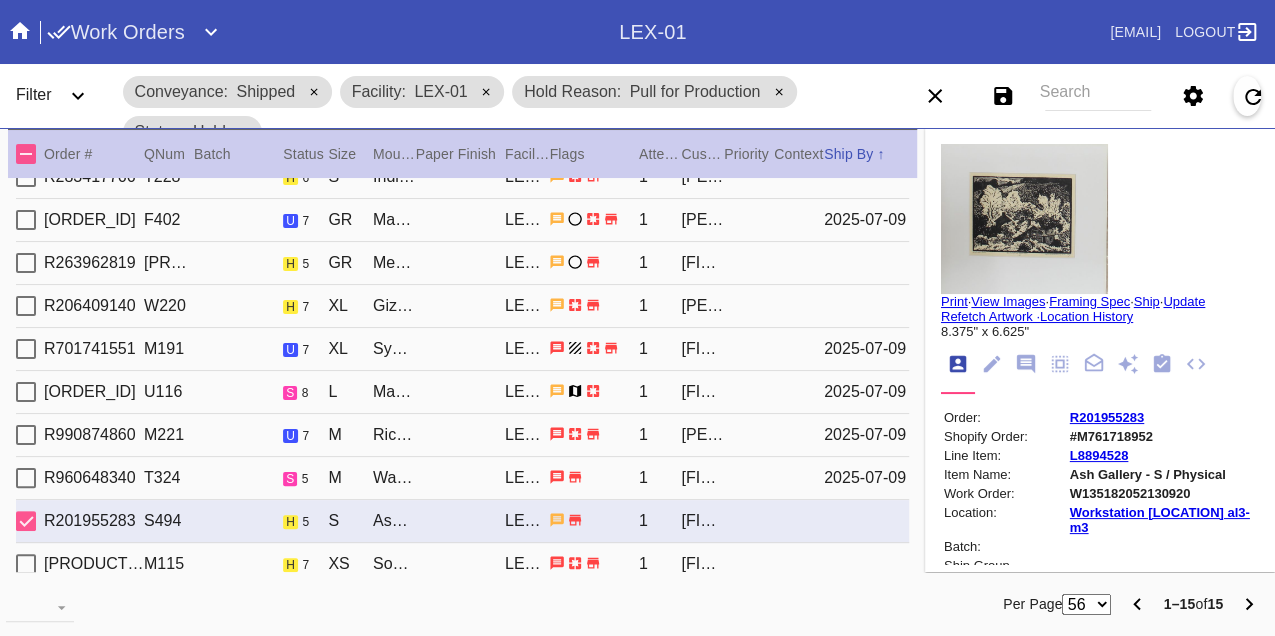click on "W135182052130920" at bounding box center (1163, 493) 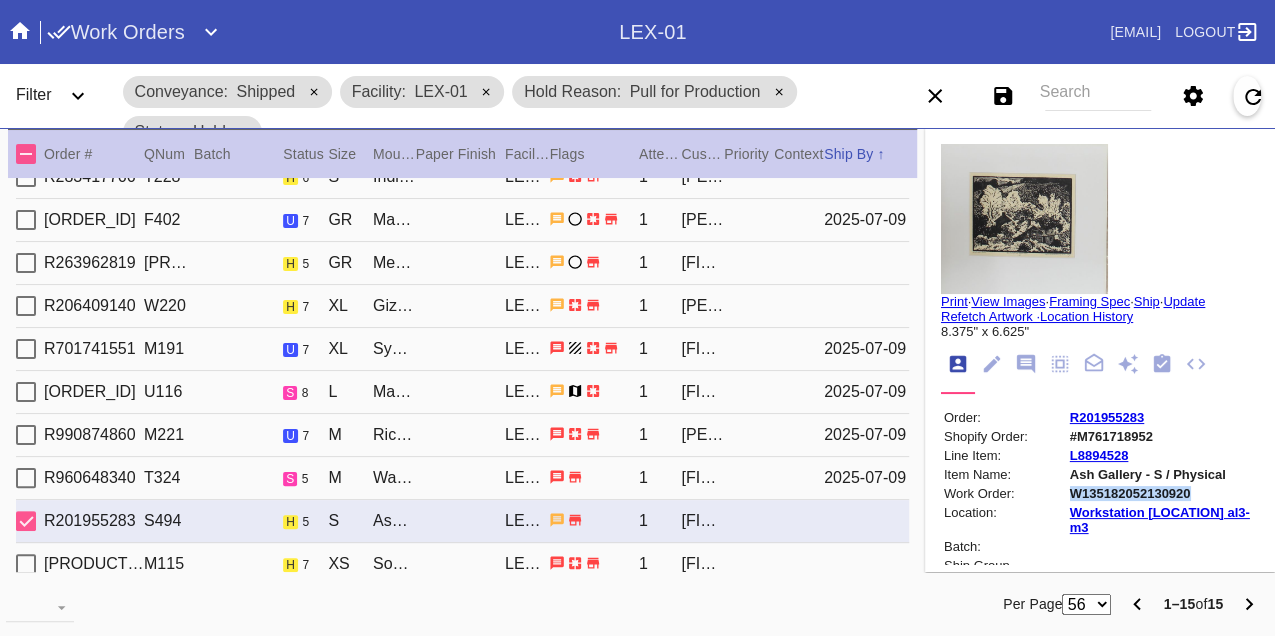 click on "W135182052130920" at bounding box center (1163, 493) 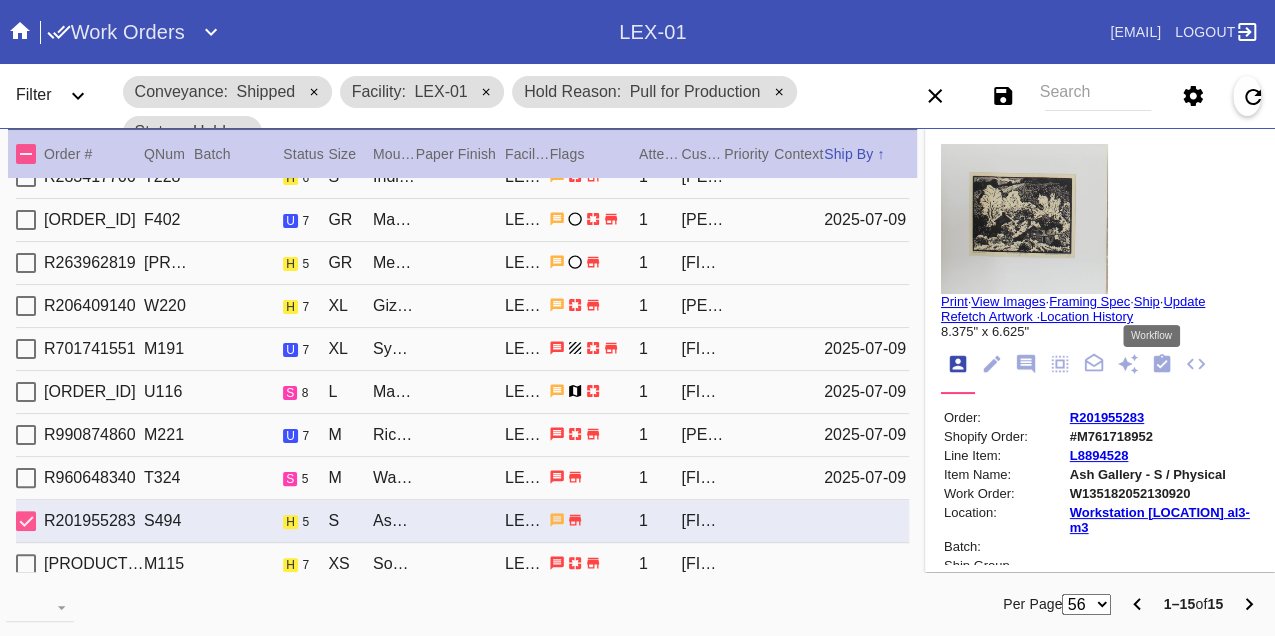 click at bounding box center (1162, 363) 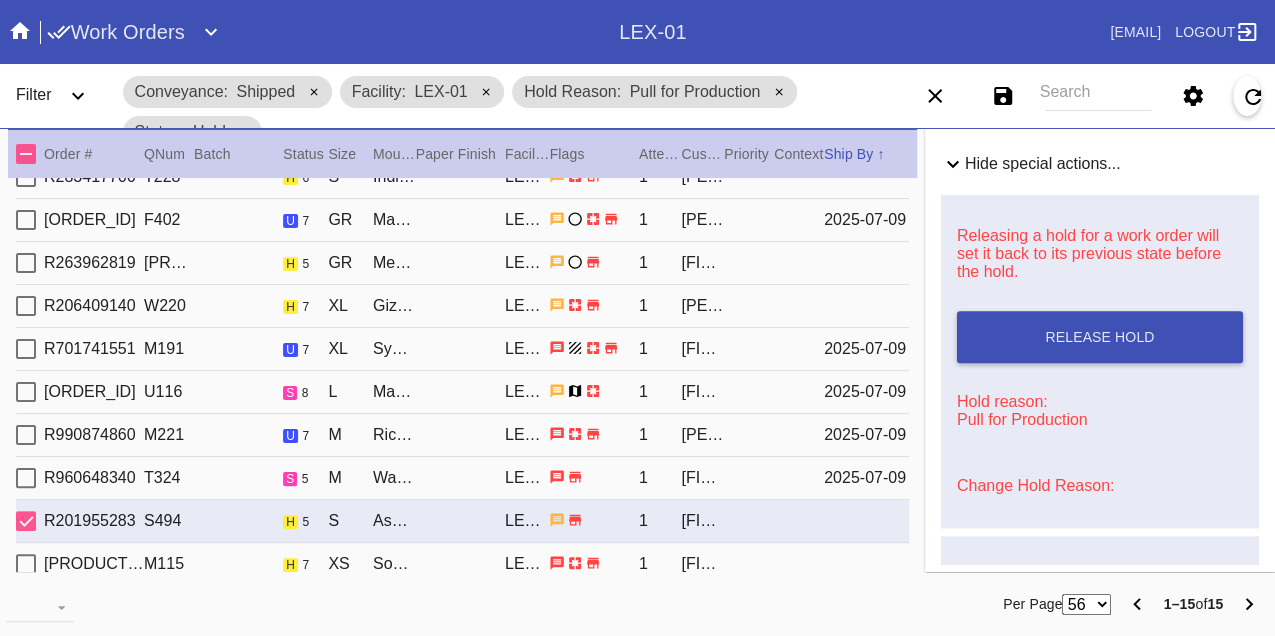 scroll, scrollTop: 829, scrollLeft: 0, axis: vertical 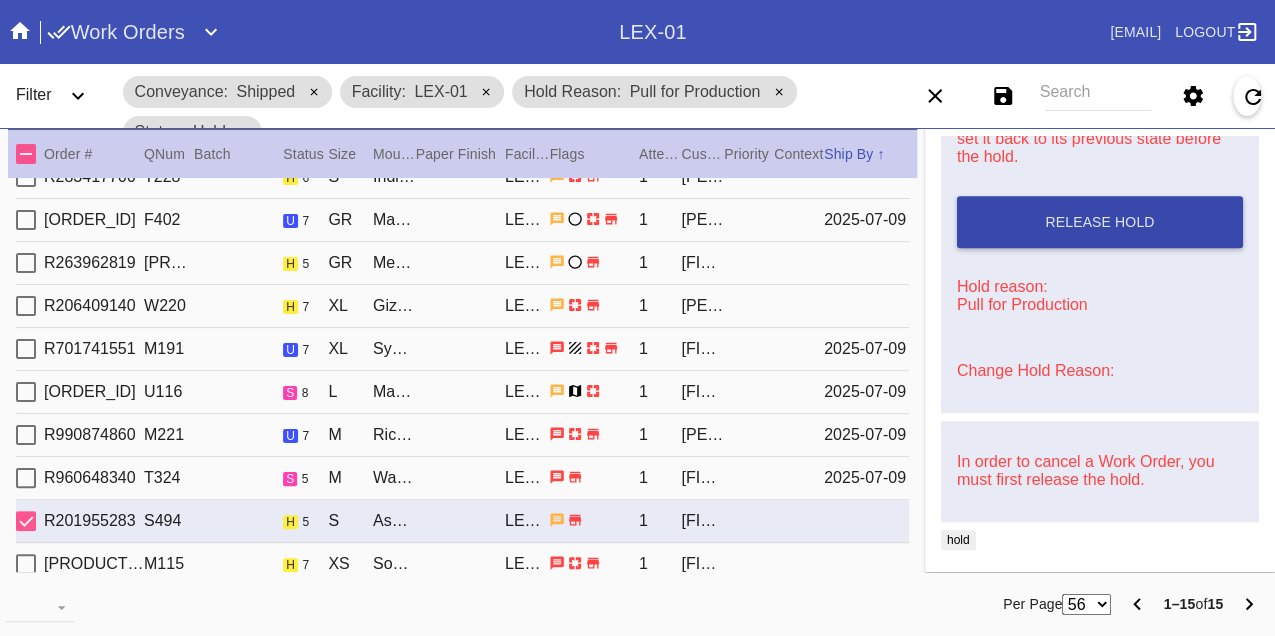 click on "Release Hold" at bounding box center [1100, 222] 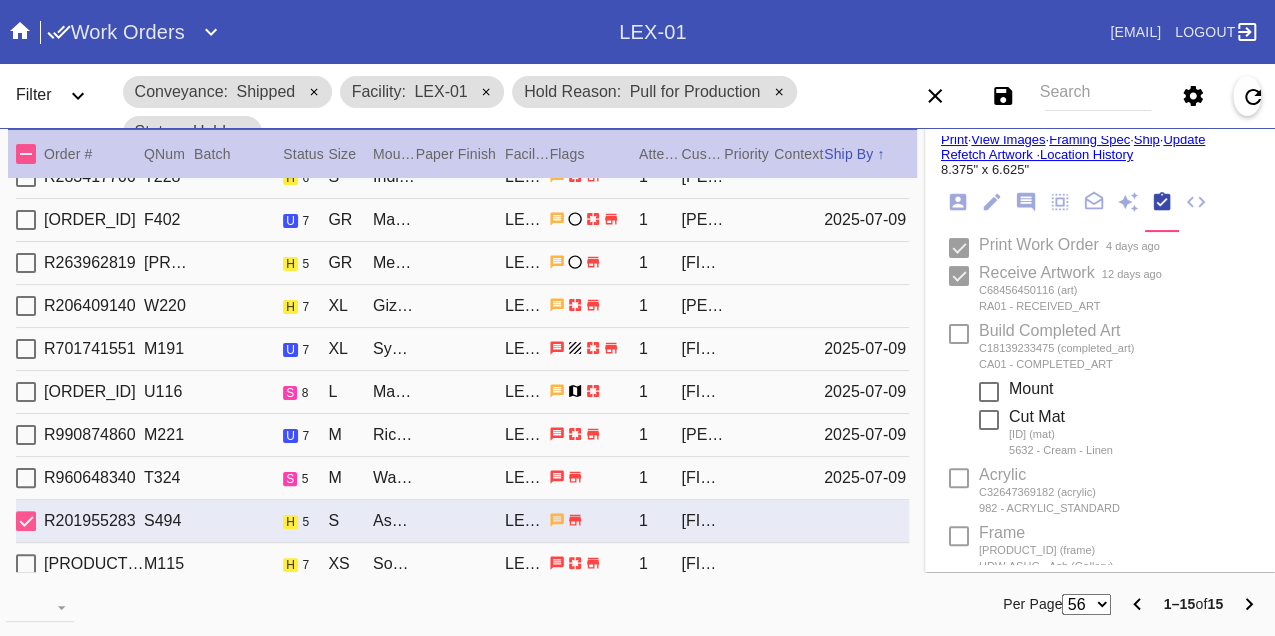 scroll, scrollTop: 0, scrollLeft: 0, axis: both 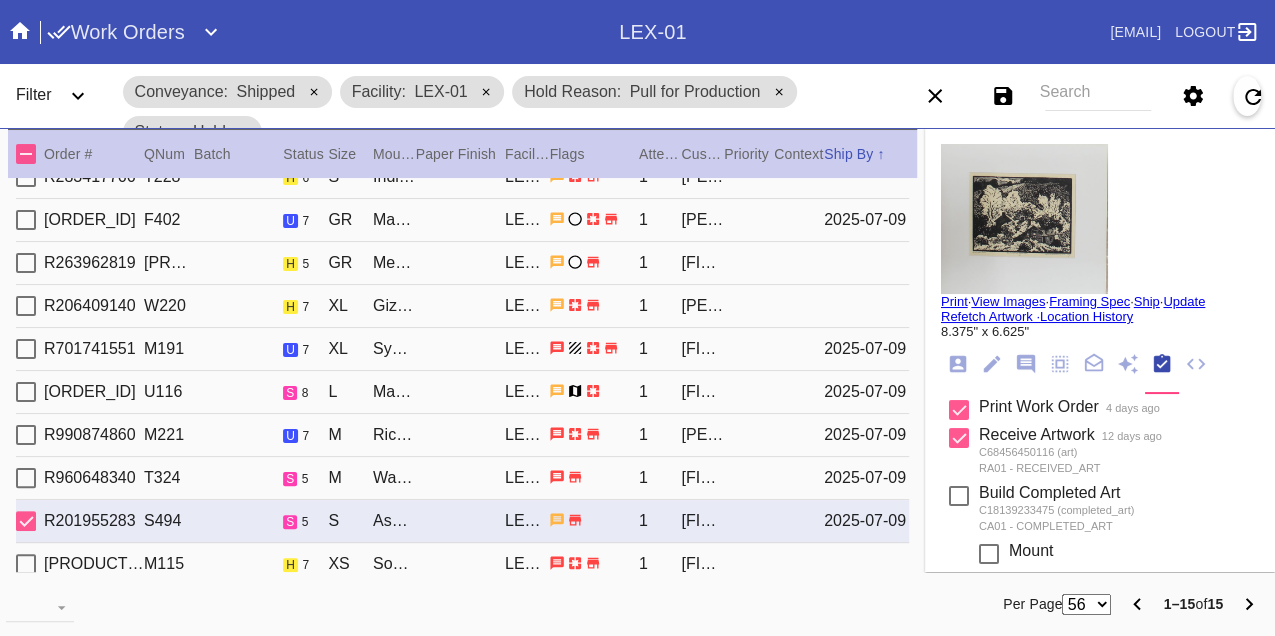 click on "Print" at bounding box center [954, 301] 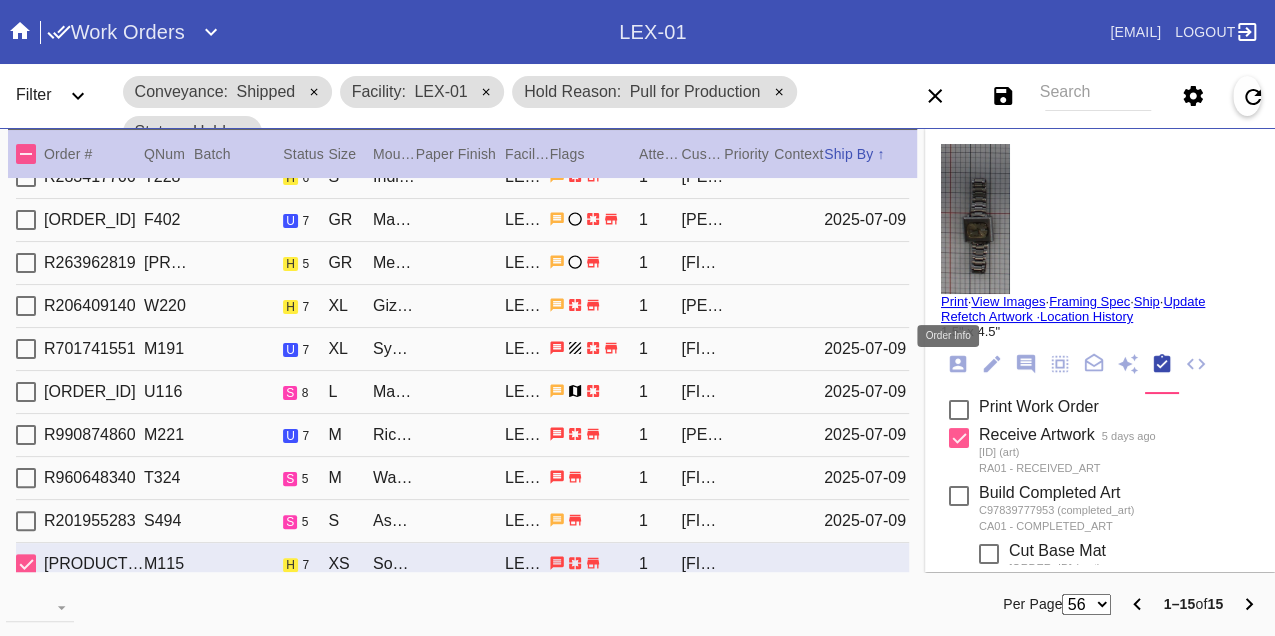click at bounding box center [958, 364] 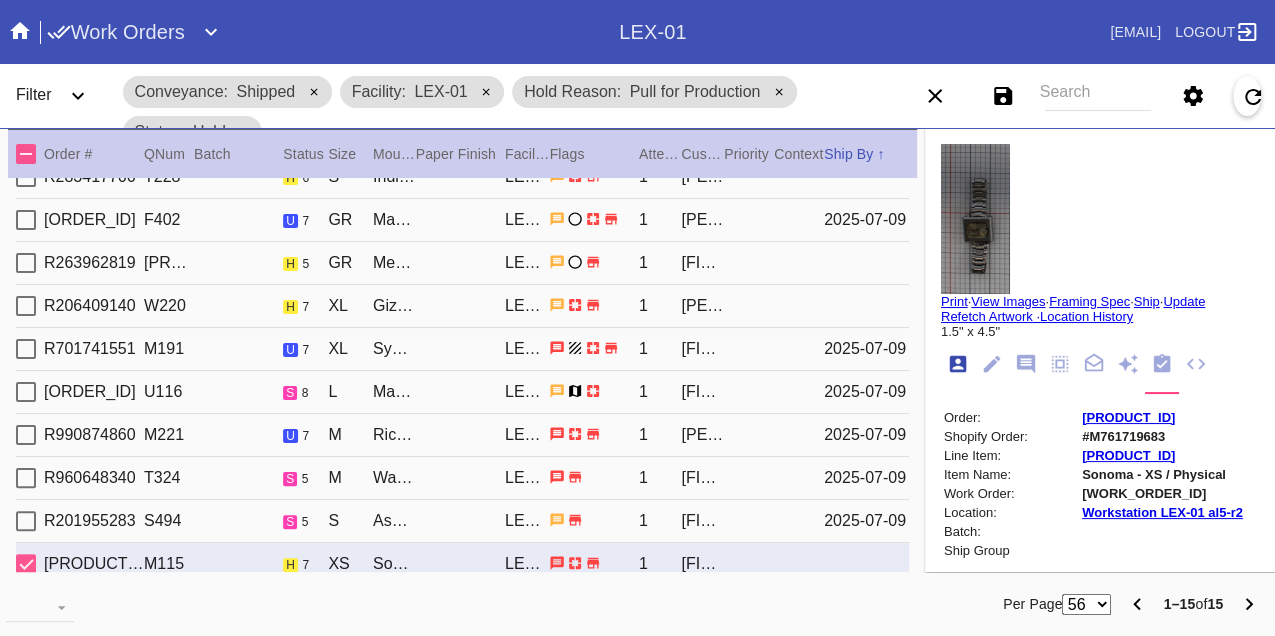 scroll, scrollTop: 24, scrollLeft: 0, axis: vertical 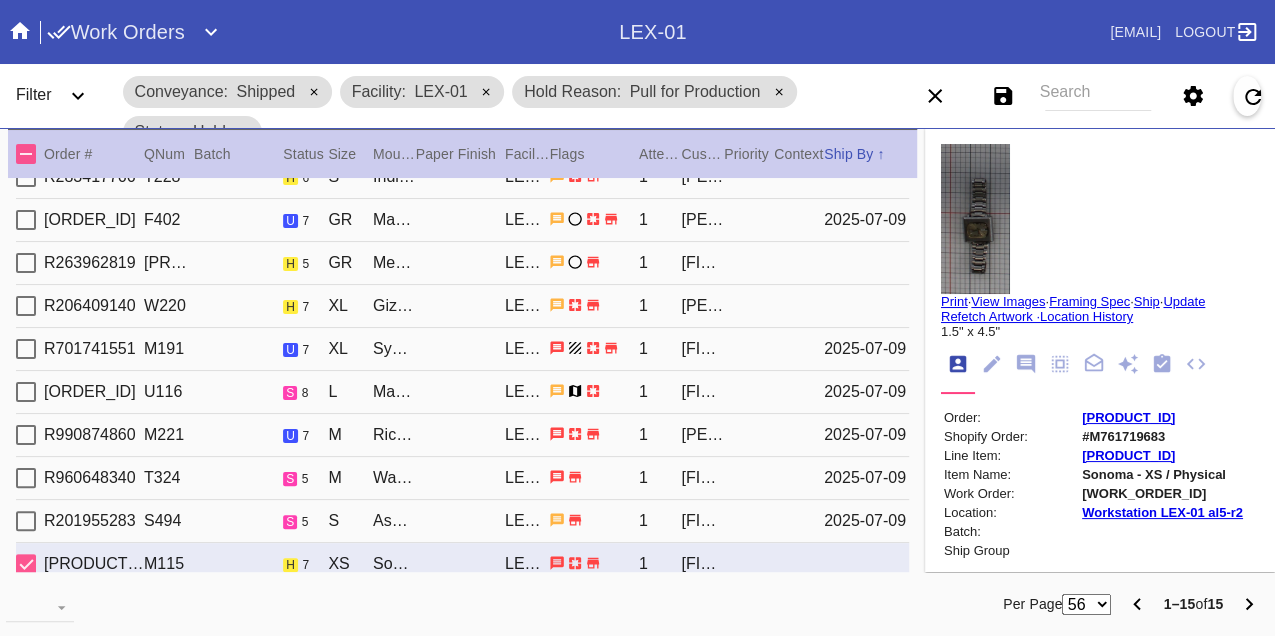 click on "W295199559035253" at bounding box center (1162, 493) 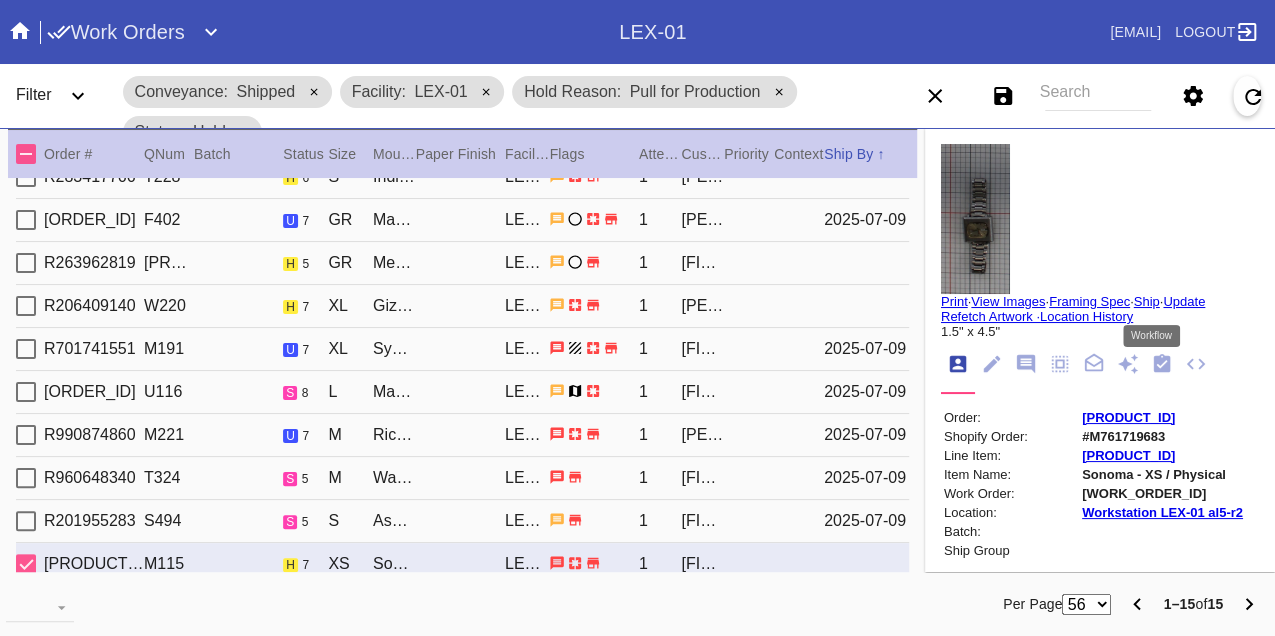 click at bounding box center (1162, 363) 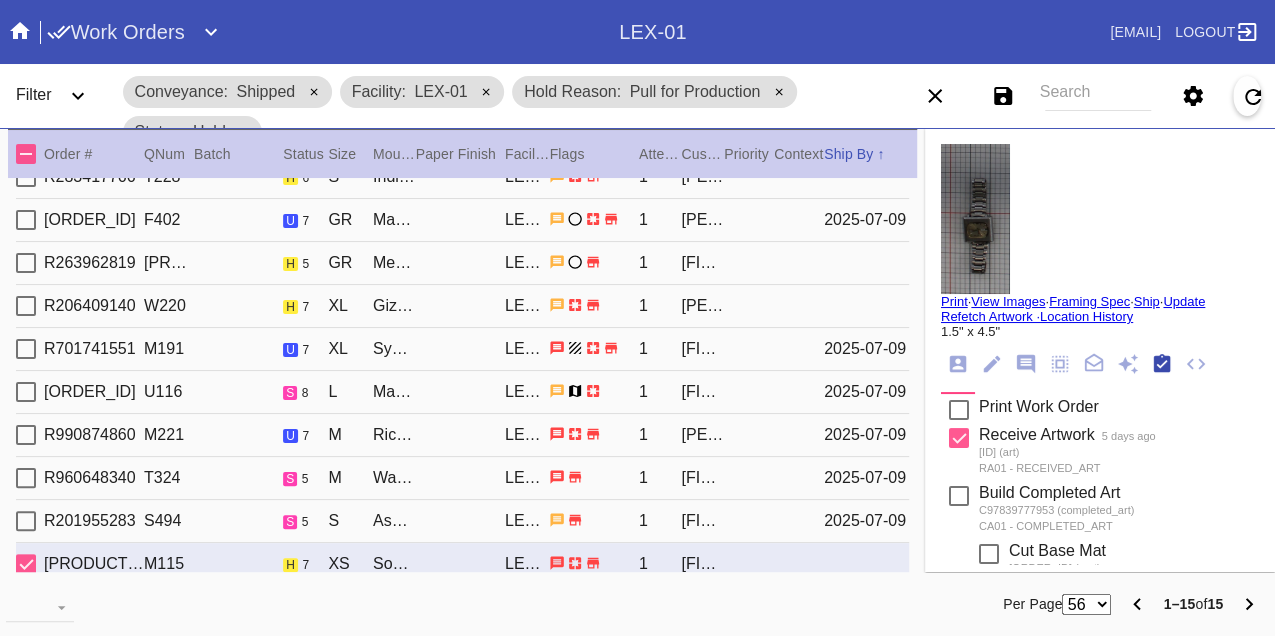 scroll, scrollTop: 318, scrollLeft: 0, axis: vertical 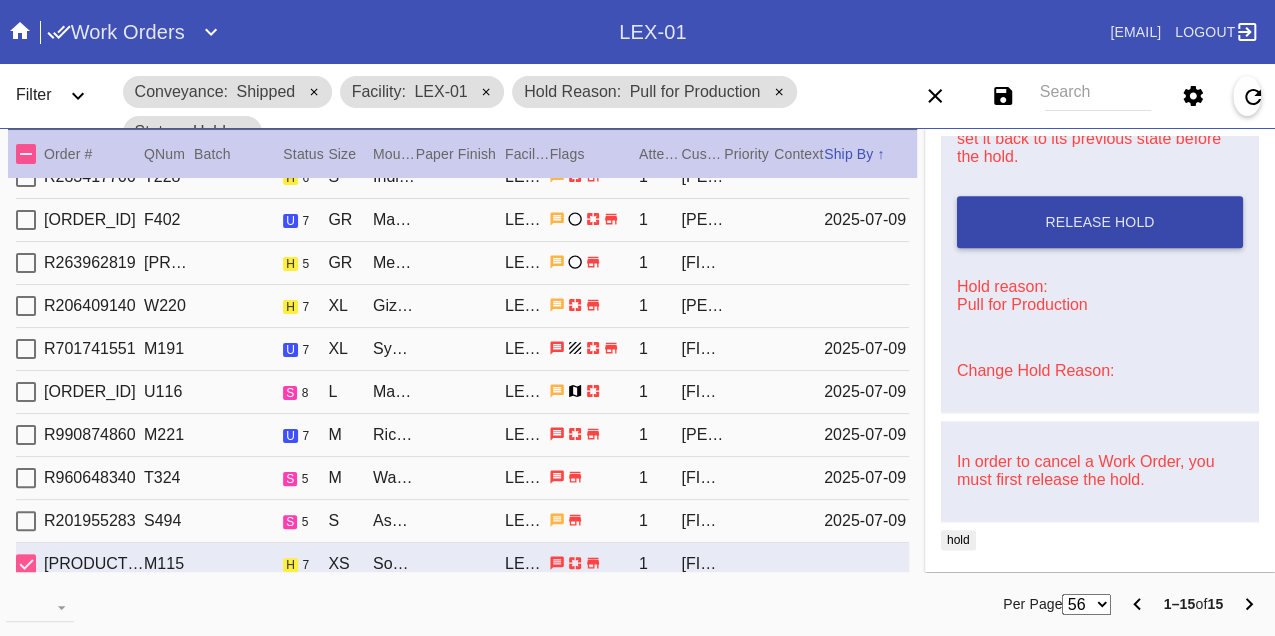 click on "Release Hold" at bounding box center [1100, 222] 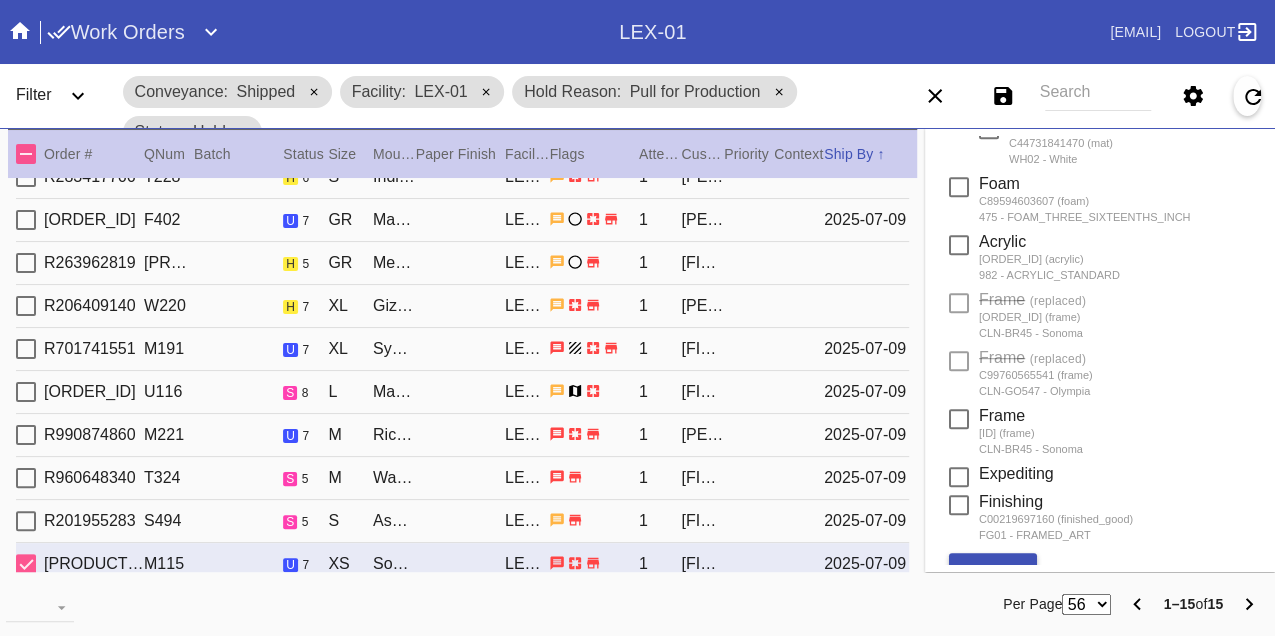 scroll, scrollTop: 0, scrollLeft: 0, axis: both 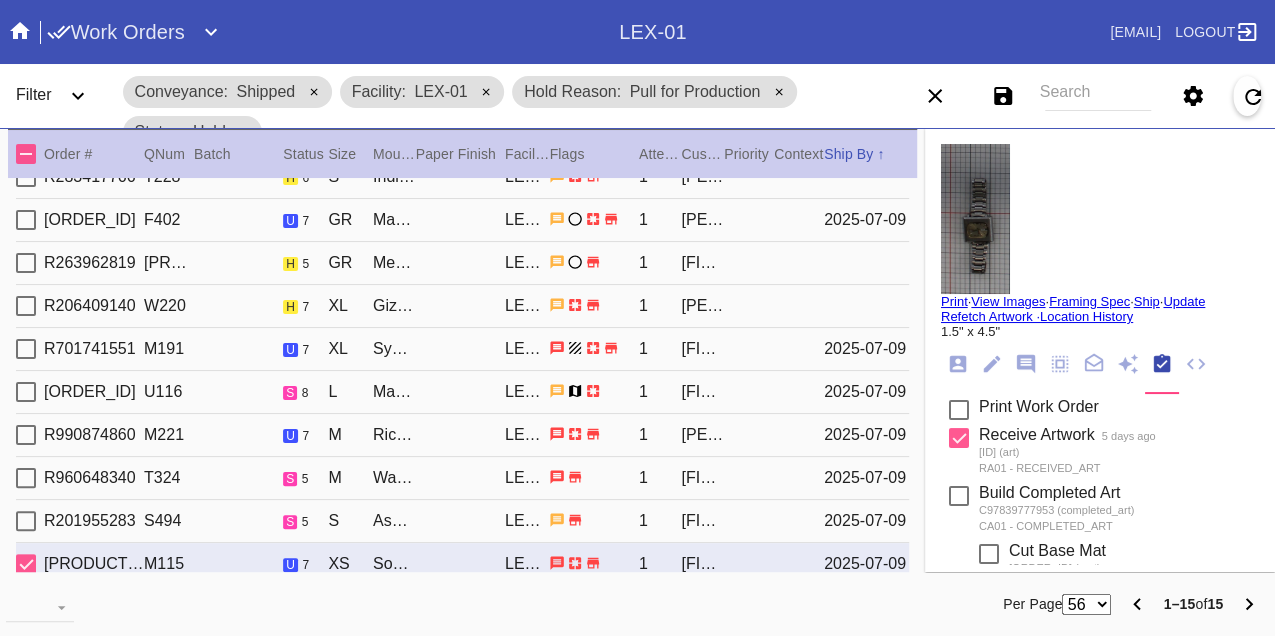 click on "Print" at bounding box center (954, 301) 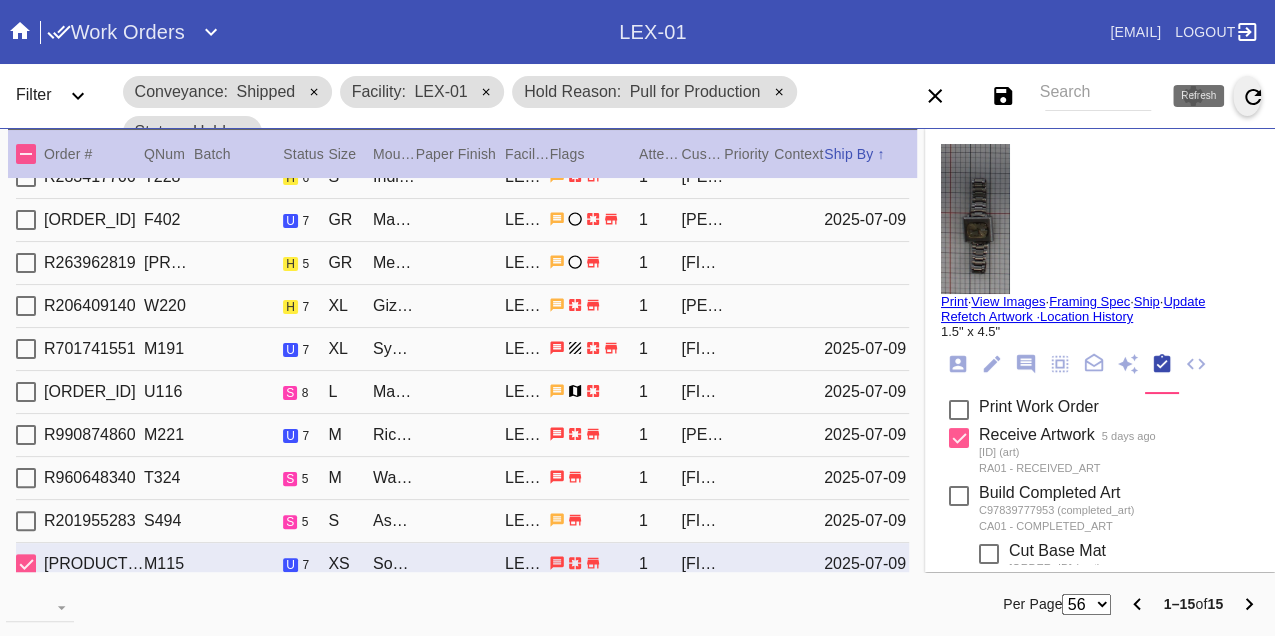 click at bounding box center [1253, 97] 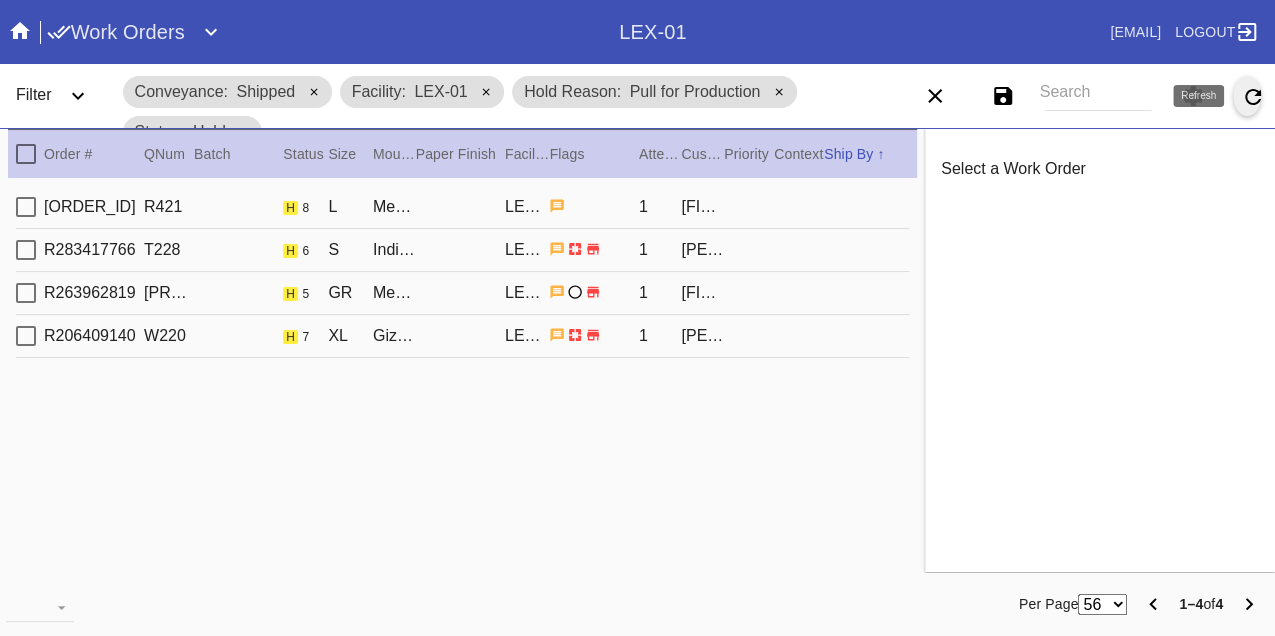 scroll, scrollTop: 0, scrollLeft: 0, axis: both 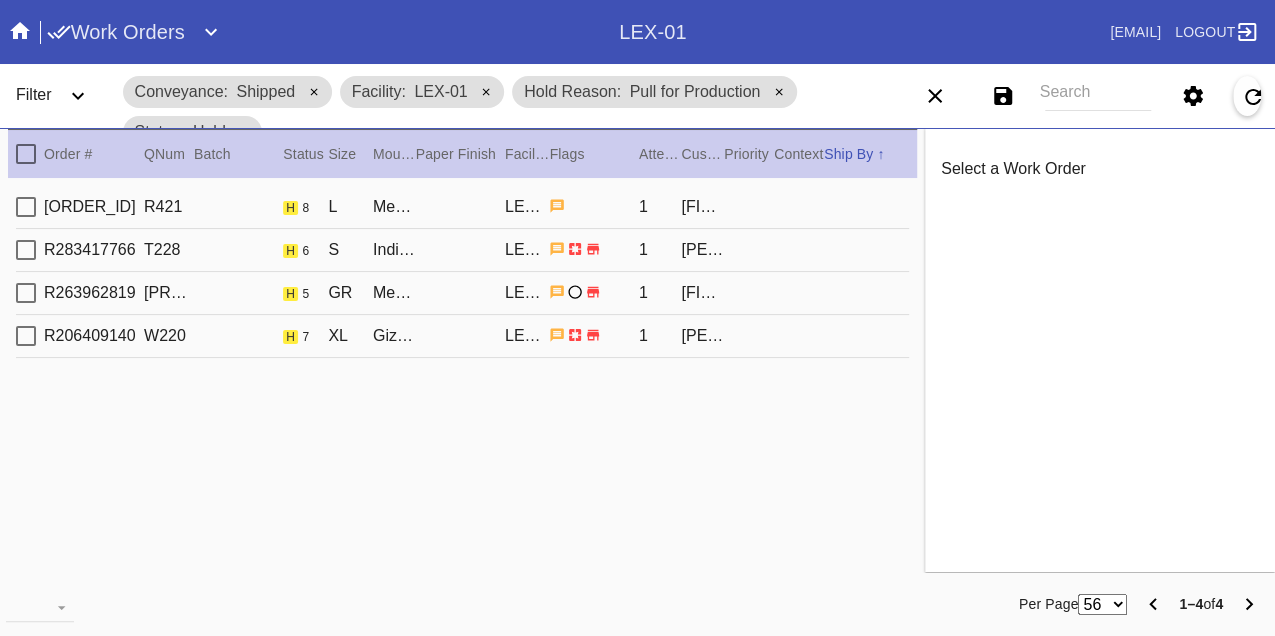 click on "R222246631 R421 h   8 L Mercer Slim / Dove White LEX-01 1 Kalila Kabor" at bounding box center (462, 207) 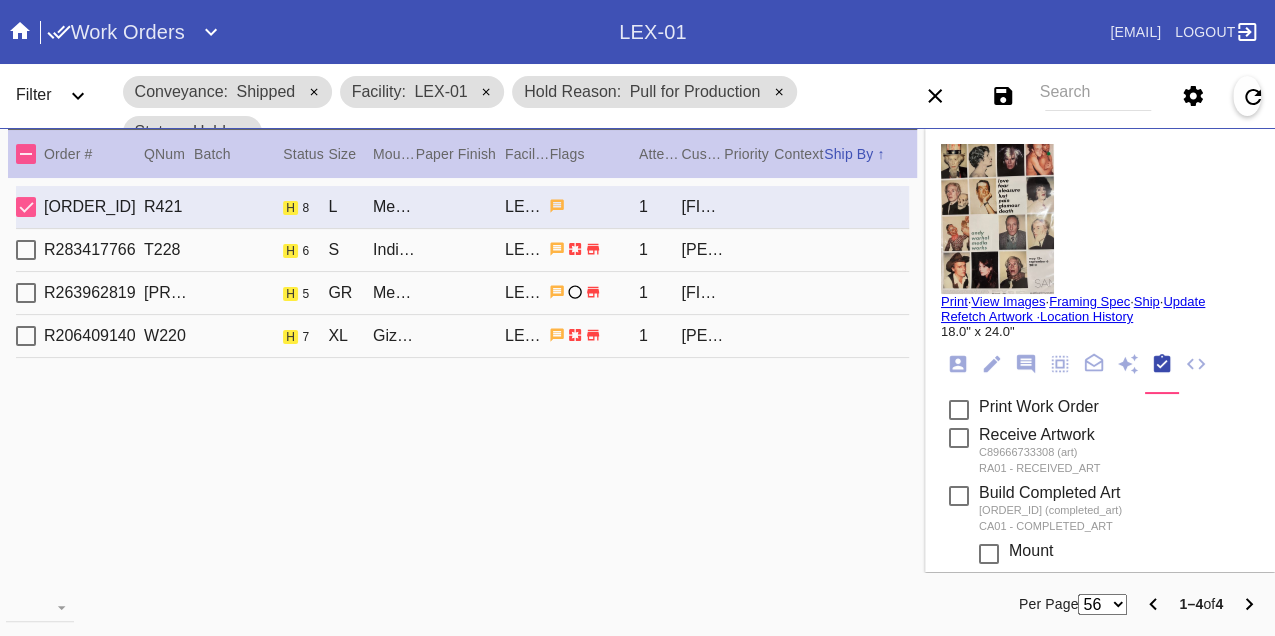 click on "R283417766 T228 h   6 S Indigo Walnut Gallery / White LEX-01 1 Andrew Seymour" at bounding box center (462, 250) 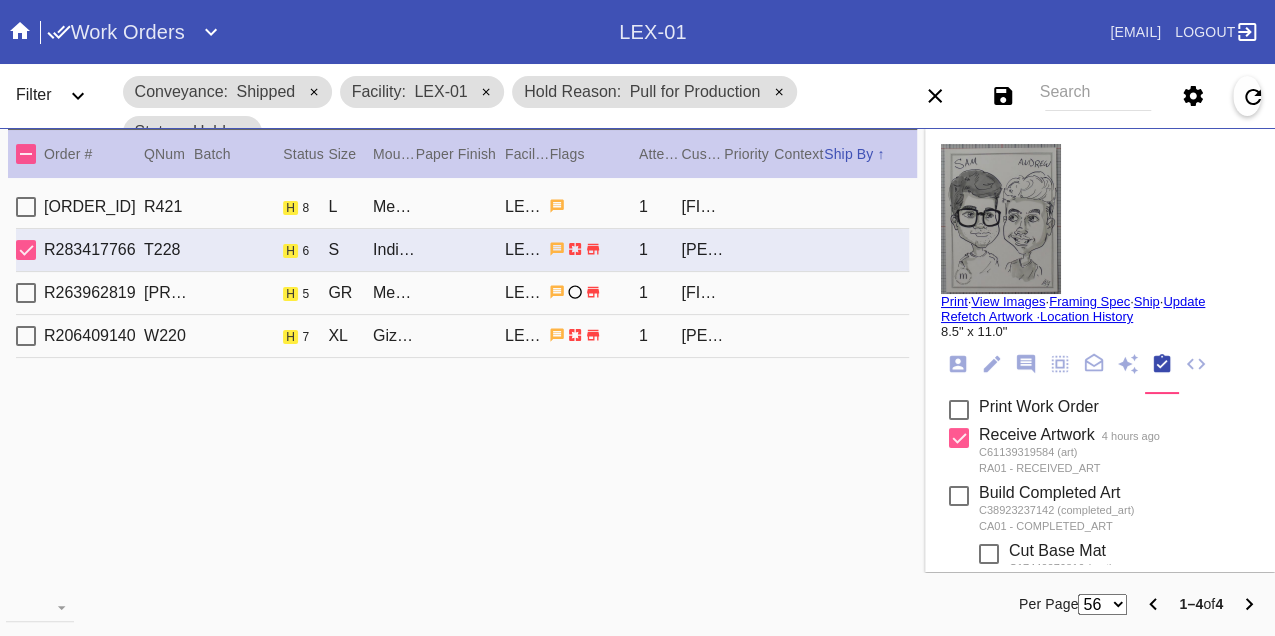 click on "R263962819 U311 h   5 GR Mercer / Dove White Oversized LEX-01 1 Johannes Werner" at bounding box center (462, 293) 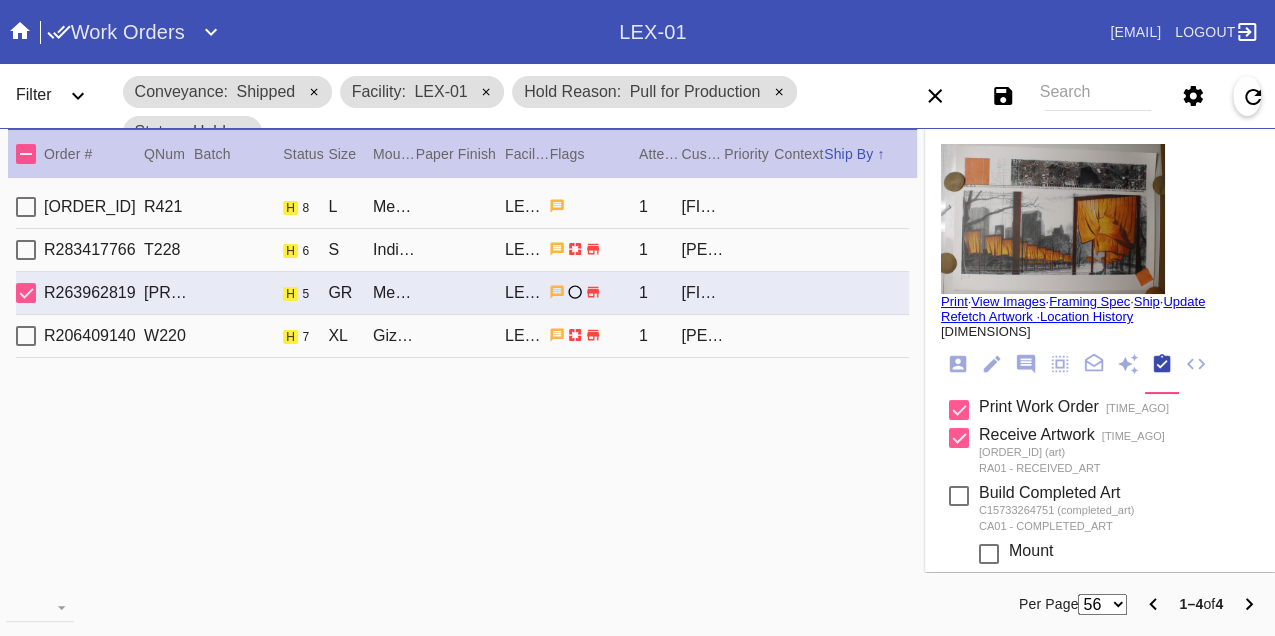 click on "R206409140 W220 h   7 XL Giza / No Mat LEX-01 1 Shira Perel" at bounding box center [462, 336] 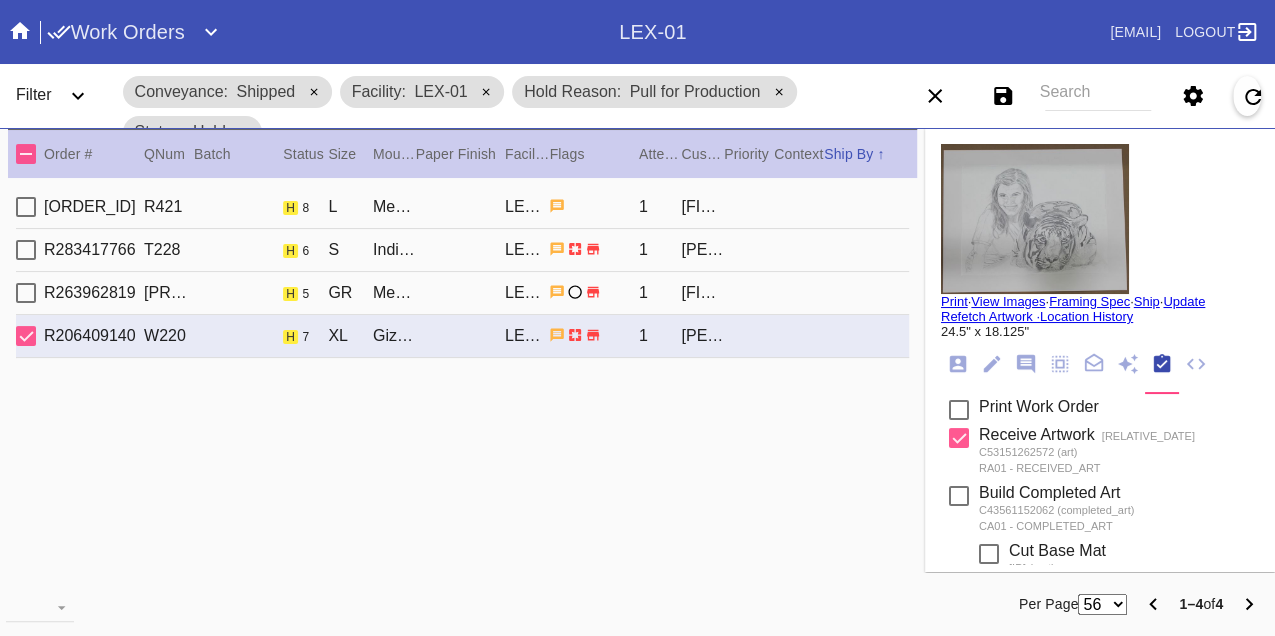 click on "R283417766 T228 h   6 S Indigo Walnut Gallery / White LEX-01 1 Andrew Seymour" at bounding box center (462, 250) 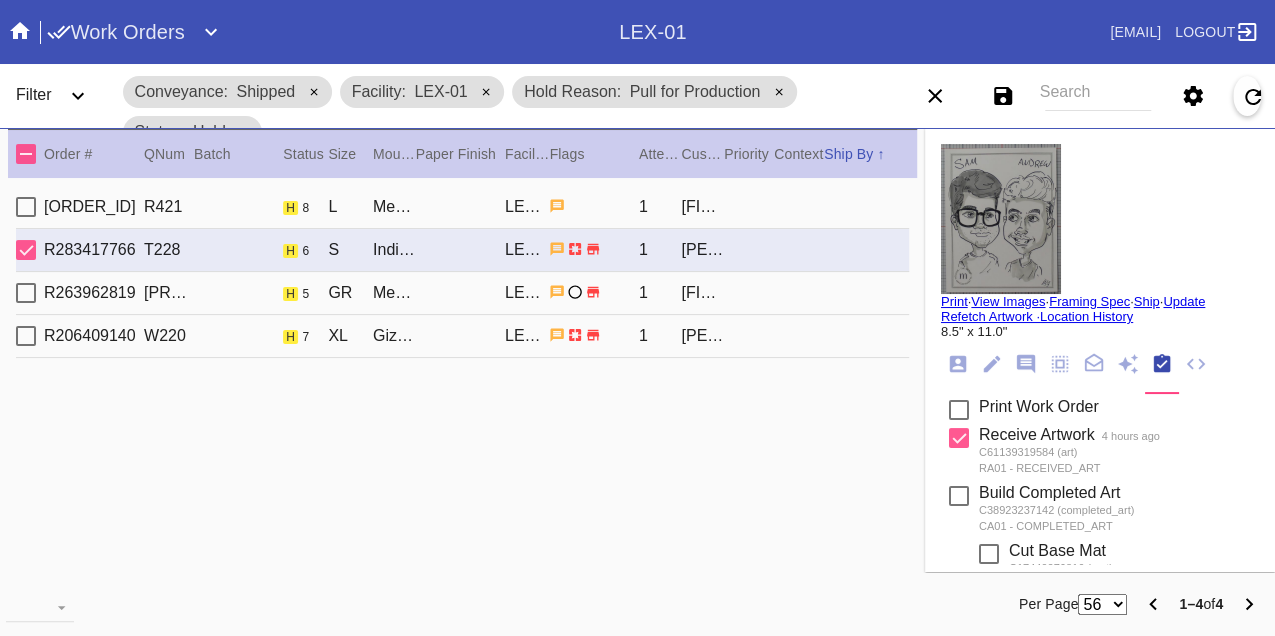 click on "Print" at bounding box center (954, 301) 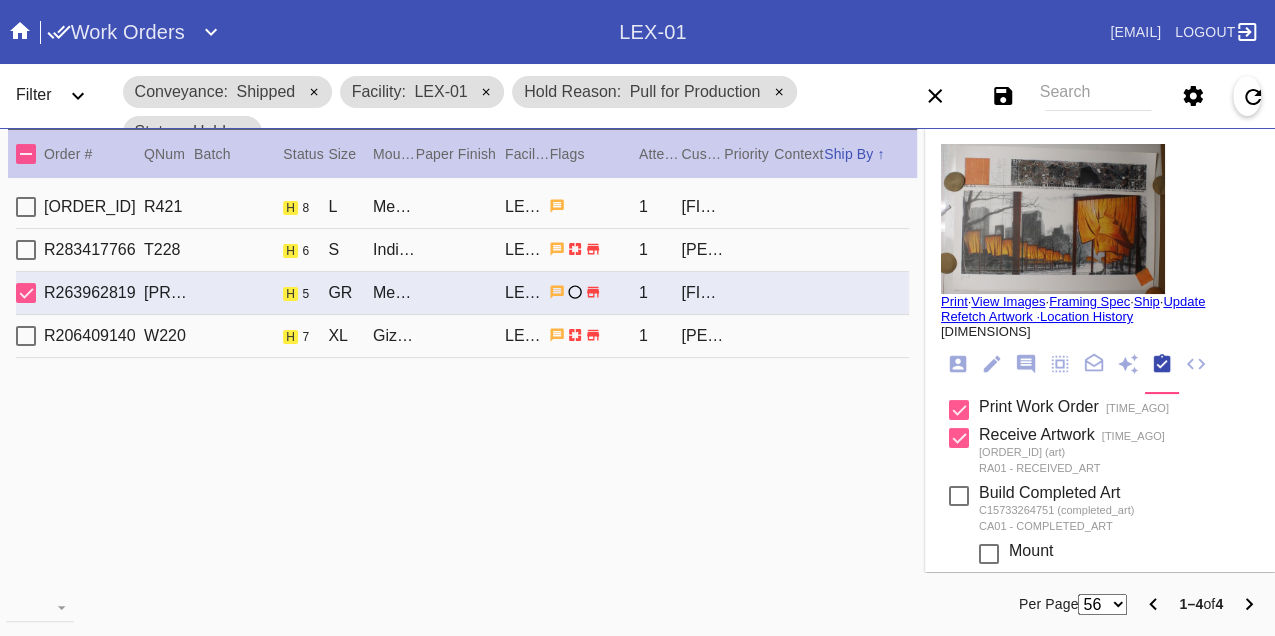 click on "Print" at bounding box center (954, 301) 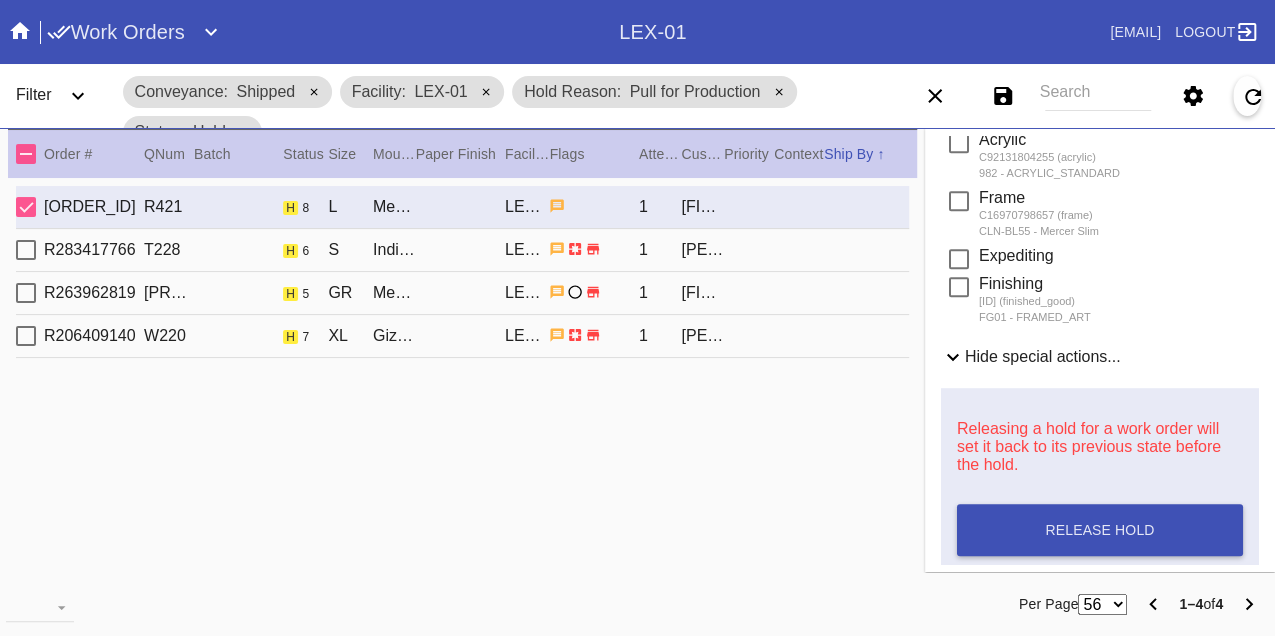 scroll, scrollTop: 888, scrollLeft: 0, axis: vertical 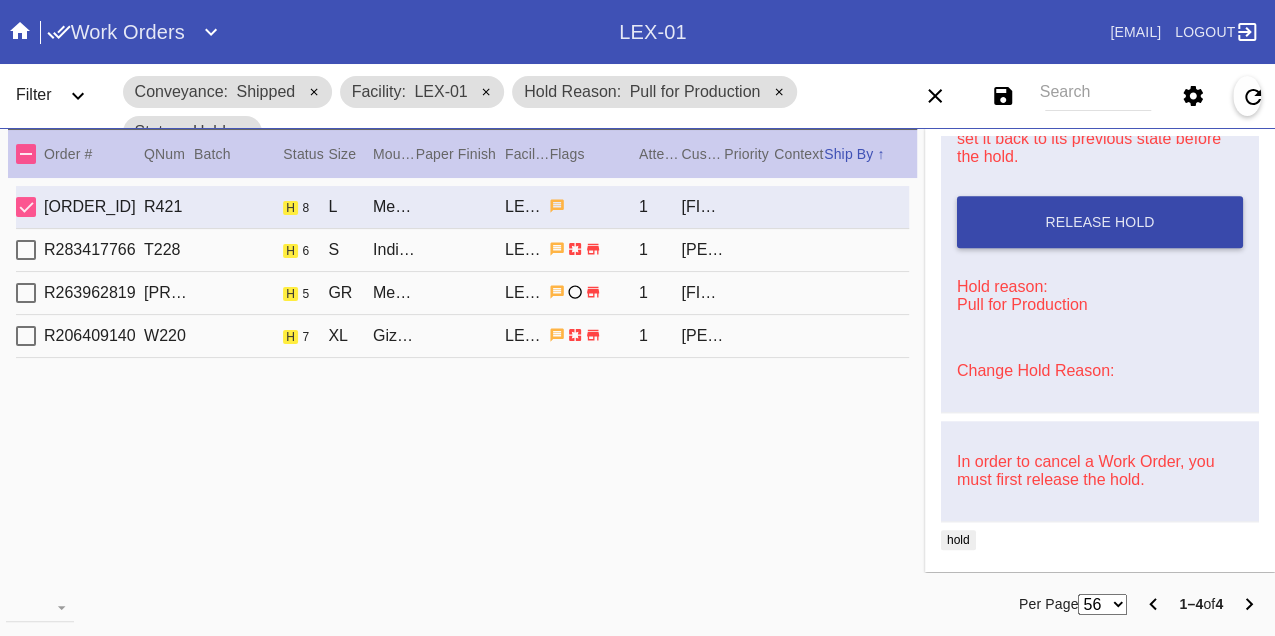 click on "Release Hold" at bounding box center (1100, 222) 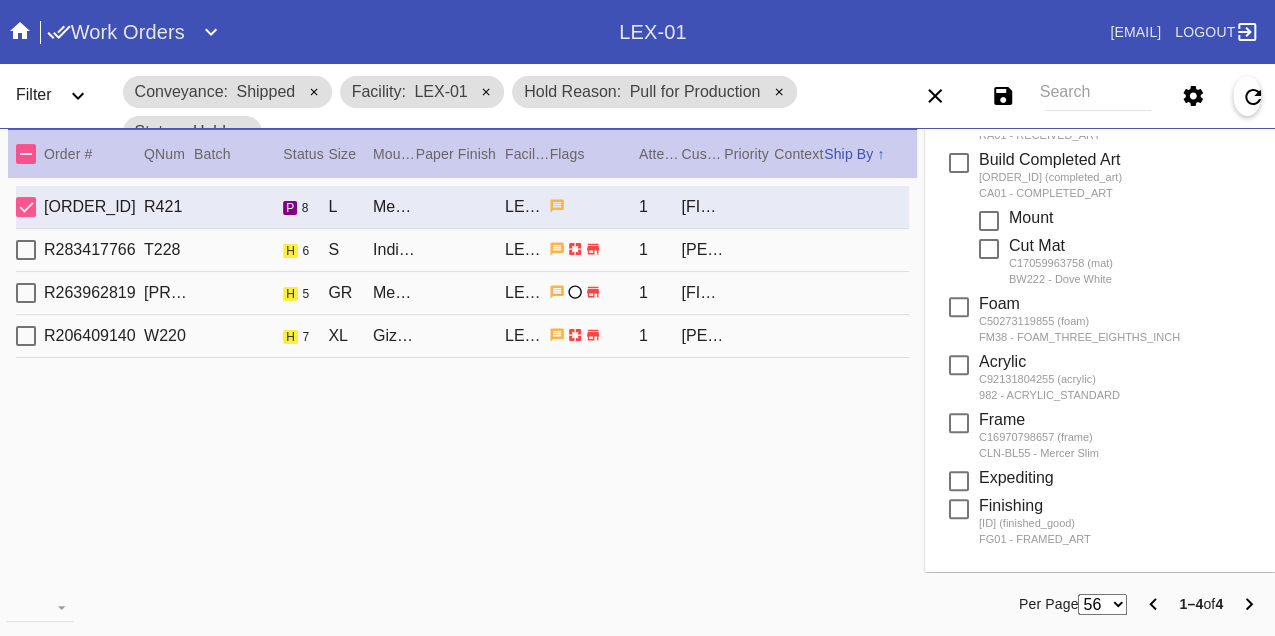 scroll, scrollTop: 0, scrollLeft: 0, axis: both 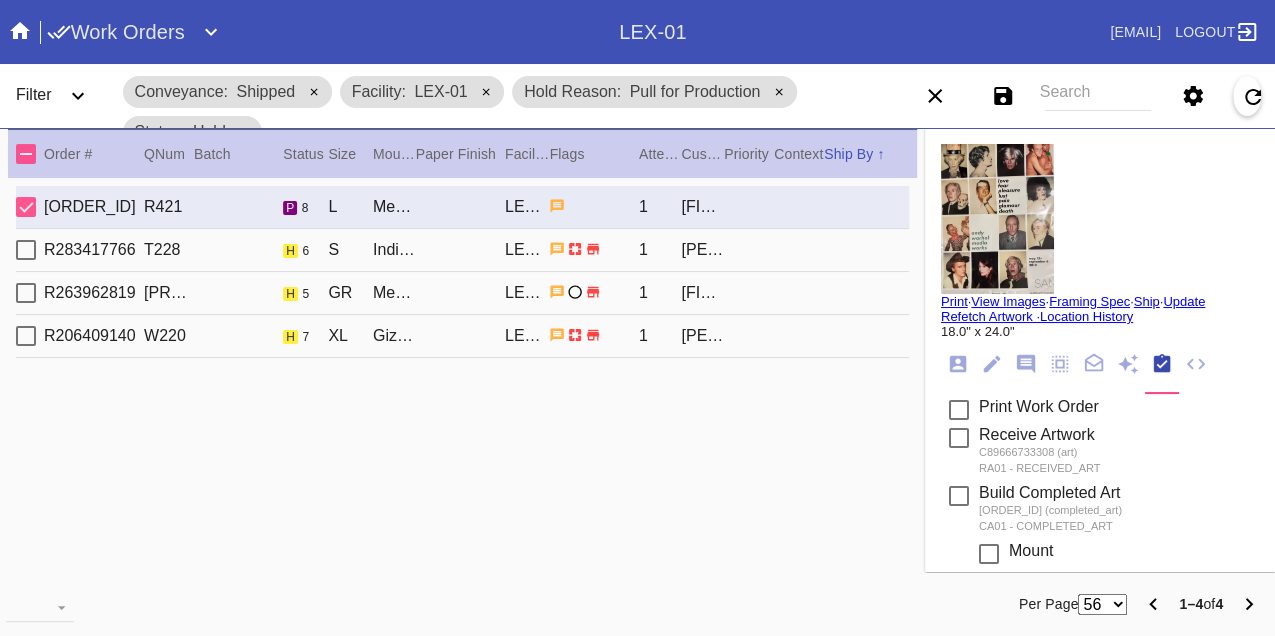 click on "Print" at bounding box center (954, 301) 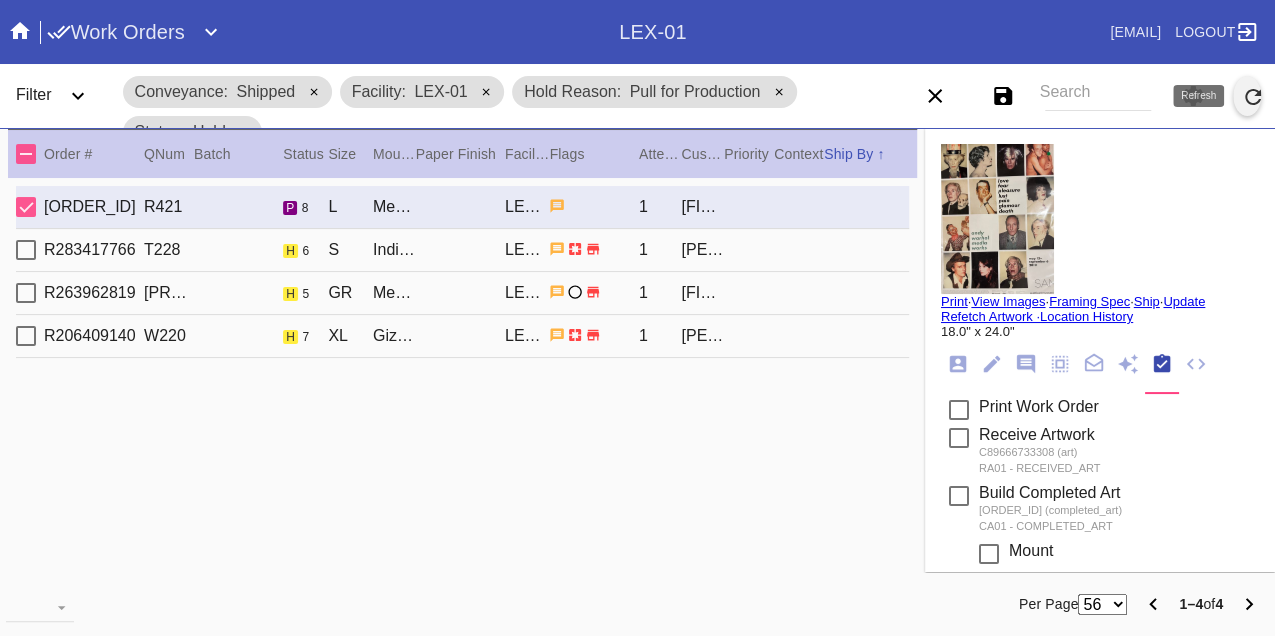 click at bounding box center (1253, 97) 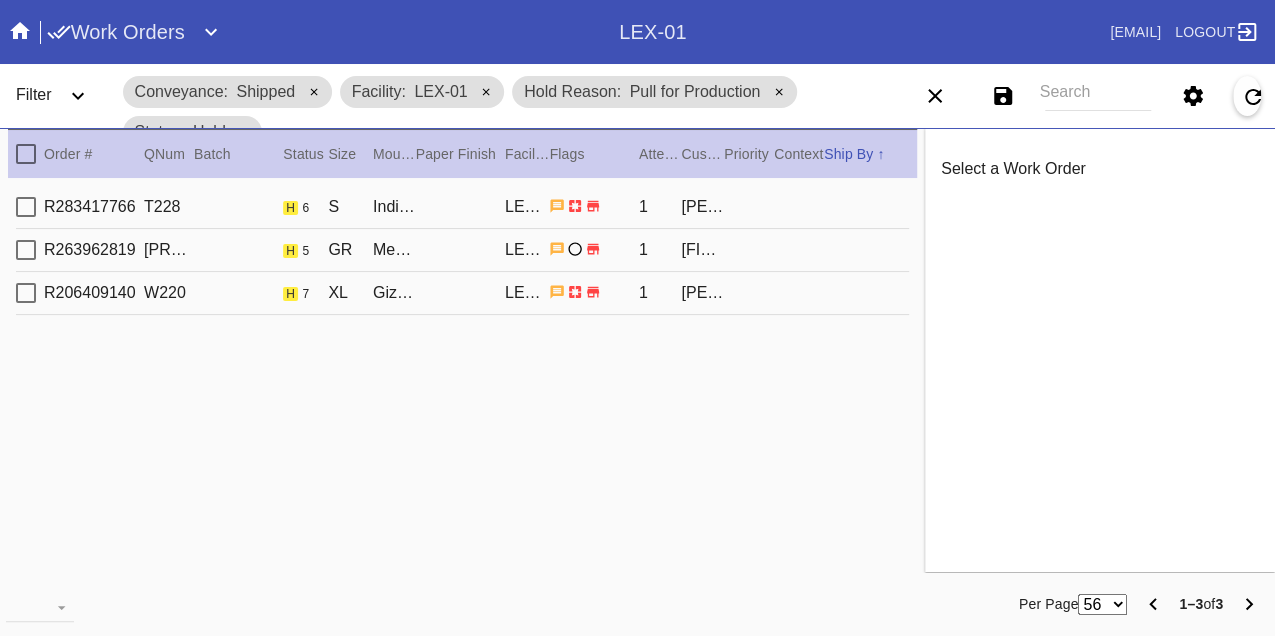 click on "R283417766 T228 h   6 S Indigo Walnut Gallery / White LEX-01 1 Andrew Seymour" at bounding box center [462, 207] 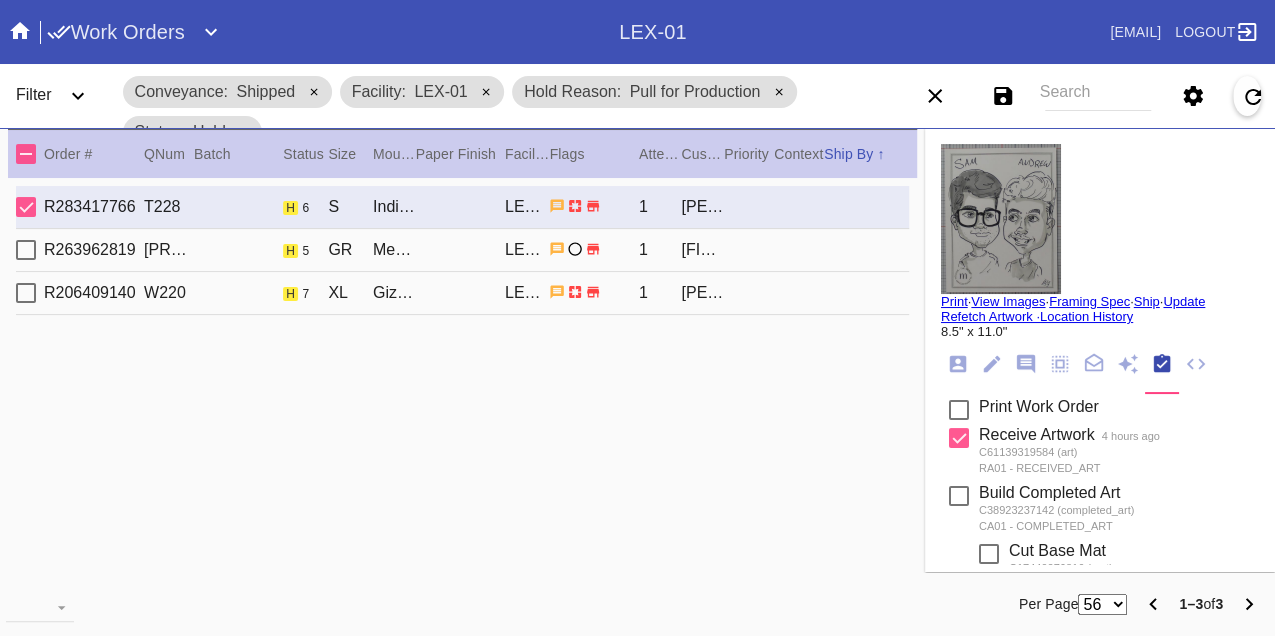 click at bounding box center (958, 364) 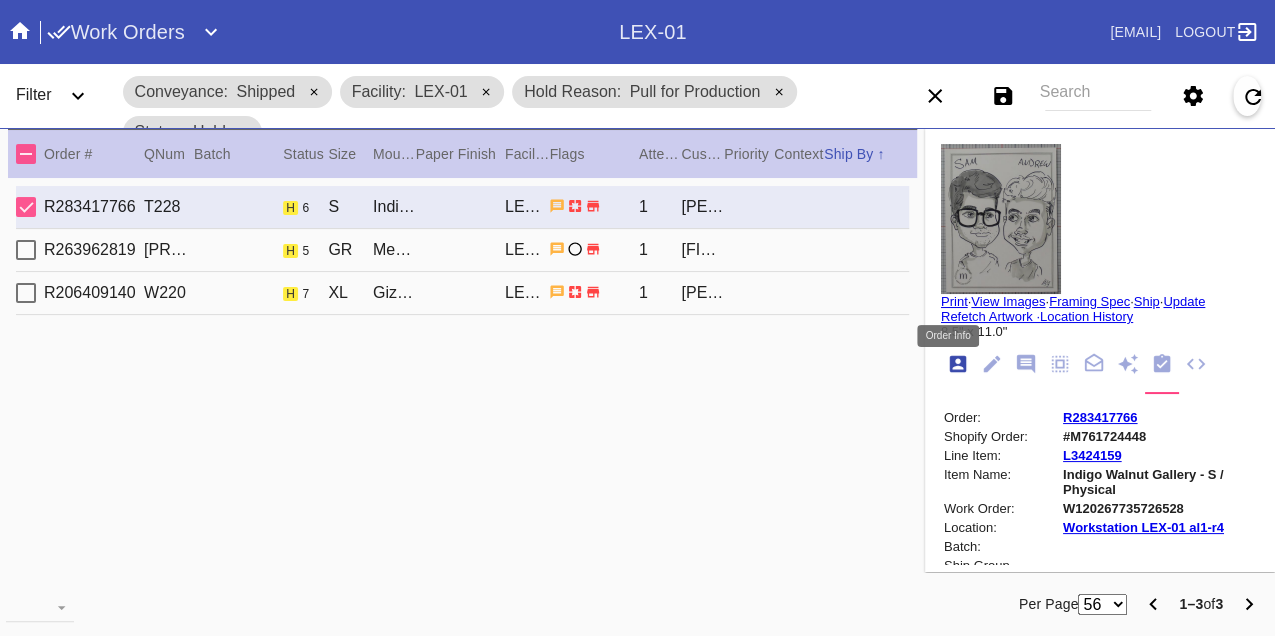 scroll, scrollTop: 24, scrollLeft: 0, axis: vertical 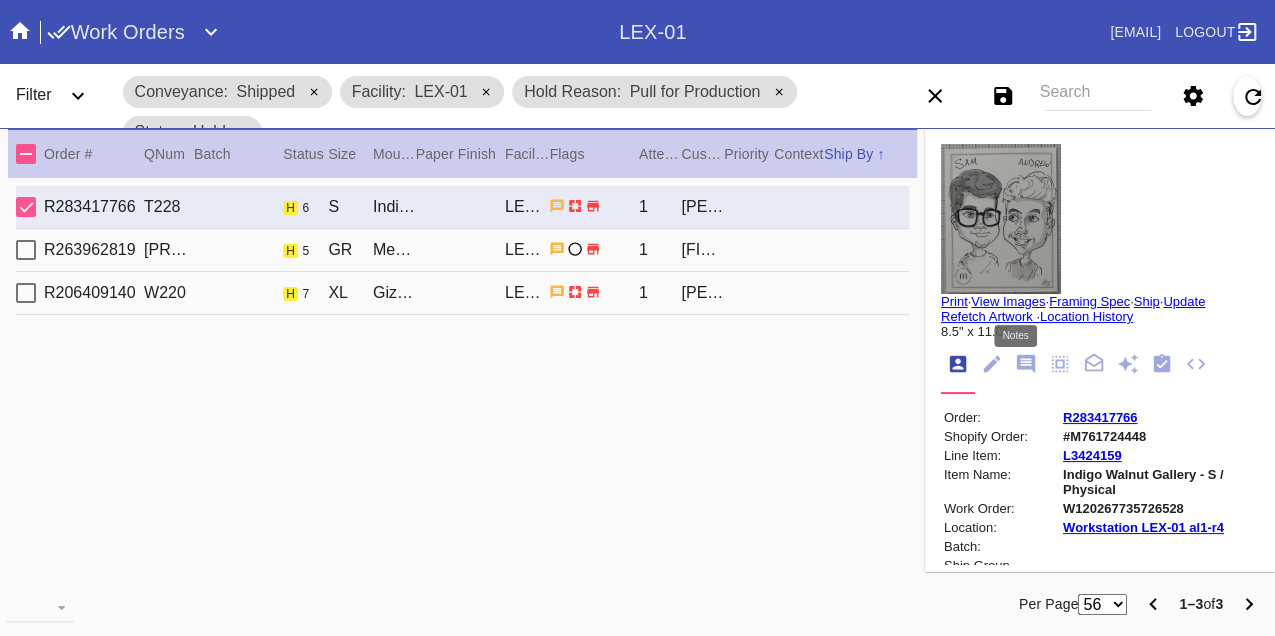 click at bounding box center [1026, 364] 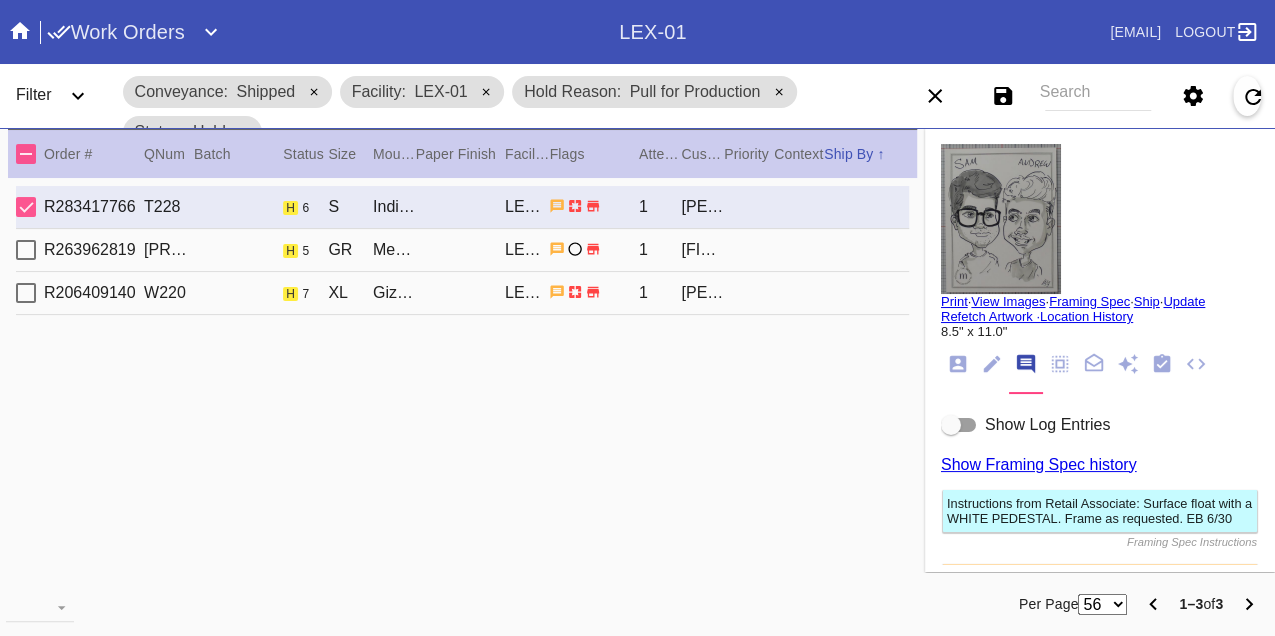 click at bounding box center (959, 425) 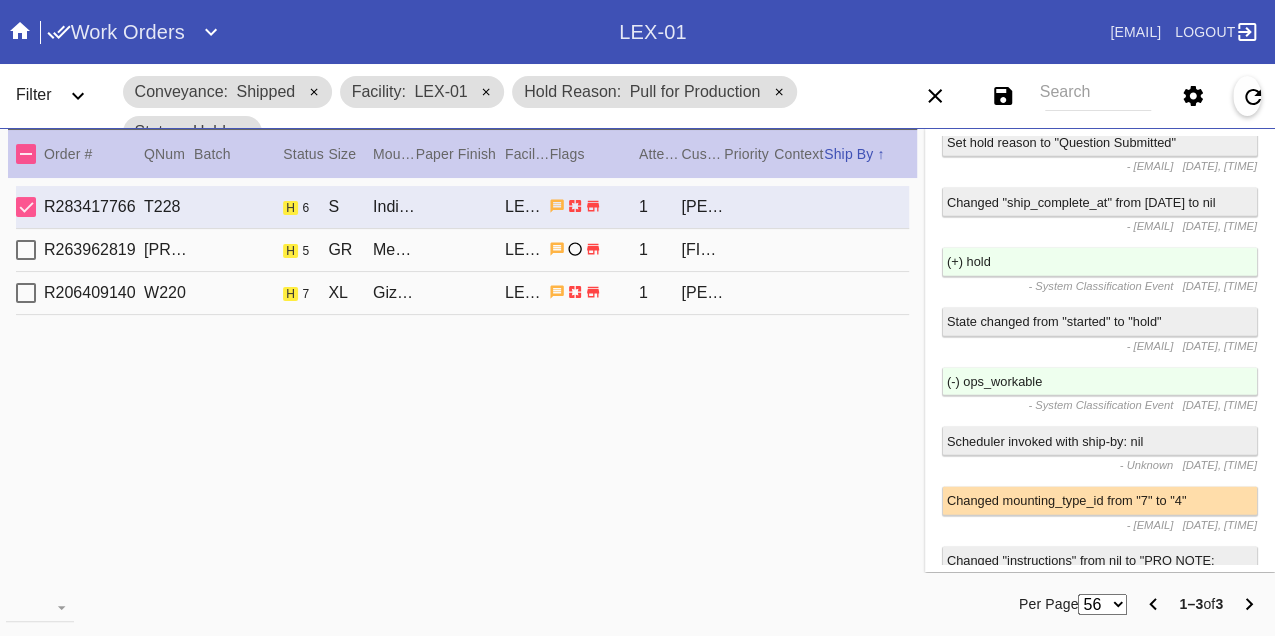 scroll, scrollTop: 2830, scrollLeft: 0, axis: vertical 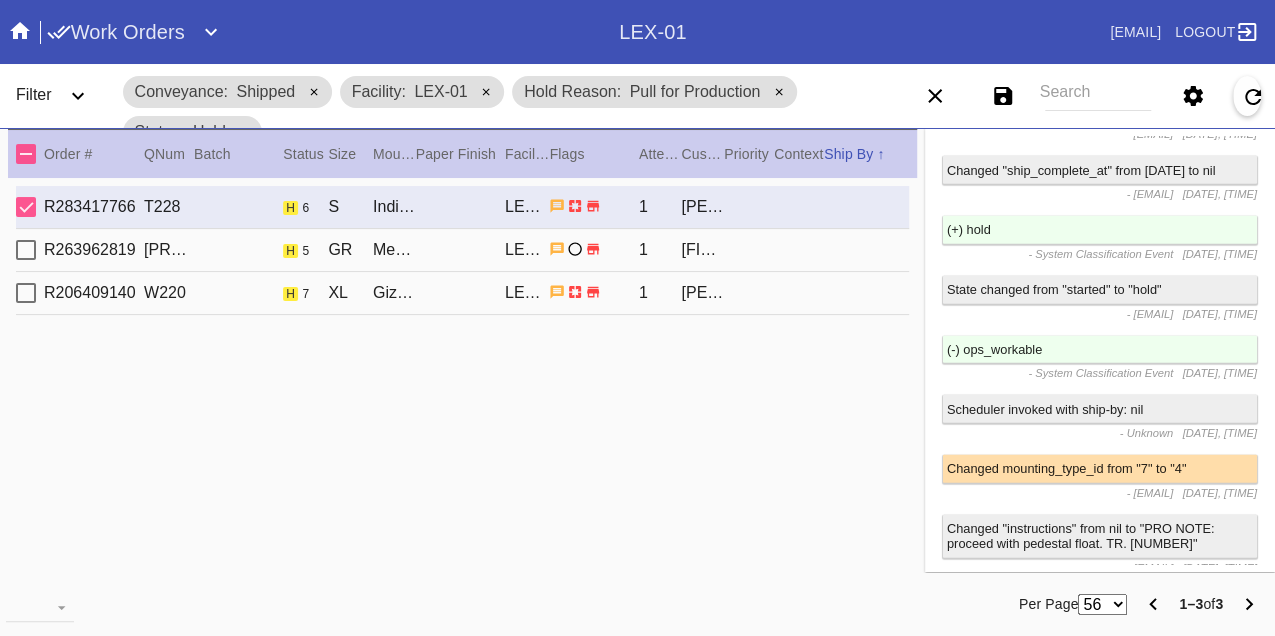 click on "R263962819 U311 h   5 GR Mercer / Dove White Oversized LEX-01 1 Johannes Werner" at bounding box center [462, 250] 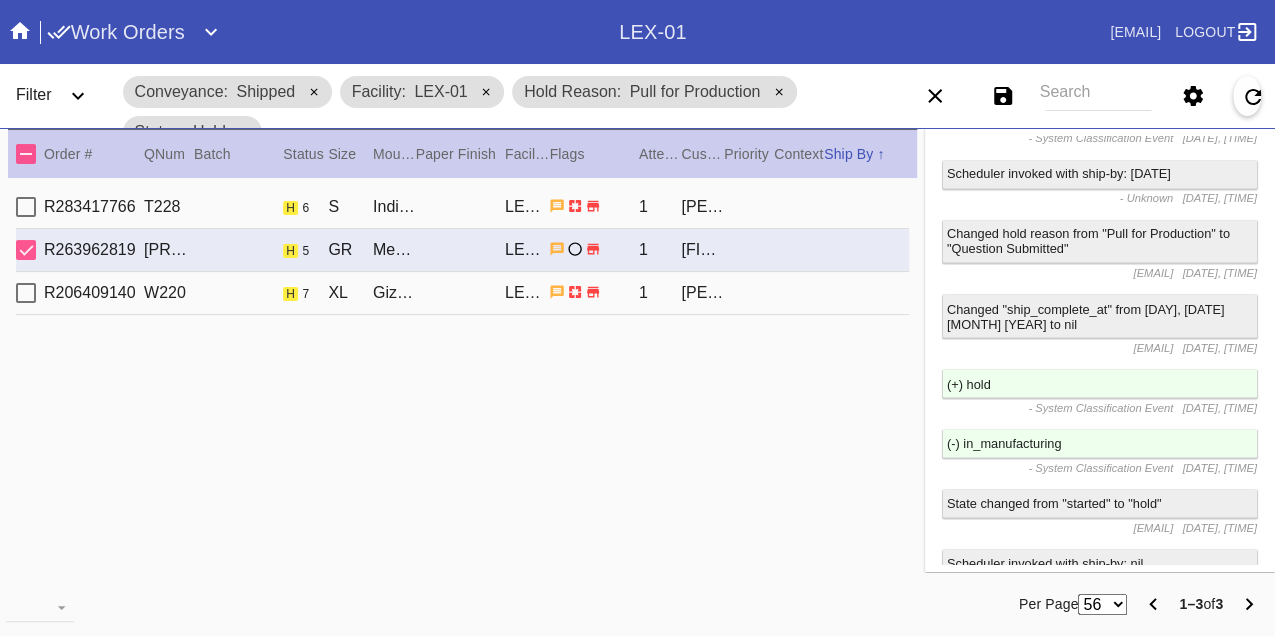 scroll, scrollTop: 6082, scrollLeft: 0, axis: vertical 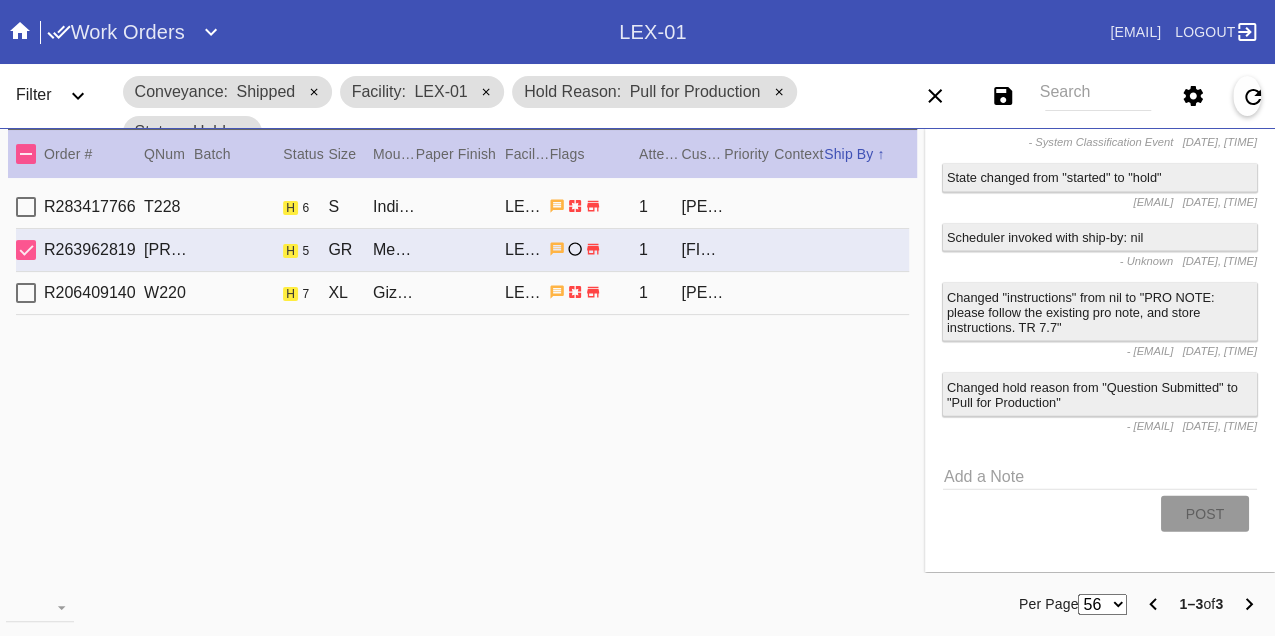 click on "R206409140 W220 h   7 XL Giza / No Mat LEX-01 1 Shira Perel" at bounding box center [462, 293] 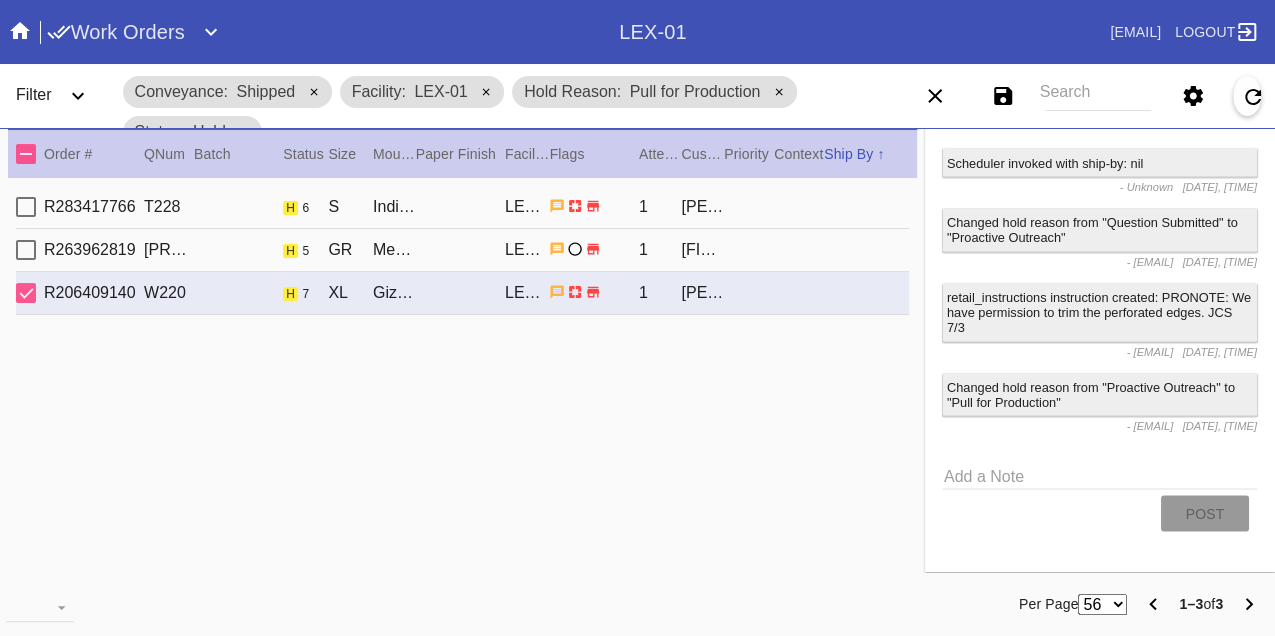scroll, scrollTop: 5836, scrollLeft: 0, axis: vertical 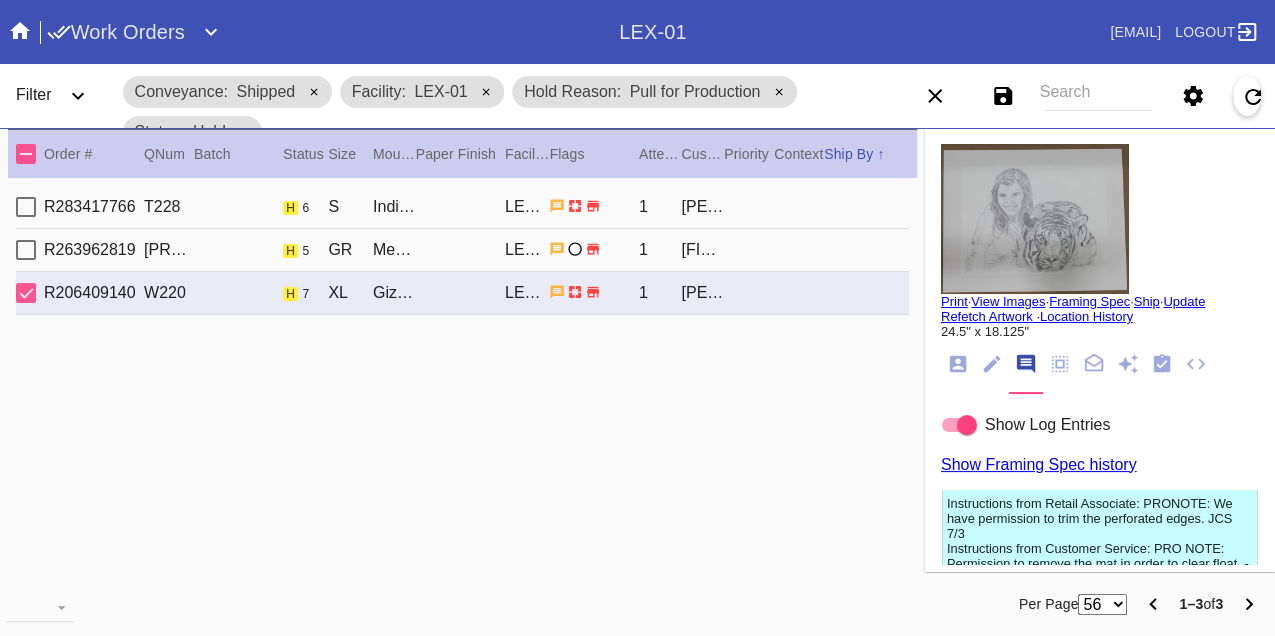 click on "R283417766 T228 h   6 S Indigo Walnut Gallery / White LEX-01 1 Andrew Seymour" at bounding box center [462, 207] 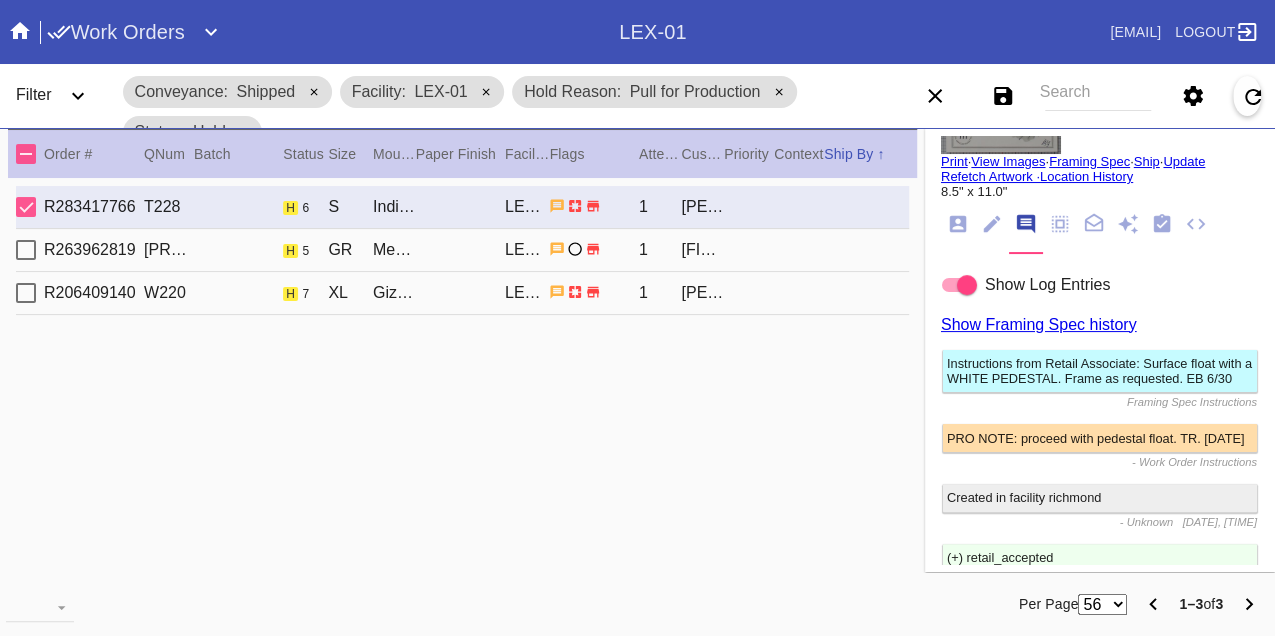 scroll, scrollTop: 0, scrollLeft: 0, axis: both 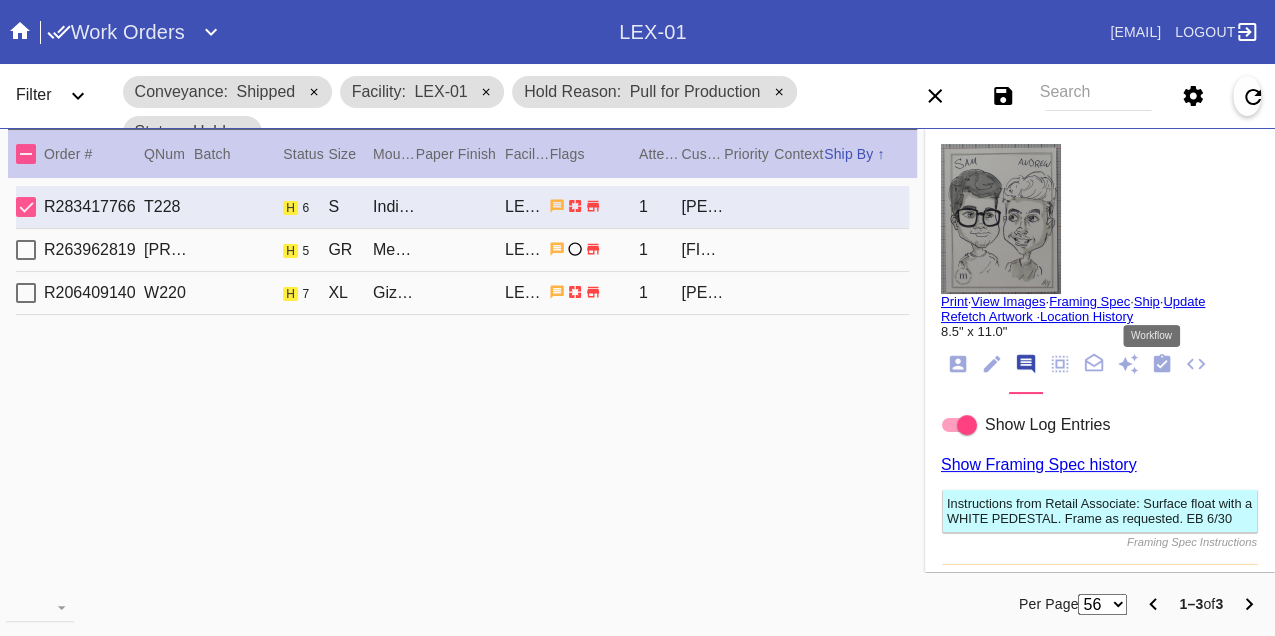 click at bounding box center [1162, 363] 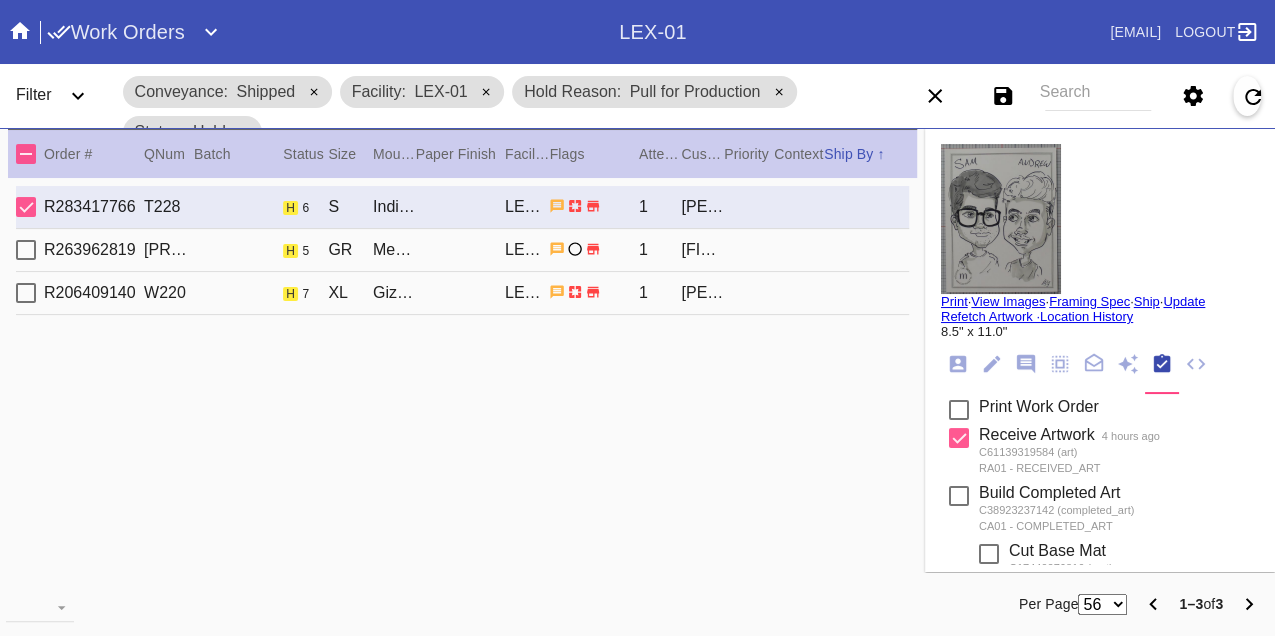 scroll, scrollTop: 318, scrollLeft: 0, axis: vertical 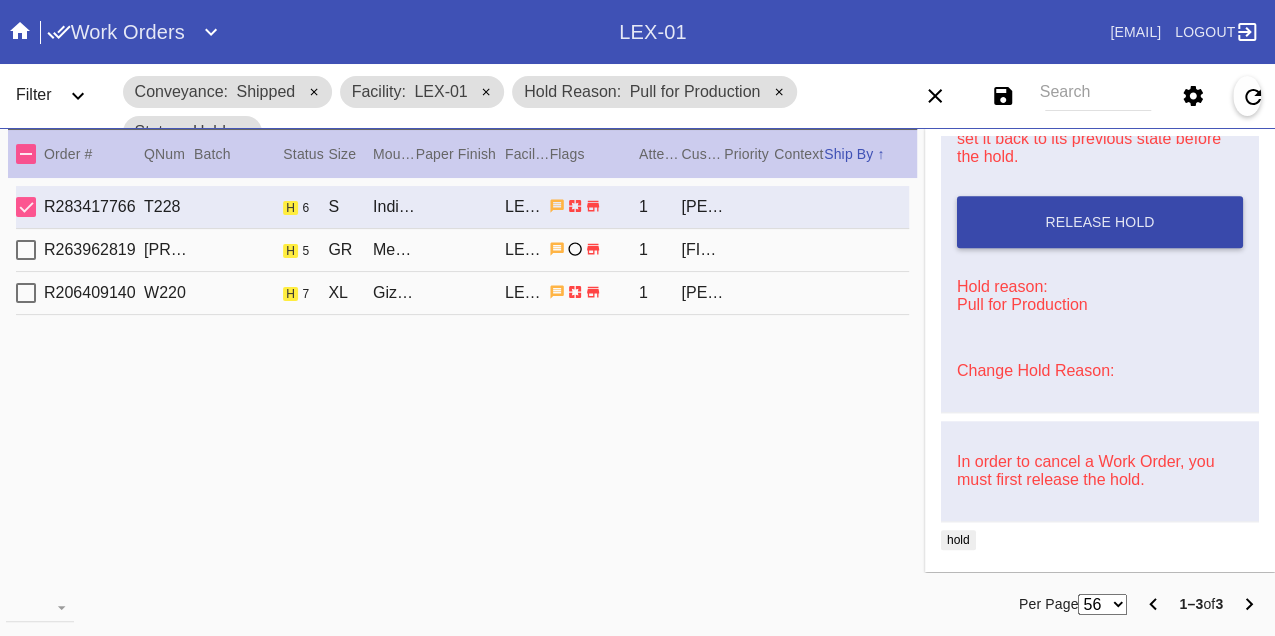 click on "Release Hold" at bounding box center (1100, 222) 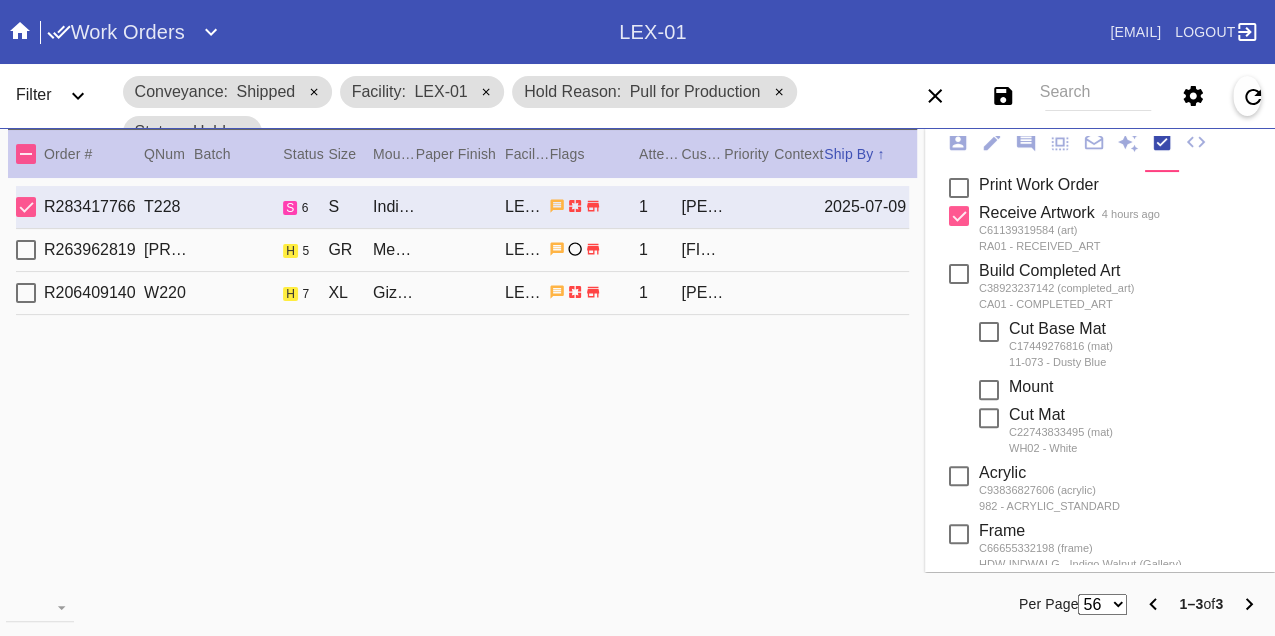 scroll, scrollTop: 0, scrollLeft: 0, axis: both 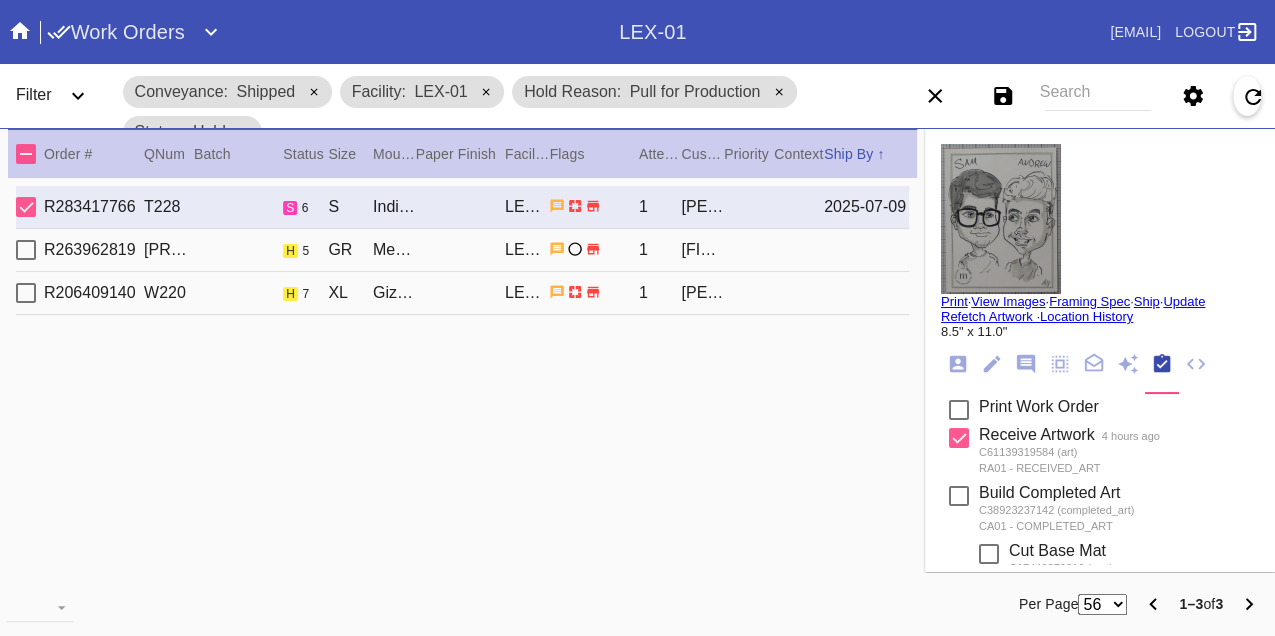 click on "Print" at bounding box center [954, 301] 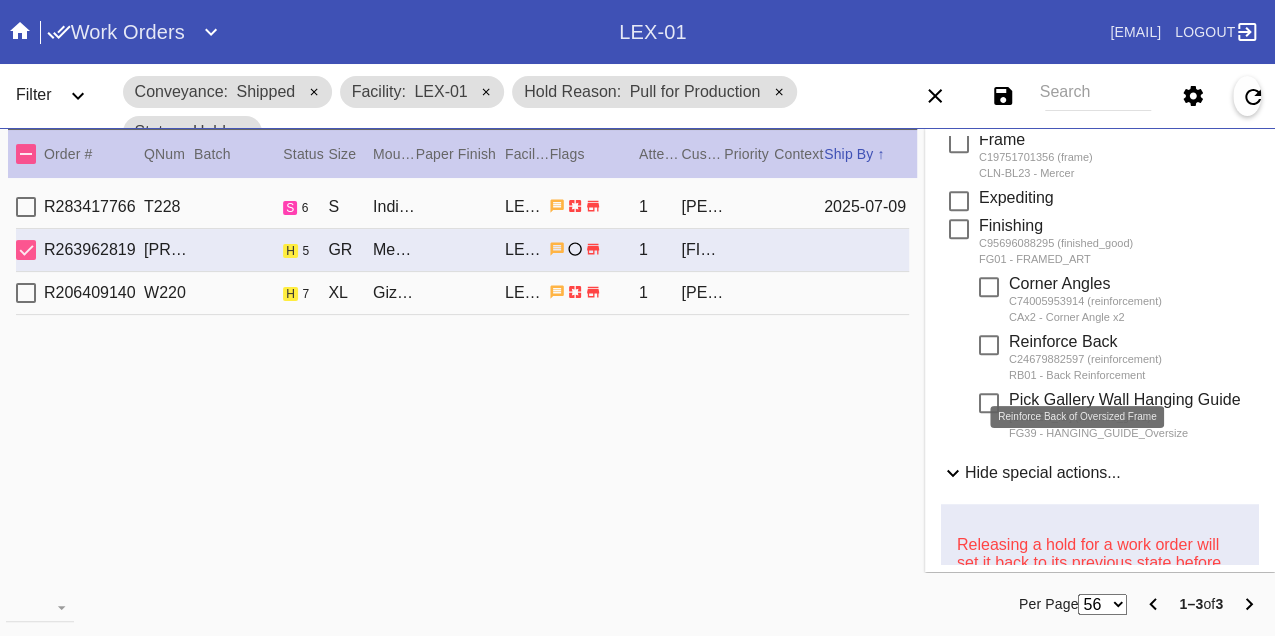 scroll, scrollTop: 1000, scrollLeft: 0, axis: vertical 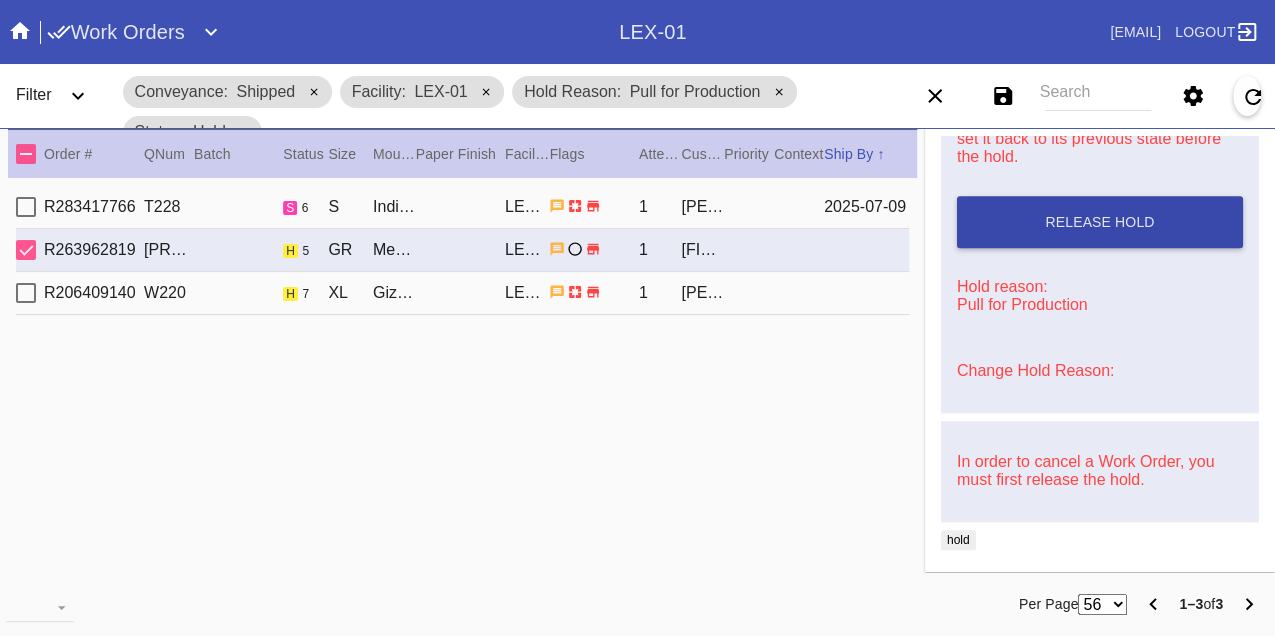 click on "Release Hold" at bounding box center (1099, 222) 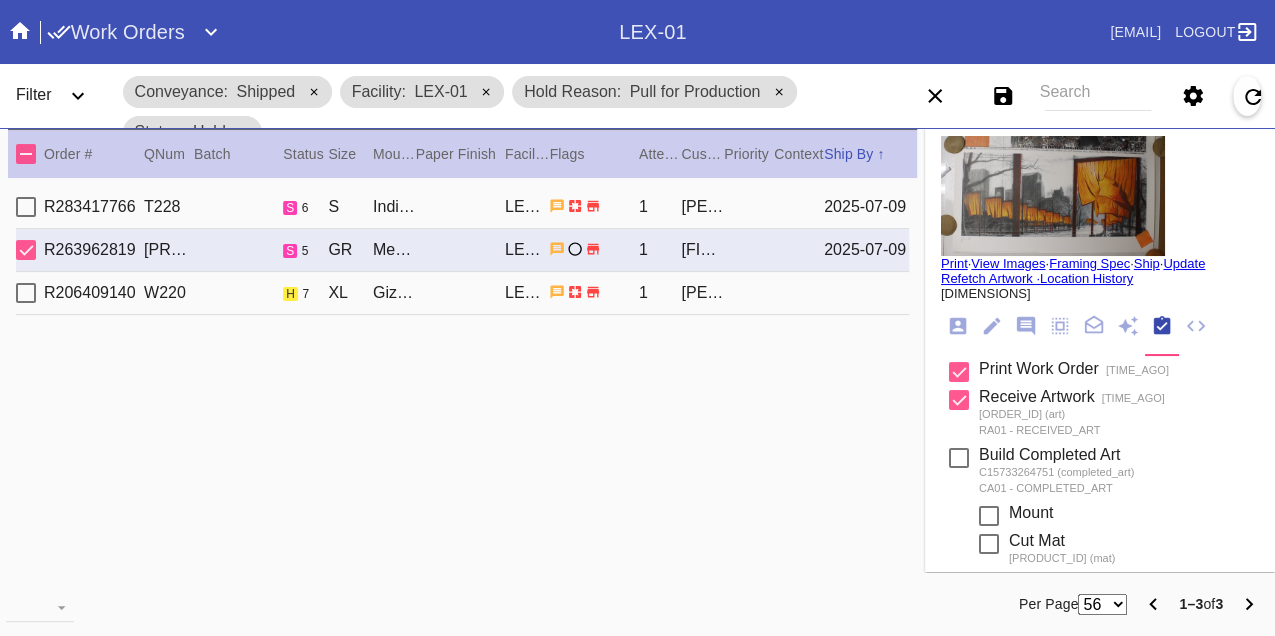 scroll, scrollTop: 0, scrollLeft: 0, axis: both 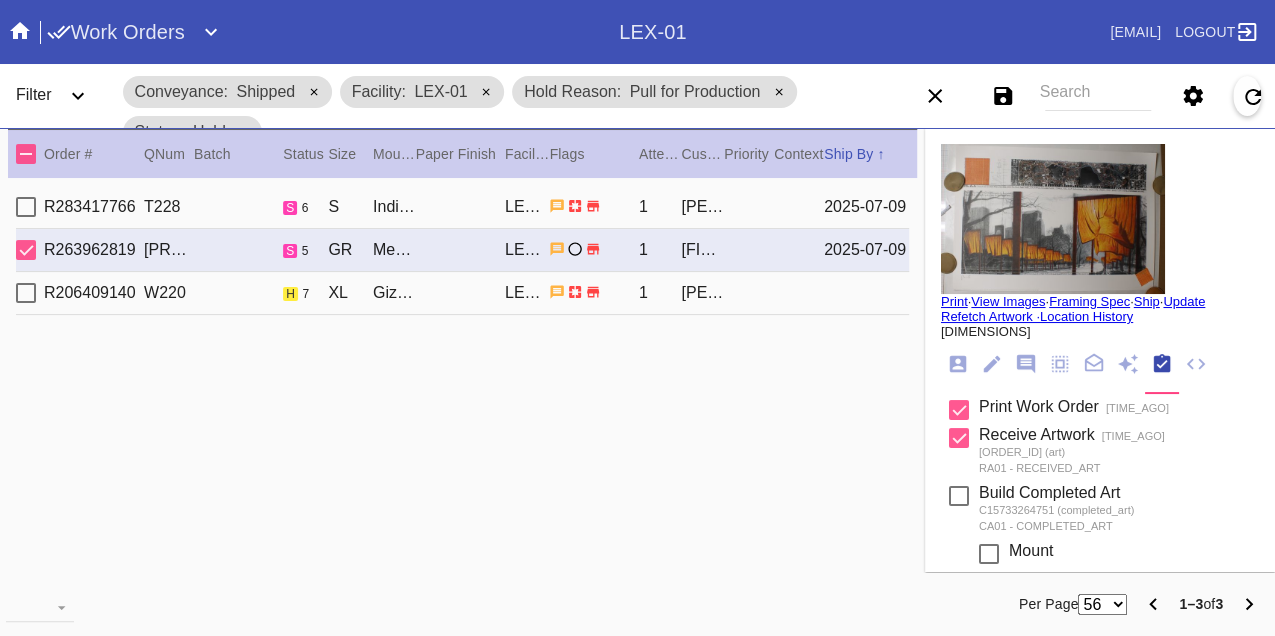 click on "R206409140 W220 h   7 XL Giza / No Mat LEX-01 1 Shira Perel" at bounding box center [462, 293] 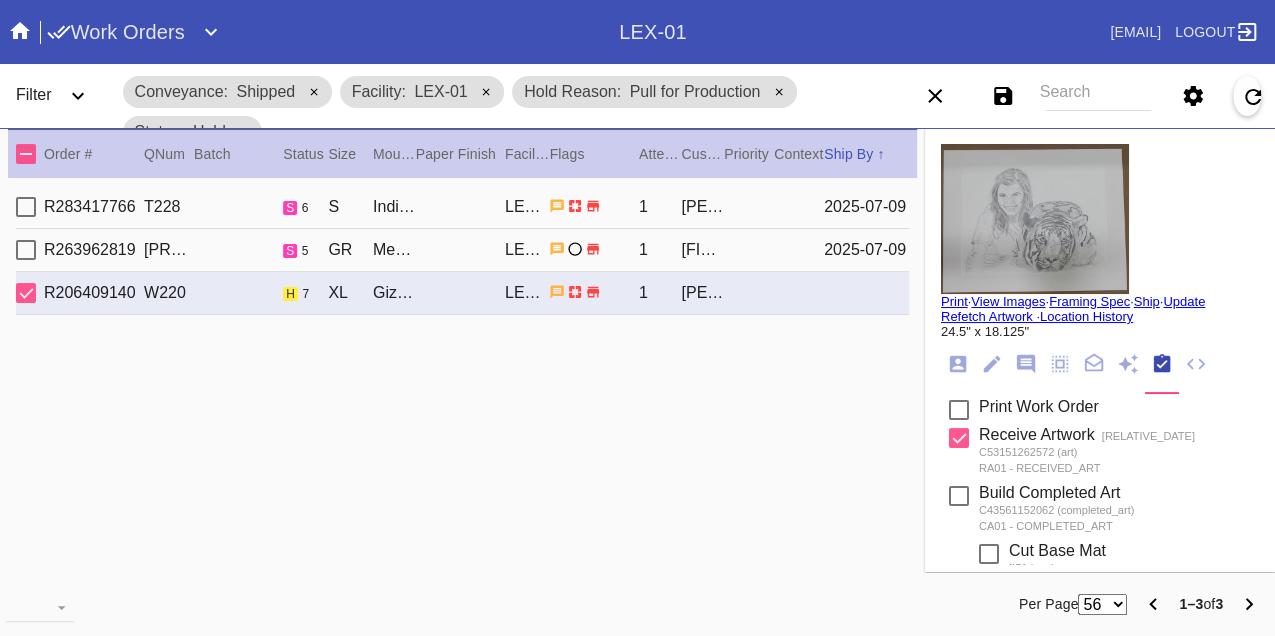 click on "Print" at bounding box center (954, 301) 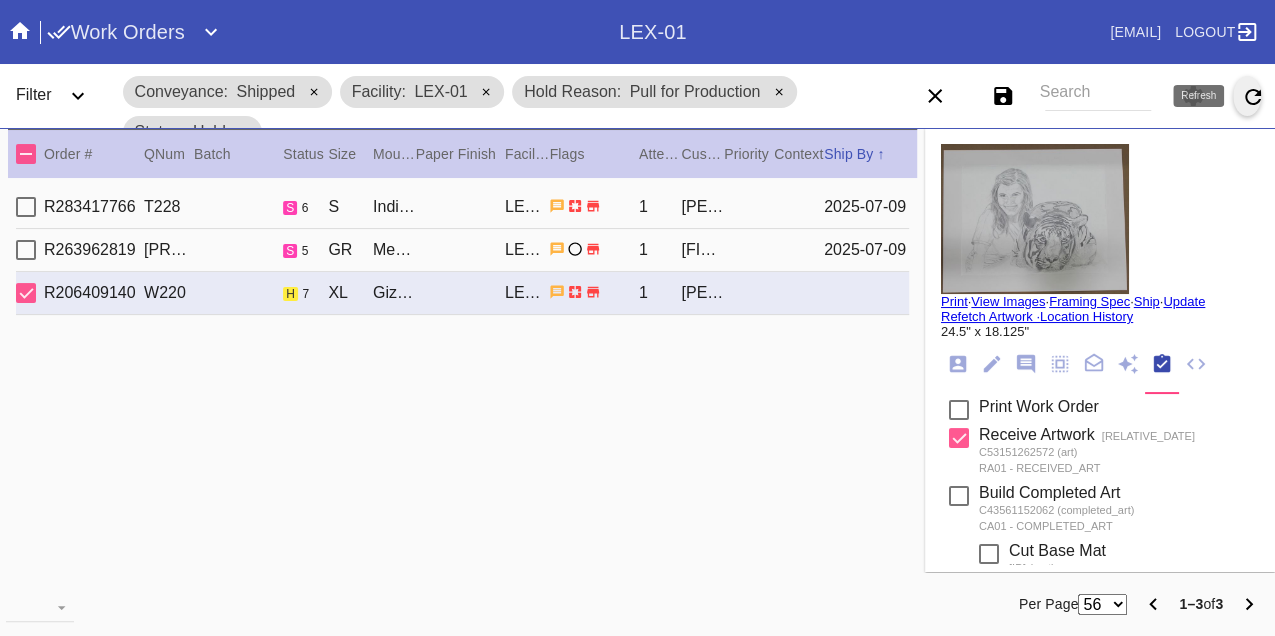 click at bounding box center (1253, 97) 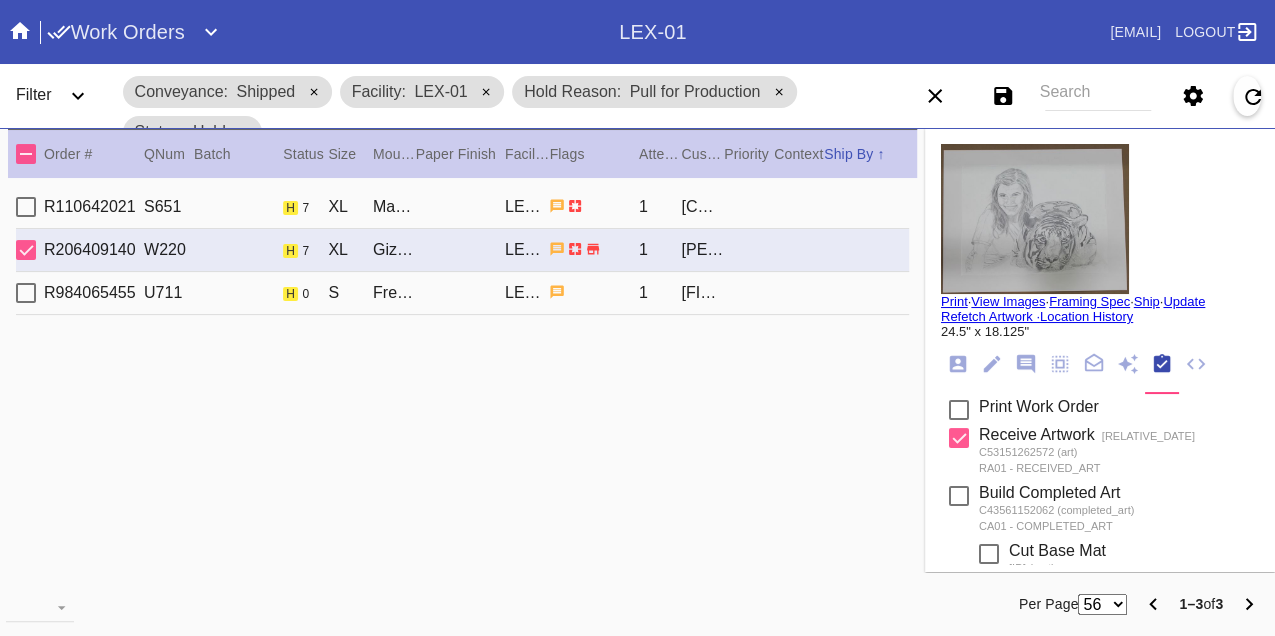 click on "R110642021 S651 h   7 XL Marin / White LEX-01 1 Heather Gray" at bounding box center (462, 207) 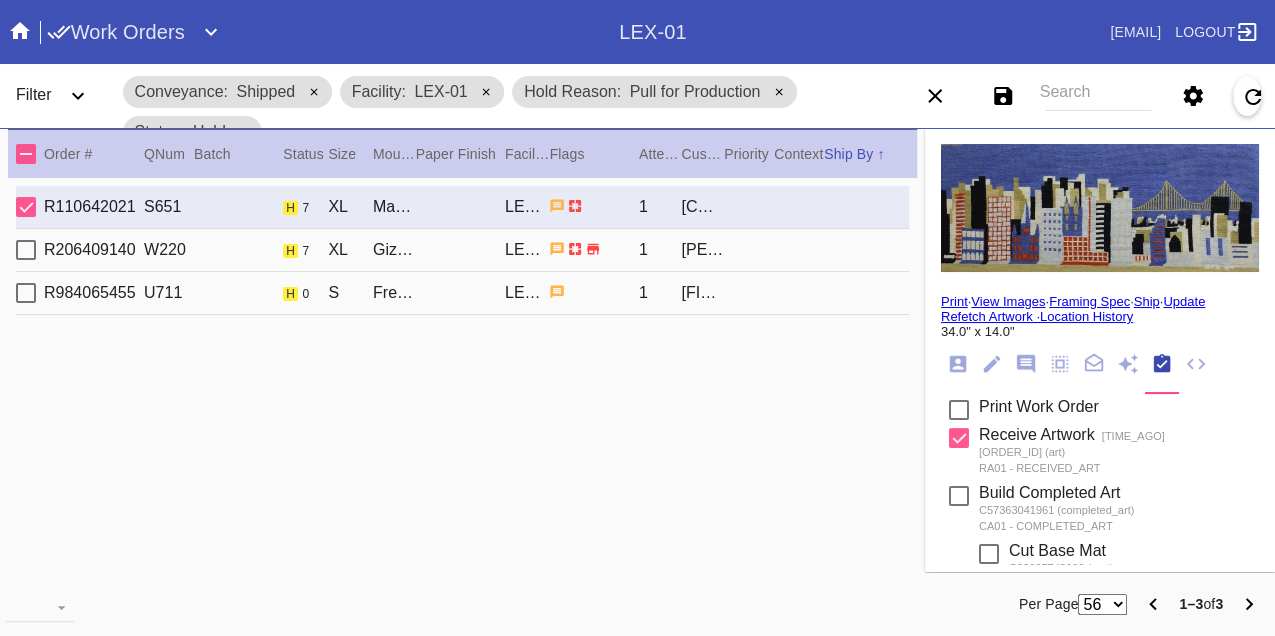 click on "R984065455 U711 h   0 S Frederick / Dove White LEX-01 1 Anna Bessendorf" at bounding box center (462, 293) 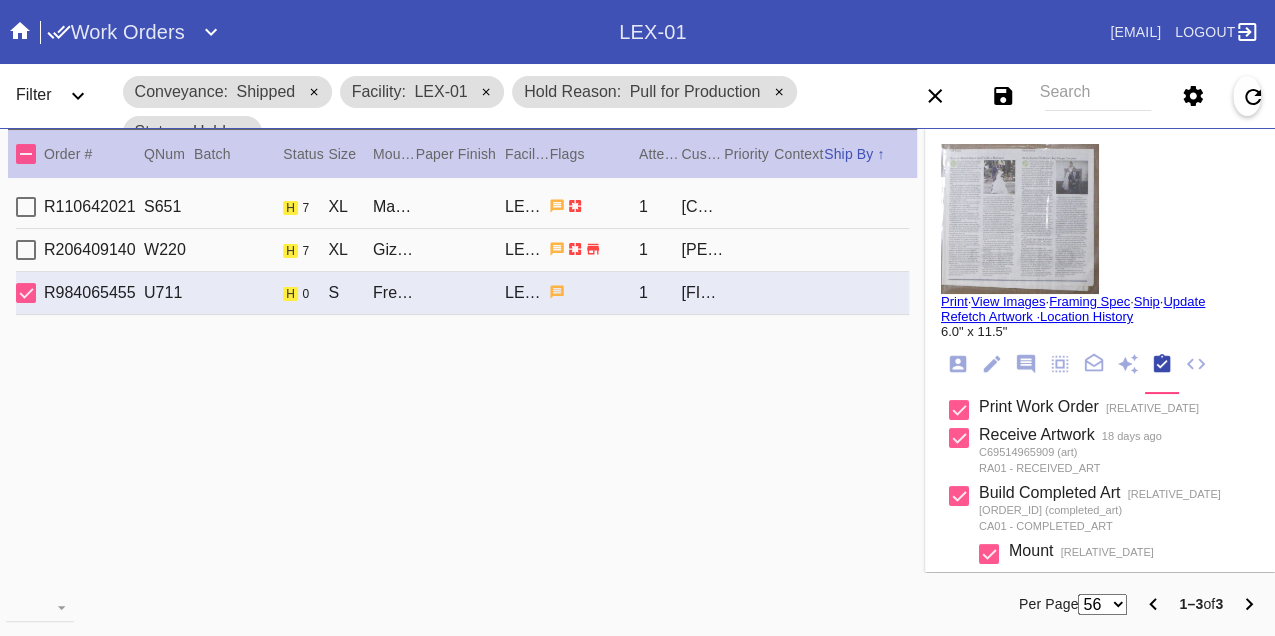click on "R110642021 S651 h   7 XL Marin / White LEX-01 1 Heather Gray" at bounding box center (462, 207) 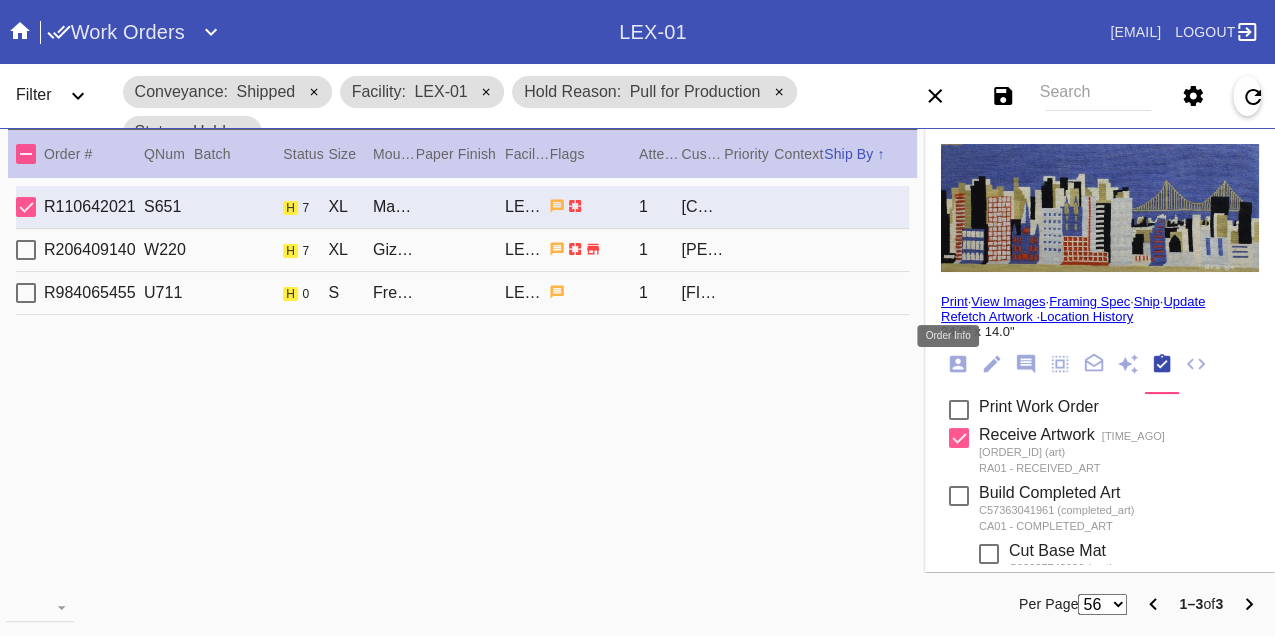 click at bounding box center (958, 364) 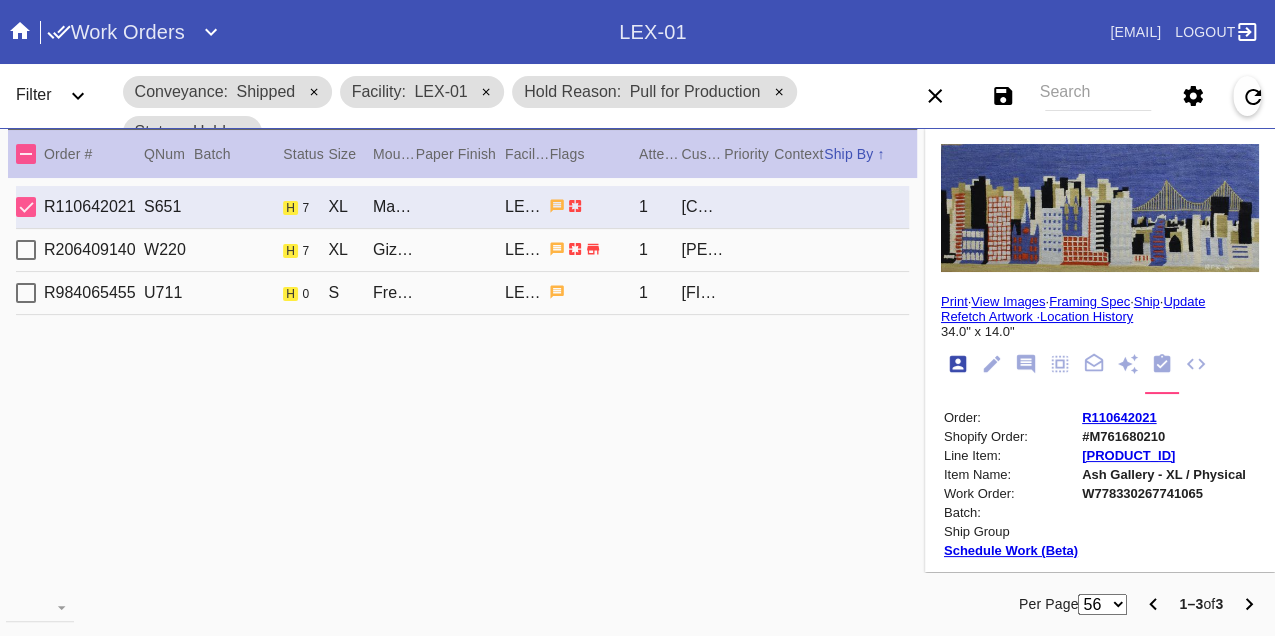 scroll, scrollTop: 24, scrollLeft: 0, axis: vertical 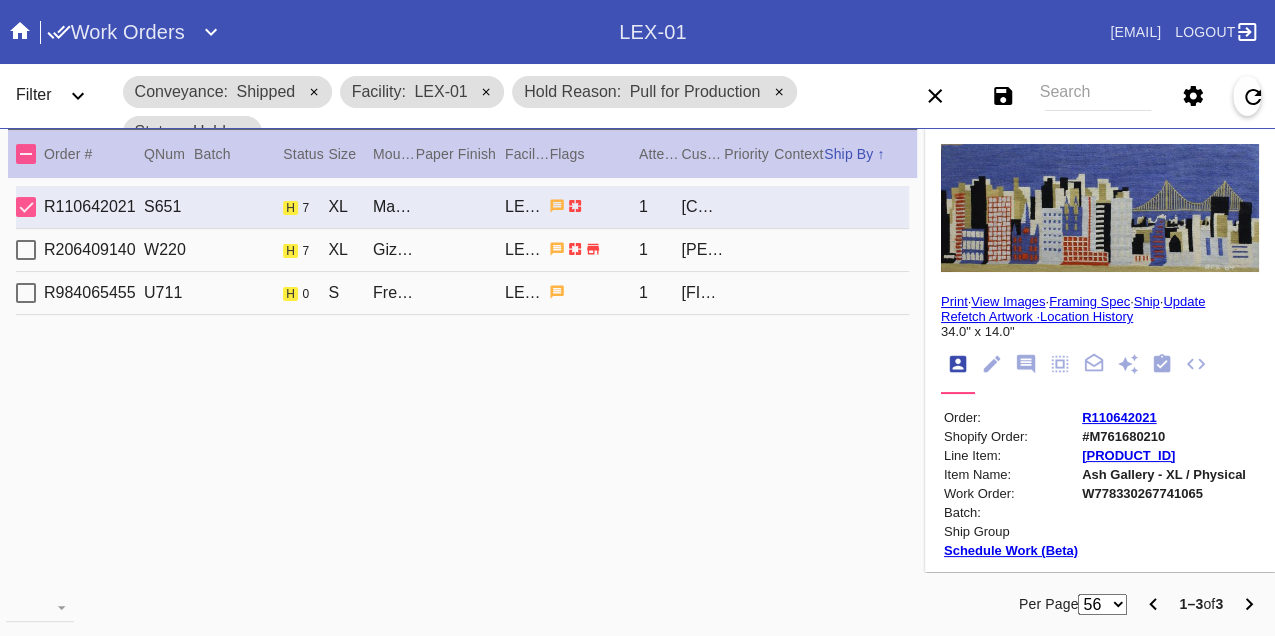 click on "W778330267741065" at bounding box center [1164, 493] 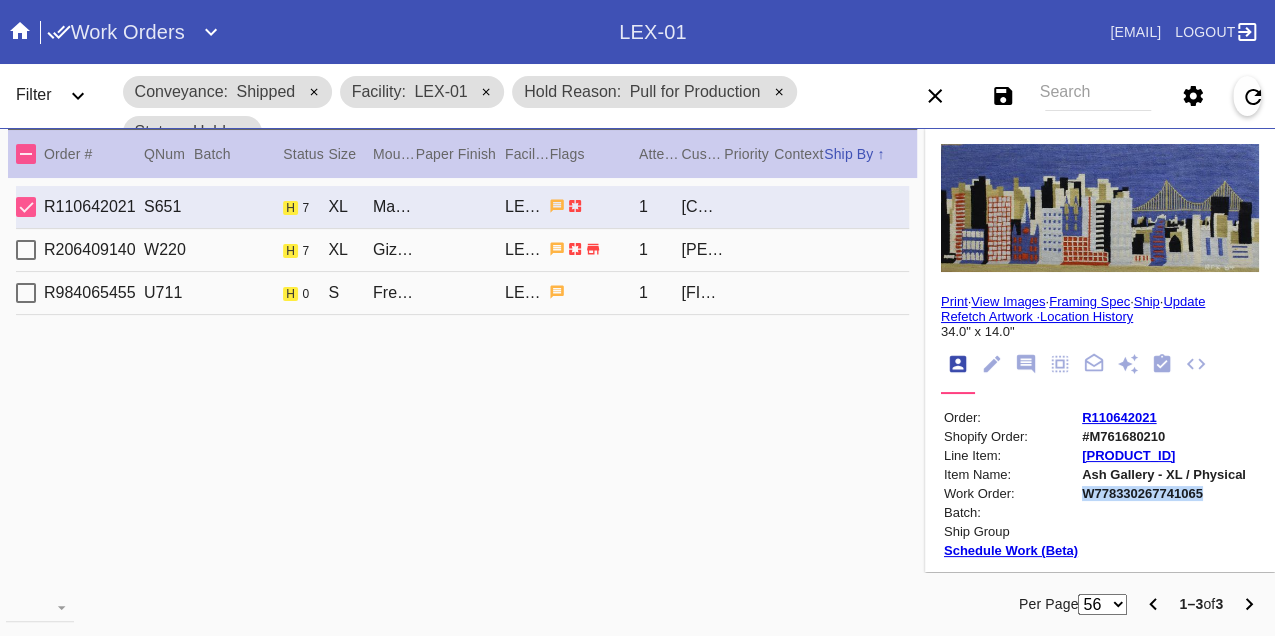 click on "W778330267741065" at bounding box center (1164, 493) 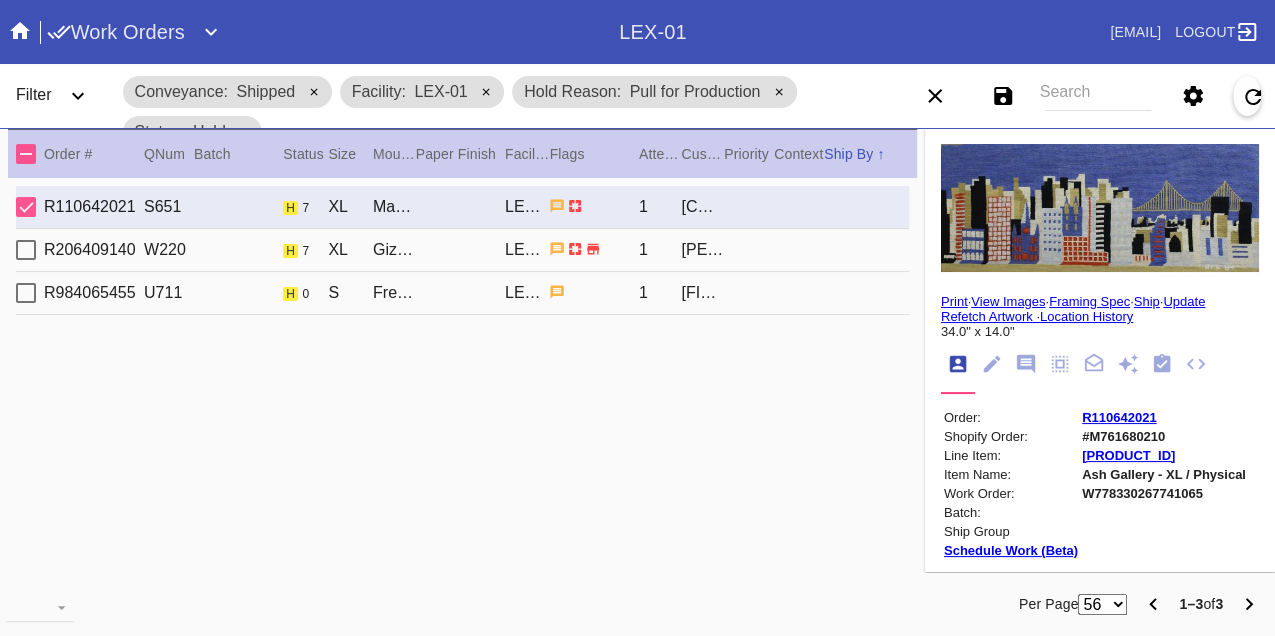 click on "R206409140 W220 h   7 XL Giza / No Mat LEX-01 1 Shira Perel" at bounding box center [462, 250] 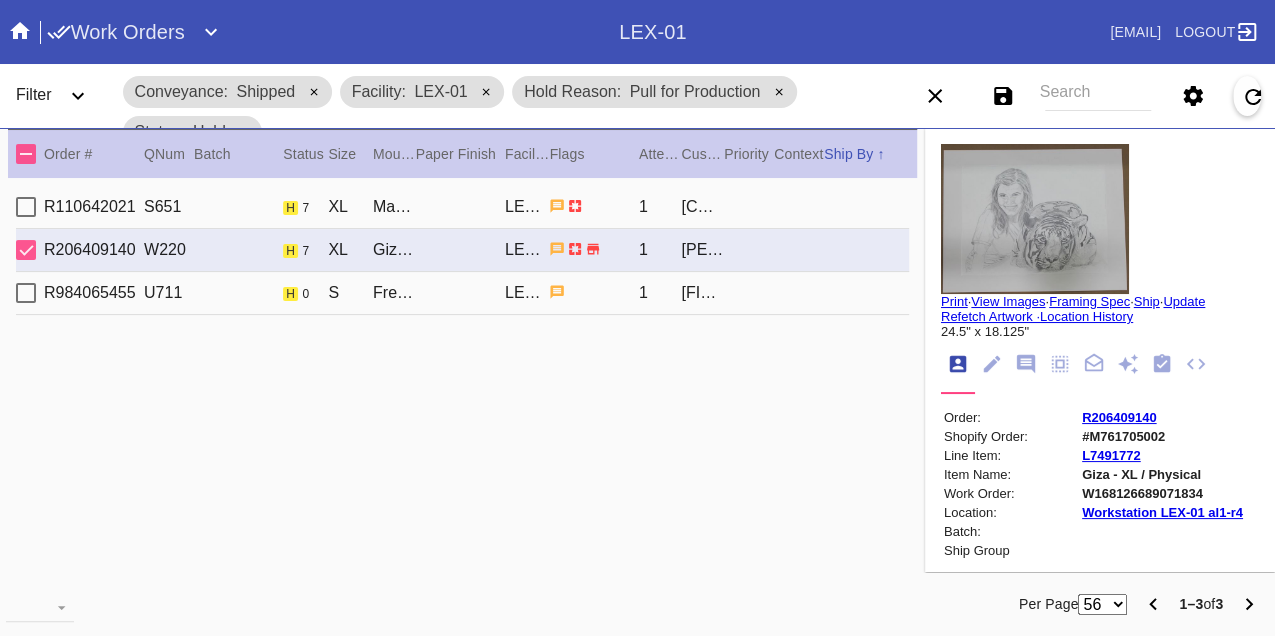 click on "R984065455 U711 h   0 S Frederick / Dove White LEX-01 1 Anna Bessendorf" at bounding box center (462, 293) 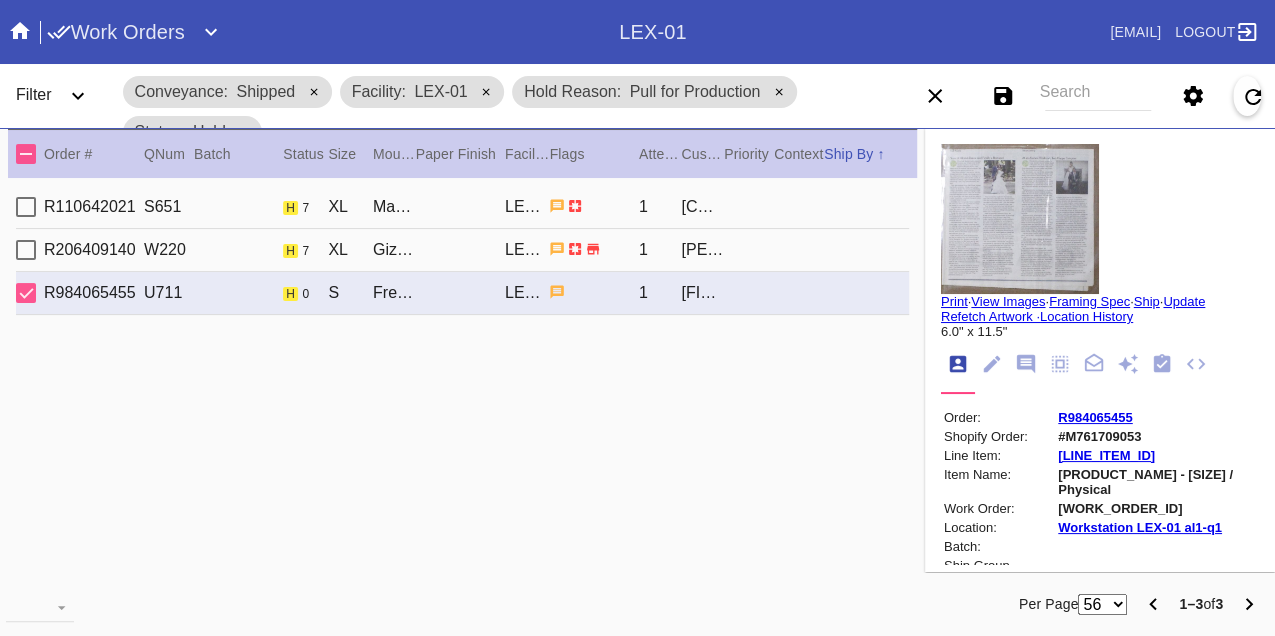 click on "W605104431657655" at bounding box center (1157, 508) 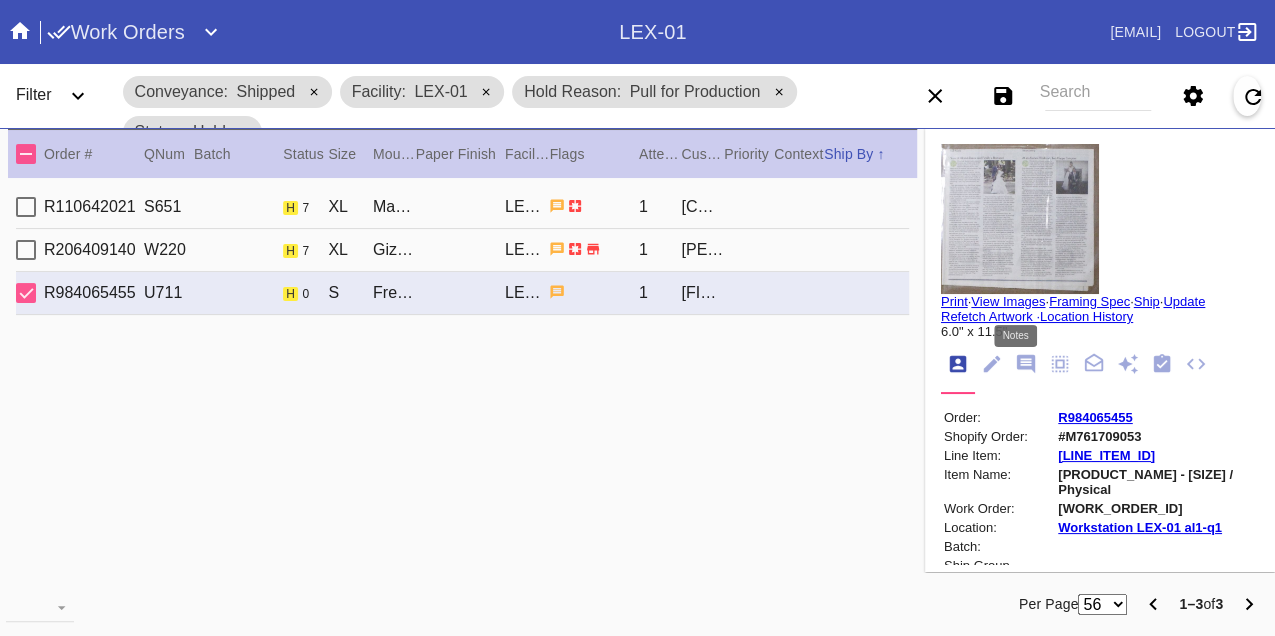 click at bounding box center (1026, 364) 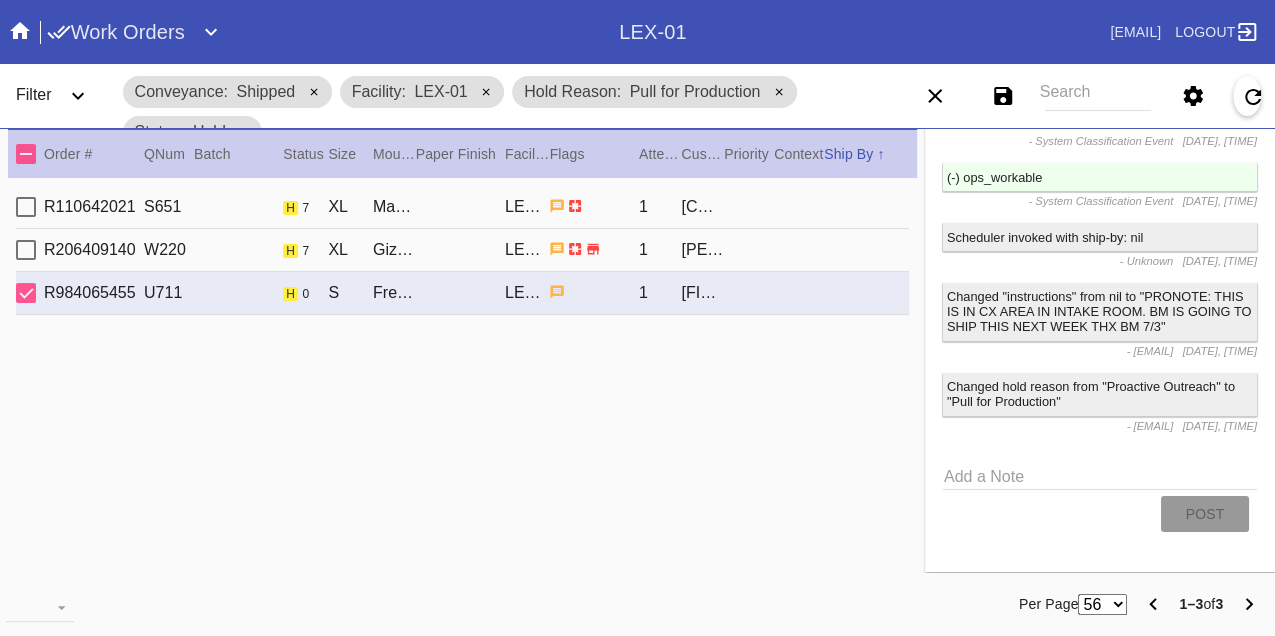 scroll, scrollTop: 8002, scrollLeft: 0, axis: vertical 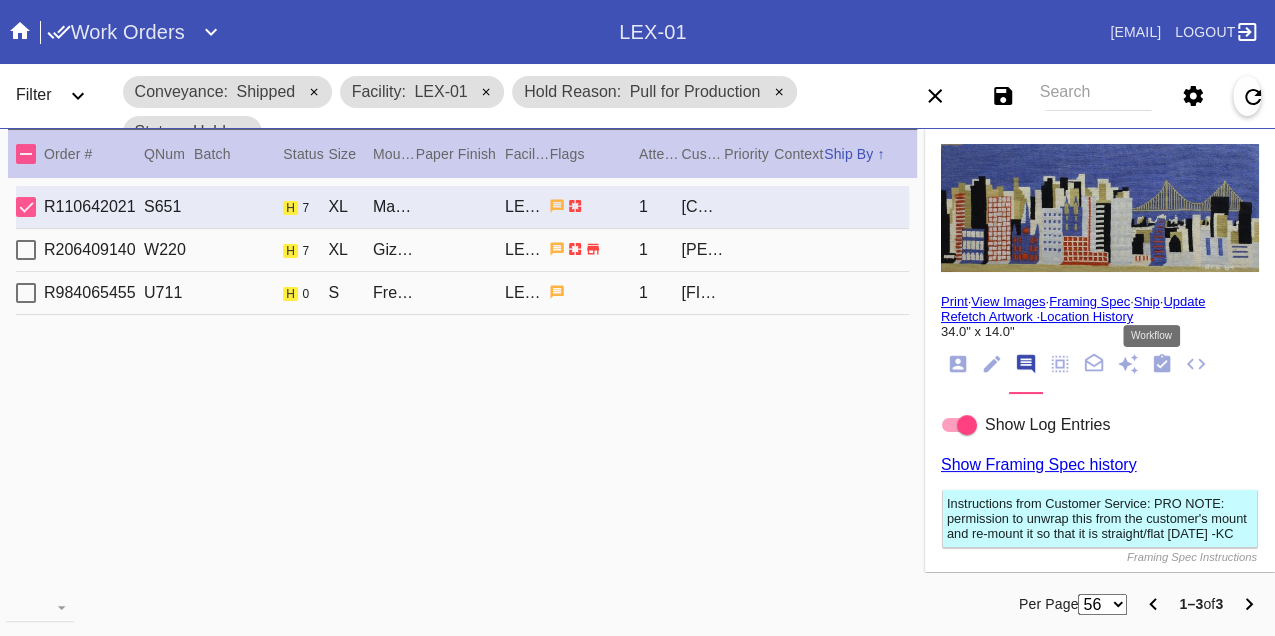 click at bounding box center (1162, 363) 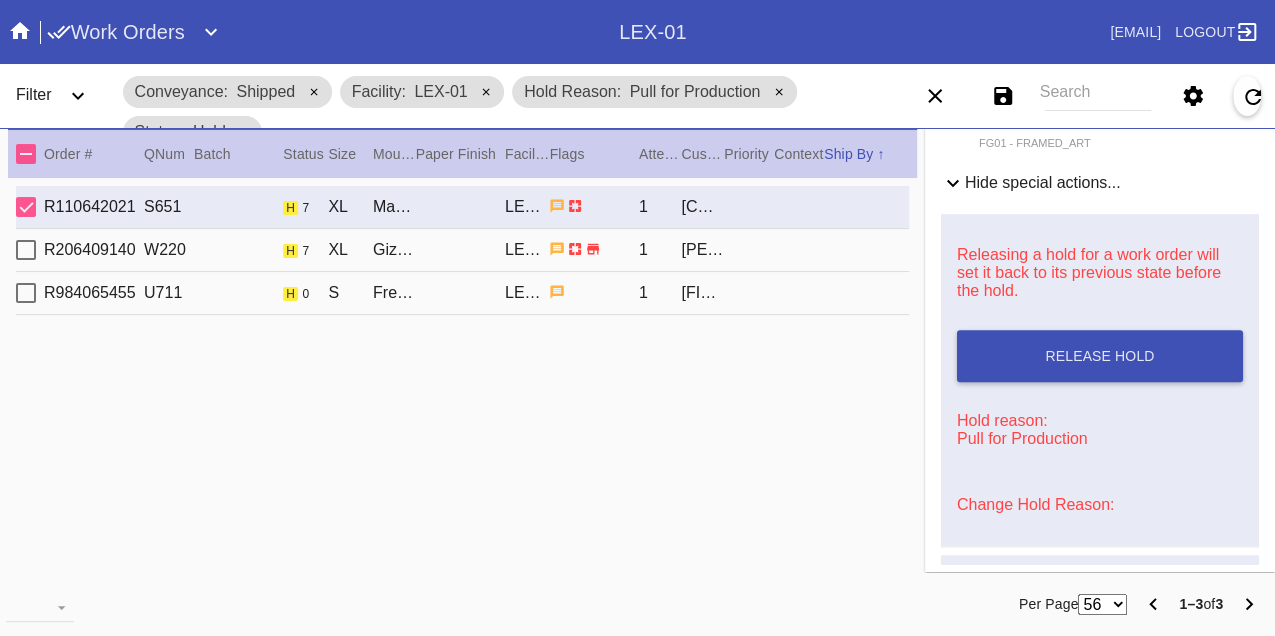 scroll, scrollTop: 888, scrollLeft: 0, axis: vertical 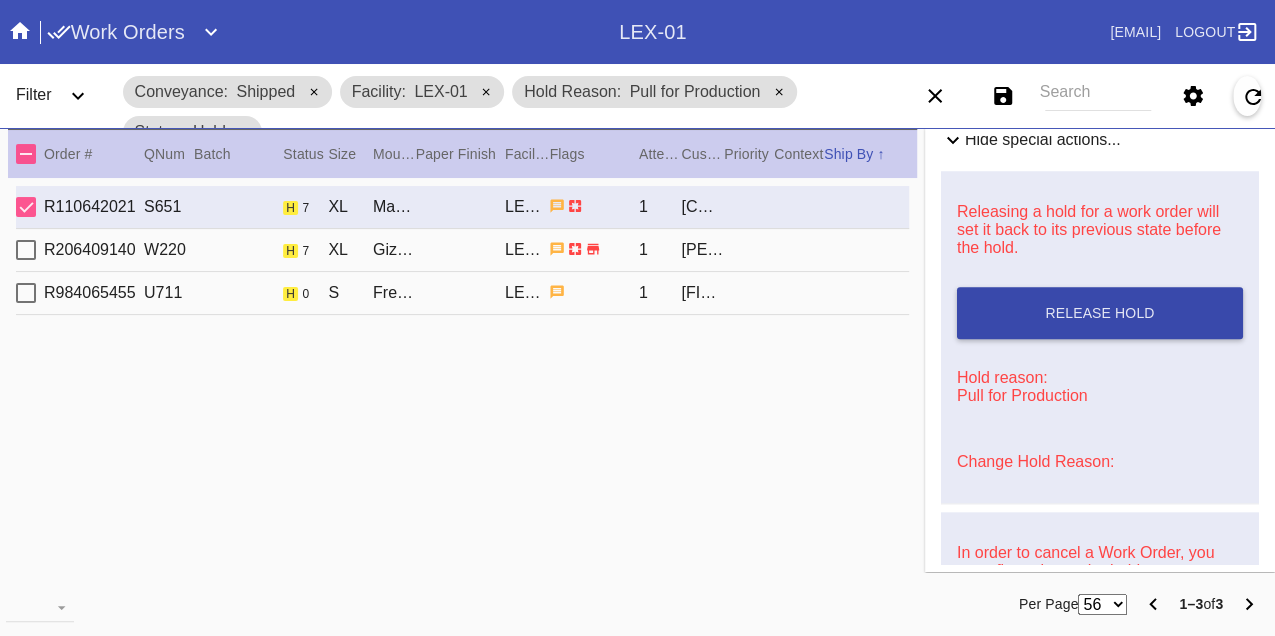 click on "Release Hold" at bounding box center [1100, 313] 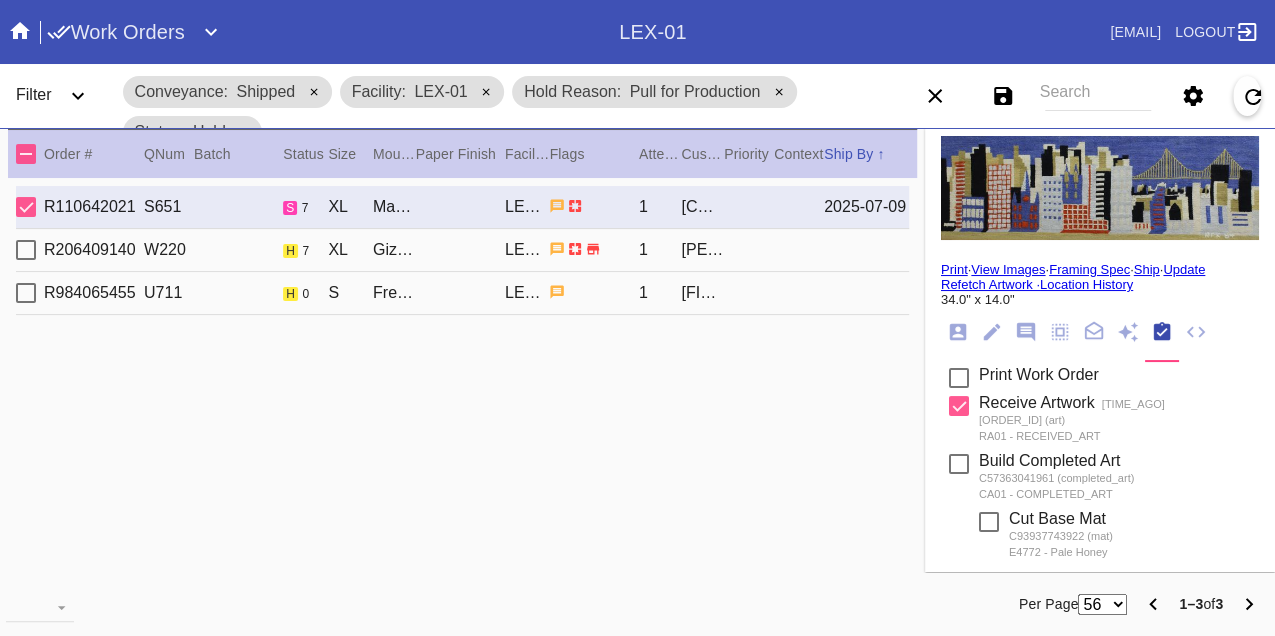 scroll, scrollTop: 0, scrollLeft: 0, axis: both 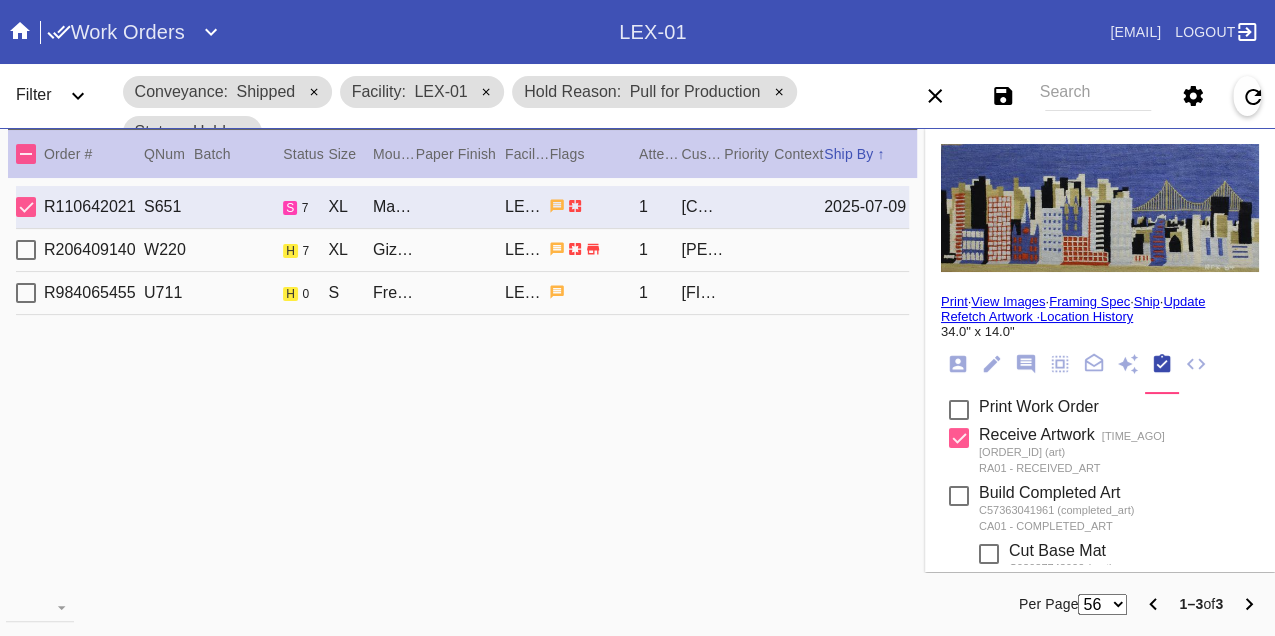 click on "Print" at bounding box center [954, 301] 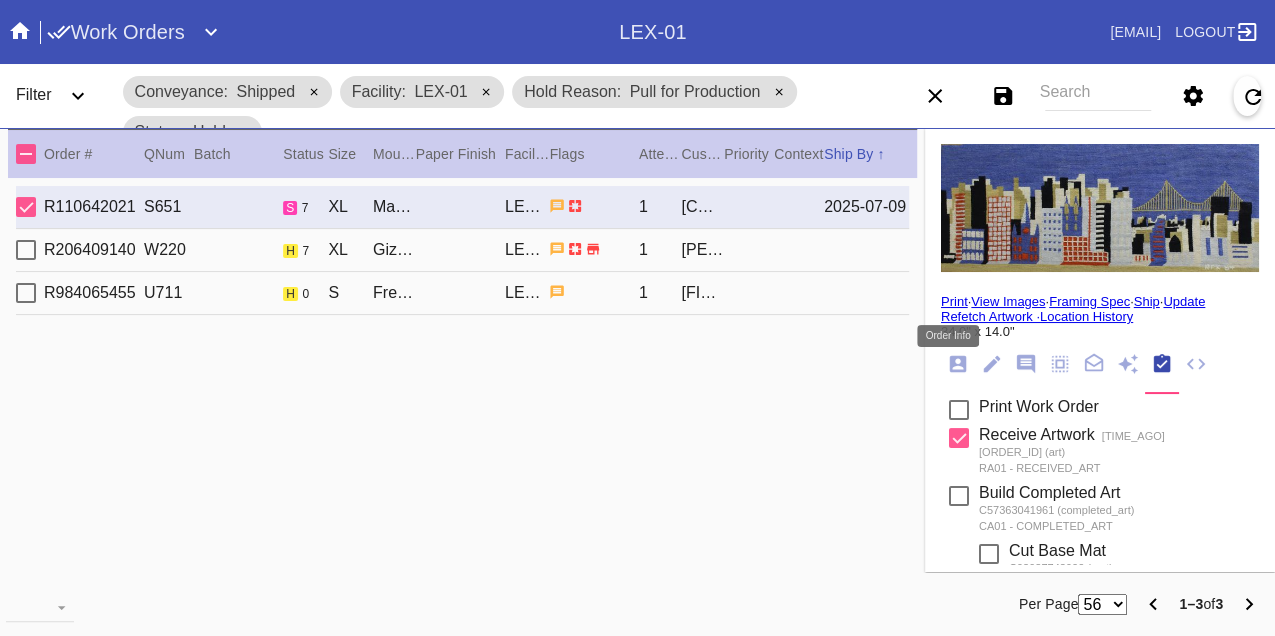 click at bounding box center (958, 364) 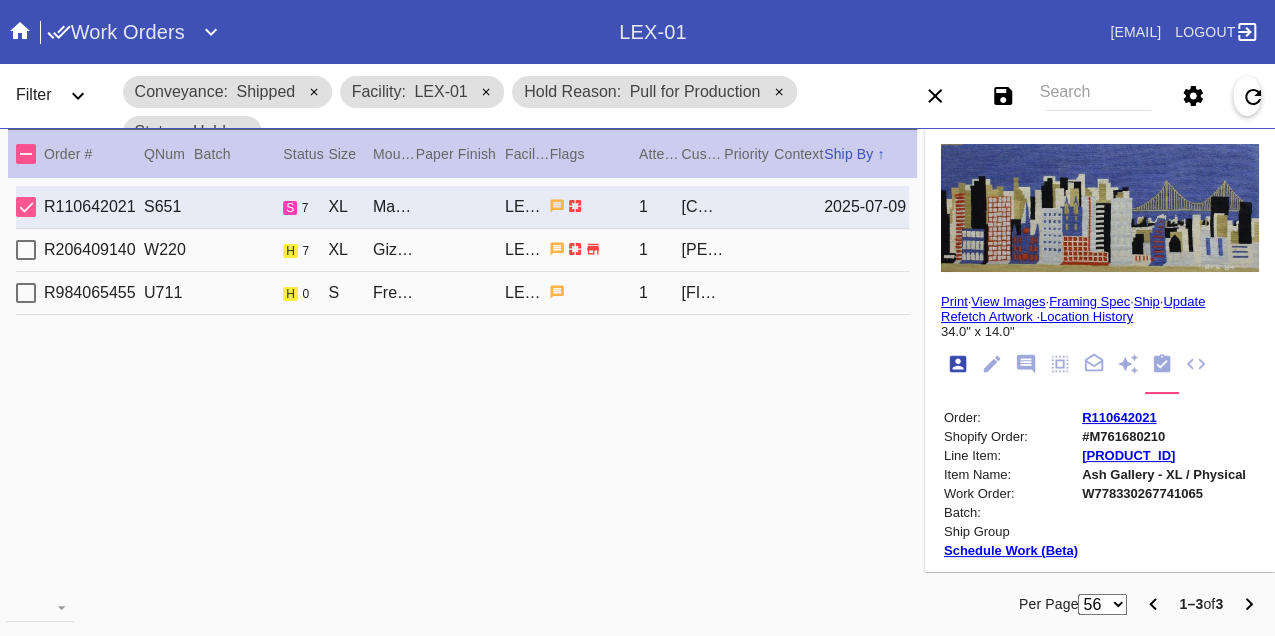 scroll, scrollTop: 24, scrollLeft: 0, axis: vertical 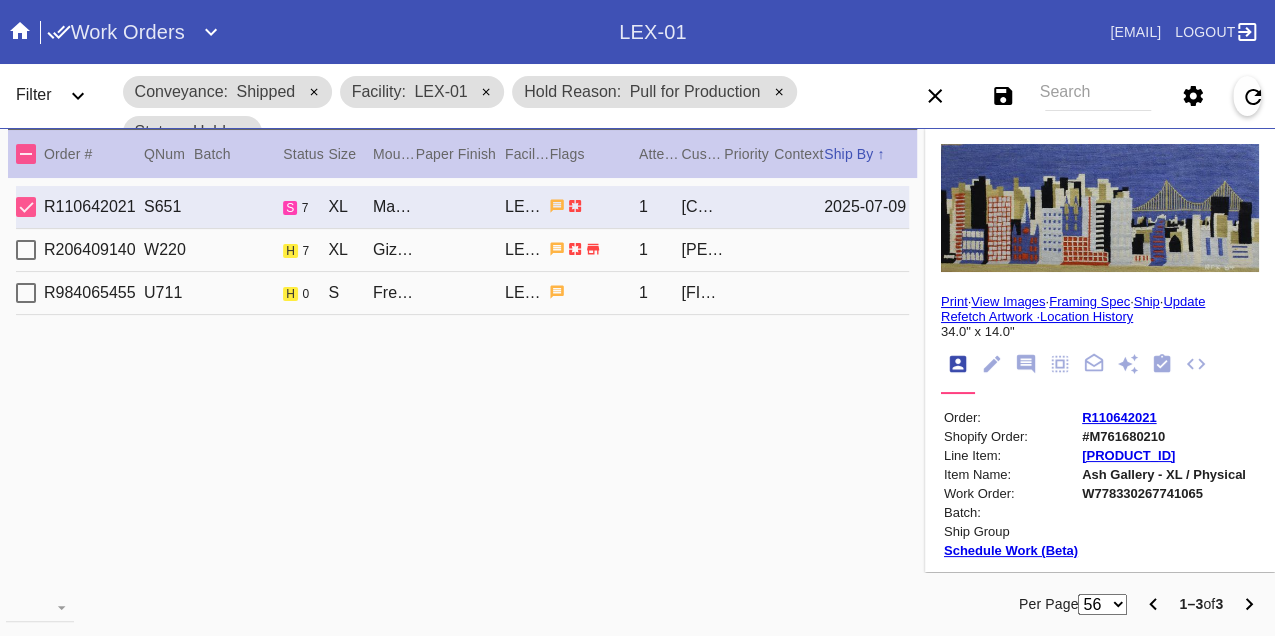 click on "W778330267741065" at bounding box center [1164, 493] 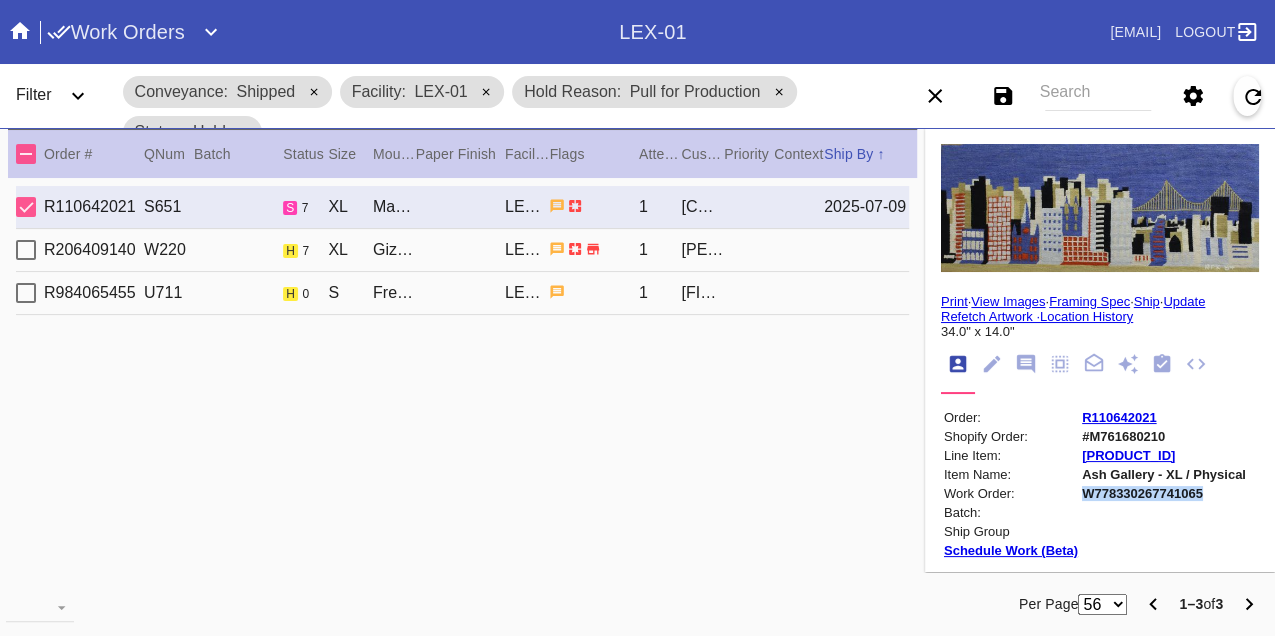click on "W778330267741065" at bounding box center (1164, 493) 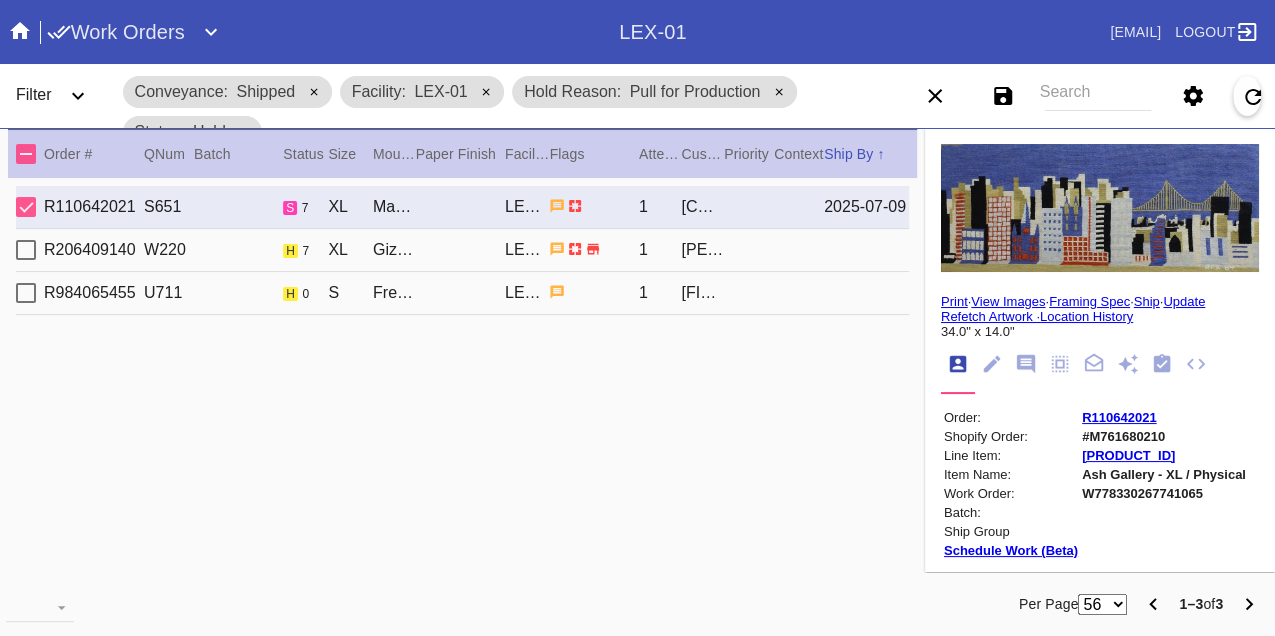 click on "R984065455 U711 h   0 S Frederick / Dove White LEX-01 1 Anna Bessendorf" at bounding box center [462, 293] 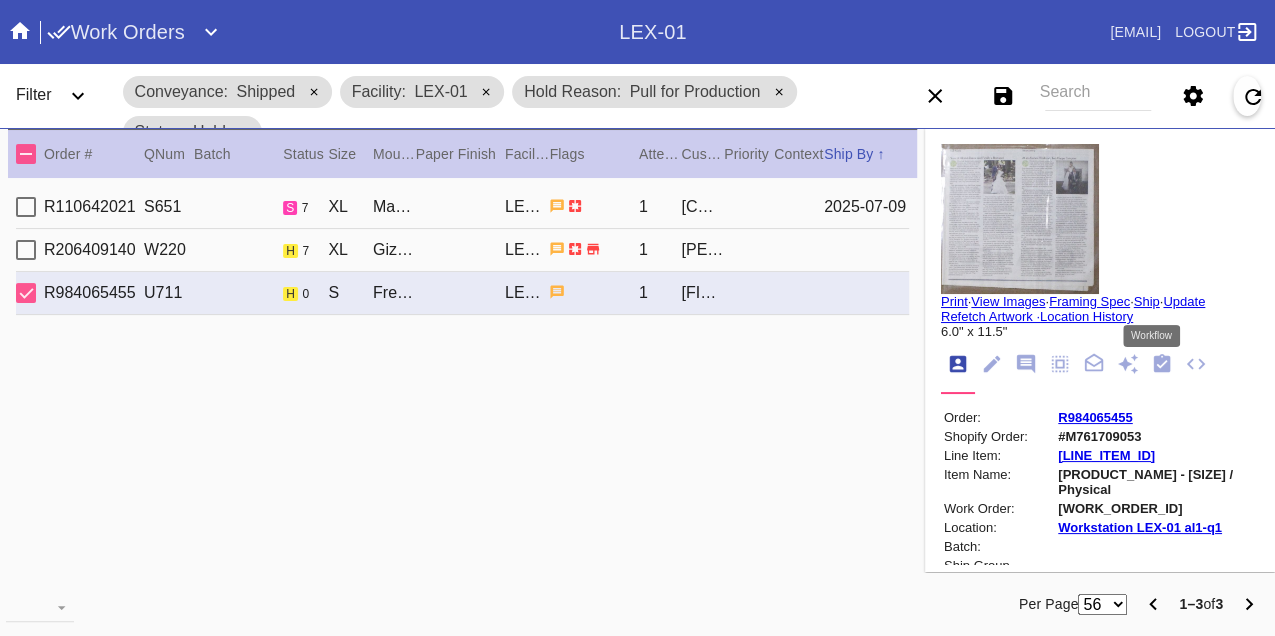 click at bounding box center [1162, 363] 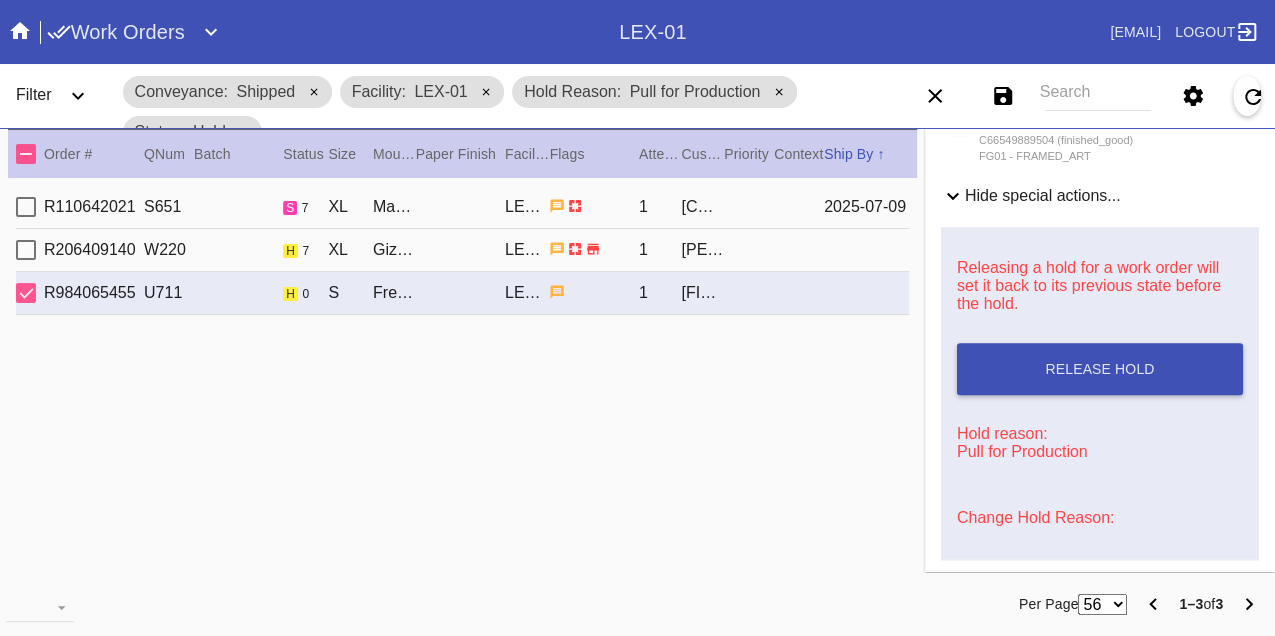 scroll, scrollTop: 778, scrollLeft: 0, axis: vertical 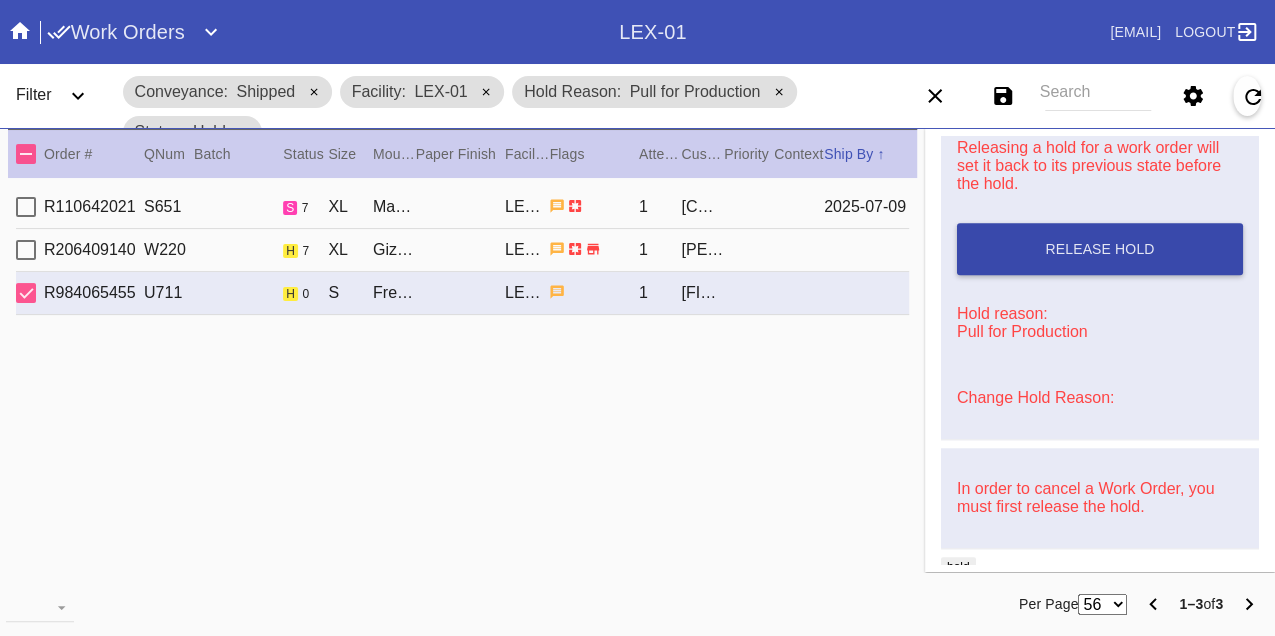click on "Release Hold" at bounding box center (1100, 249) 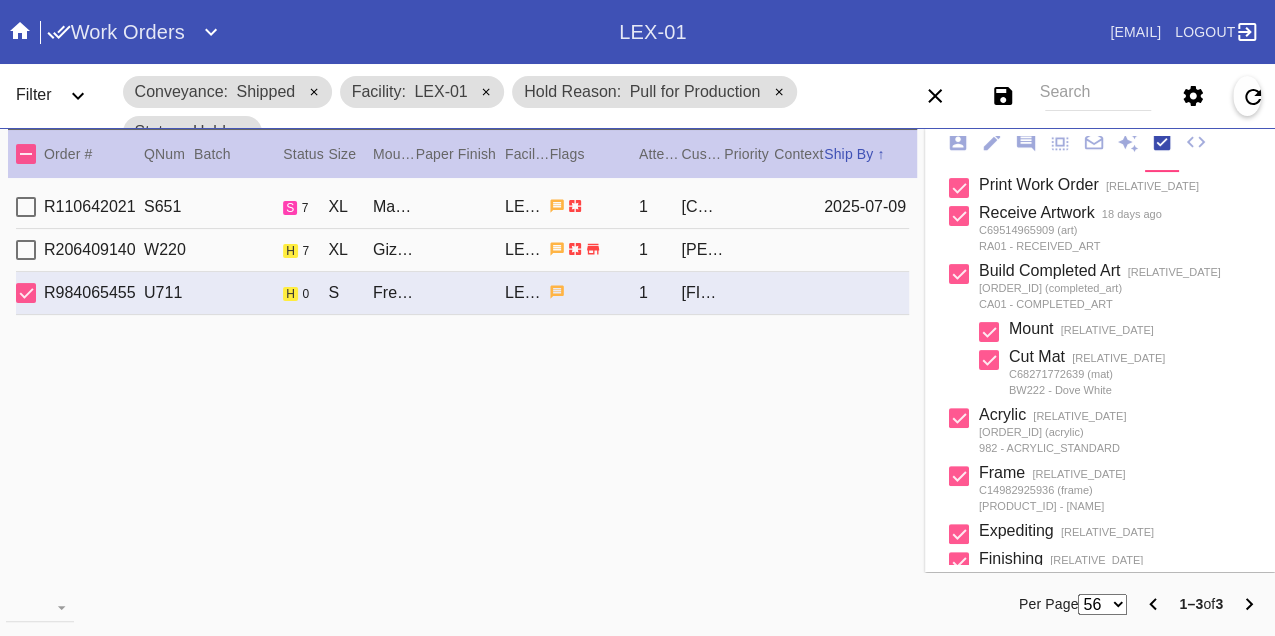 scroll, scrollTop: 0, scrollLeft: 0, axis: both 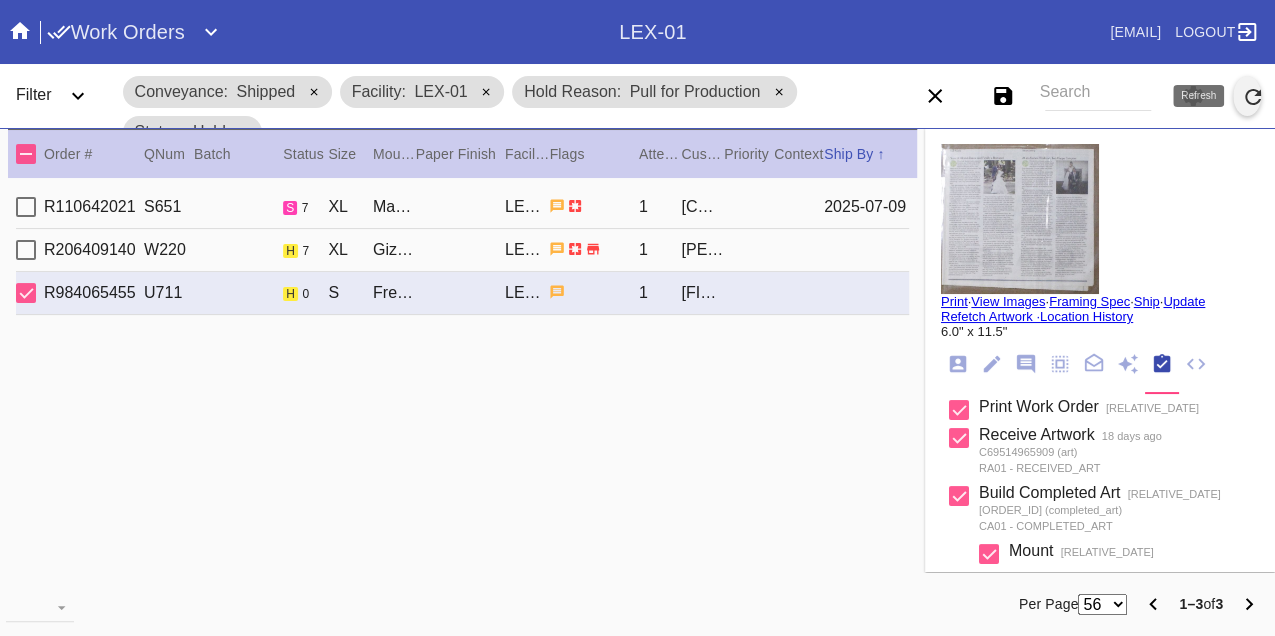 click at bounding box center (1253, 97) 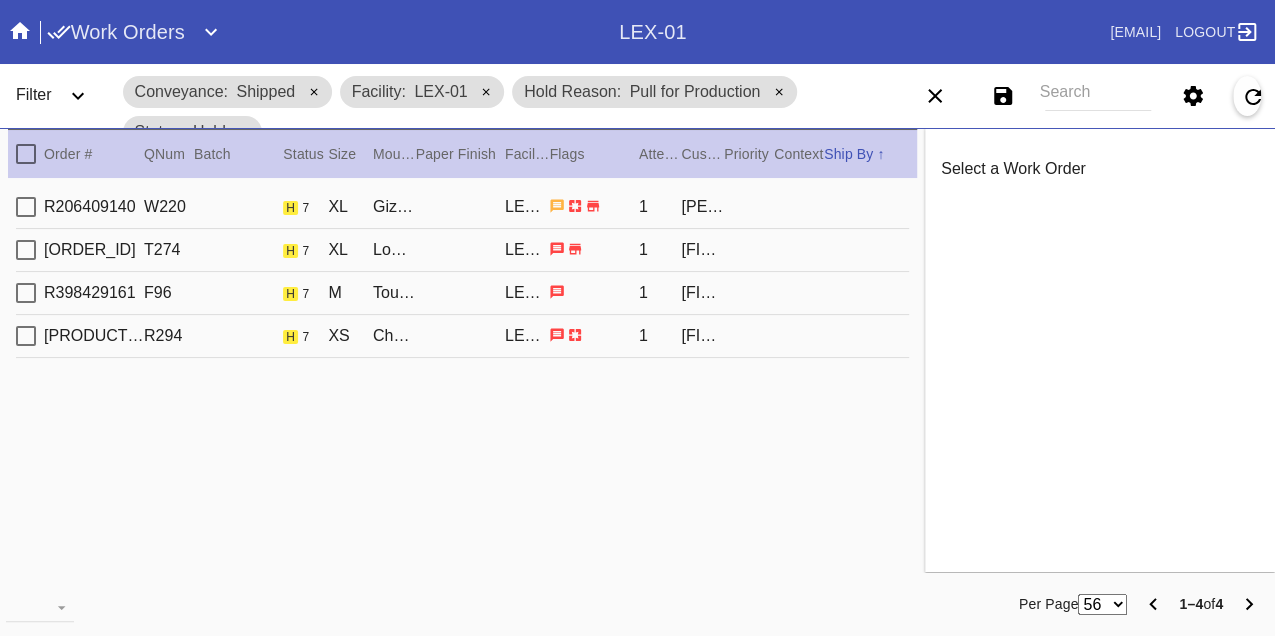 click on "R206409140 W220 h   7 XL Giza / No Mat LEX-01 1 Shira Perel" at bounding box center (462, 207) 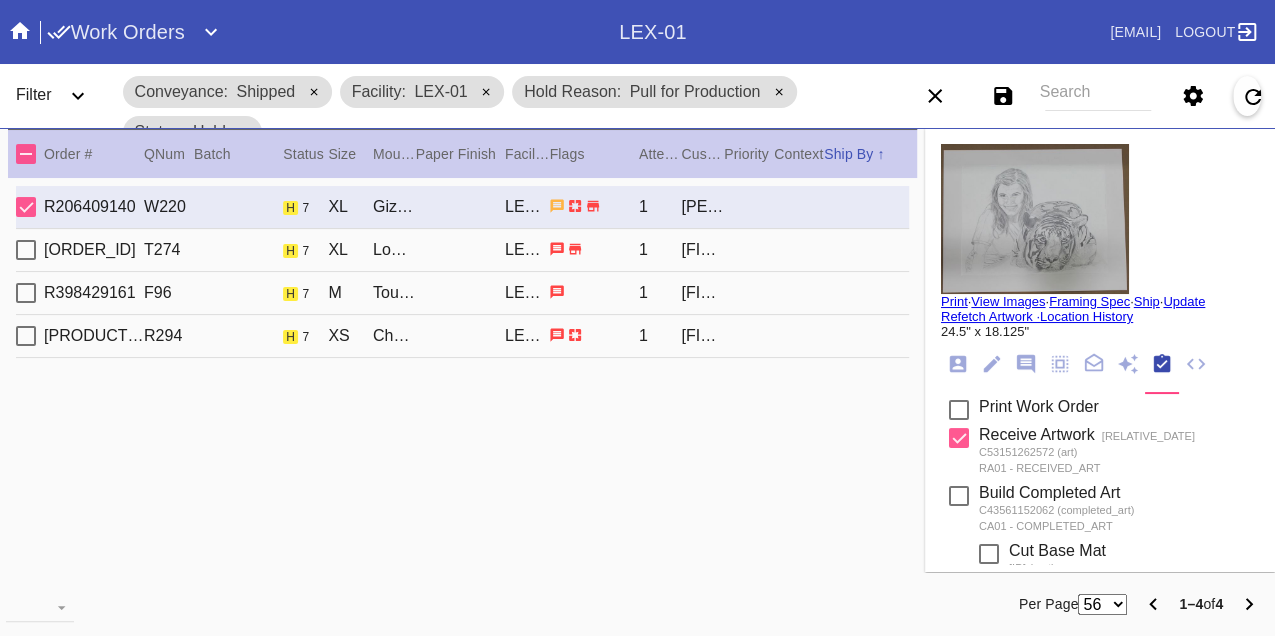 click on "R363391293 T274 h   7 XL London / Dove White LEX-01 1 Cate Feldmann" at bounding box center (462, 250) 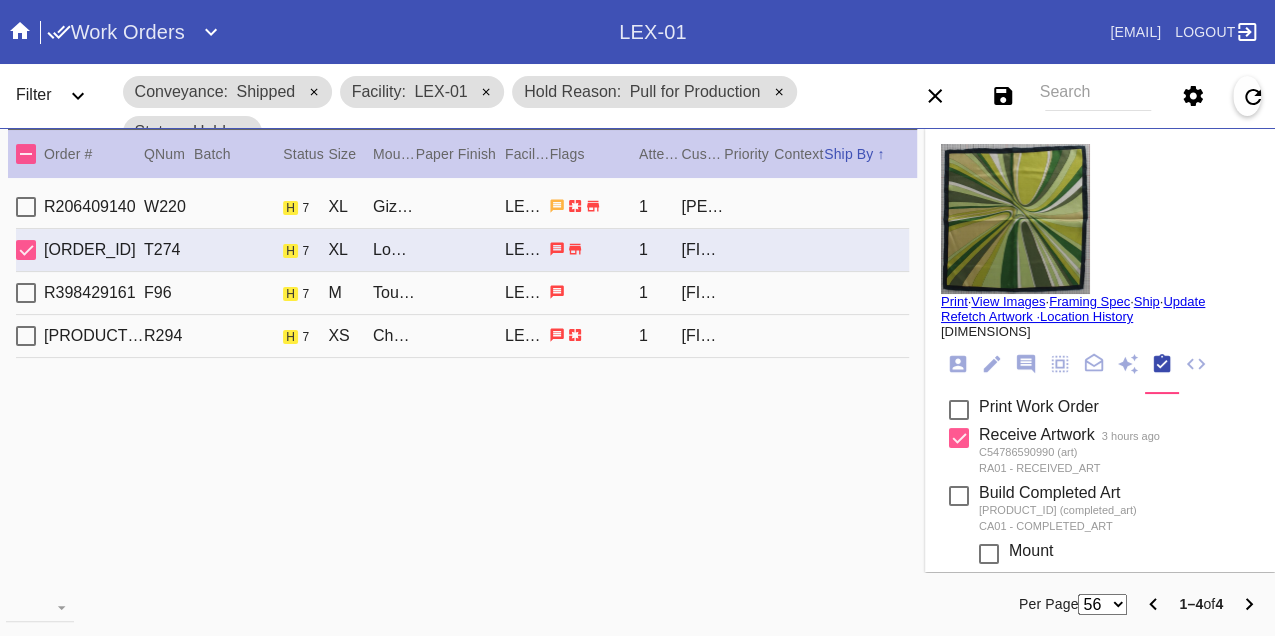 click on "R398429161 F96 h   7 M Toulouse / Digital White LEX-01 1 Beth Murin" at bounding box center [462, 293] 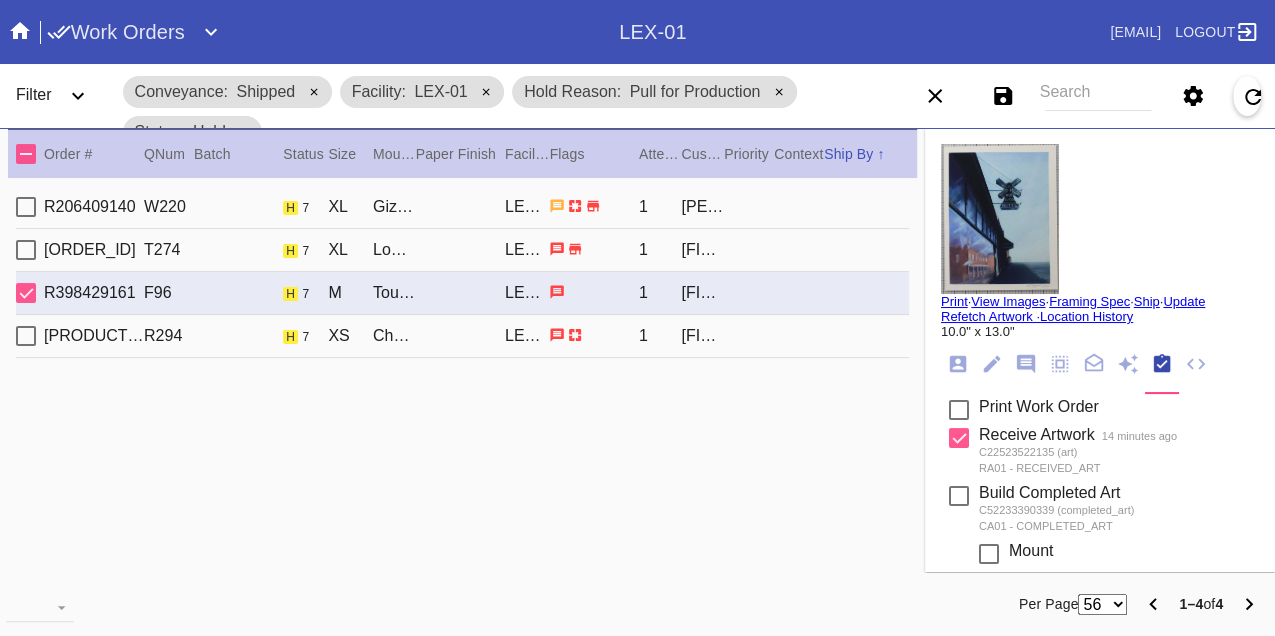 click on "R756951707 R294 h   7 XS Cherry (Gallery) / White LEX-01 1 Shmuel Tennenhaus" at bounding box center [462, 336] 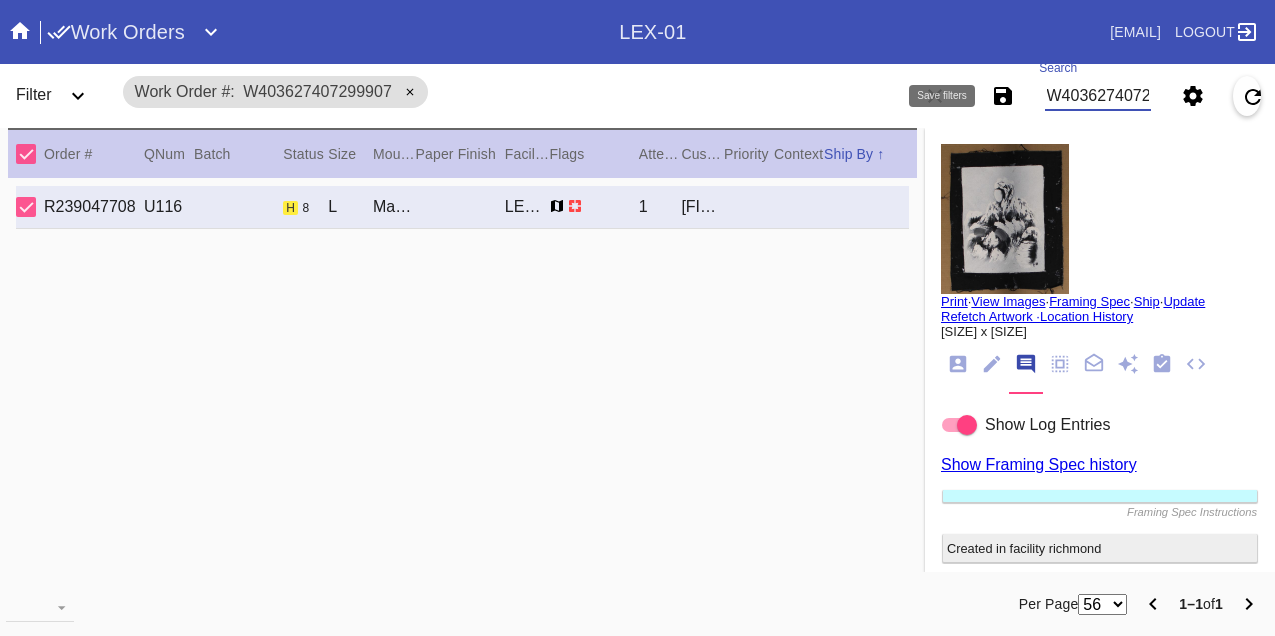 scroll, scrollTop: 0, scrollLeft: 0, axis: both 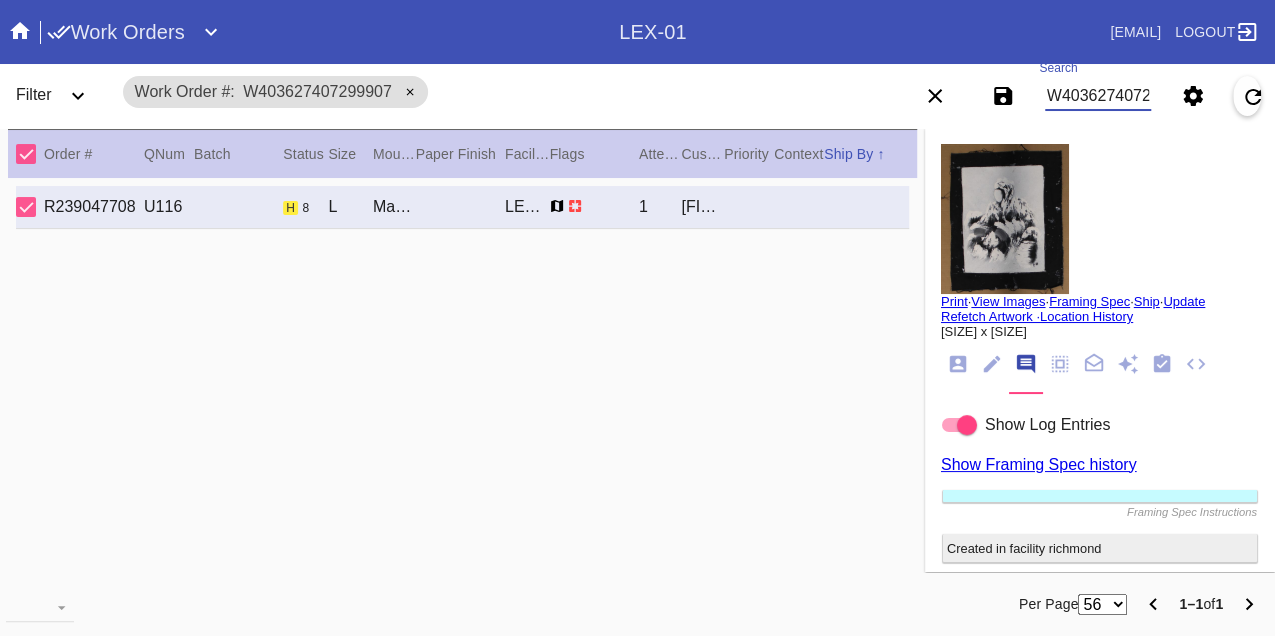 click on "W403627407299907" at bounding box center [1098, 96] 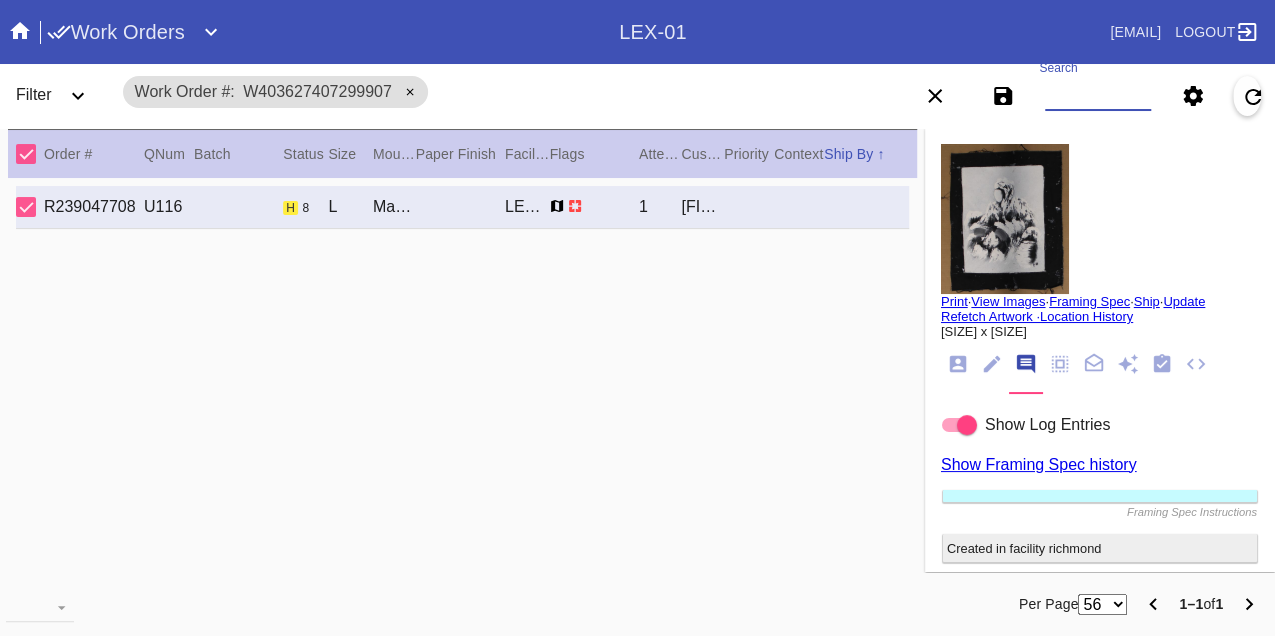 click on "Search" at bounding box center (1098, 96) 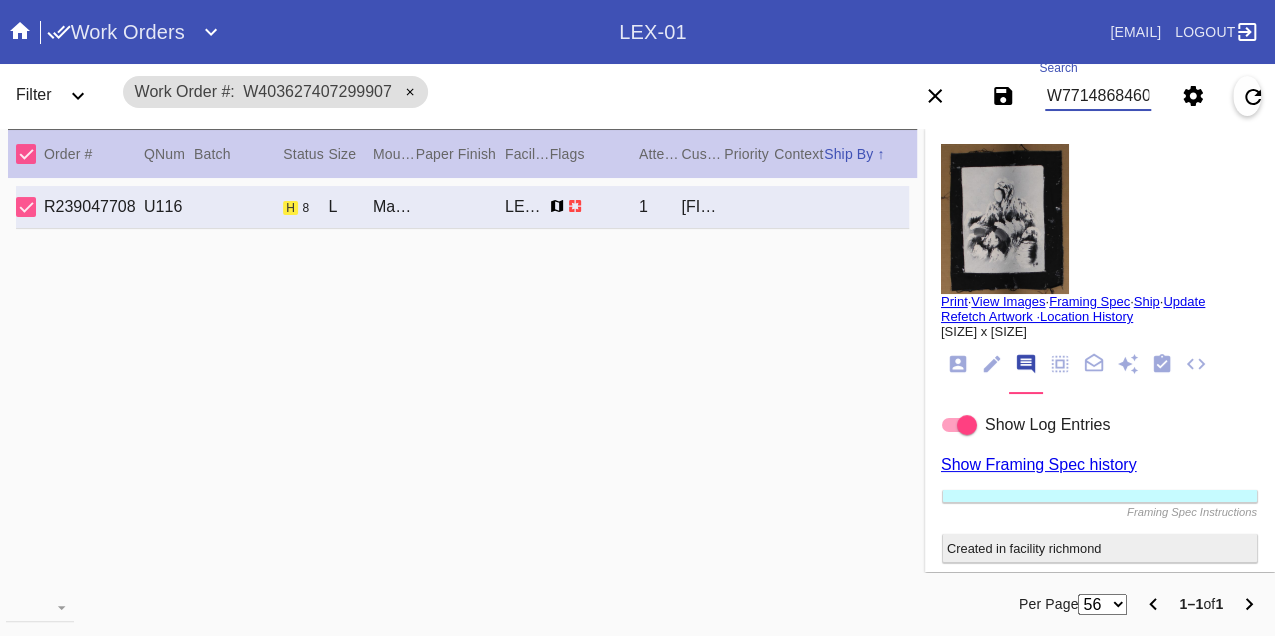 scroll, scrollTop: 0, scrollLeft: 48, axis: horizontal 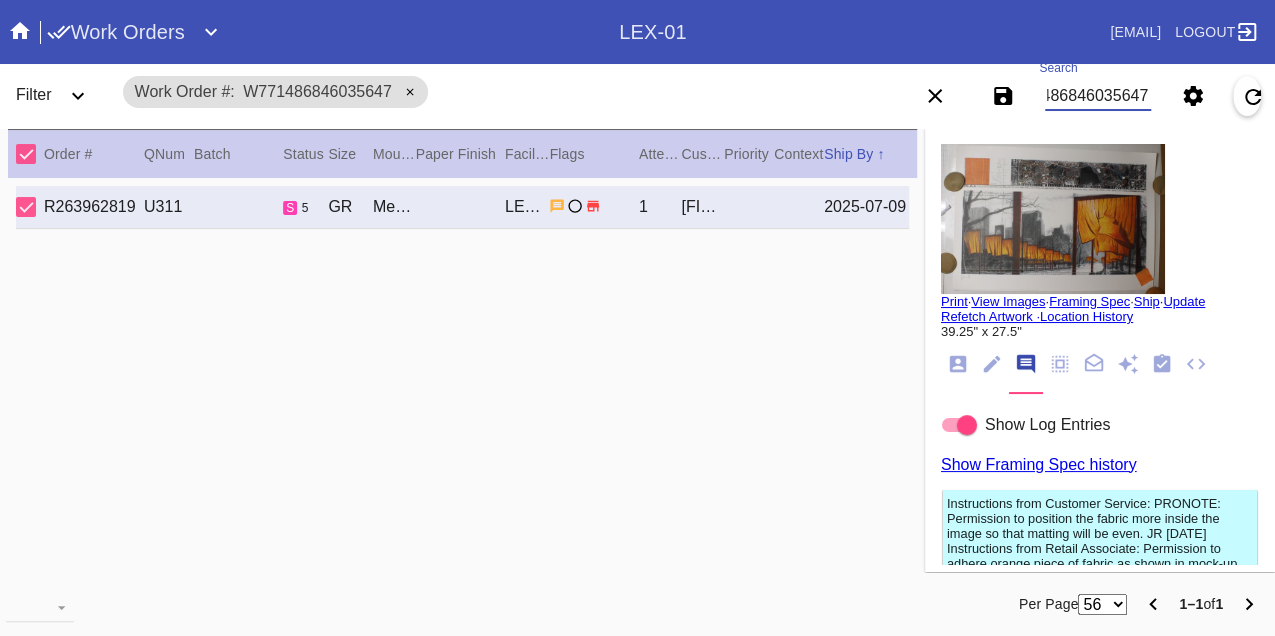 click on "Print" at bounding box center [954, 301] 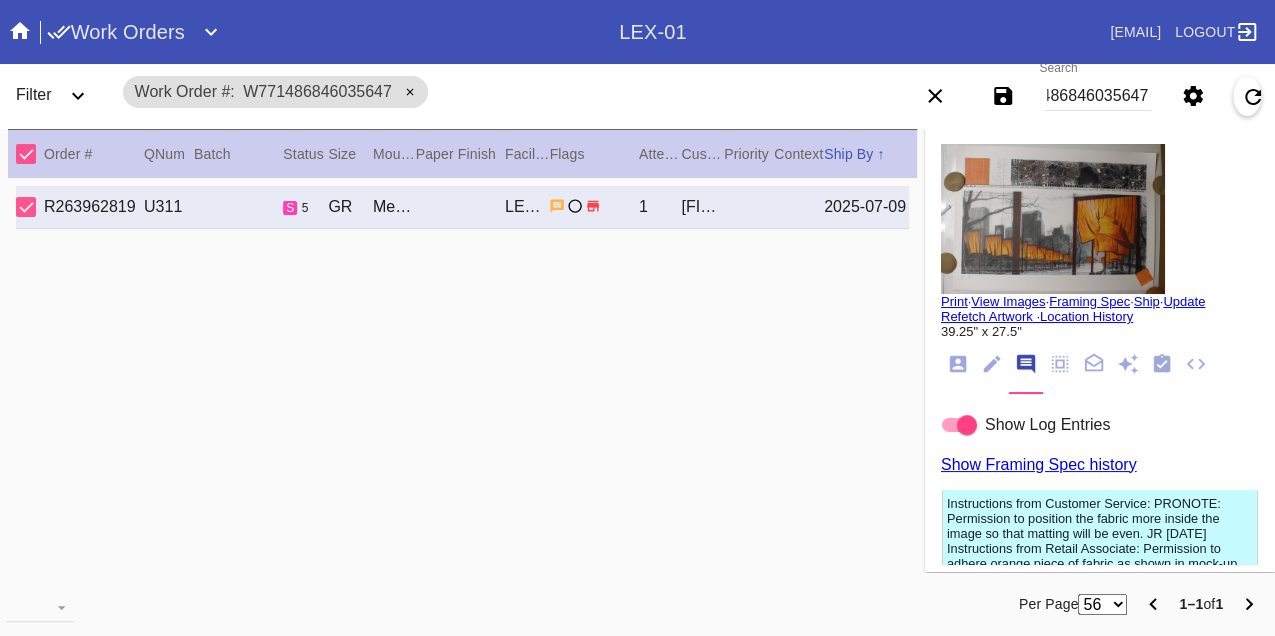 scroll, scrollTop: 0, scrollLeft: 0, axis: both 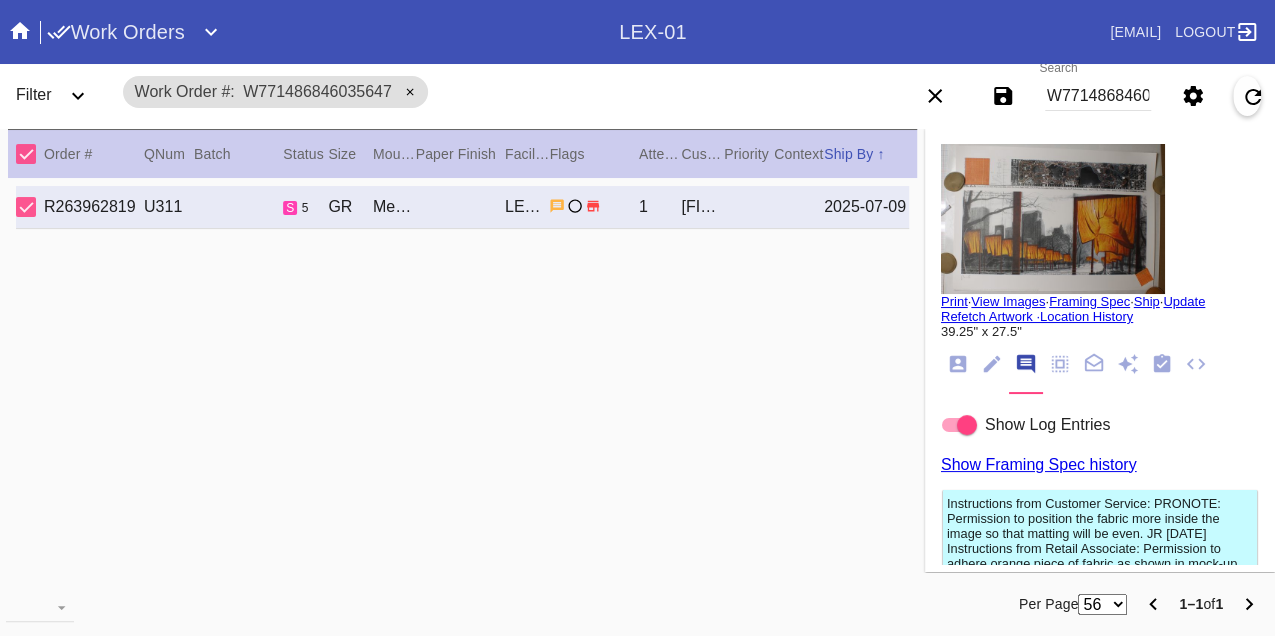 click on "W771486846035647" at bounding box center (1098, 96) 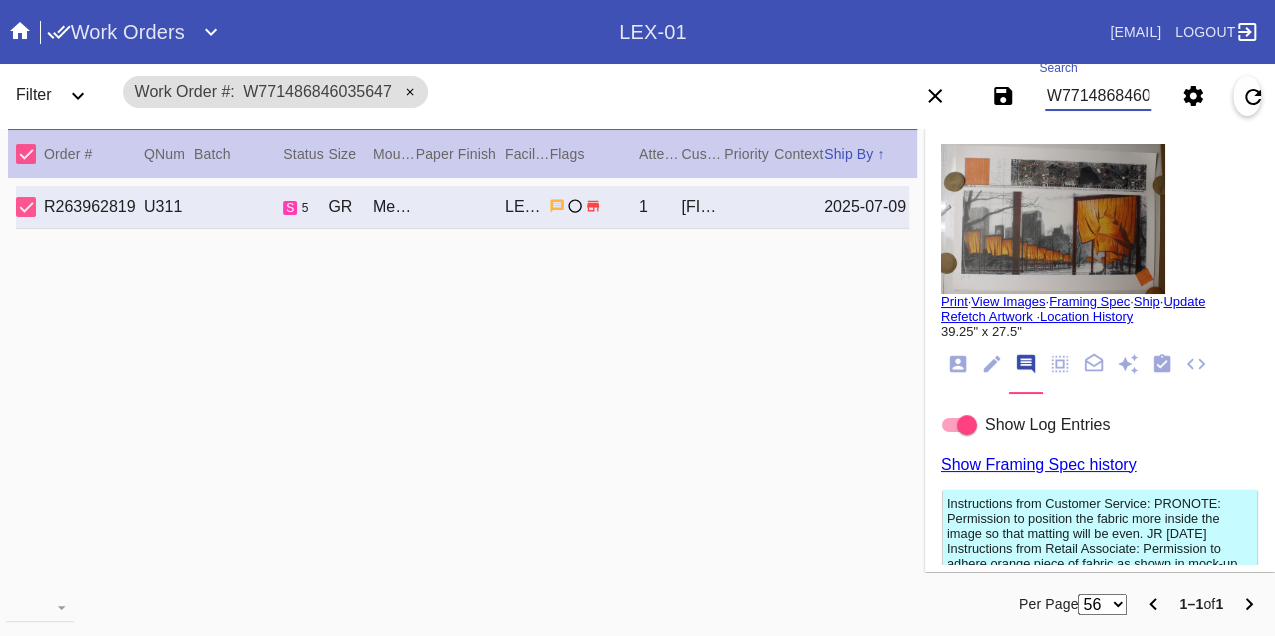 click on "W771486846035647" at bounding box center (1098, 96) 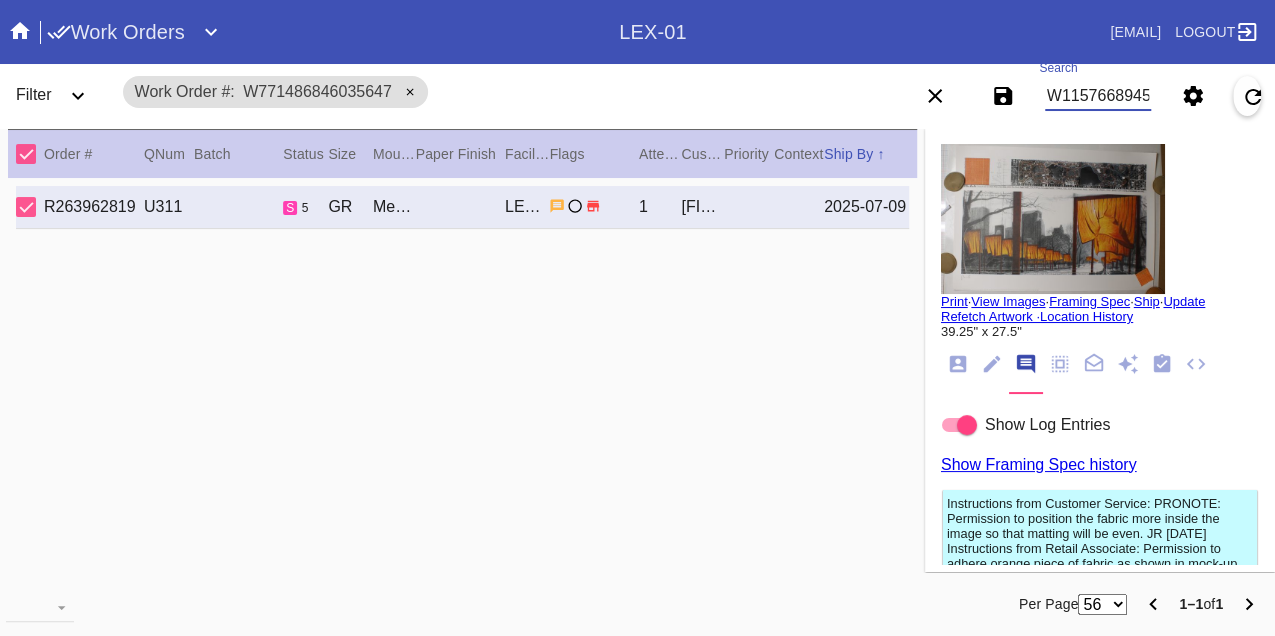 scroll, scrollTop: 0, scrollLeft: 48, axis: horizontal 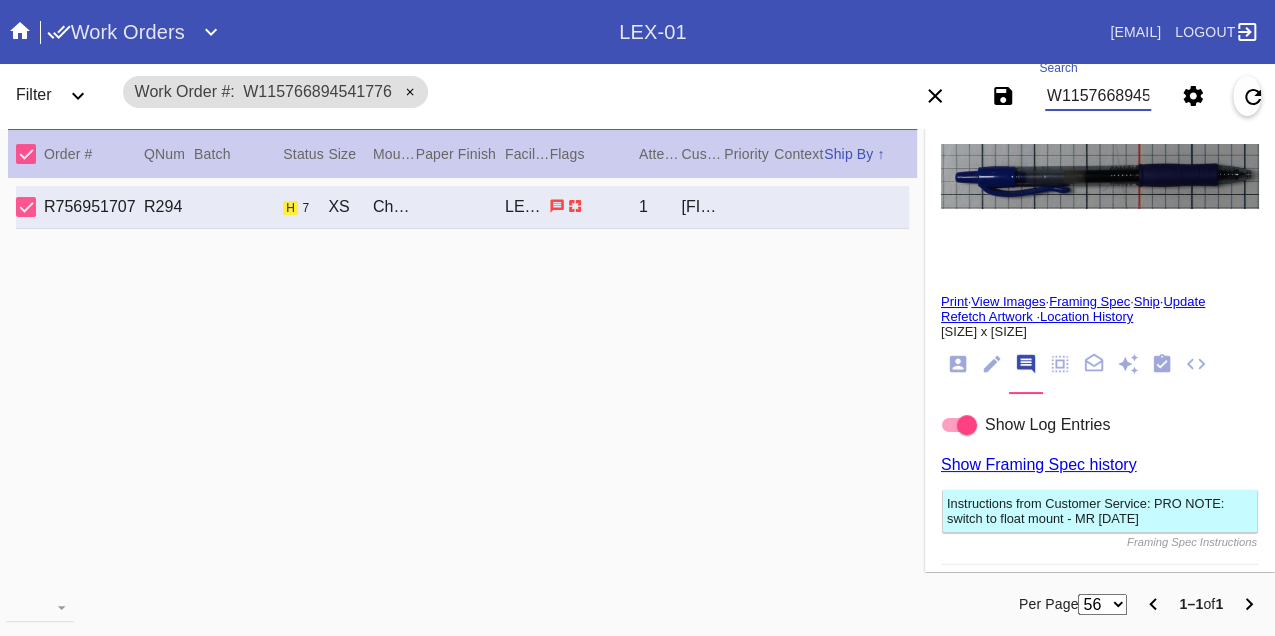 click on "W115766894541776" at bounding box center (1098, 96) 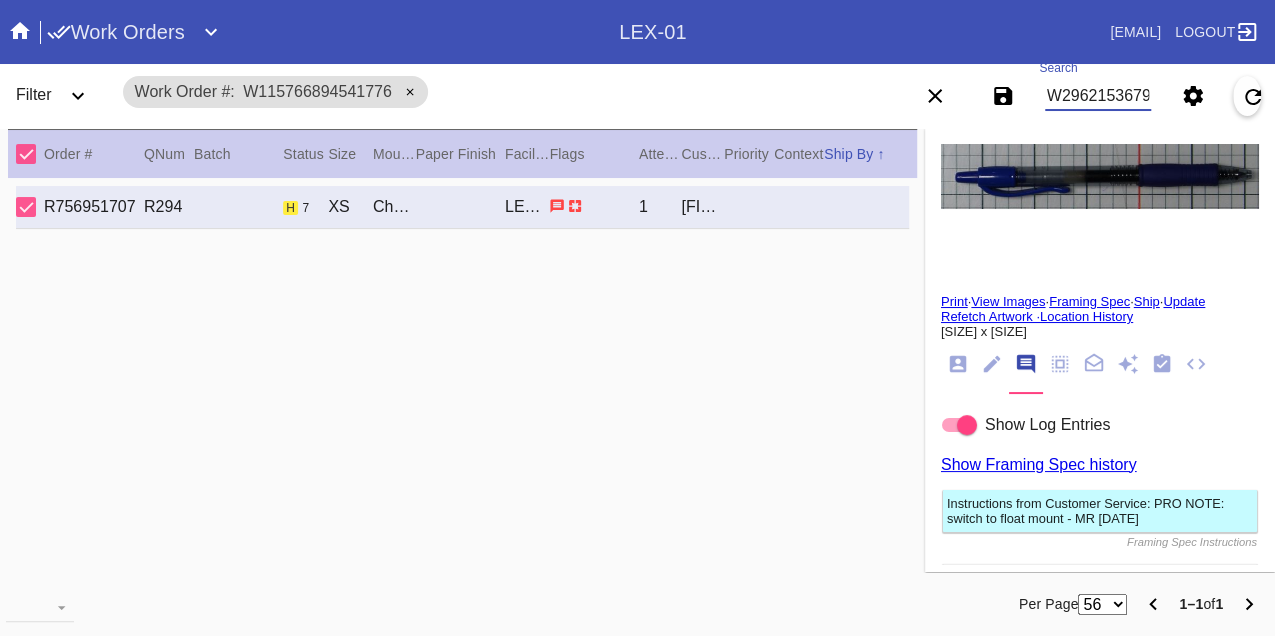 scroll, scrollTop: 0, scrollLeft: 48, axis: horizontal 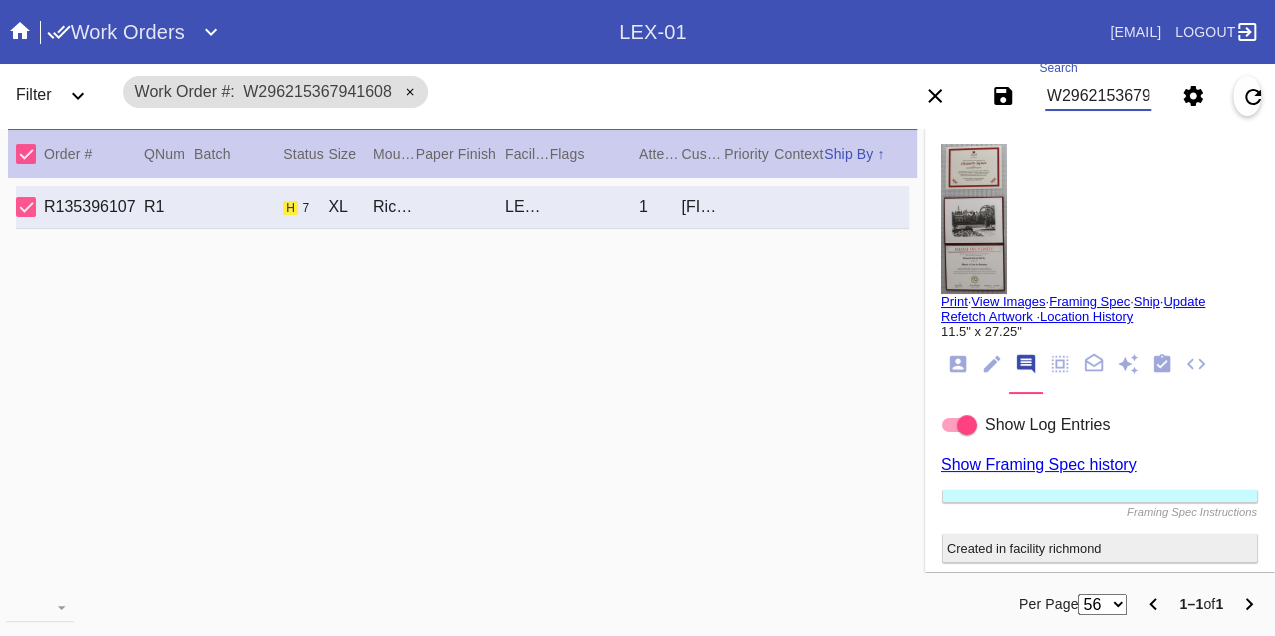 click on "W296215367941608" at bounding box center (1098, 96) 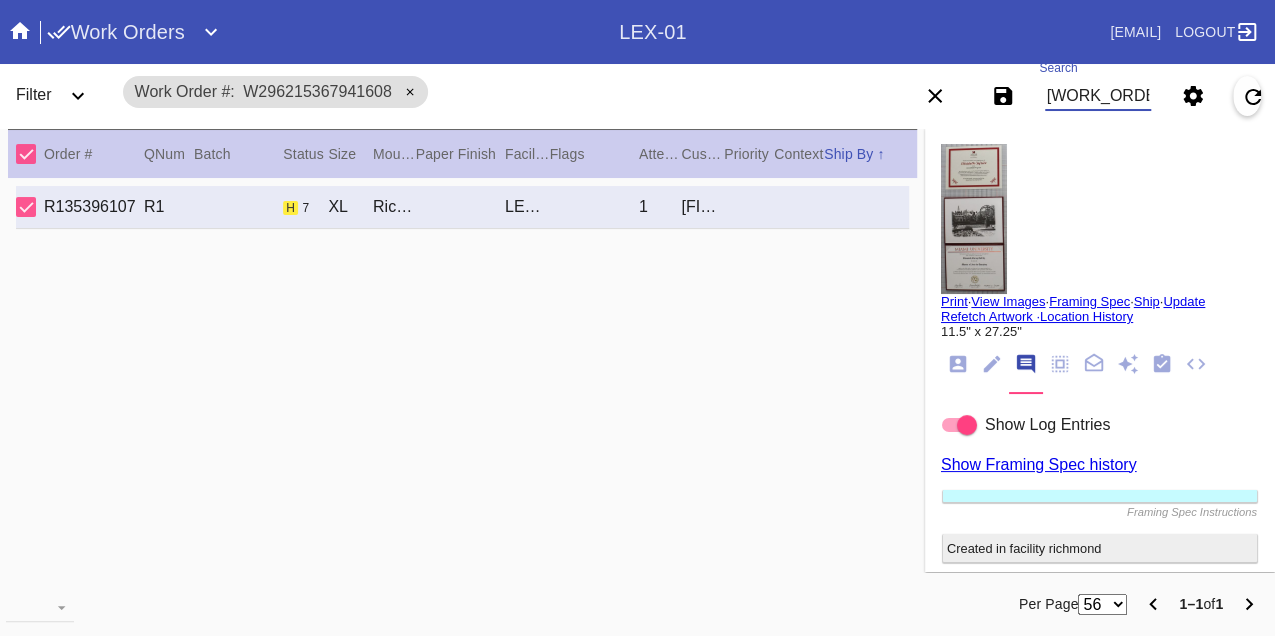 scroll, scrollTop: 0, scrollLeft: 48, axis: horizontal 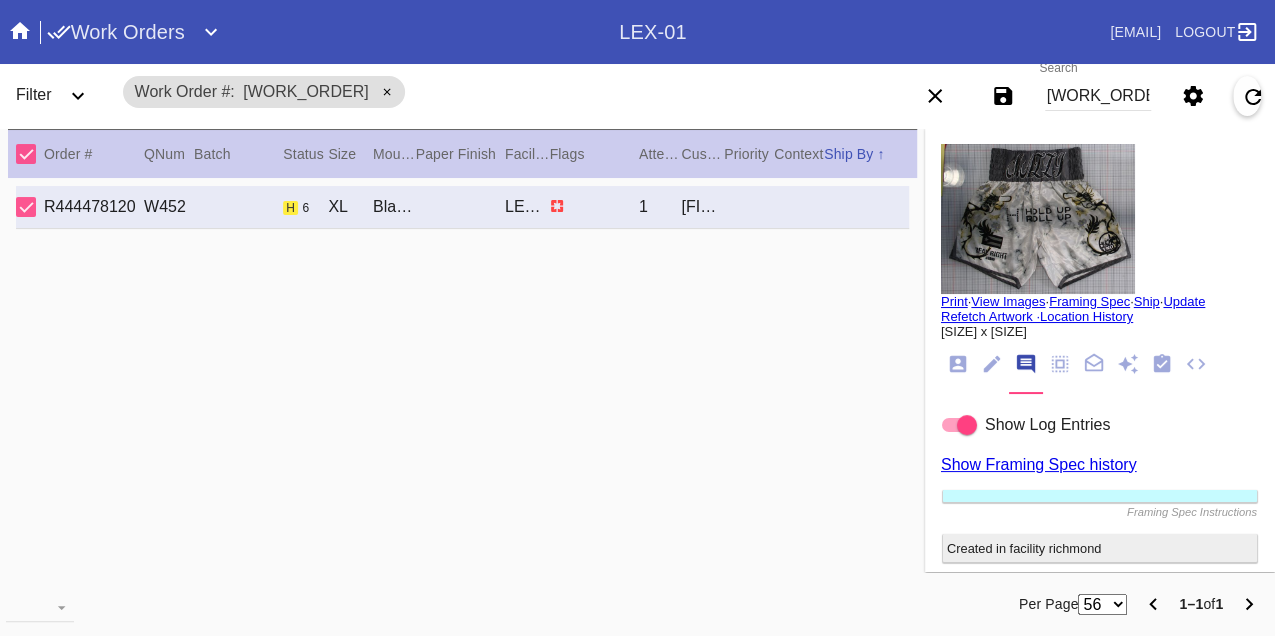 click on "W828320189802451" at bounding box center (1098, 96) 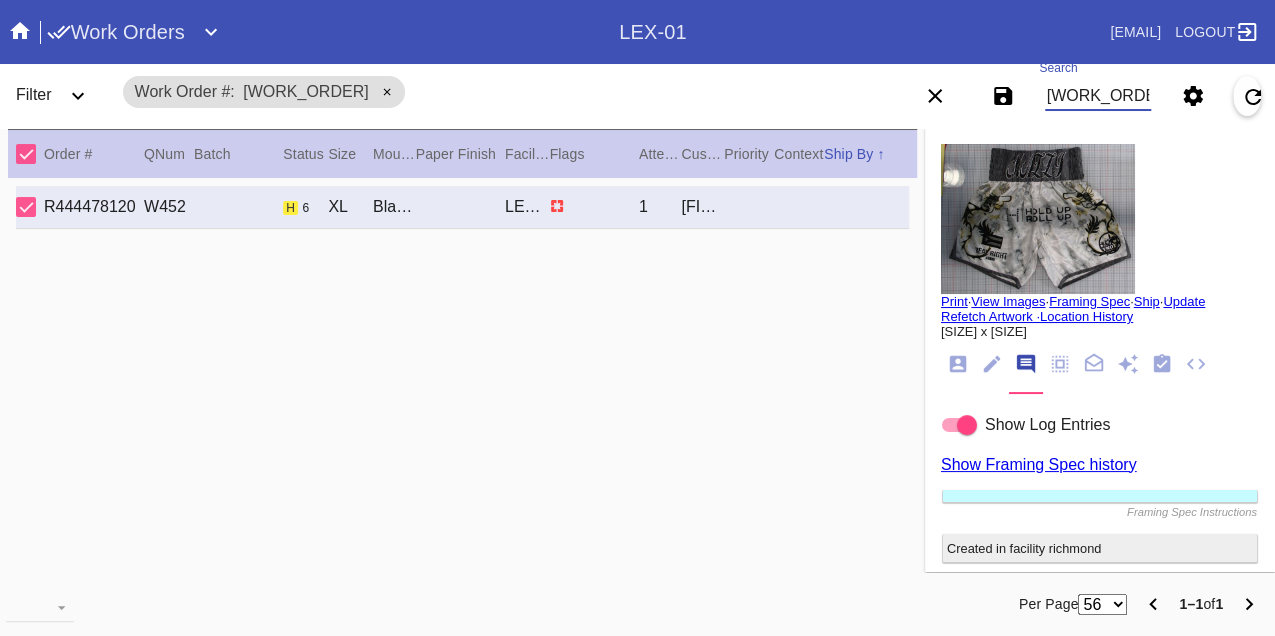 click on "W828320189802451" at bounding box center [1098, 96] 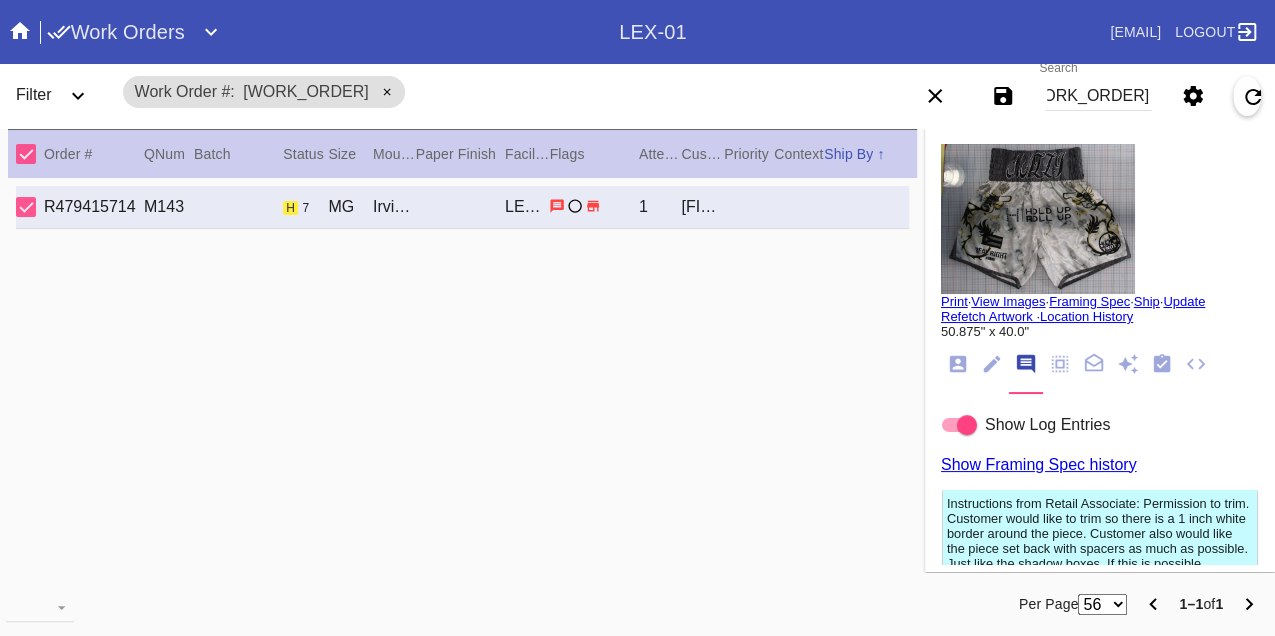 scroll, scrollTop: 0, scrollLeft: 0, axis: both 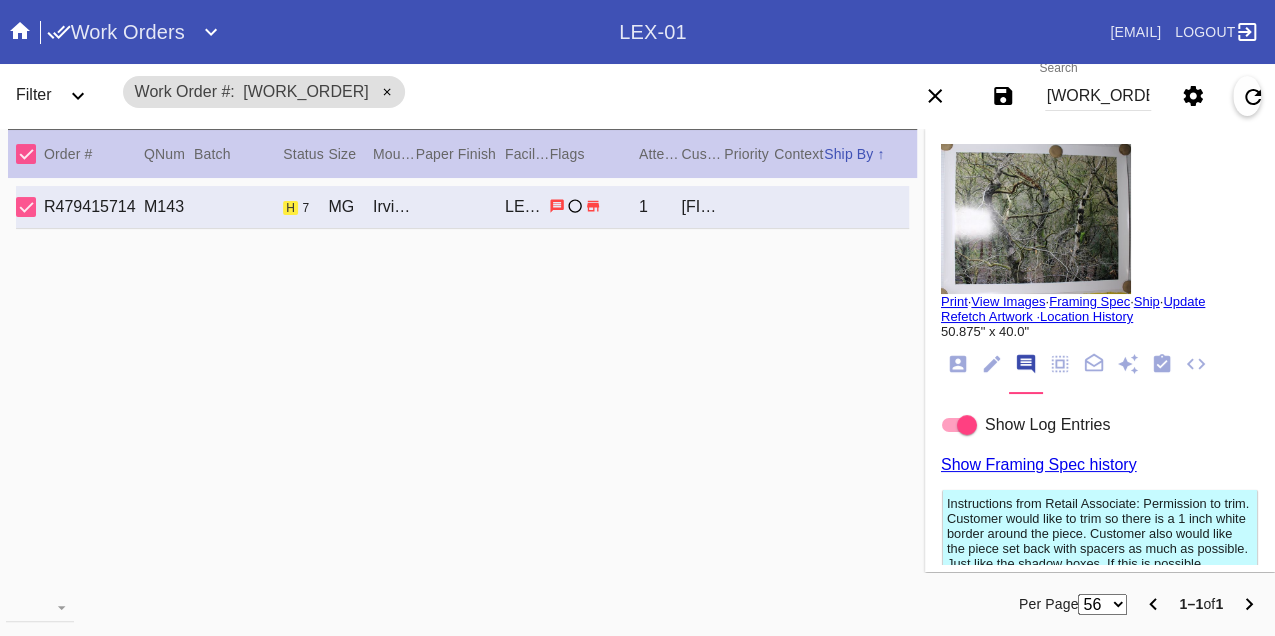 click on "W471595514439942" at bounding box center [1098, 96] 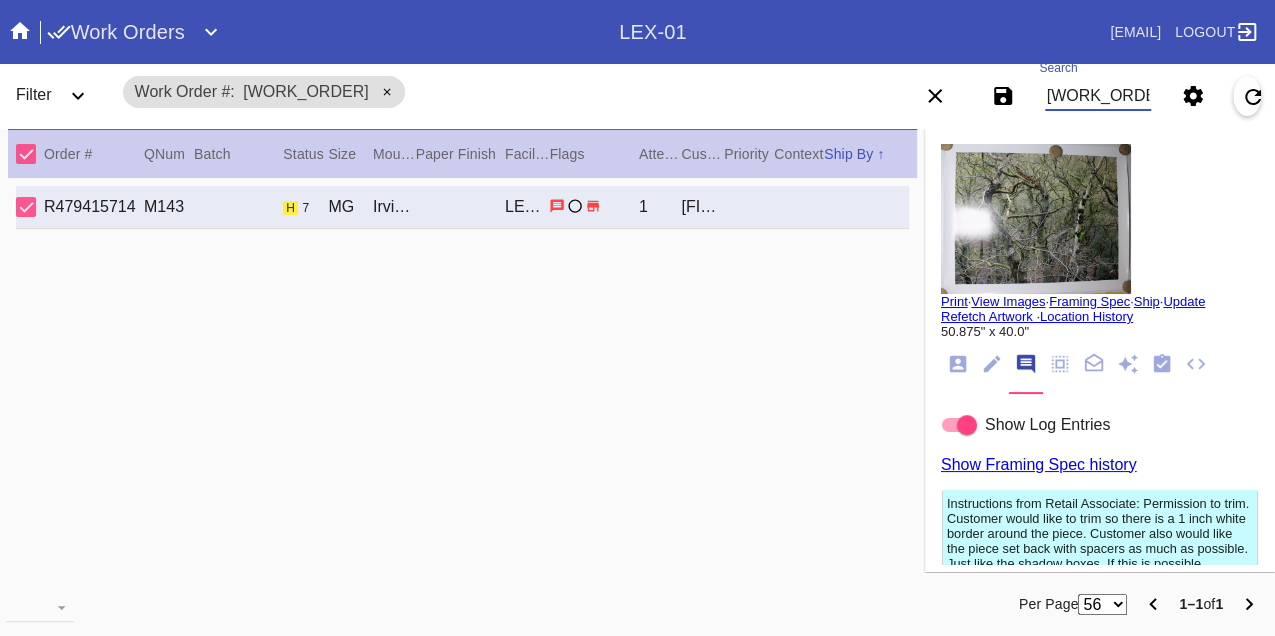 click on "W471595514439942" at bounding box center [1098, 96] 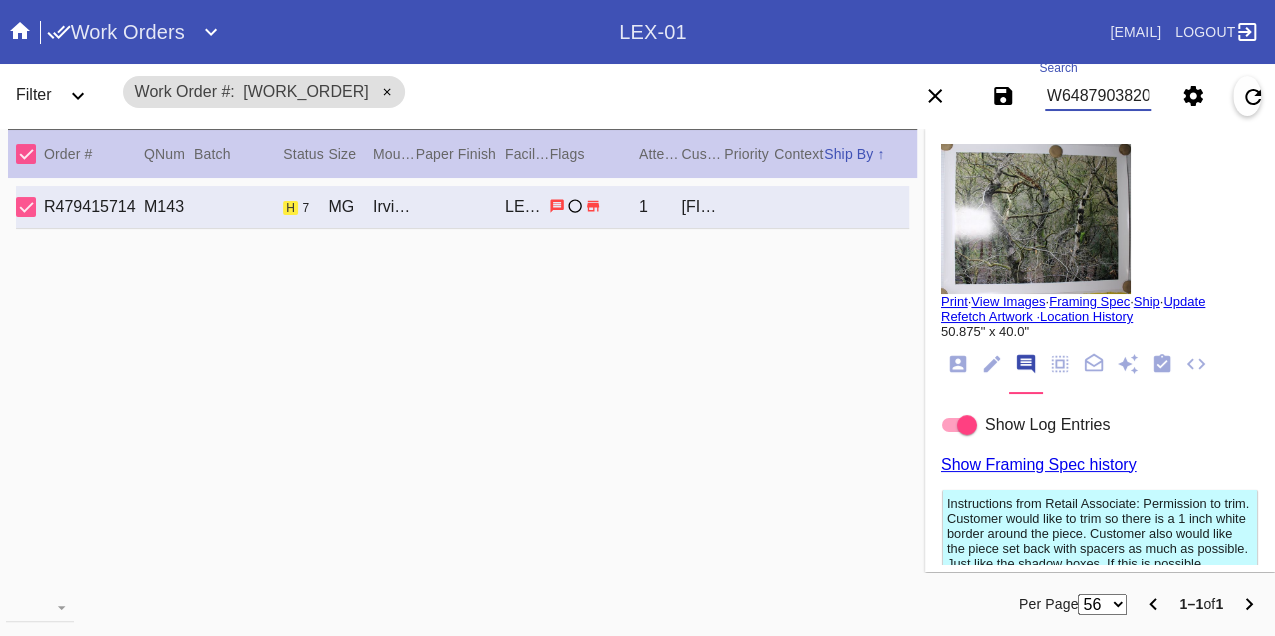 scroll, scrollTop: 0, scrollLeft: 48, axis: horizontal 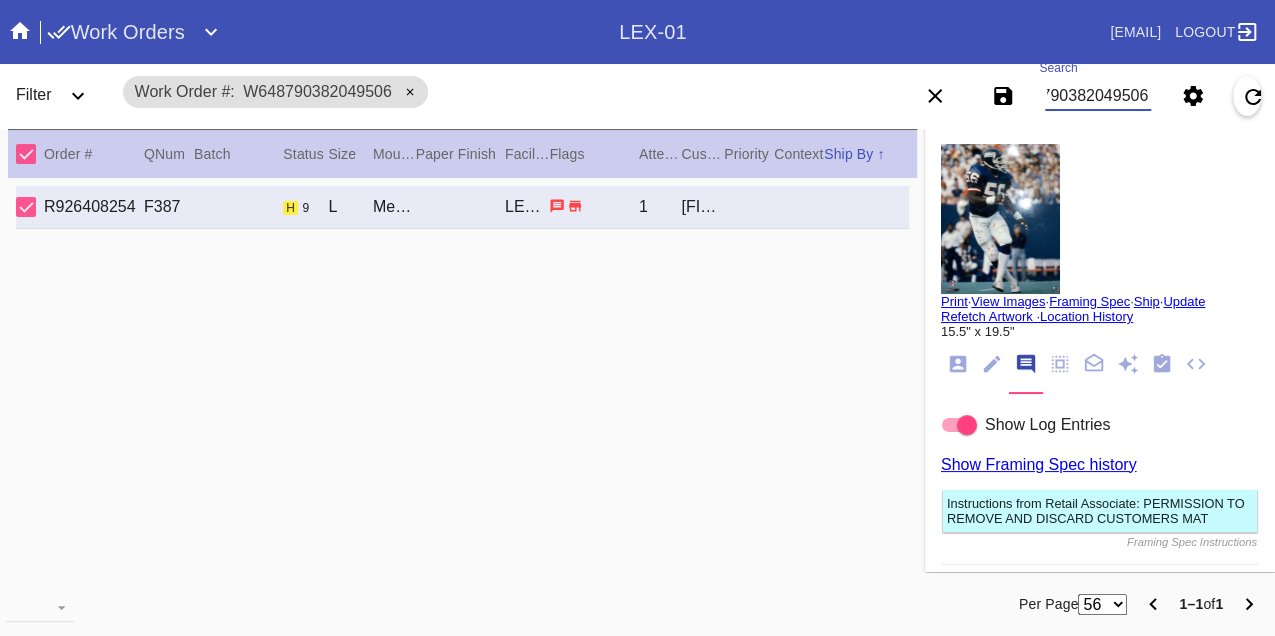 click on "W648790382049506" at bounding box center [1098, 96] 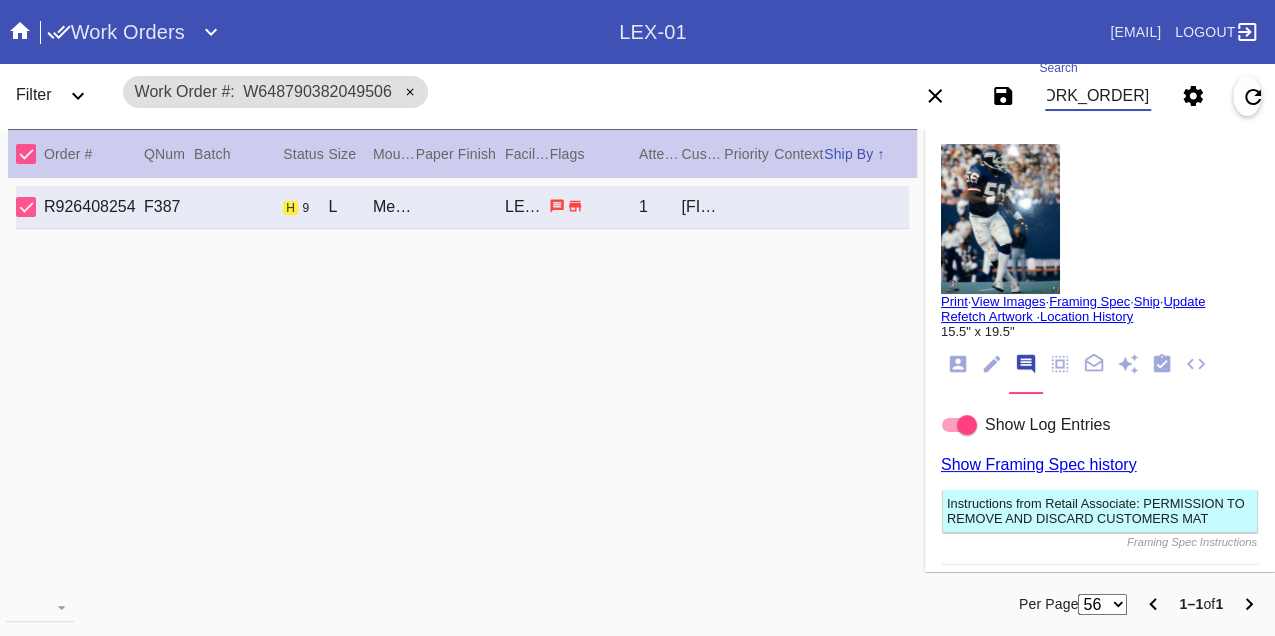 scroll, scrollTop: 0, scrollLeft: 48, axis: horizontal 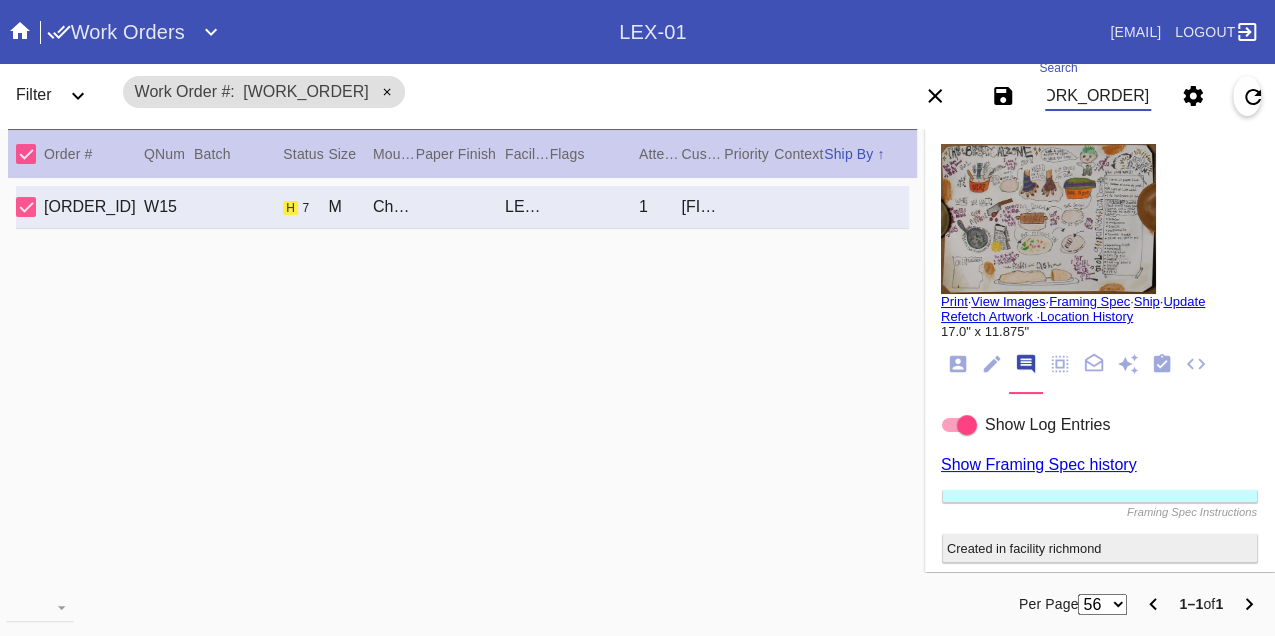 click on "W366924442632773" at bounding box center [1098, 96] 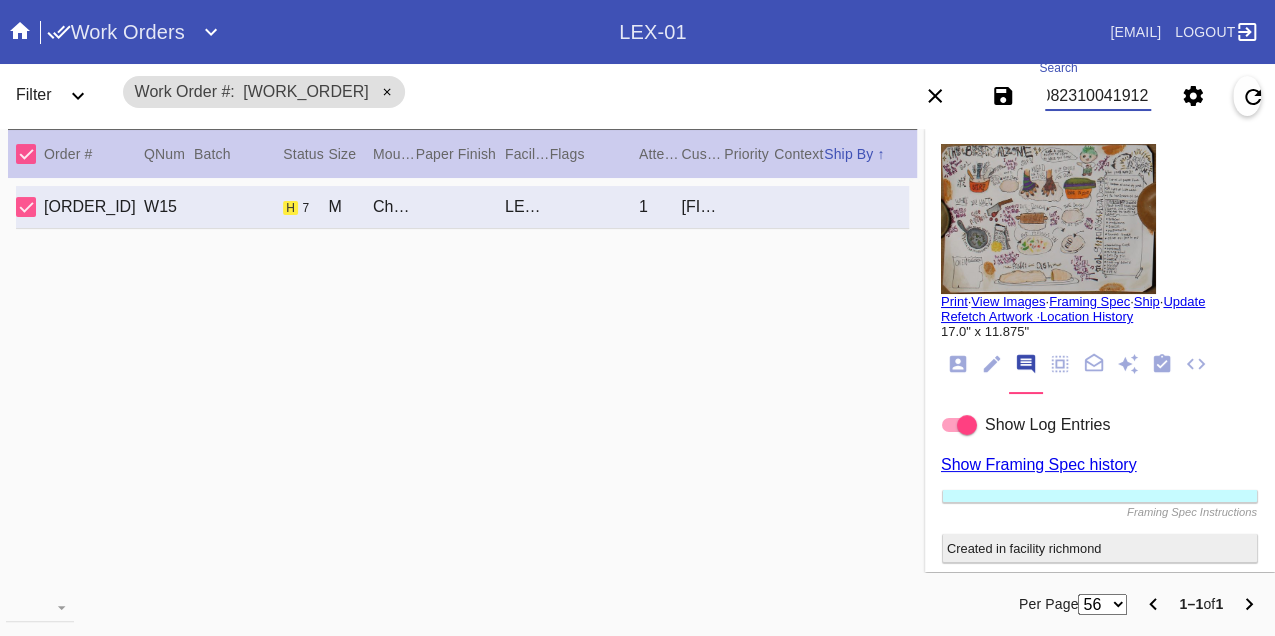 scroll, scrollTop: 0, scrollLeft: 48, axis: horizontal 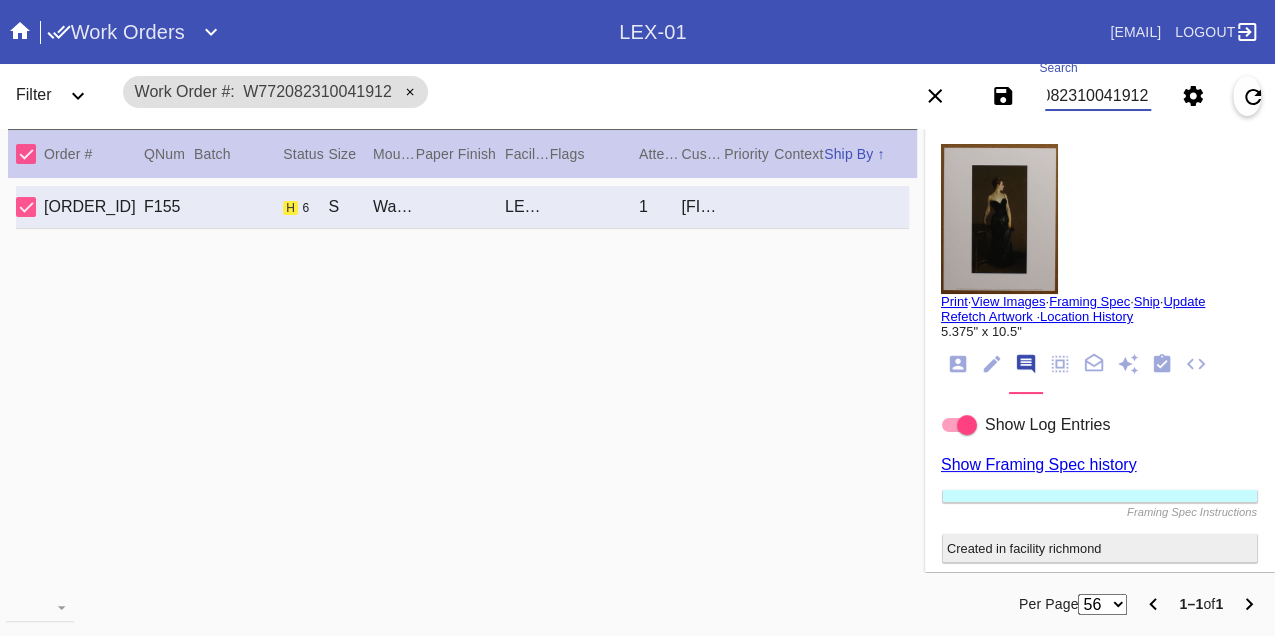 click on "W772082310041912" at bounding box center [1098, 96] 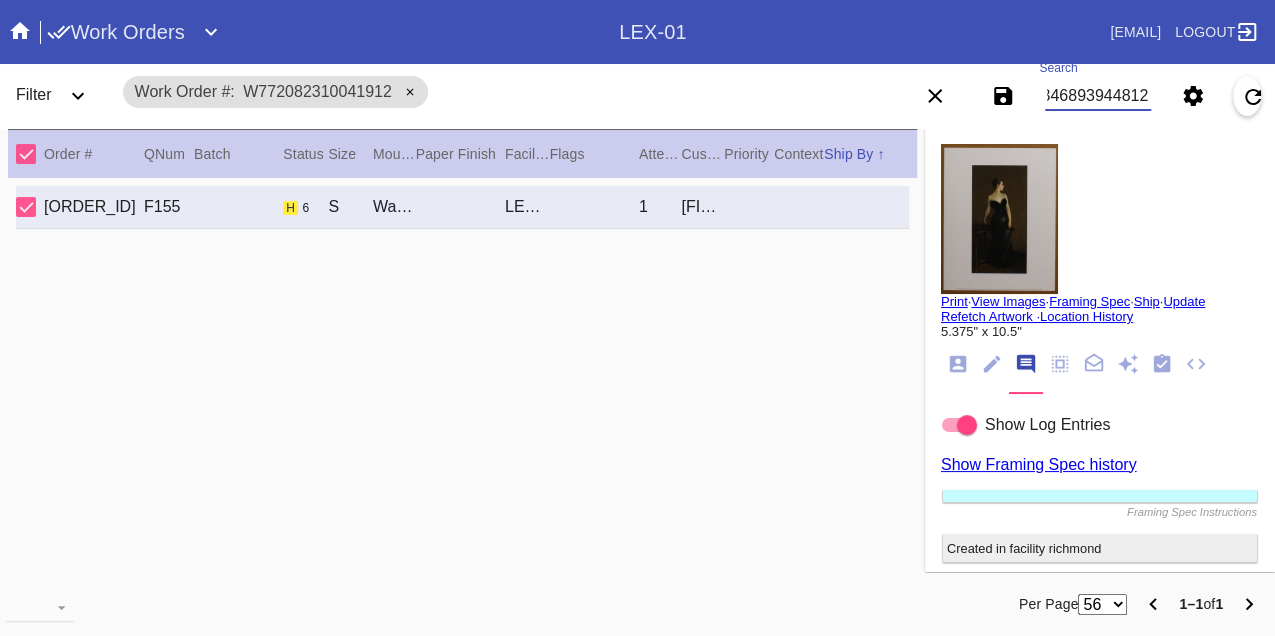 scroll, scrollTop: 0, scrollLeft: 48, axis: horizontal 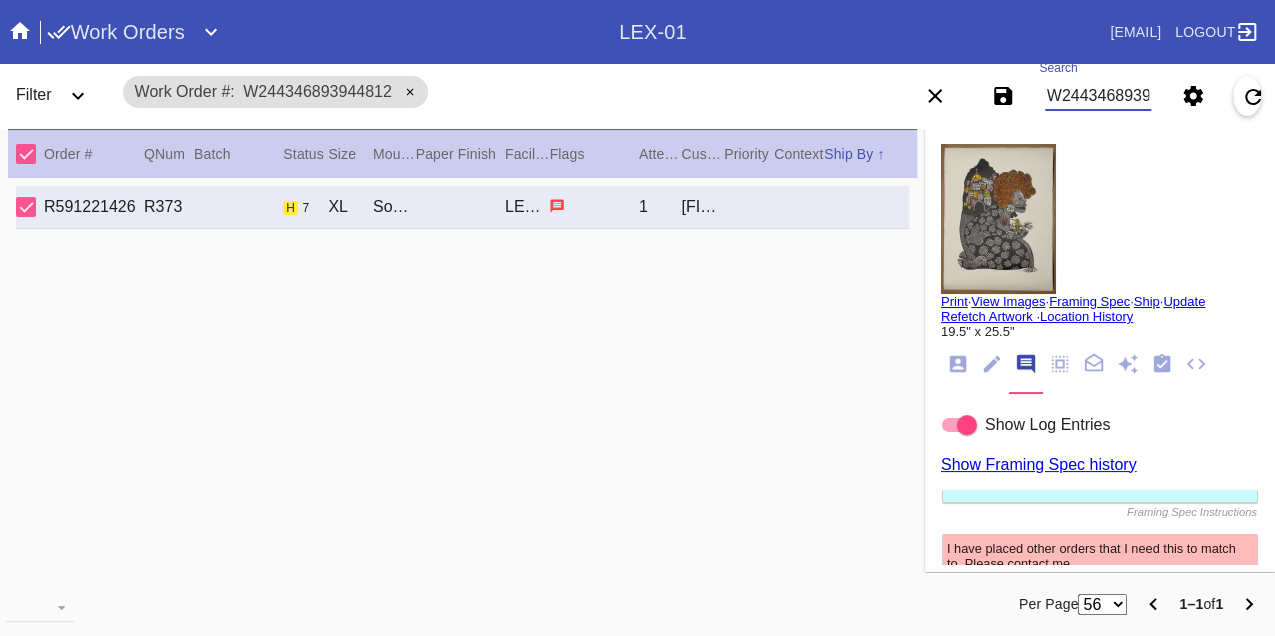 click on "W244346893944812" at bounding box center [1098, 96] 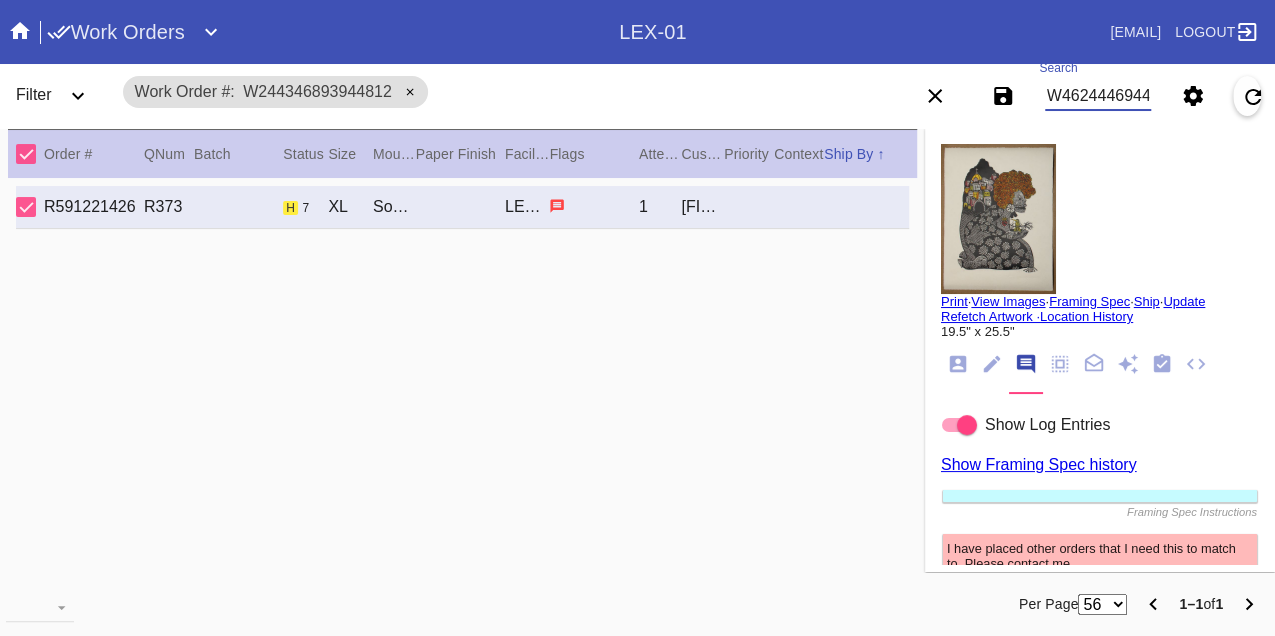 scroll, scrollTop: 0, scrollLeft: 48, axis: horizontal 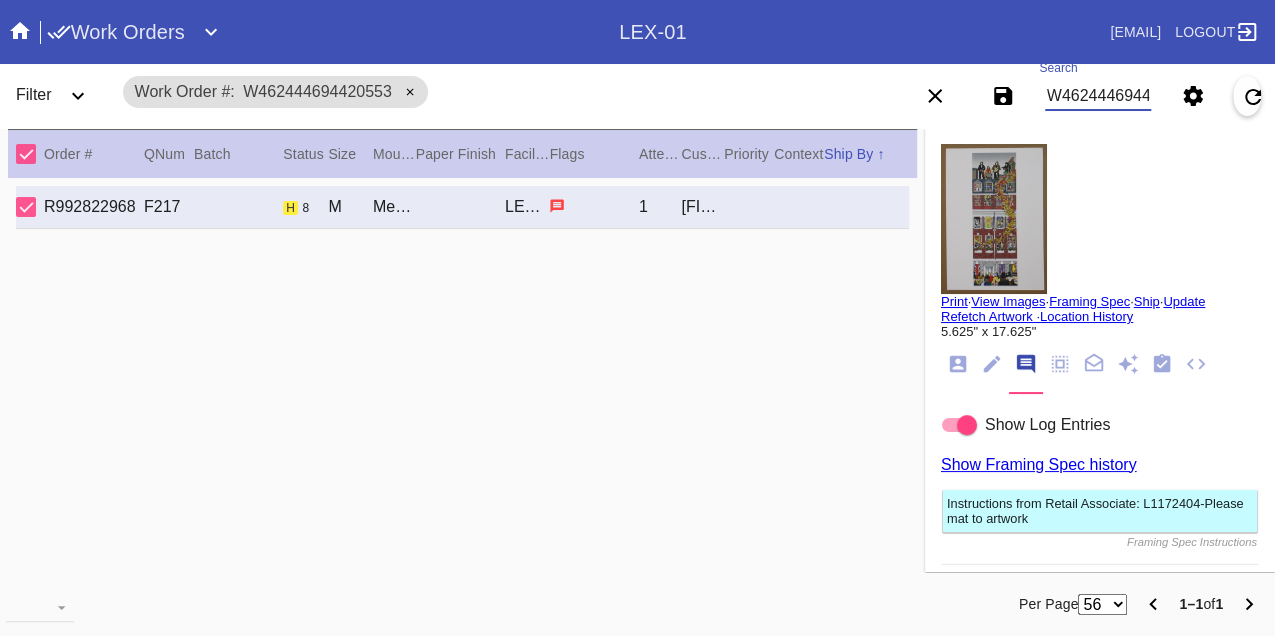 click on "W462444694420553" at bounding box center (1098, 96) 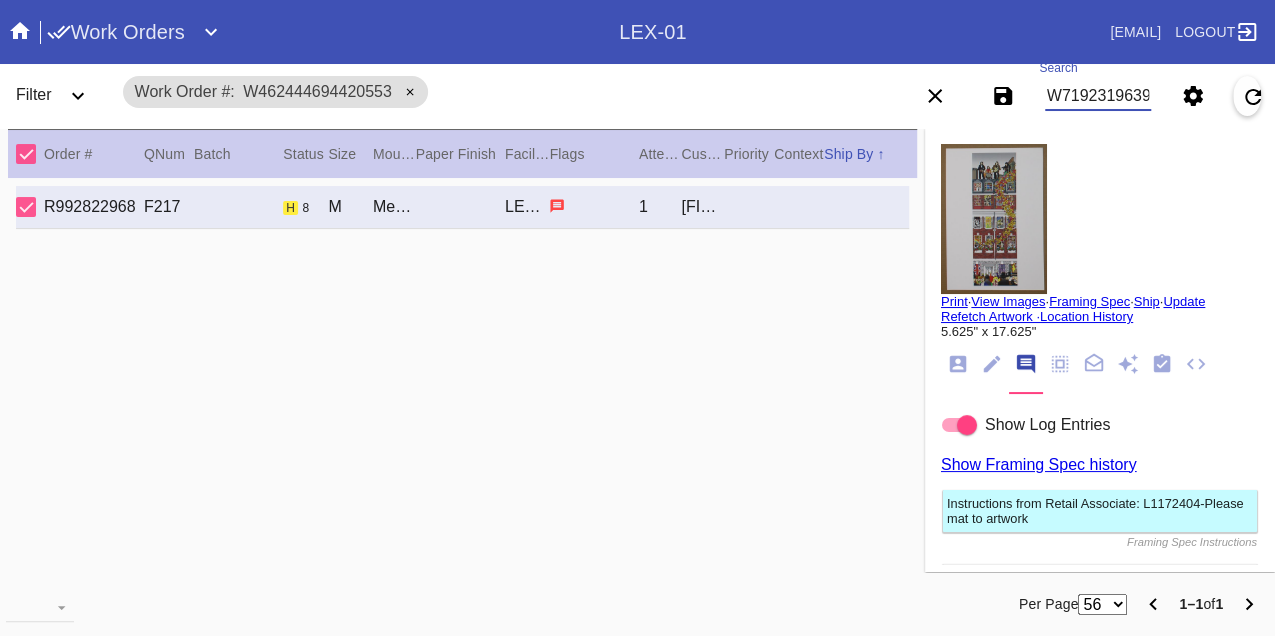 scroll, scrollTop: 0, scrollLeft: 48, axis: horizontal 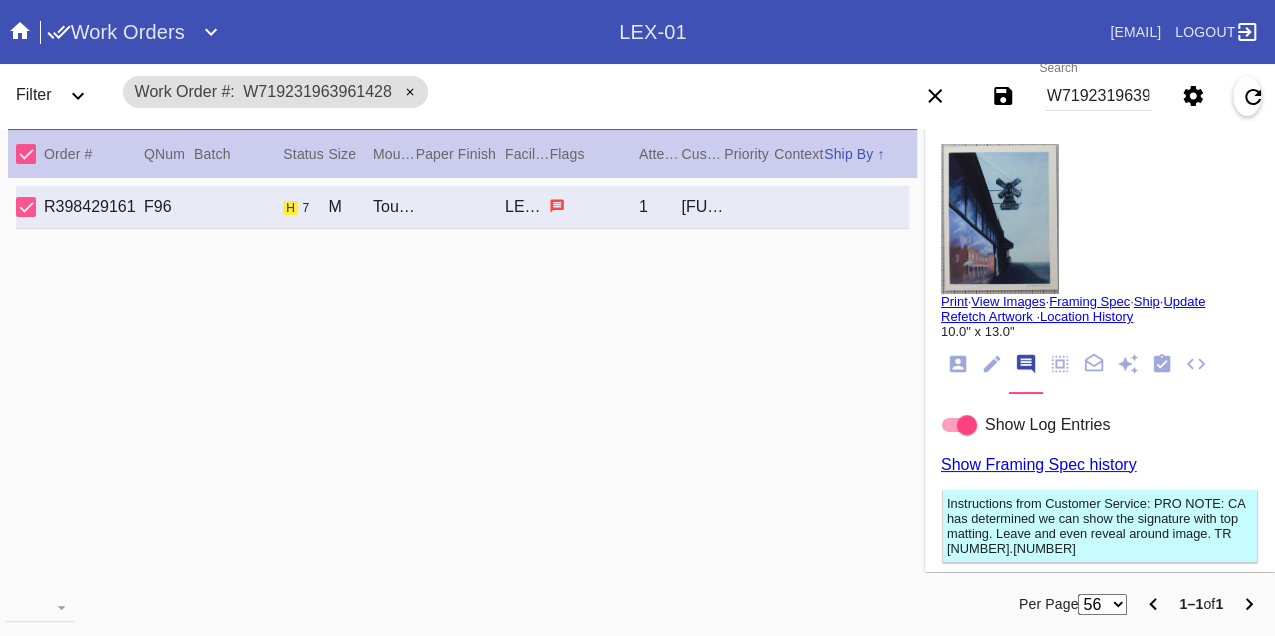 click on "W719231963961428" at bounding box center (1098, 96) 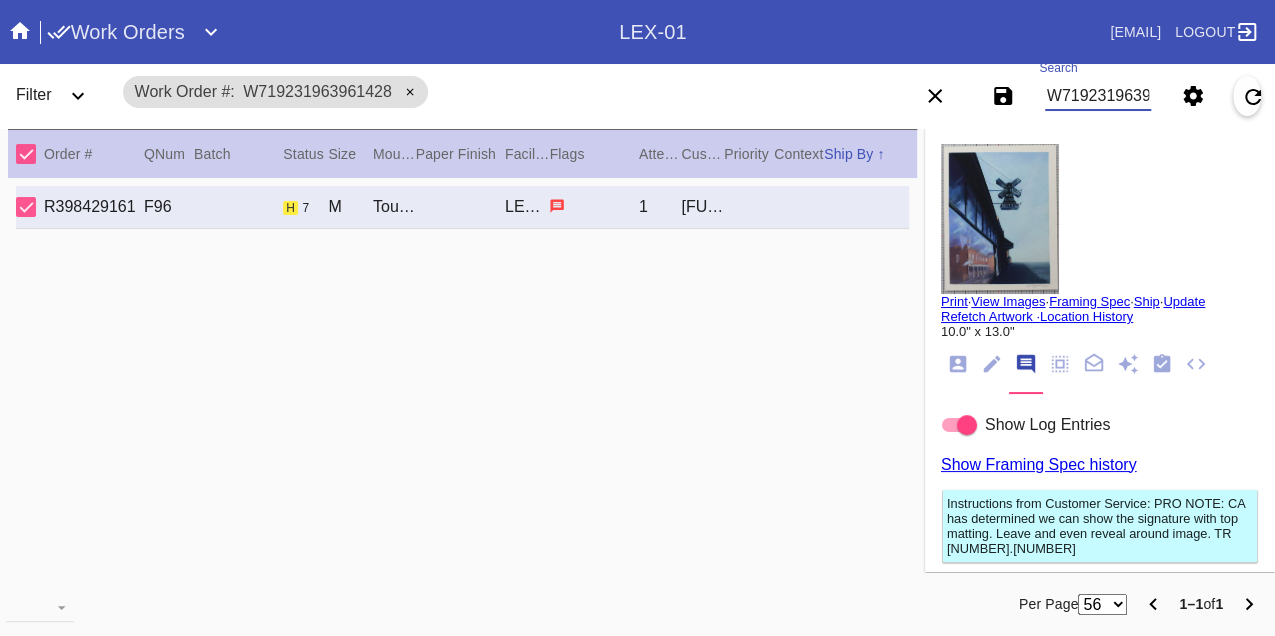 click on "W719231963961428" at bounding box center [1098, 96] 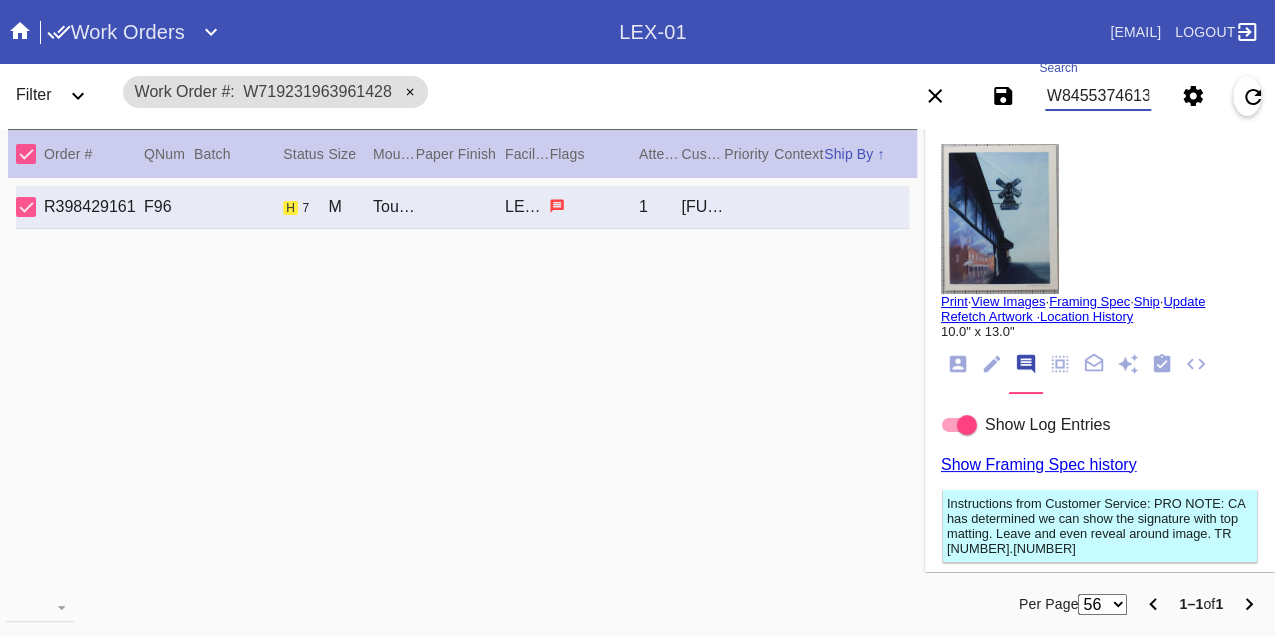 scroll, scrollTop: 0, scrollLeft: 48, axis: horizontal 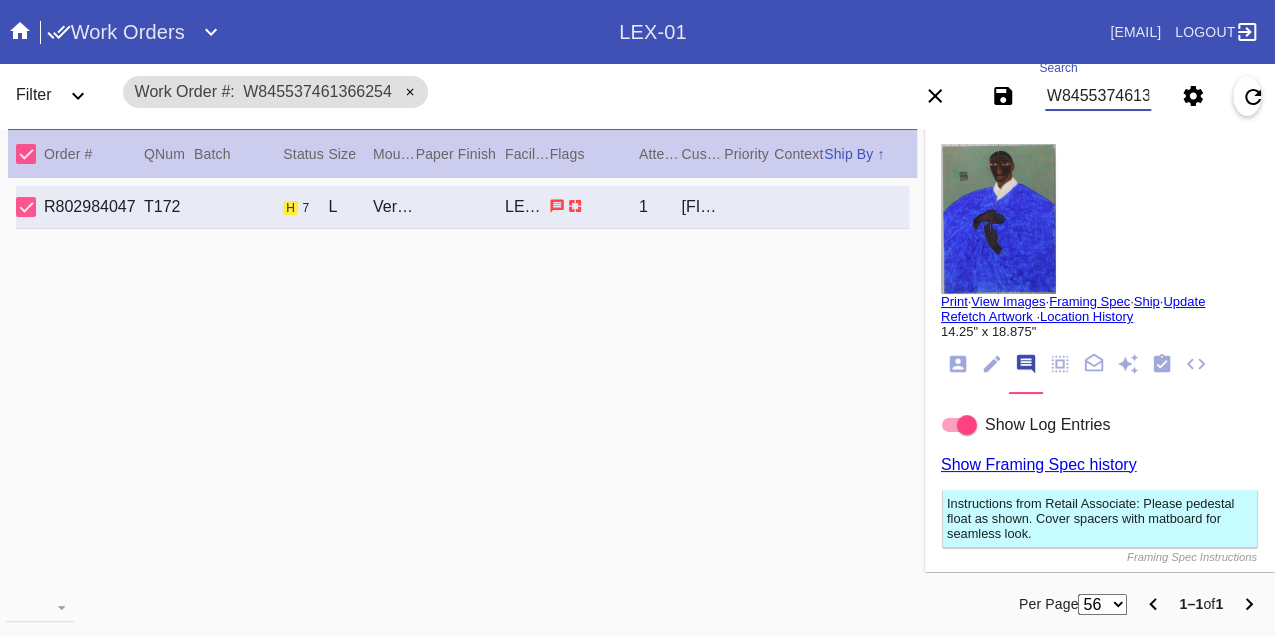 click on "W845537461366254" at bounding box center (1098, 96) 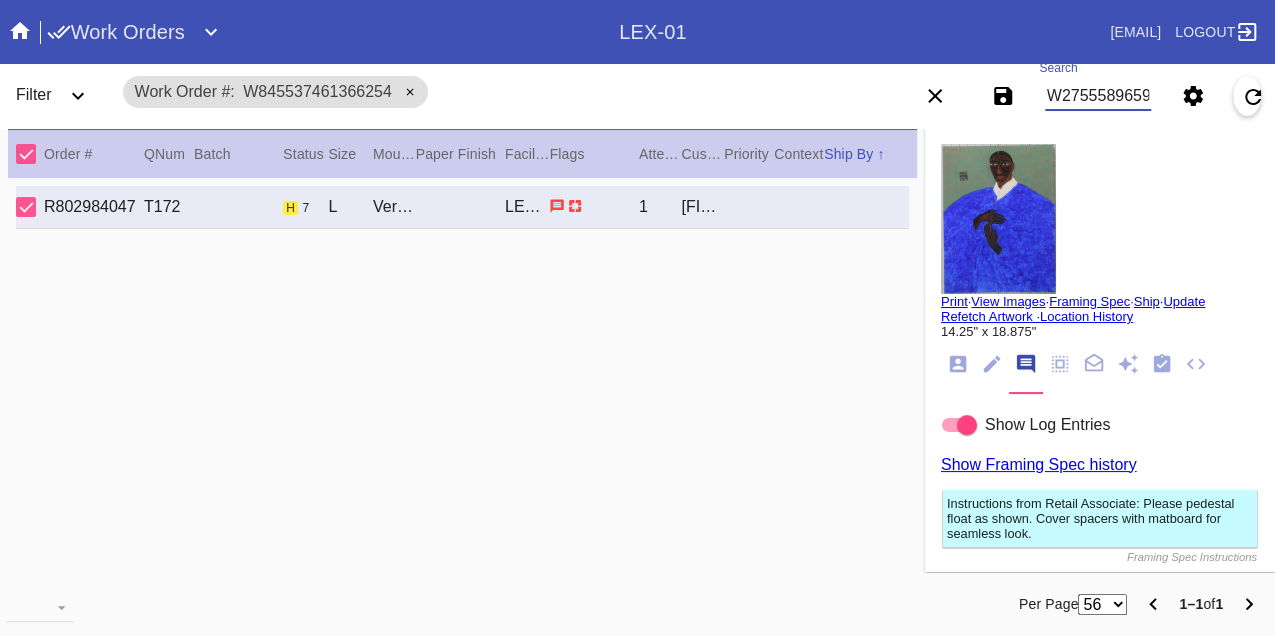 scroll, scrollTop: 0, scrollLeft: 48, axis: horizontal 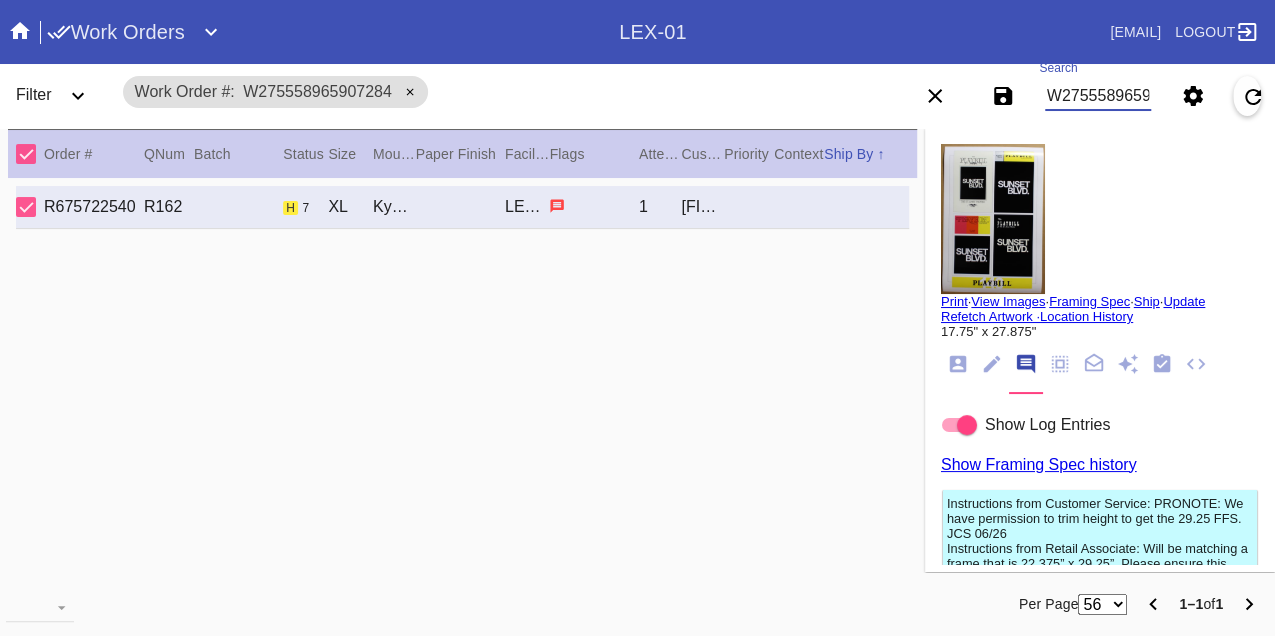 click on "W275558965907284" at bounding box center (1098, 96) 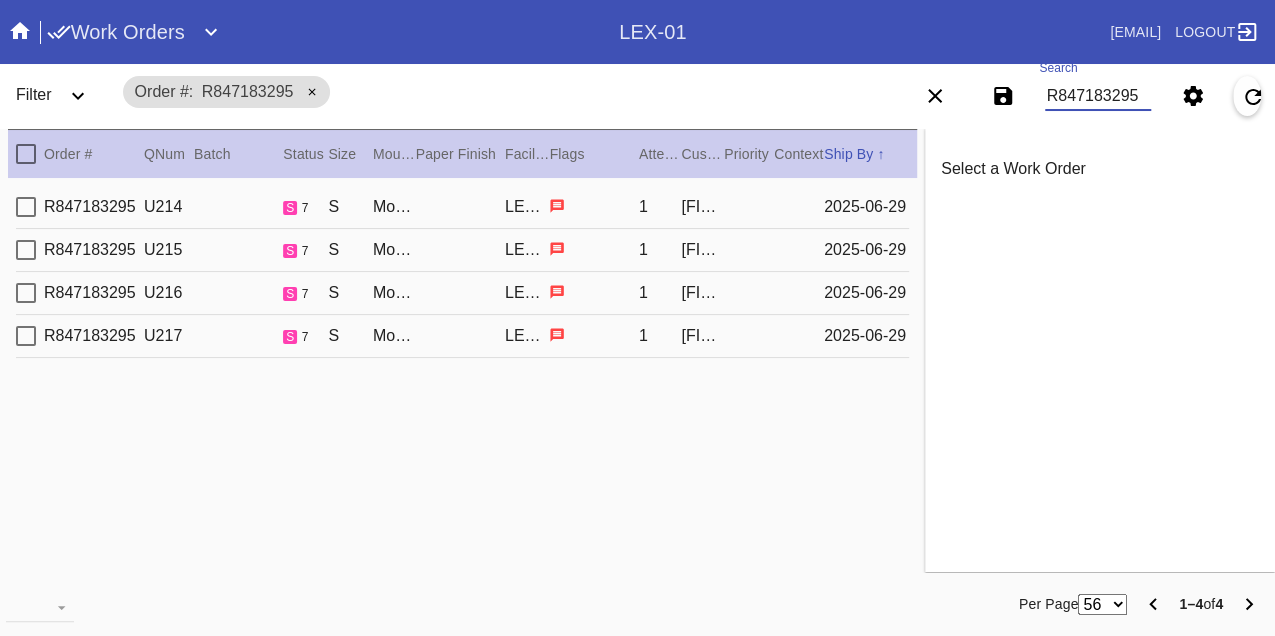 type on "R847183295" 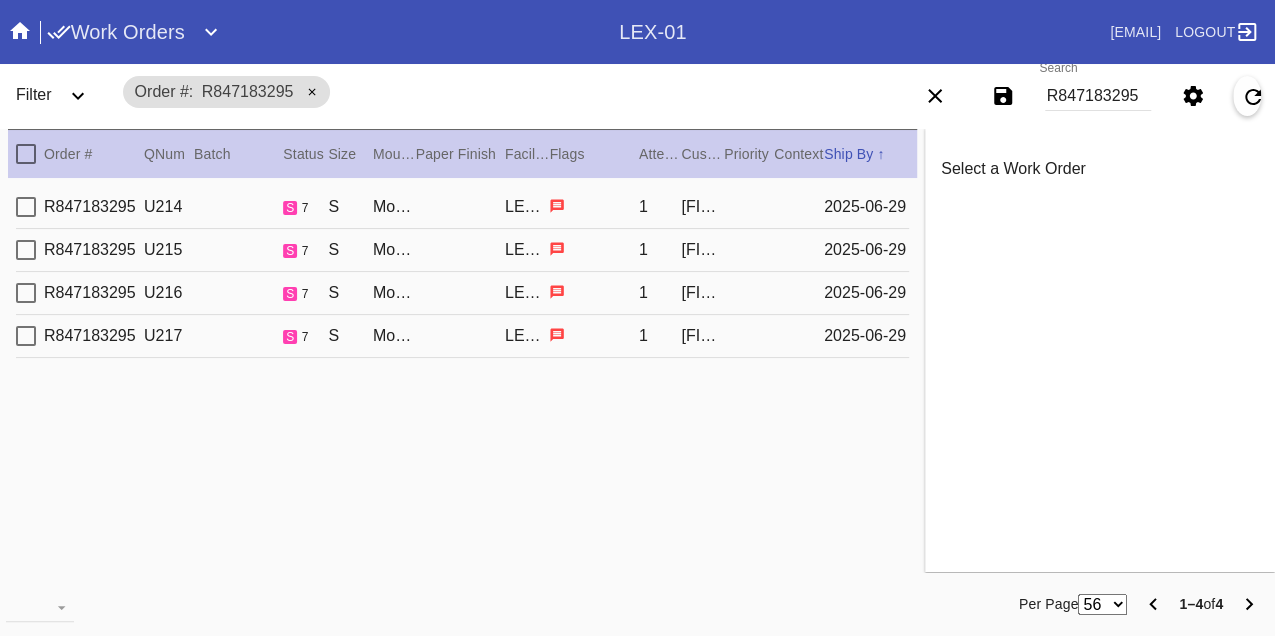 click on "R847183295 U214 s   7 S Montclare / Dove White LEX-01 1 Kaitlin Kehler
2025-06-29" at bounding box center [462, 207] 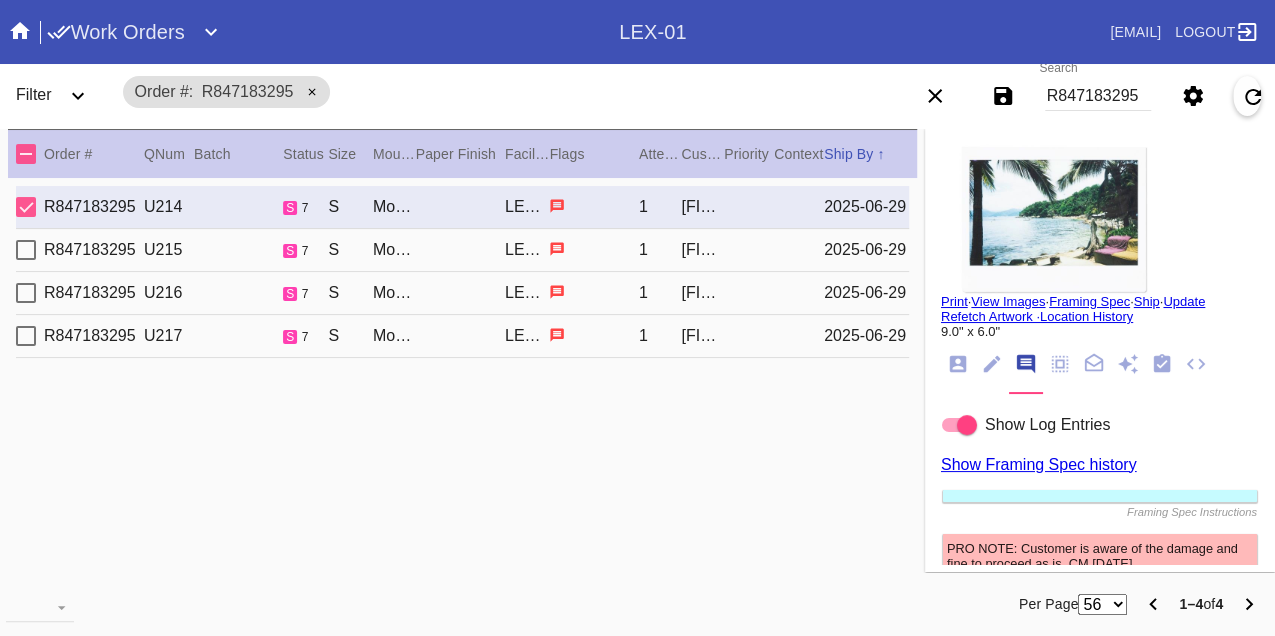 click on "R847183295 U215 s   7 S Montclare / Dove White LEX-01 1 Kaitlin Kehler
2025-06-29" at bounding box center [462, 250] 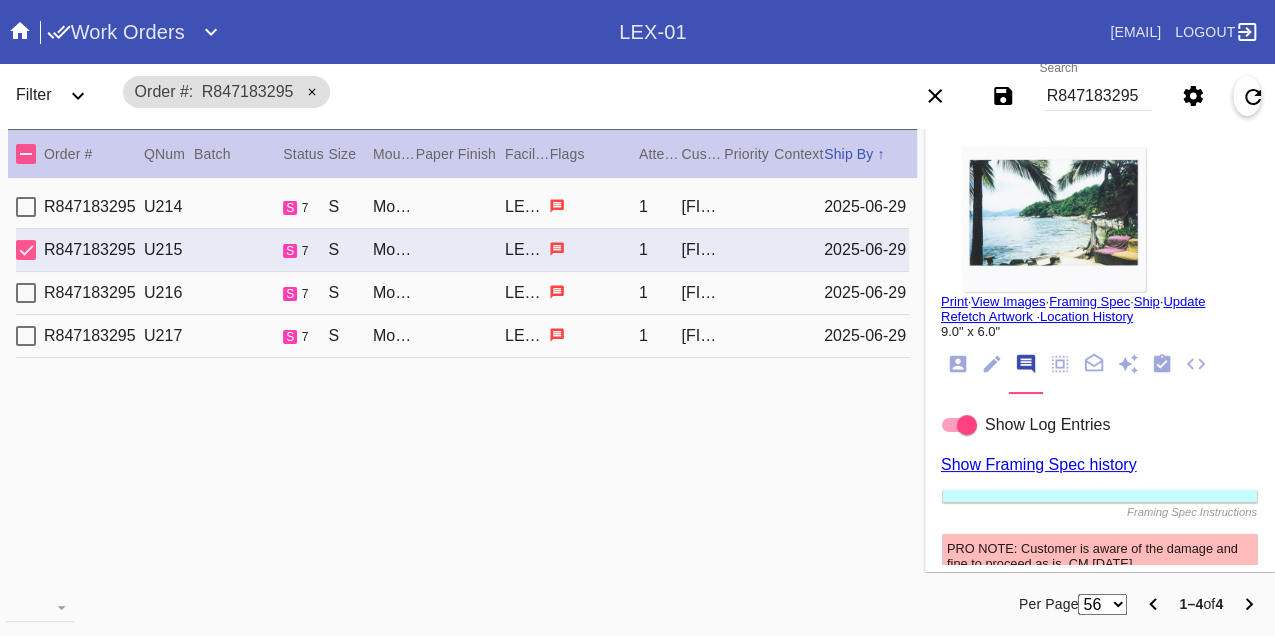click on "R847183295 U216 s   7 S Montclare / Dove White LEX-01 1 Kaitlin Kehler
2025-06-29" at bounding box center (462, 293) 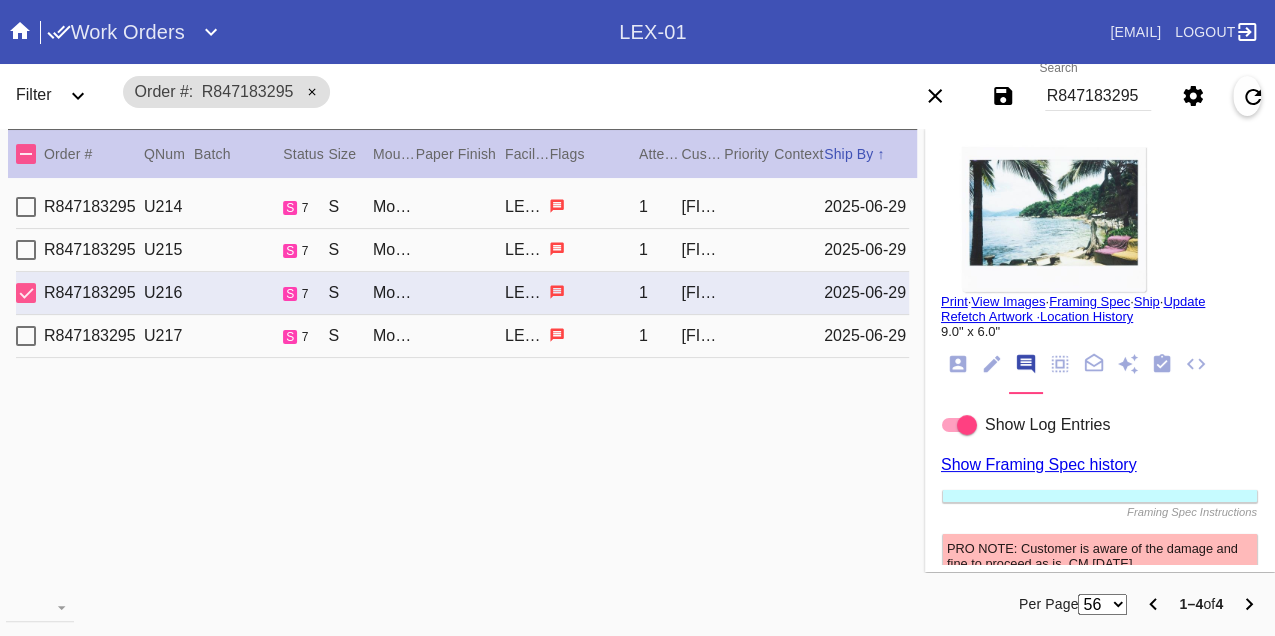click on "R847183295 U217 s   7 S Montclare / Dove White LEX-01 1 Kaitlin Kehler
2025-06-29" at bounding box center (462, 336) 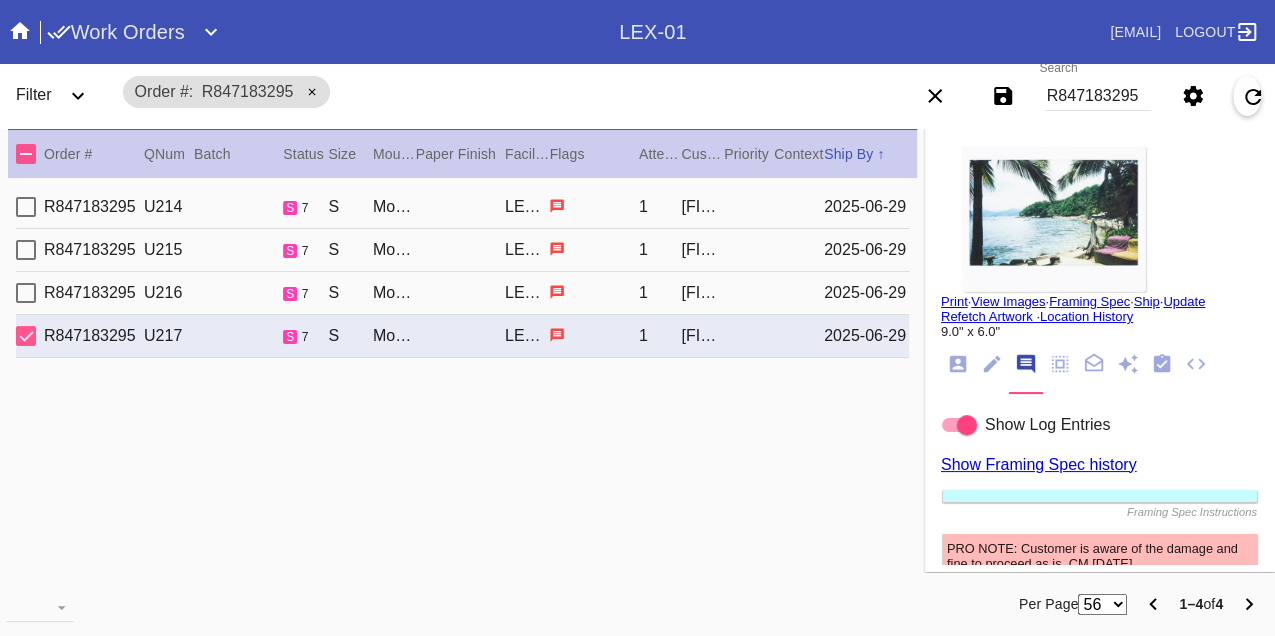 click on "R847183295 U214 s   7 S Montclare / Dove White LEX-01 1 Kaitlin Kehler
2025-06-29 R847183295 U215 s   7 S Montclare / Dove White LEX-01 1 Kaitlin Kehler
2025-06-29 R847183295 U216 s   7 S Montclare / Dove White LEX-01 1 Kaitlin Kehler
2025-06-29 R847183295 U217 s   7 S Montclare / Dove White LEX-01 1 Kaitlin Kehler
2025-06-29" at bounding box center (462, 386) 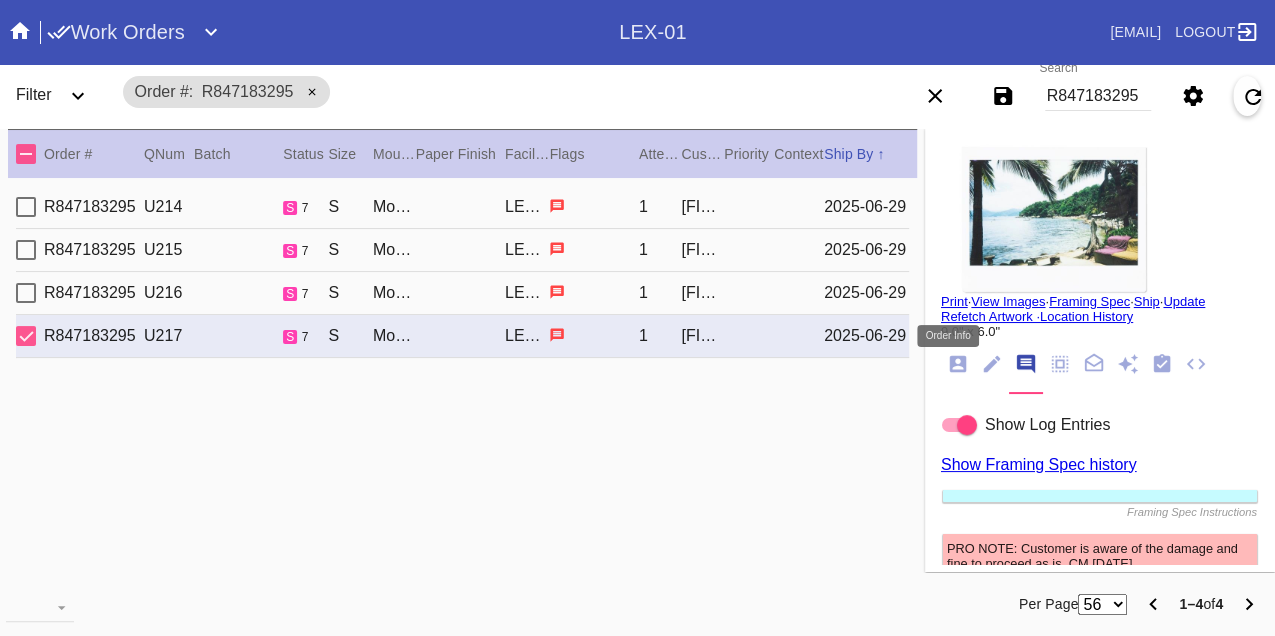 click at bounding box center [958, 364] 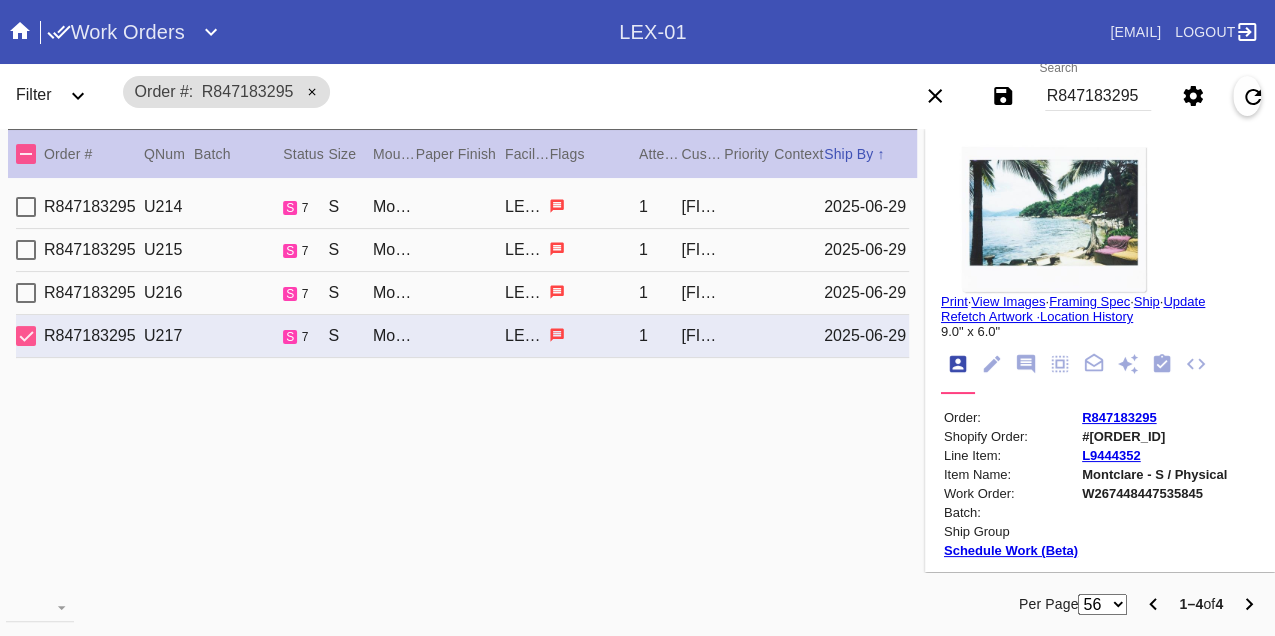 click on "W267448447535845" at bounding box center (1154, 493) 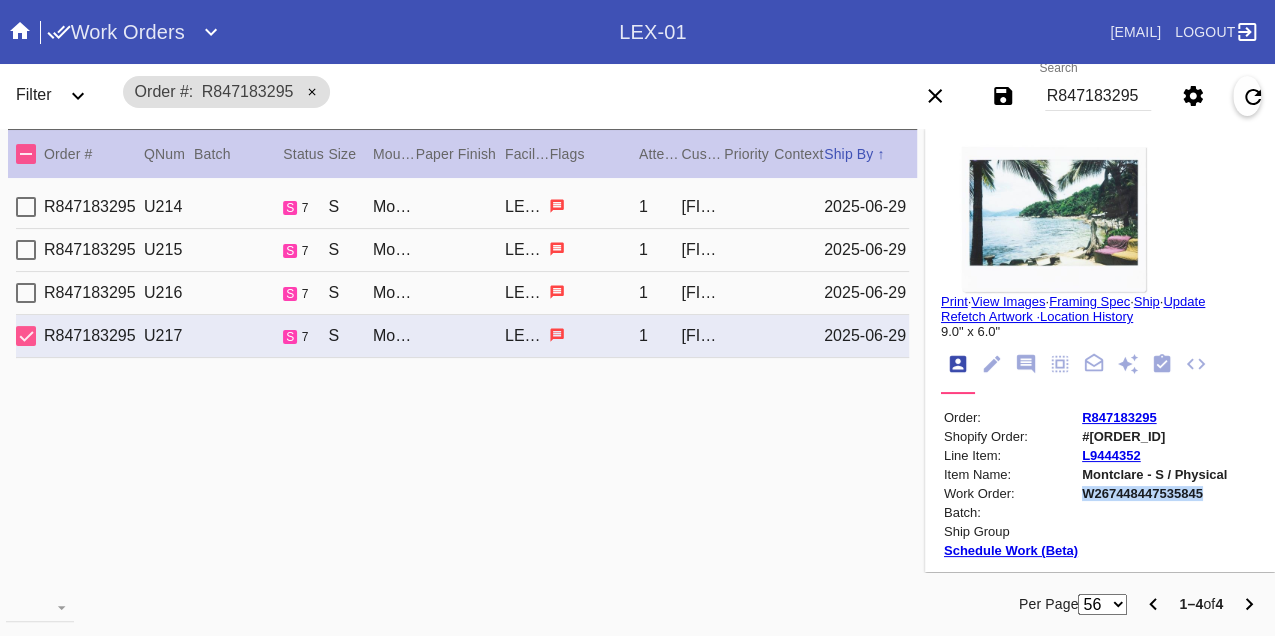 click on "W267448447535845" at bounding box center [1154, 493] 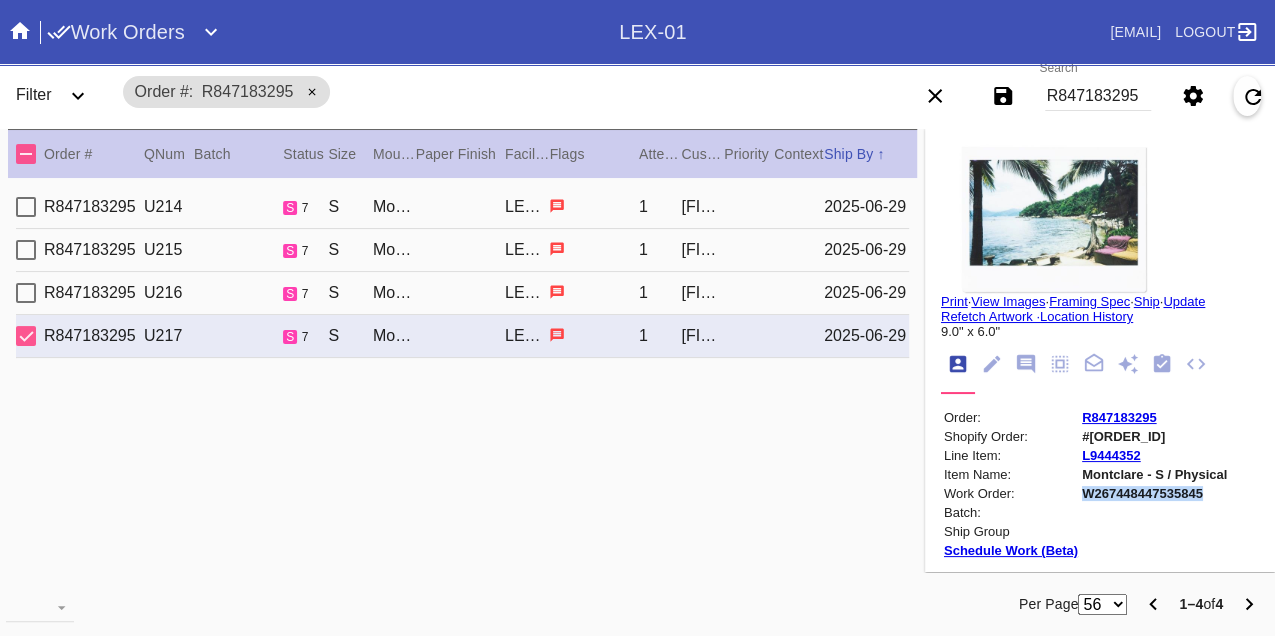 copy on "W267448447535845" 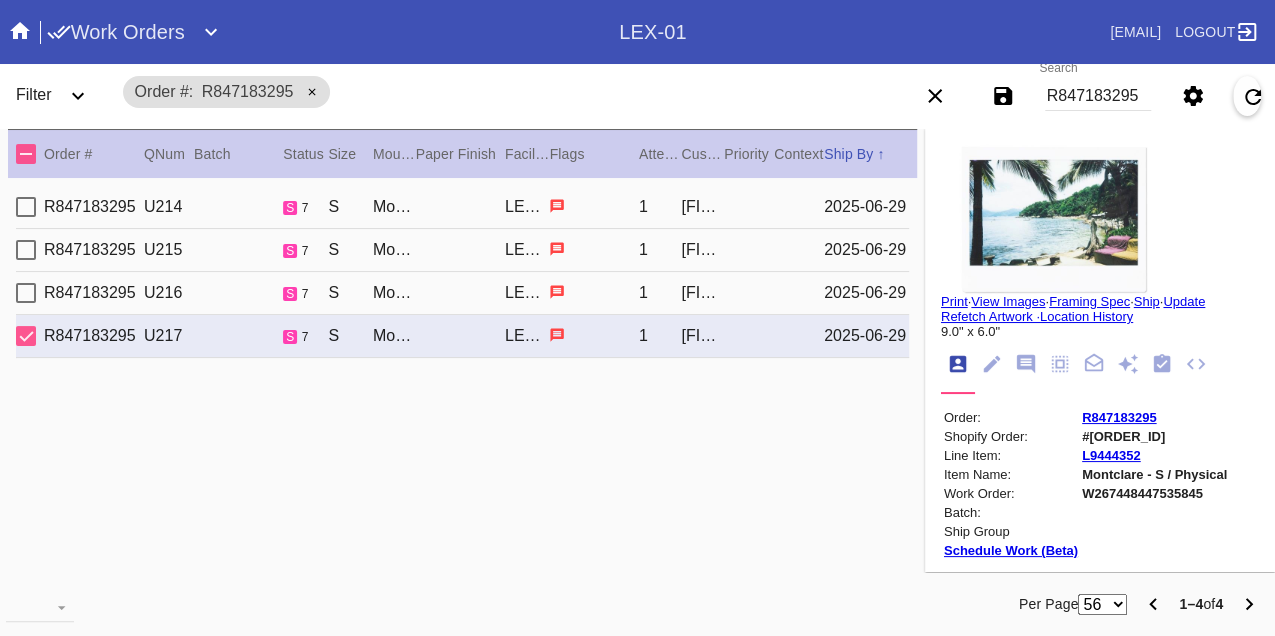click on "R847183295 U216 s   7 S Montclare / Dove White LEX-01 1 Kaitlin Kehler
2025-06-29" at bounding box center (462, 293) 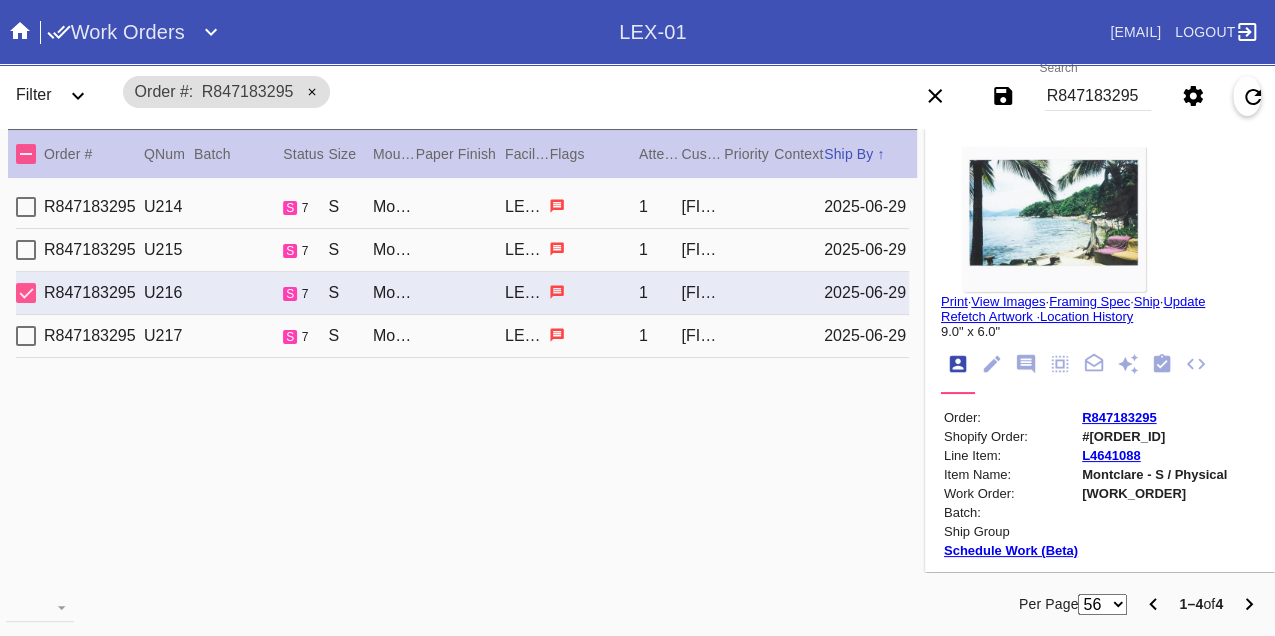 click on "W229914903048600" at bounding box center [1154, 493] 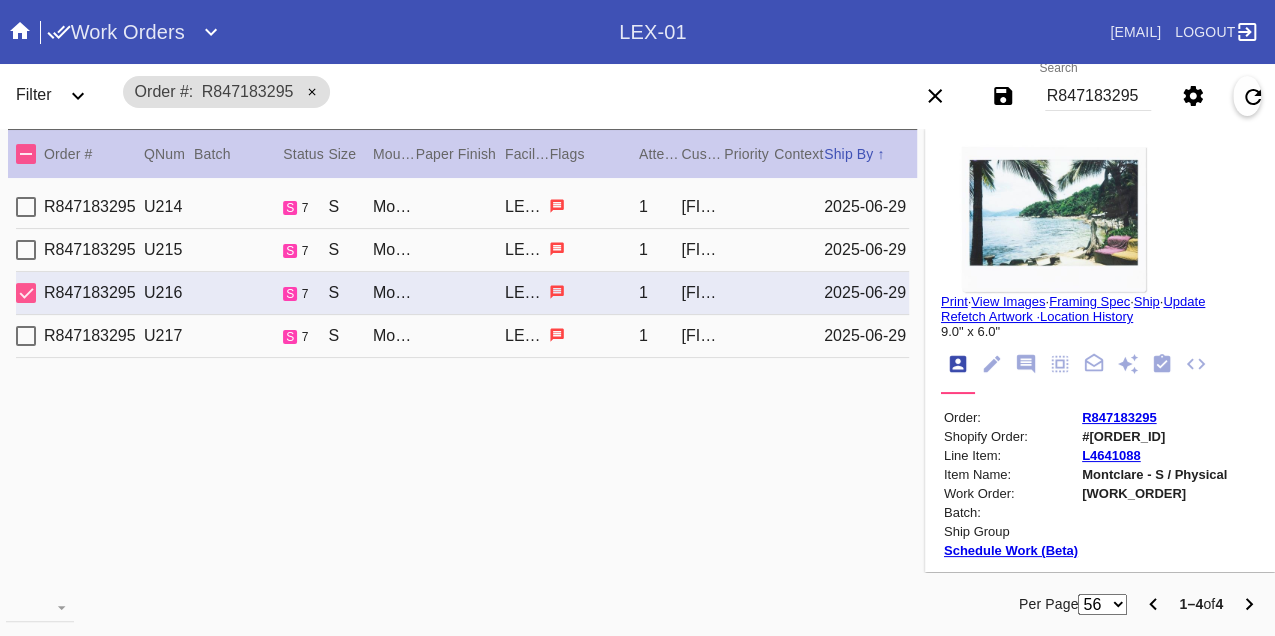 copy on "W229914903048600" 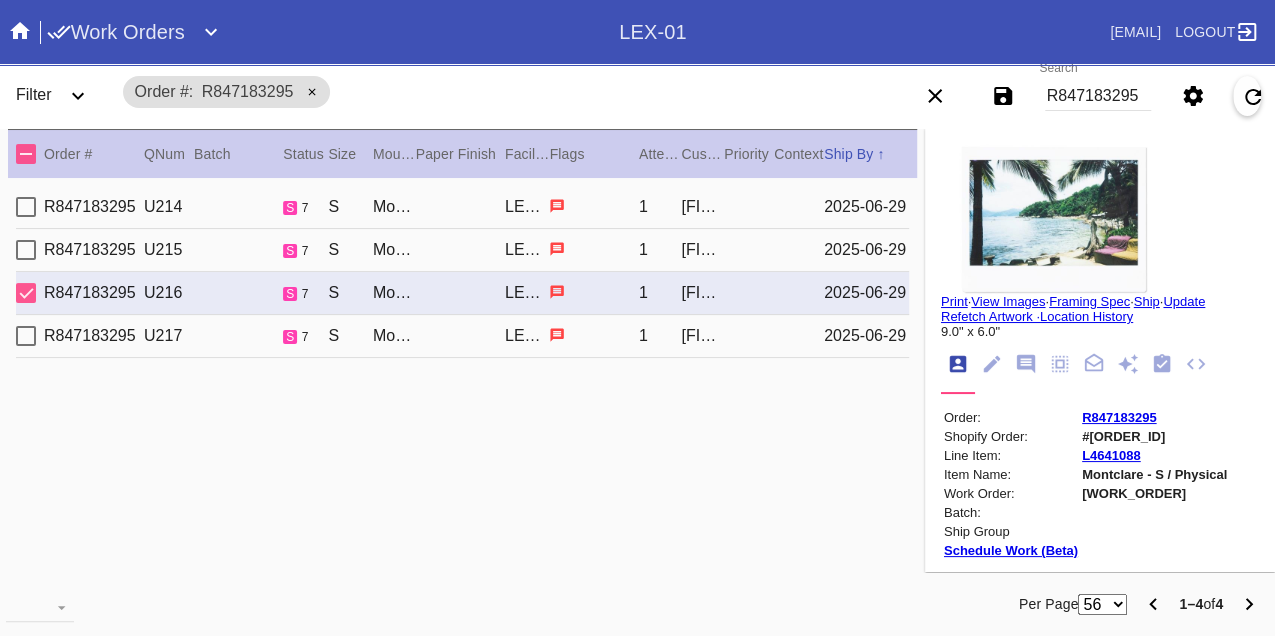 click on "R847183295 U215 s   7 S Montclare / Dove White LEX-01 1 Kaitlin Kehler
2025-06-29" at bounding box center (462, 250) 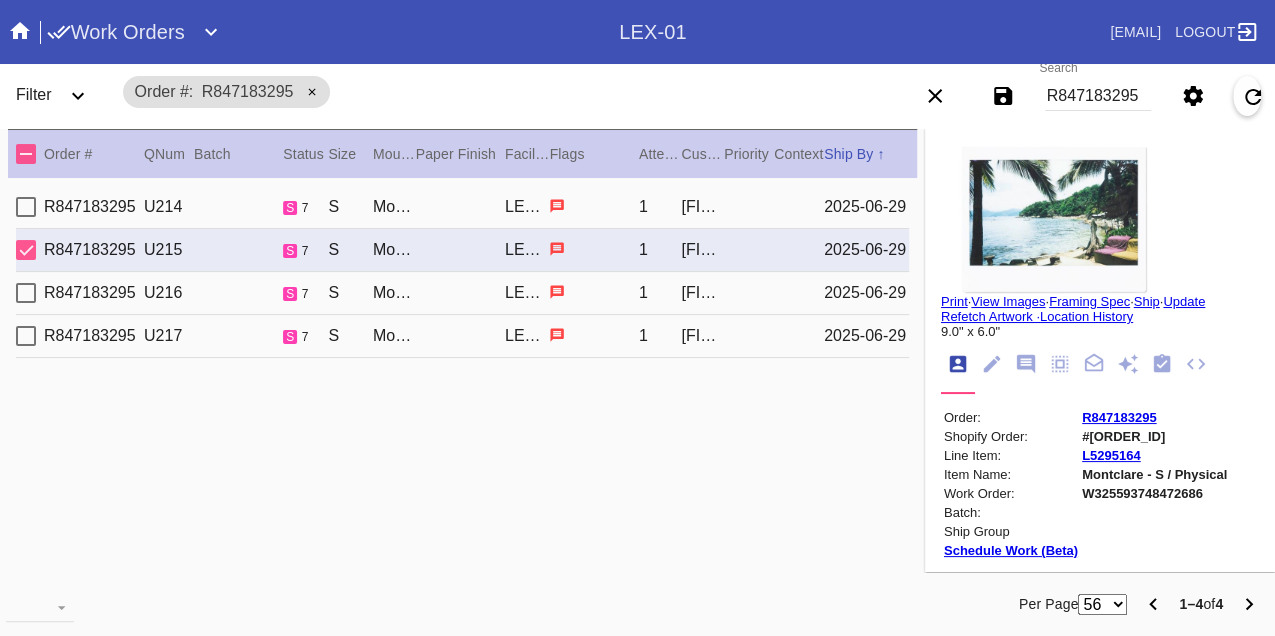 click on "W325593748472686" at bounding box center [1154, 493] 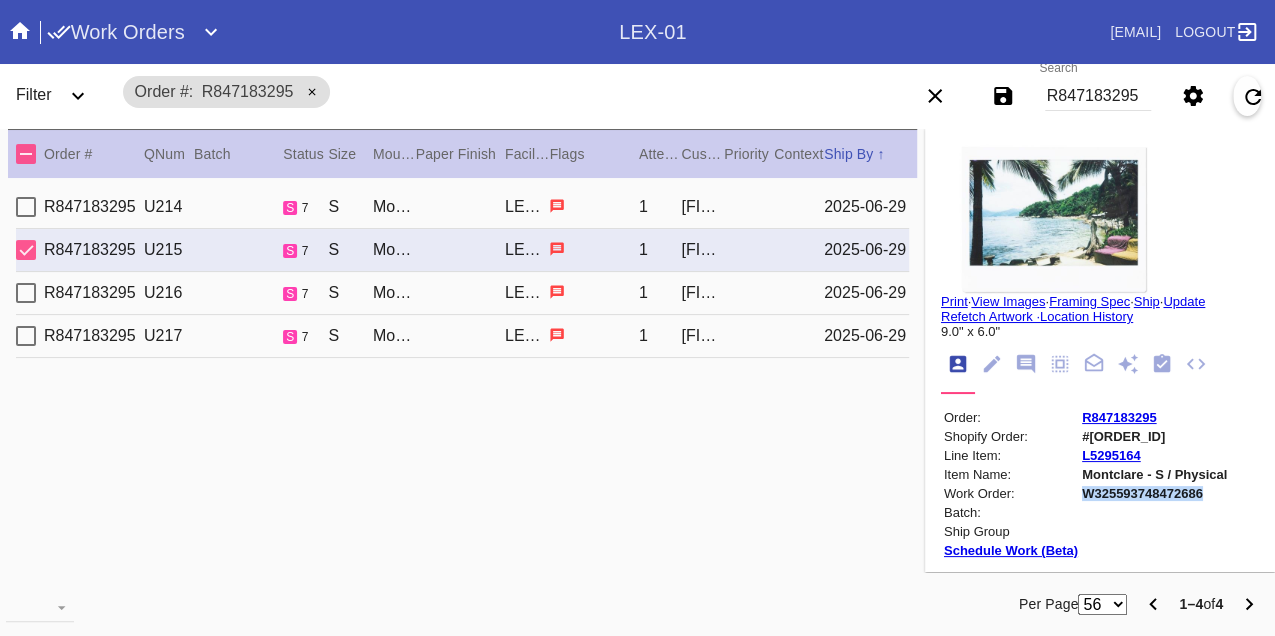 click on "W325593748472686" at bounding box center (1154, 493) 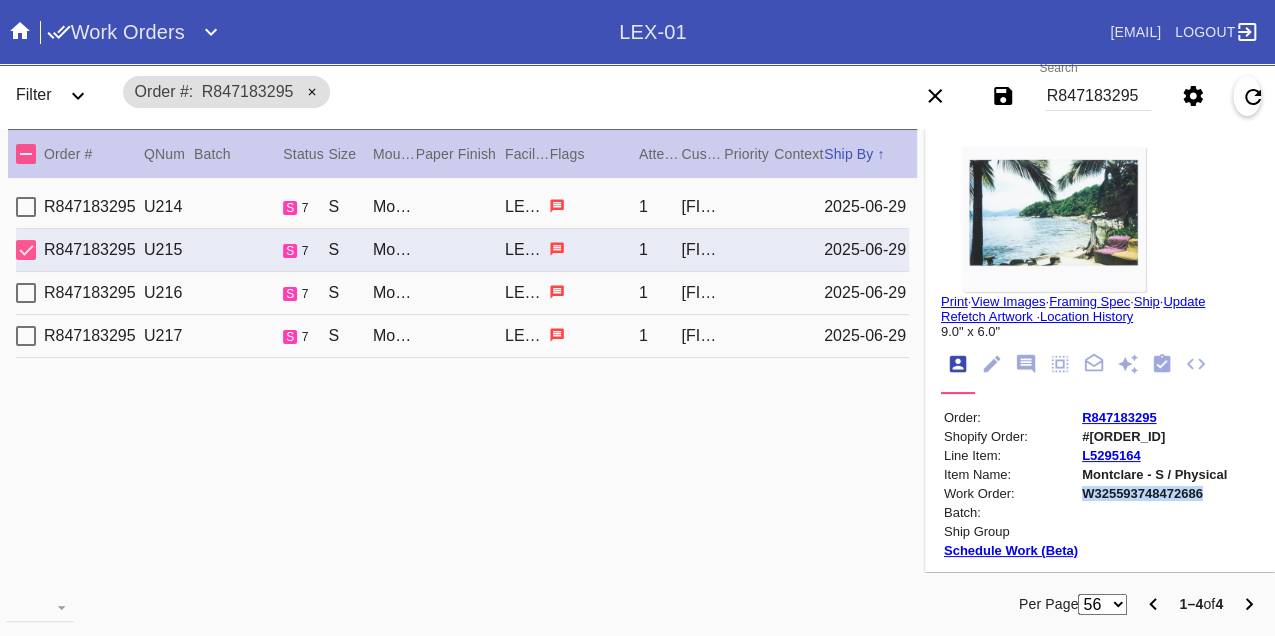 copy on "W325593748472686" 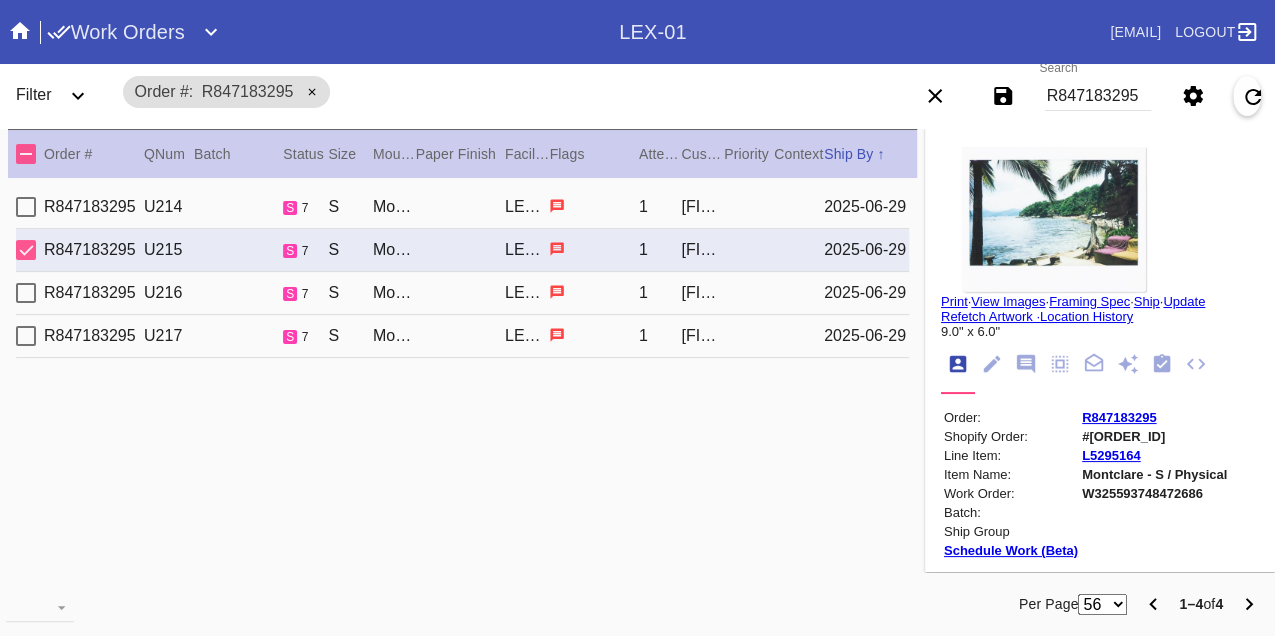 click on "R847183295 U214 s   7 S Montclare / Dove White LEX-01 1 Kaitlin Kehler
2025-06-29" at bounding box center (462, 207) 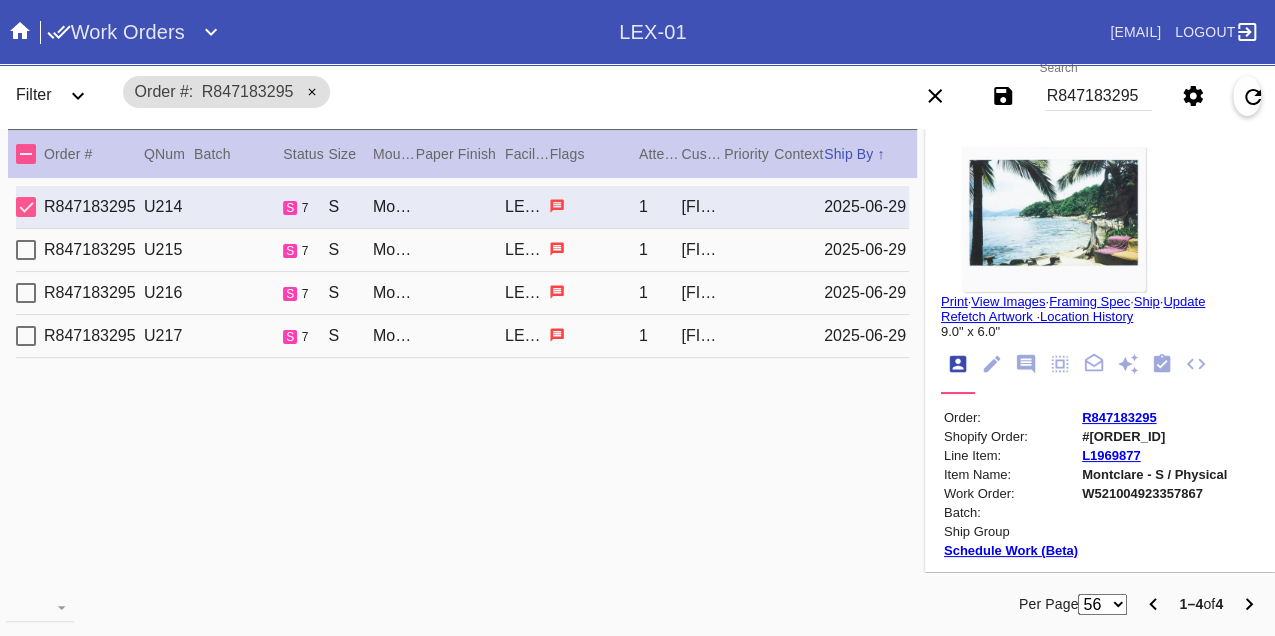 click on "W521004923357867" at bounding box center (1154, 493) 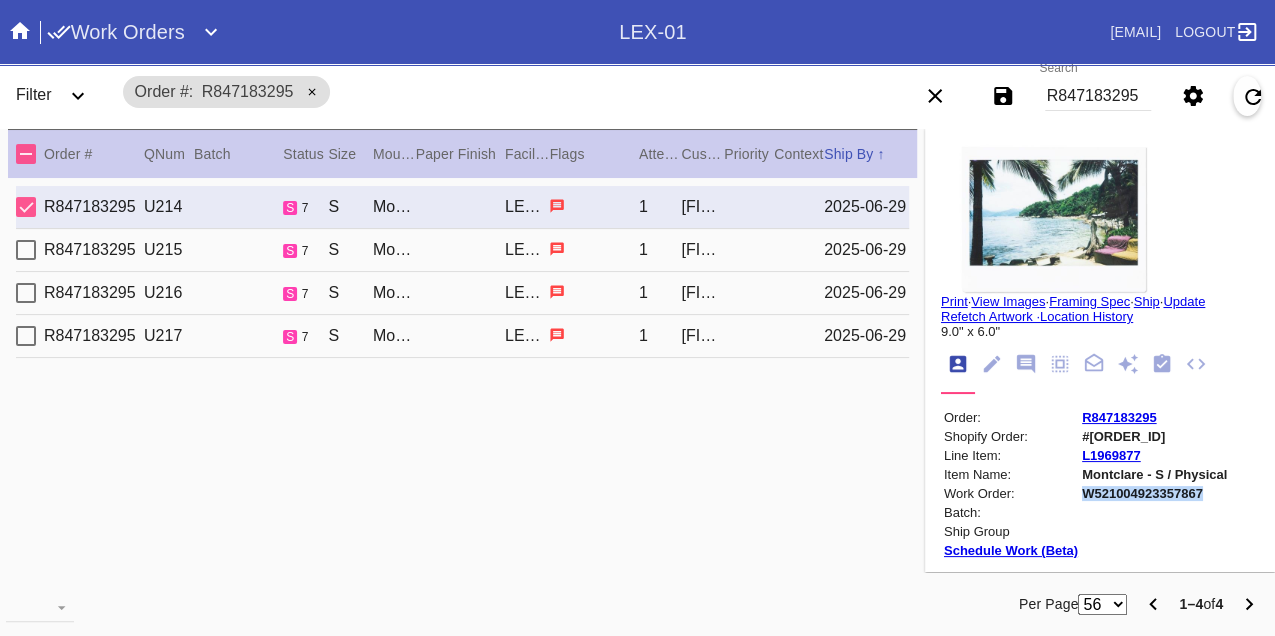 click on "W521004923357867" at bounding box center [1154, 493] 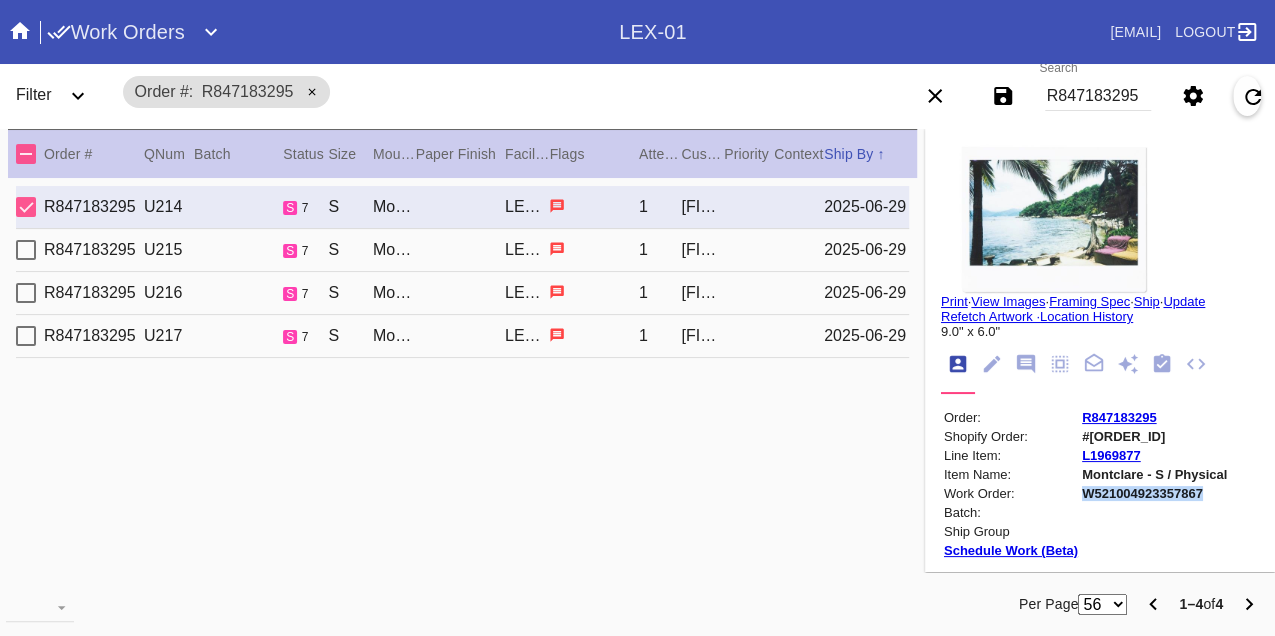 copy on "W521004923357867" 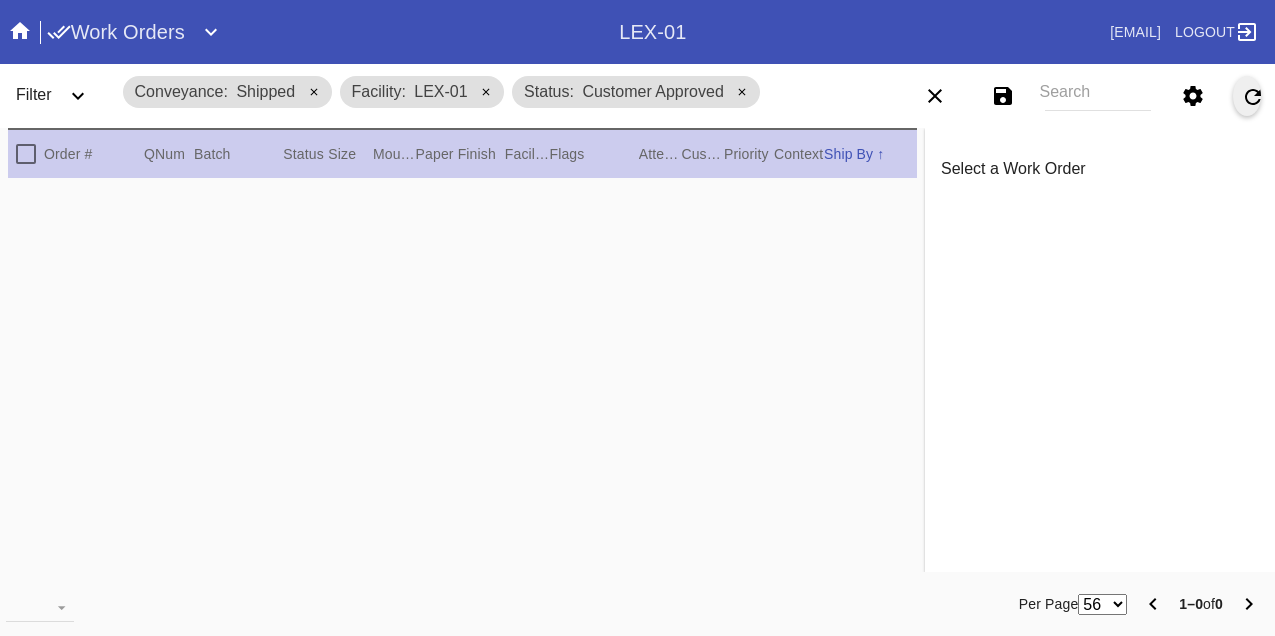 scroll, scrollTop: 0, scrollLeft: 0, axis: both 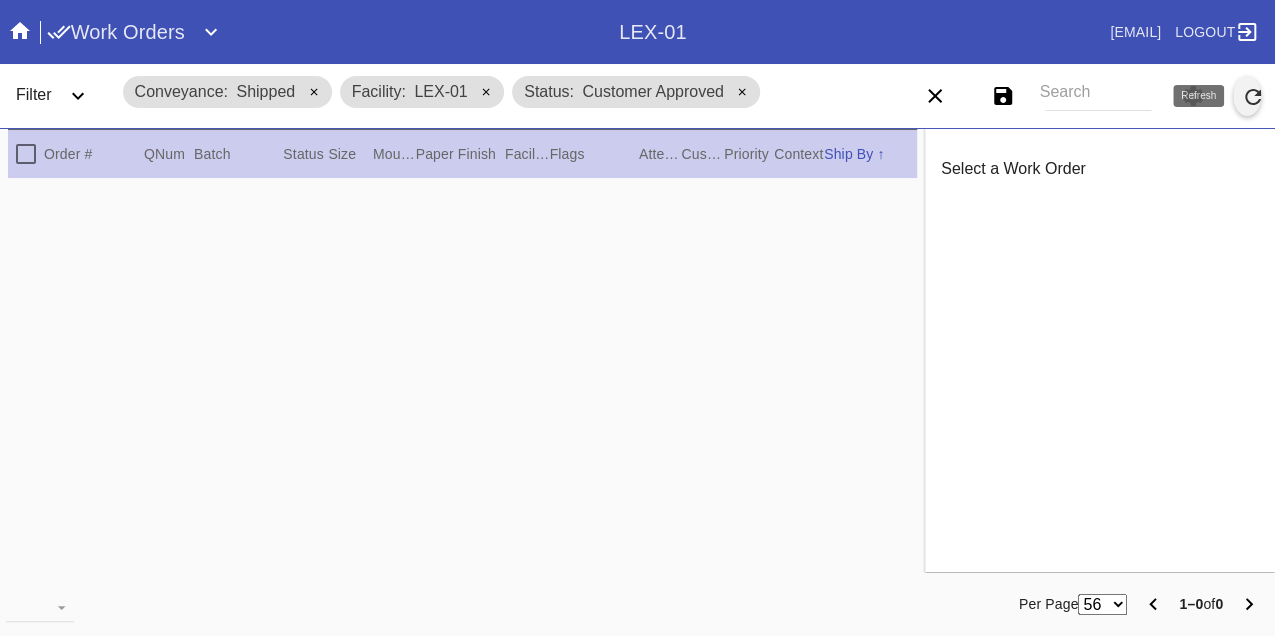 click at bounding box center (1253, 97) 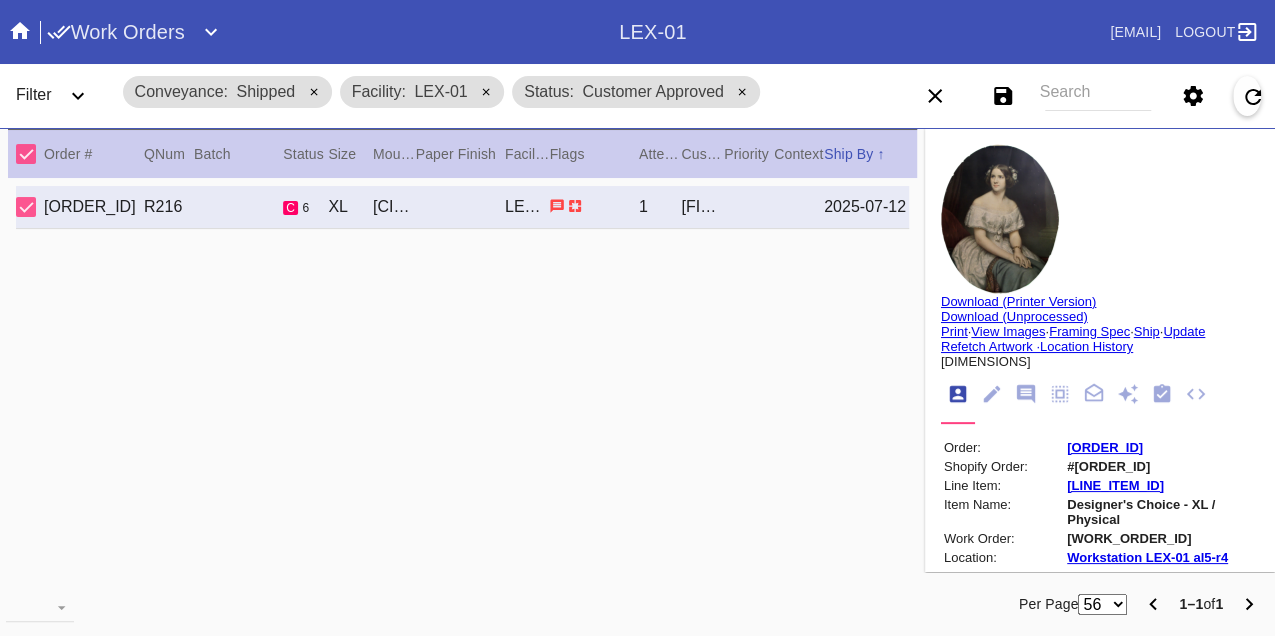 click on "[WORK_ORDER_ID]" at bounding box center (1161, 538) 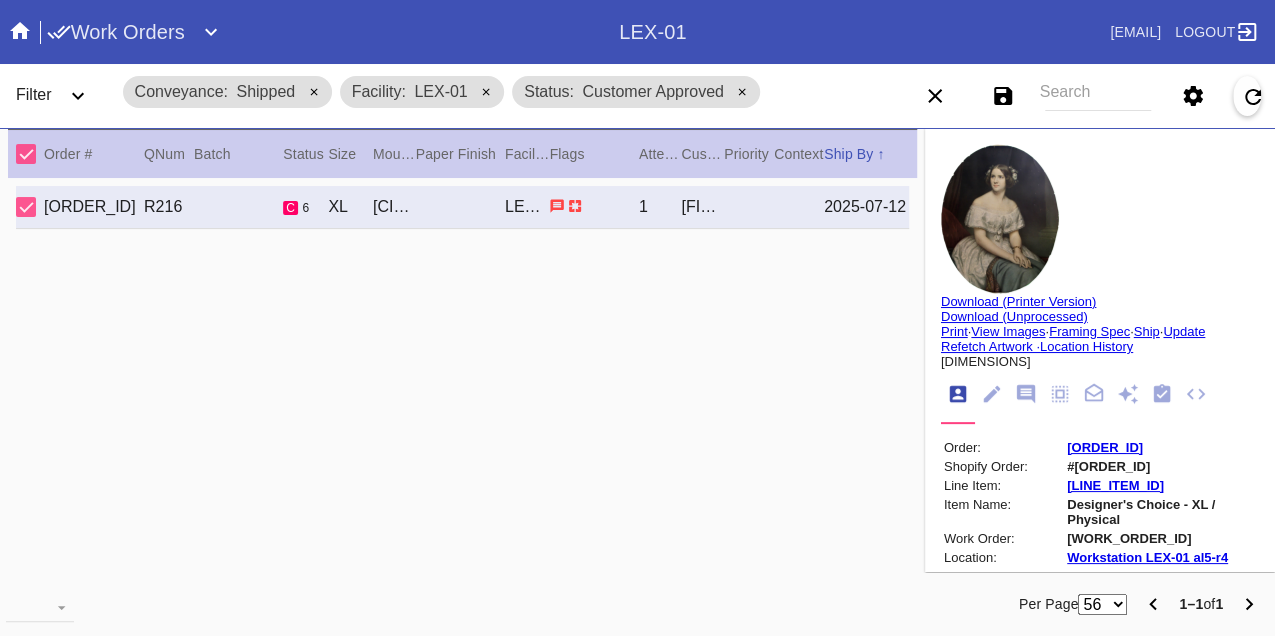 copy on "[WORK_ORDER_ID]" 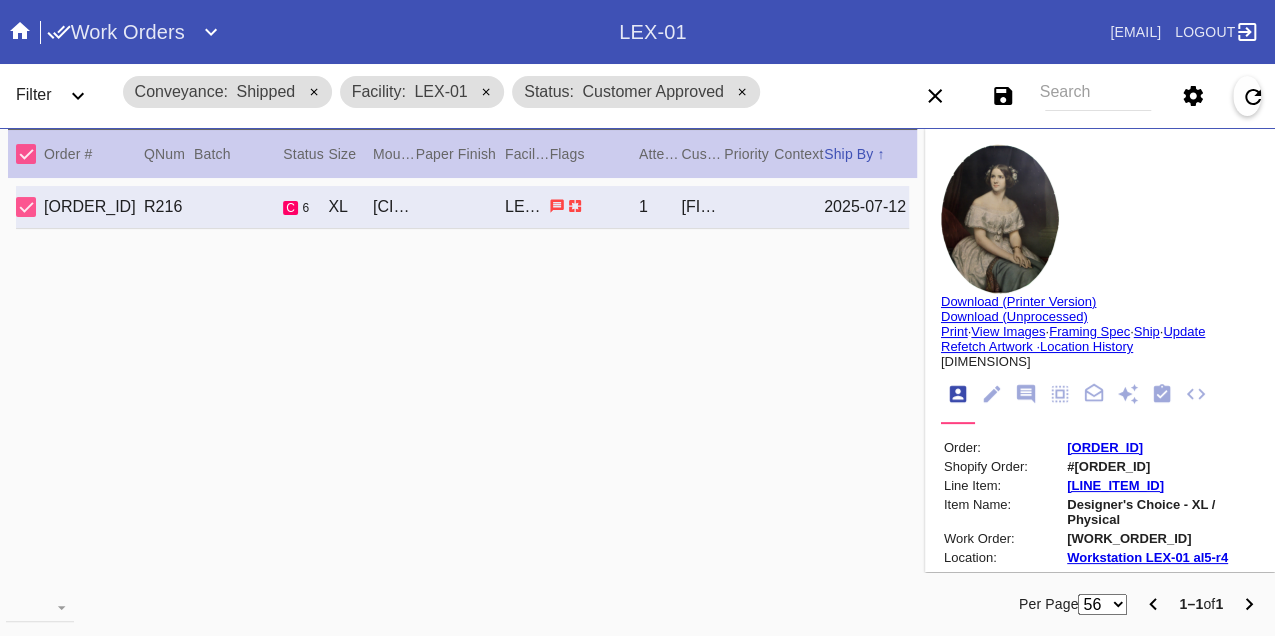 click on "[ORDER_ID]" at bounding box center (1105, 447) 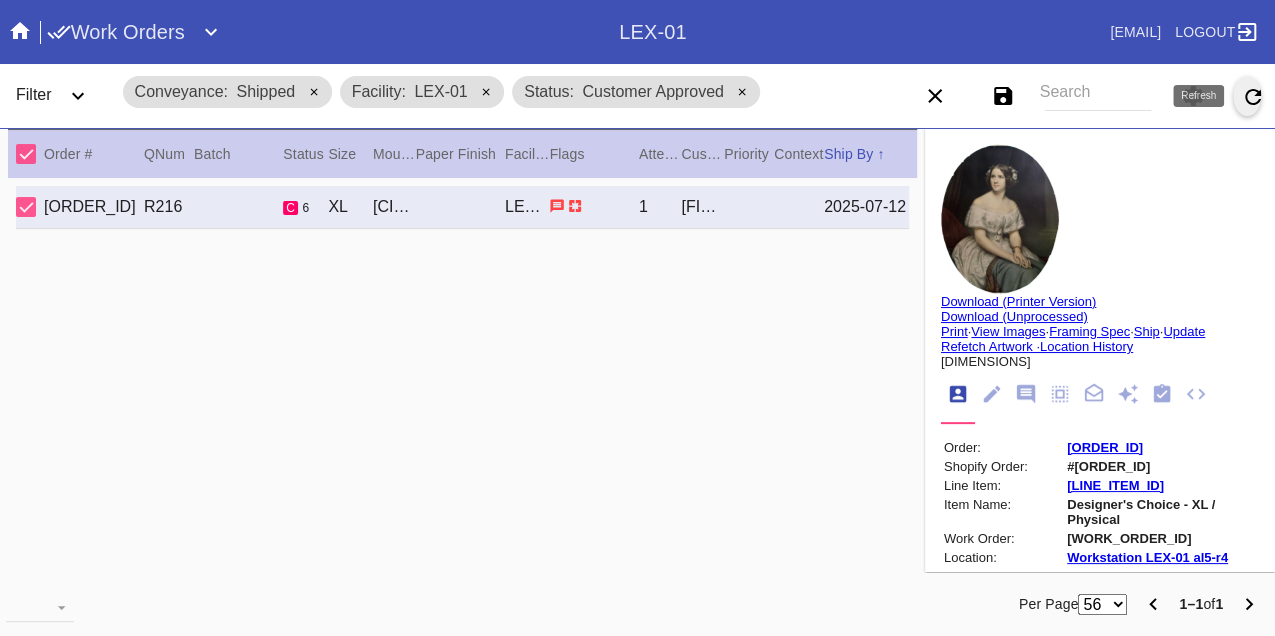 click at bounding box center [1253, 97] 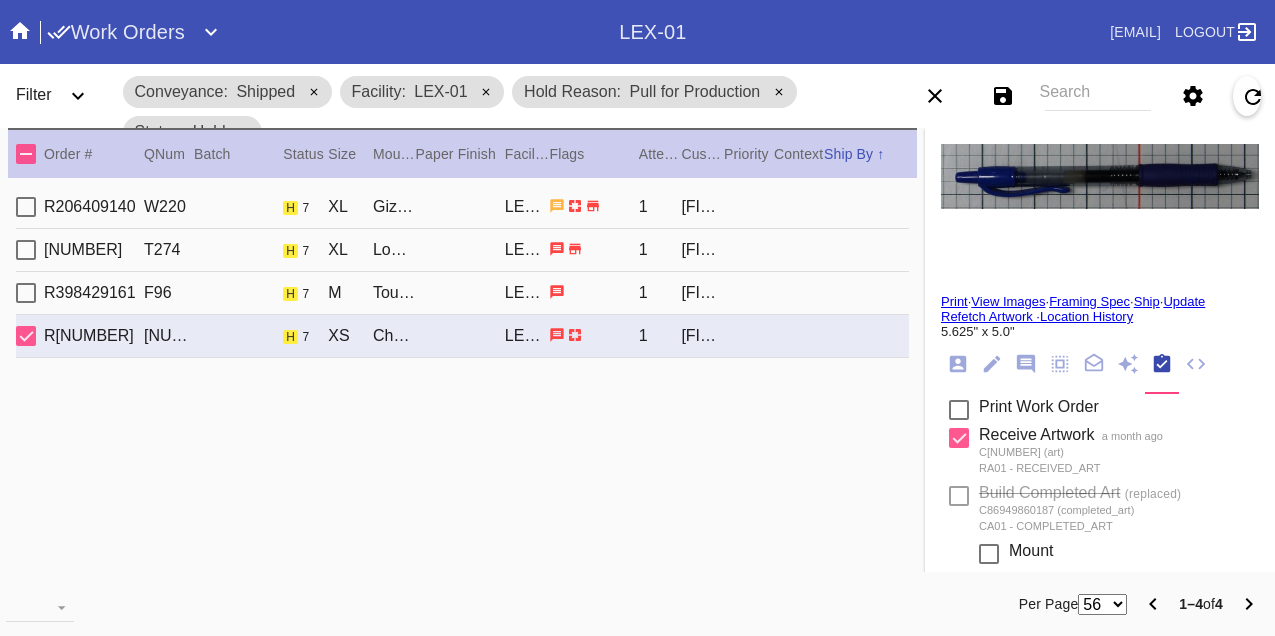 scroll, scrollTop: 0, scrollLeft: 0, axis: both 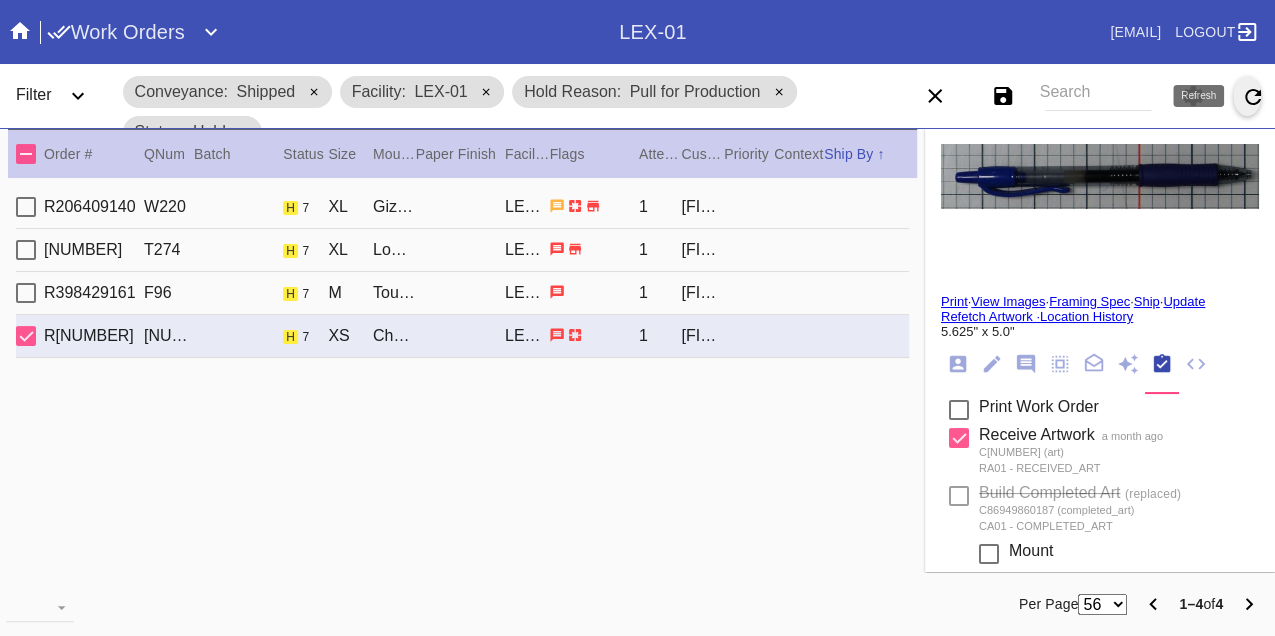click at bounding box center [1253, 97] 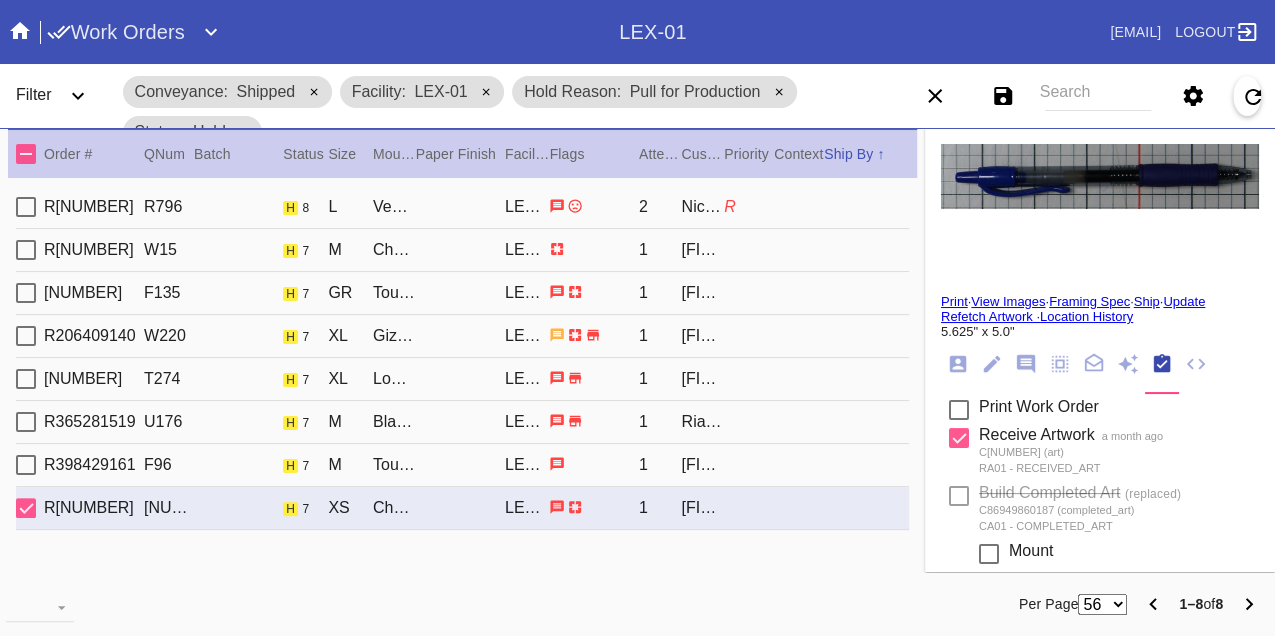 click on "R774997788 R796 h   8 L Venice / Cream - Linen LEX-01 2 Nicole DeLong
R" at bounding box center [462, 207] 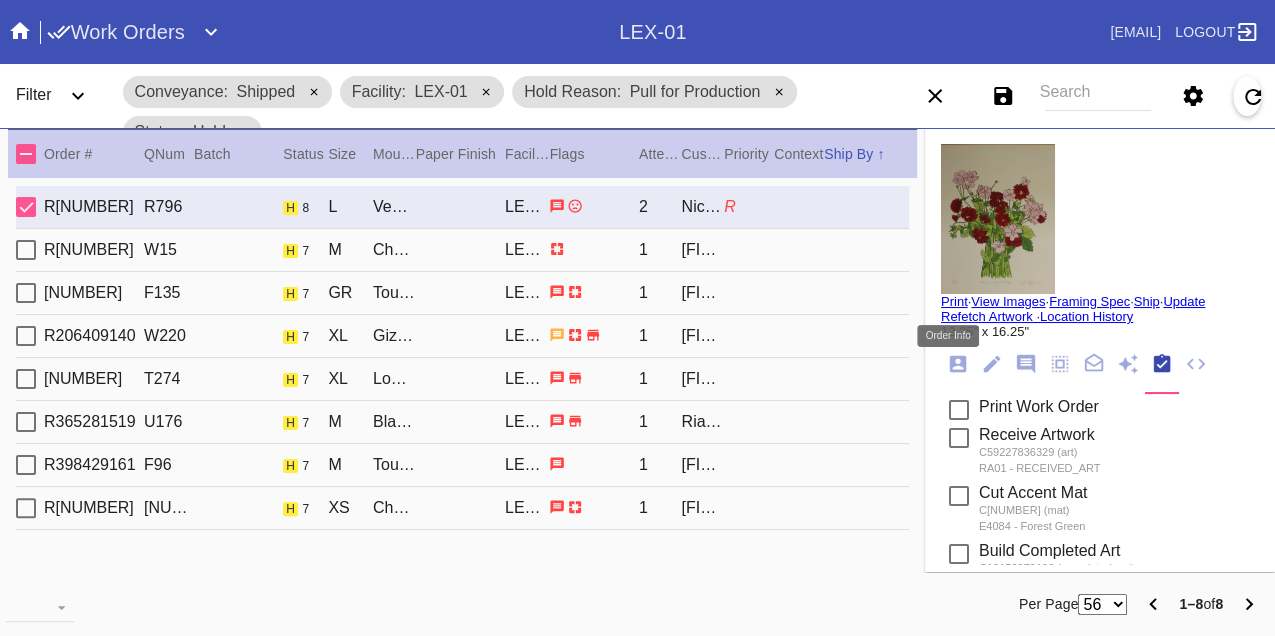 click at bounding box center (958, 364) 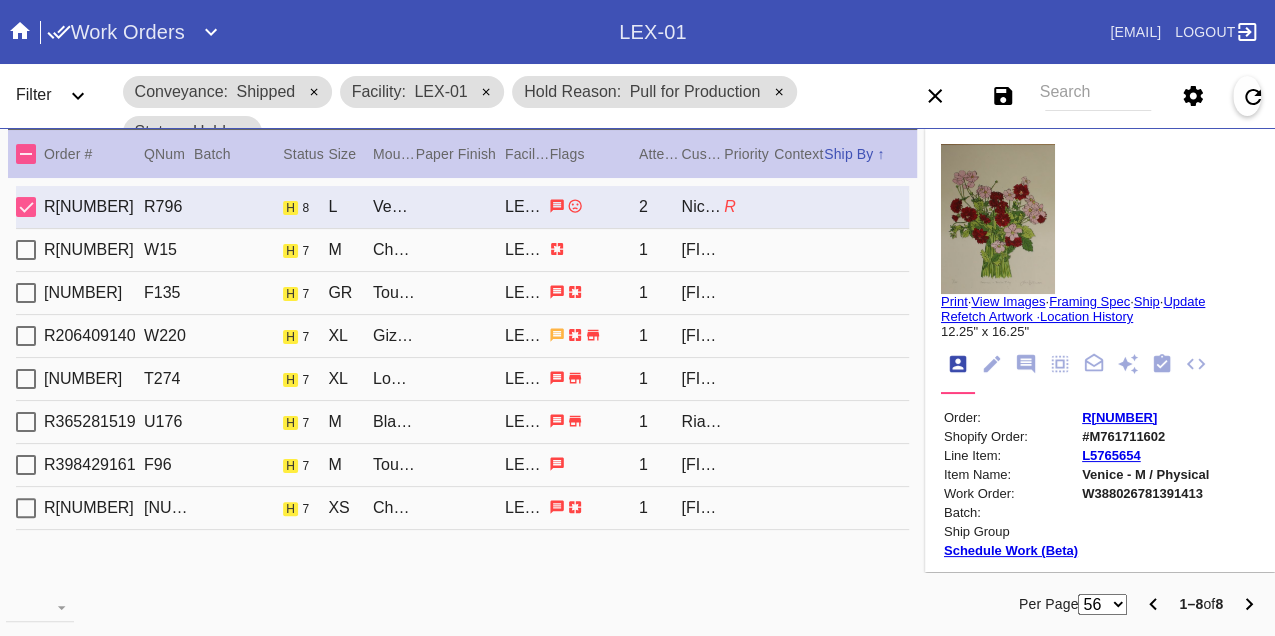 click on "W388026781391413" at bounding box center [1145, 493] 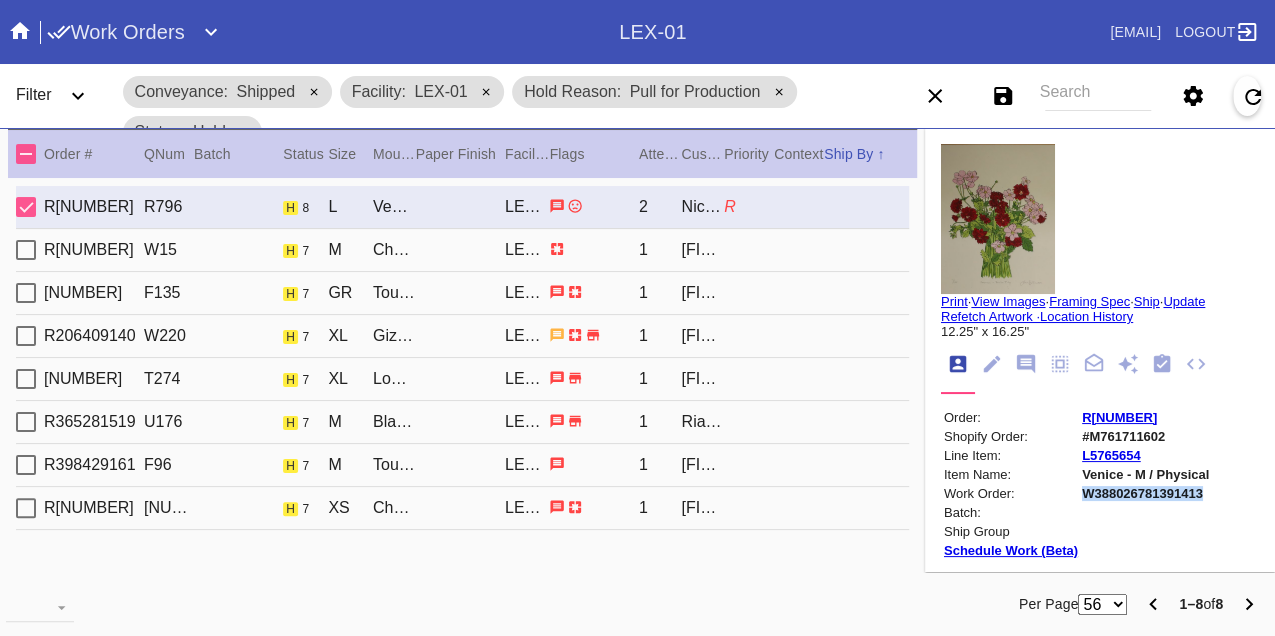 click on "W388026781391413" at bounding box center [1145, 493] 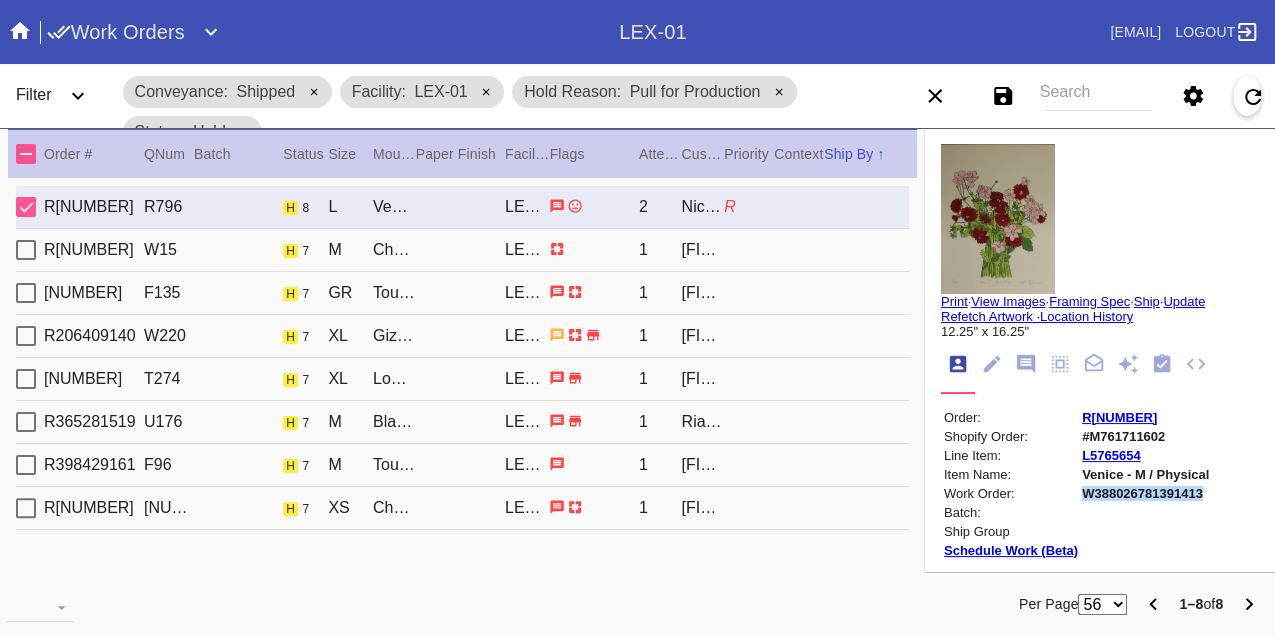 copy on "W388026781391413" 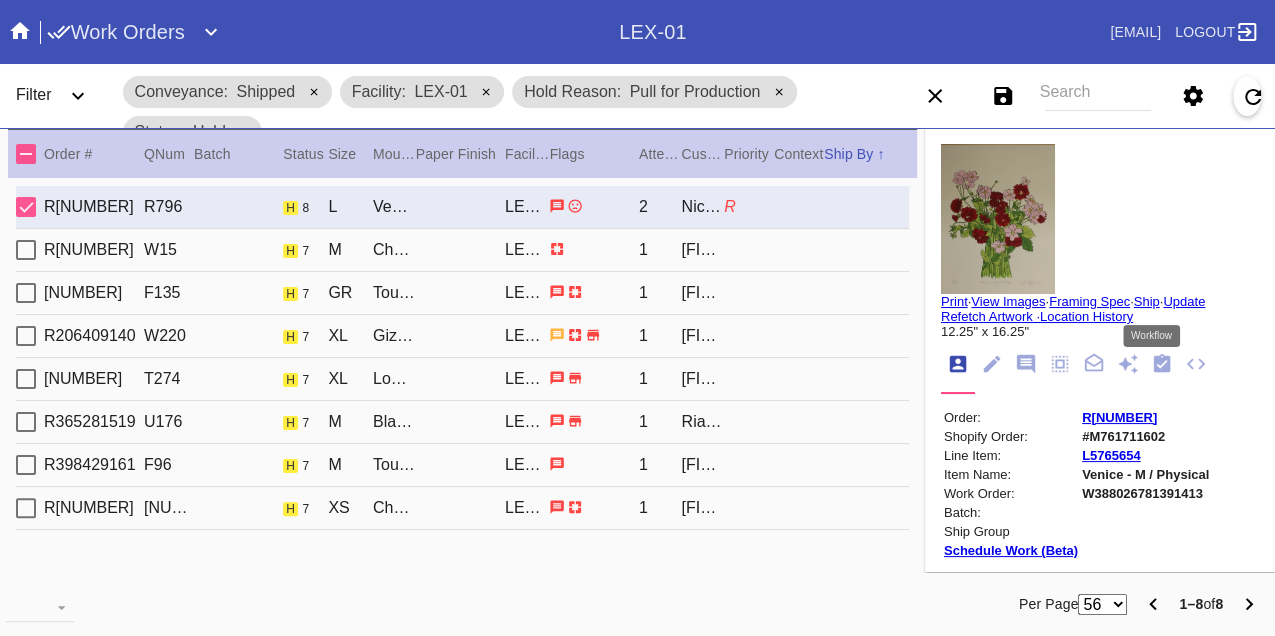 click at bounding box center [1162, 363] 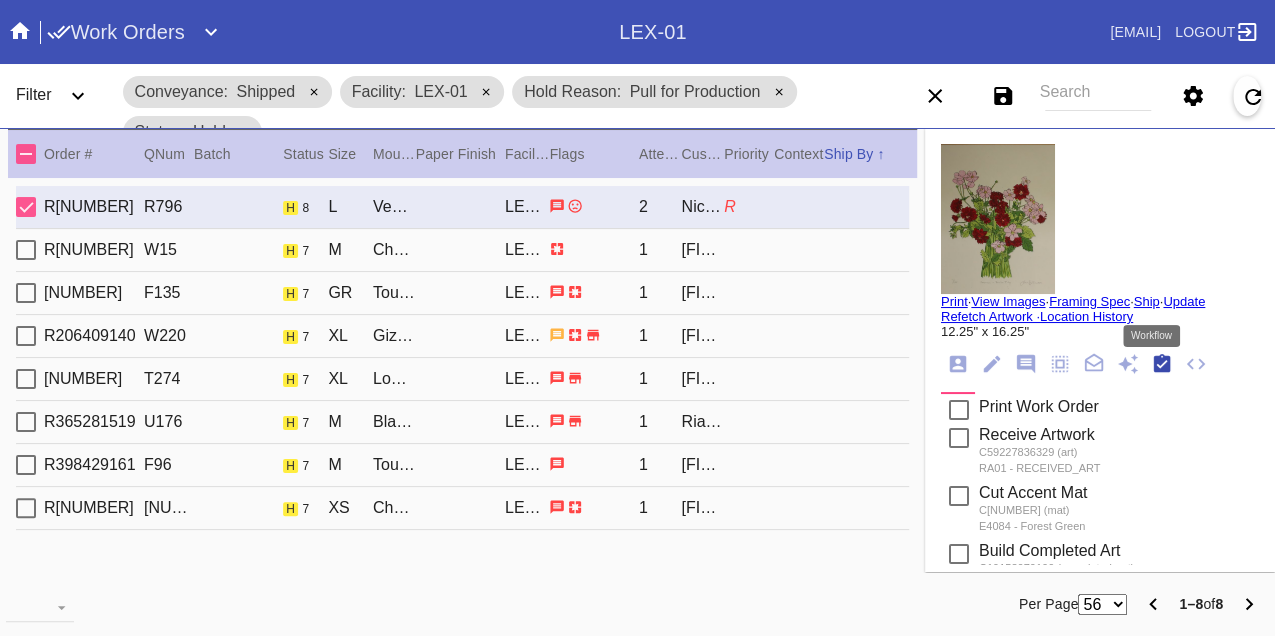 scroll, scrollTop: 318, scrollLeft: 0, axis: vertical 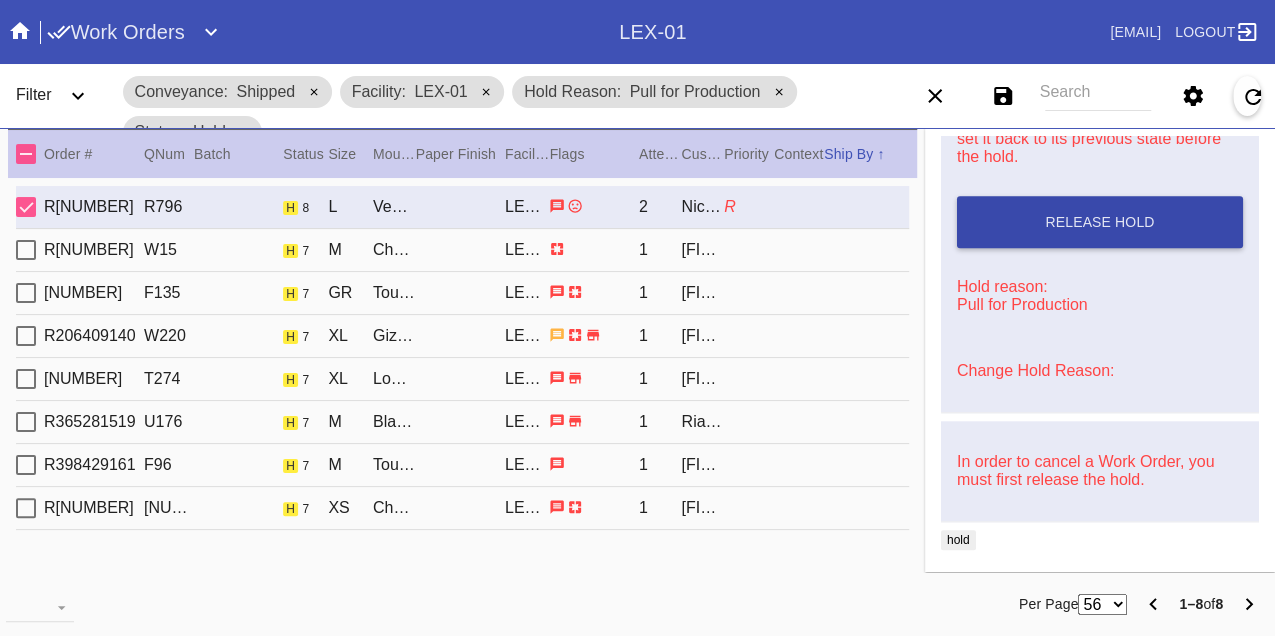 click on "Release Hold" at bounding box center (1099, 222) 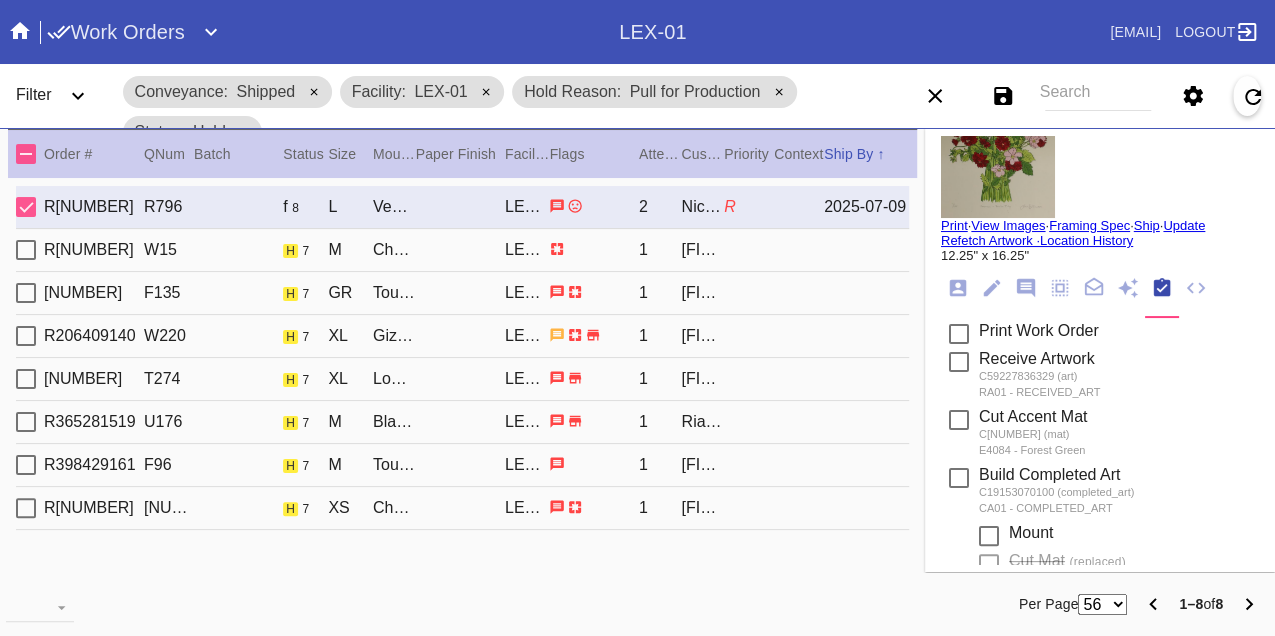 scroll, scrollTop: 0, scrollLeft: 0, axis: both 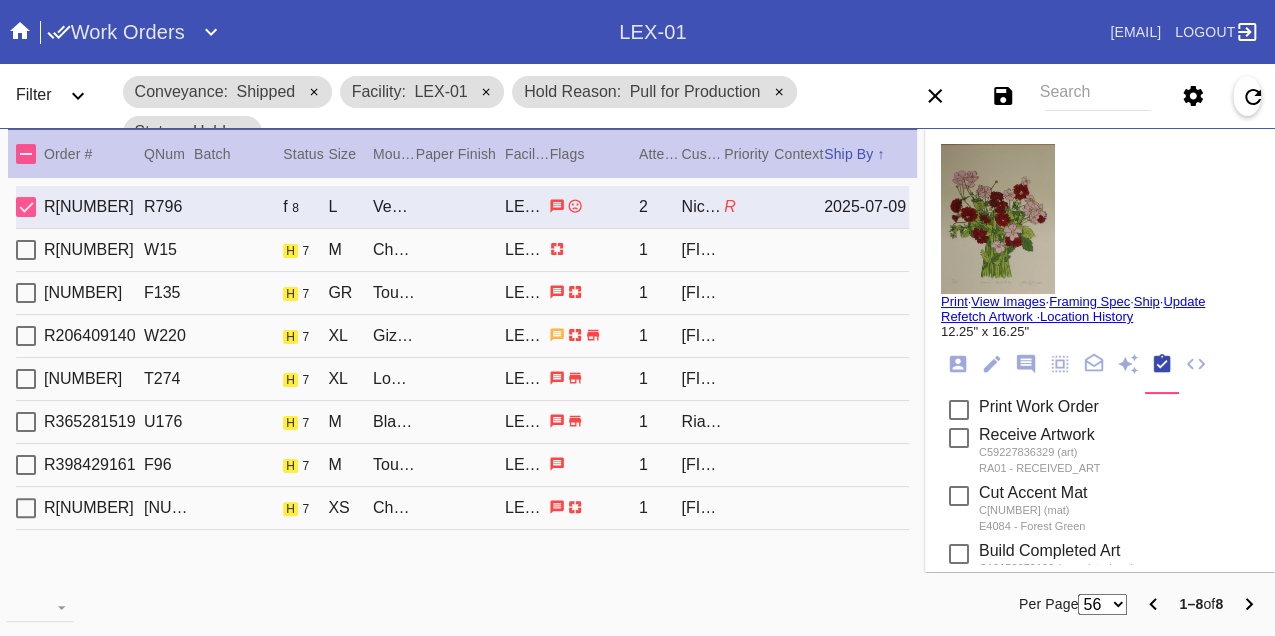 click on "Print" at bounding box center (954, 301) 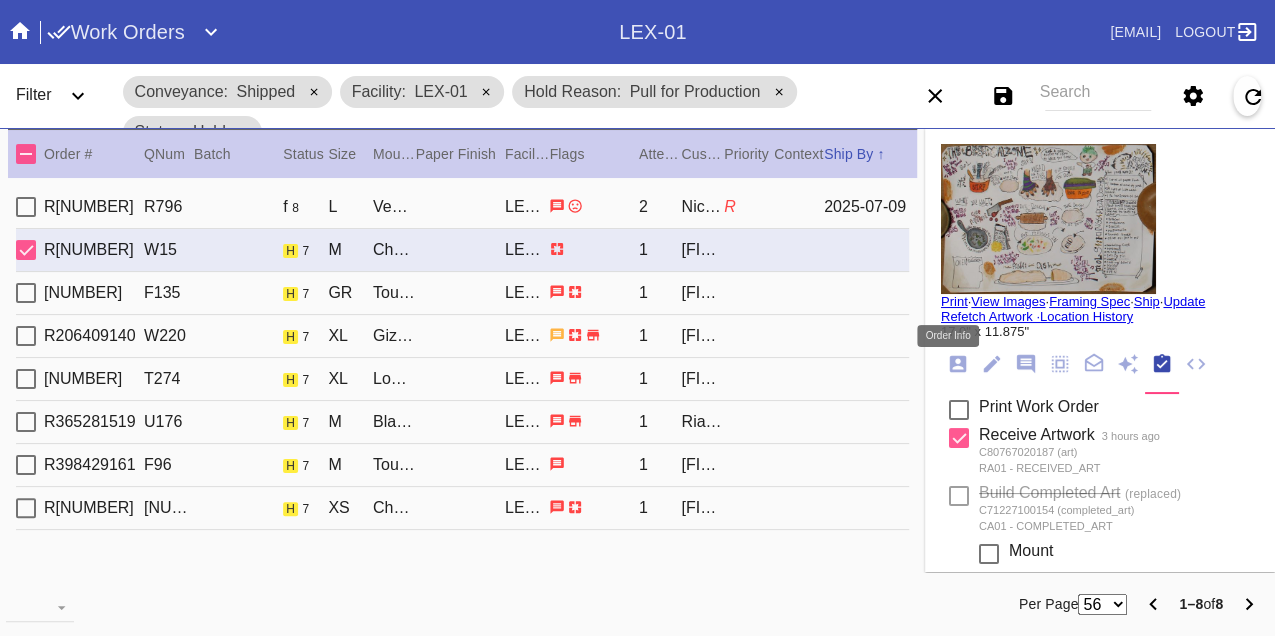 click at bounding box center (958, 364) 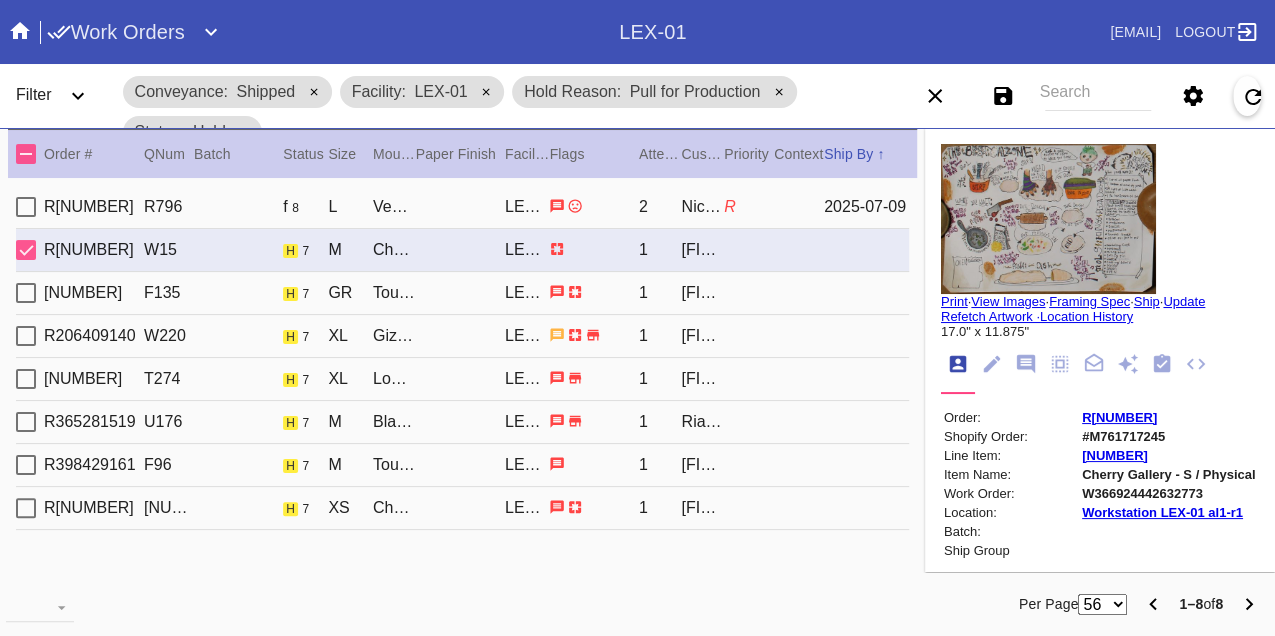 click on "W366924442632773" at bounding box center [1168, 493] 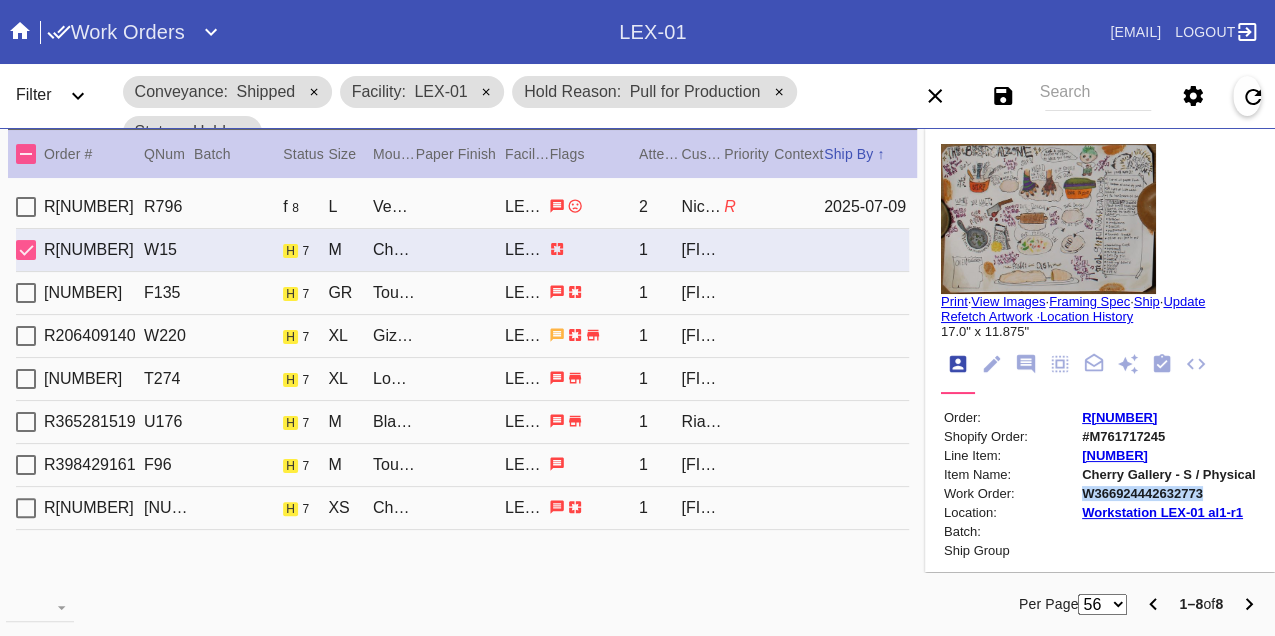 click on "W366924442632773" at bounding box center [1168, 493] 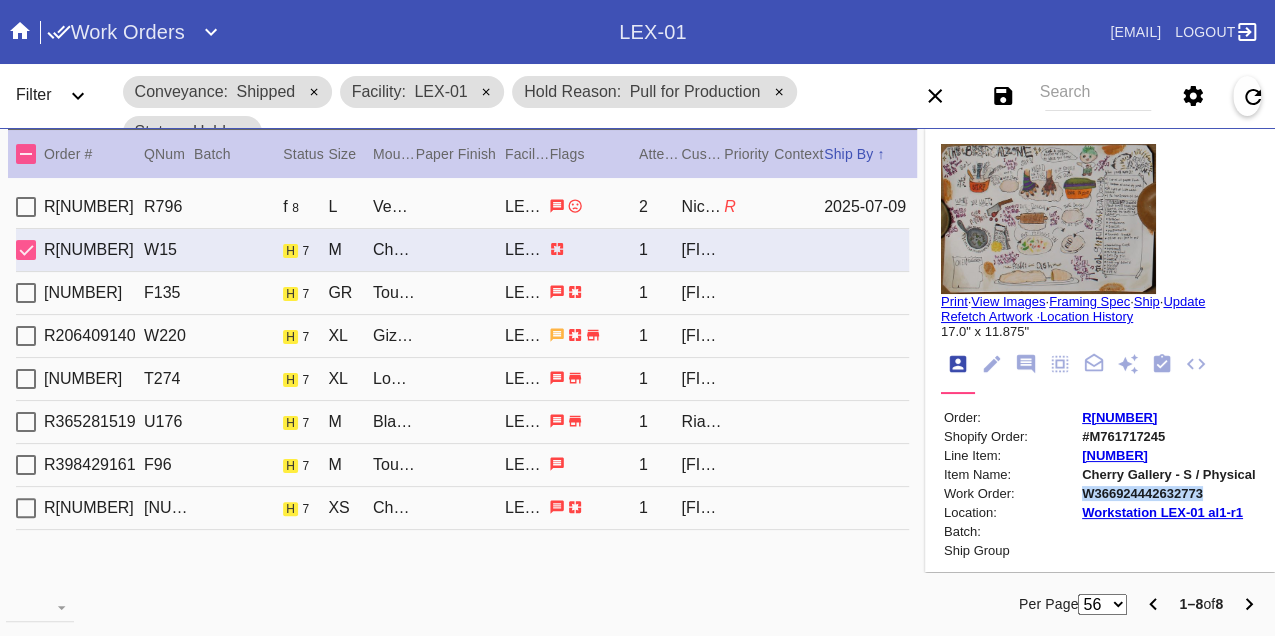 copy on "W366924442632773" 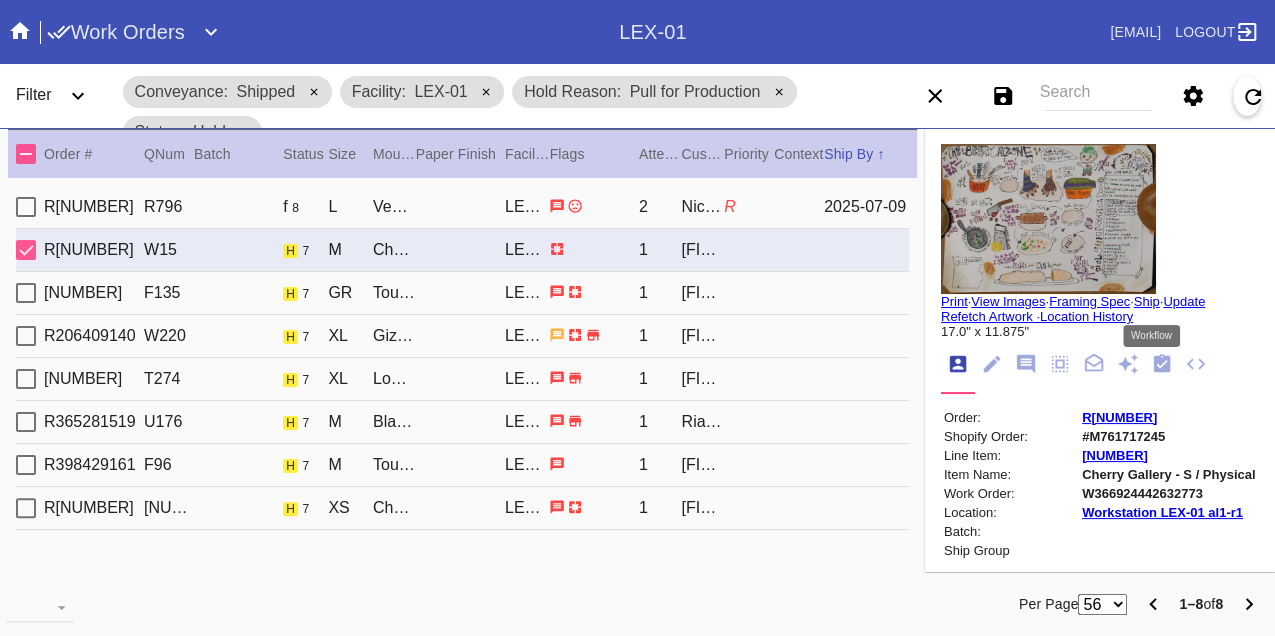 click at bounding box center [1162, 363] 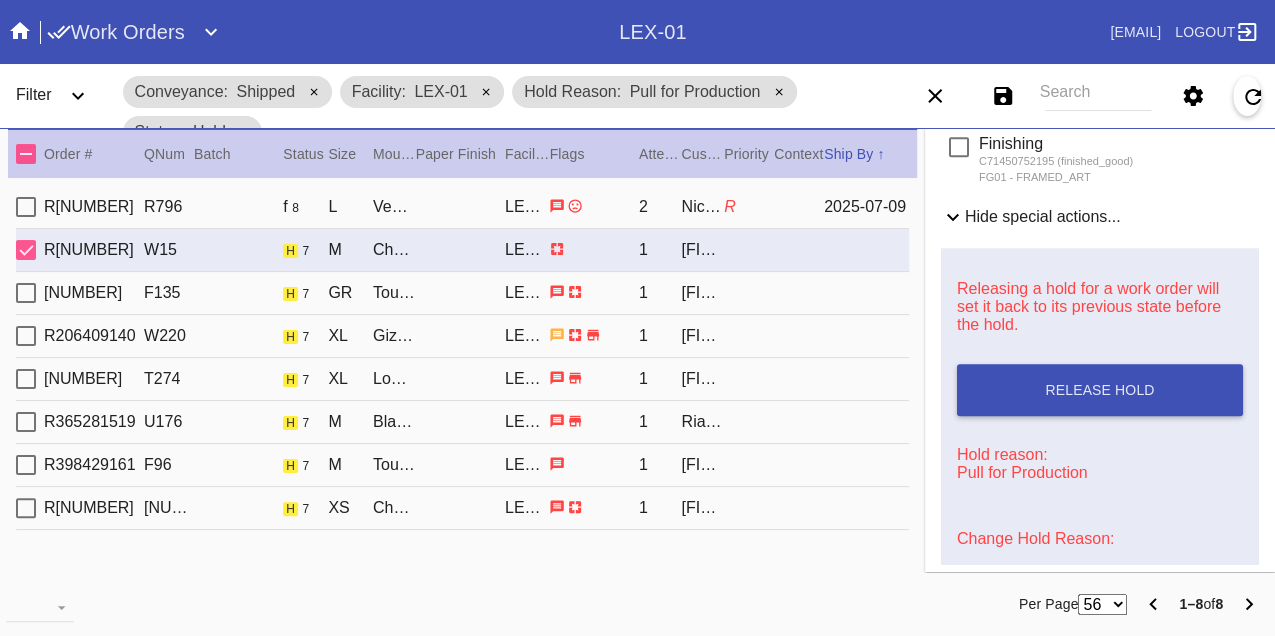 scroll, scrollTop: 1185, scrollLeft: 0, axis: vertical 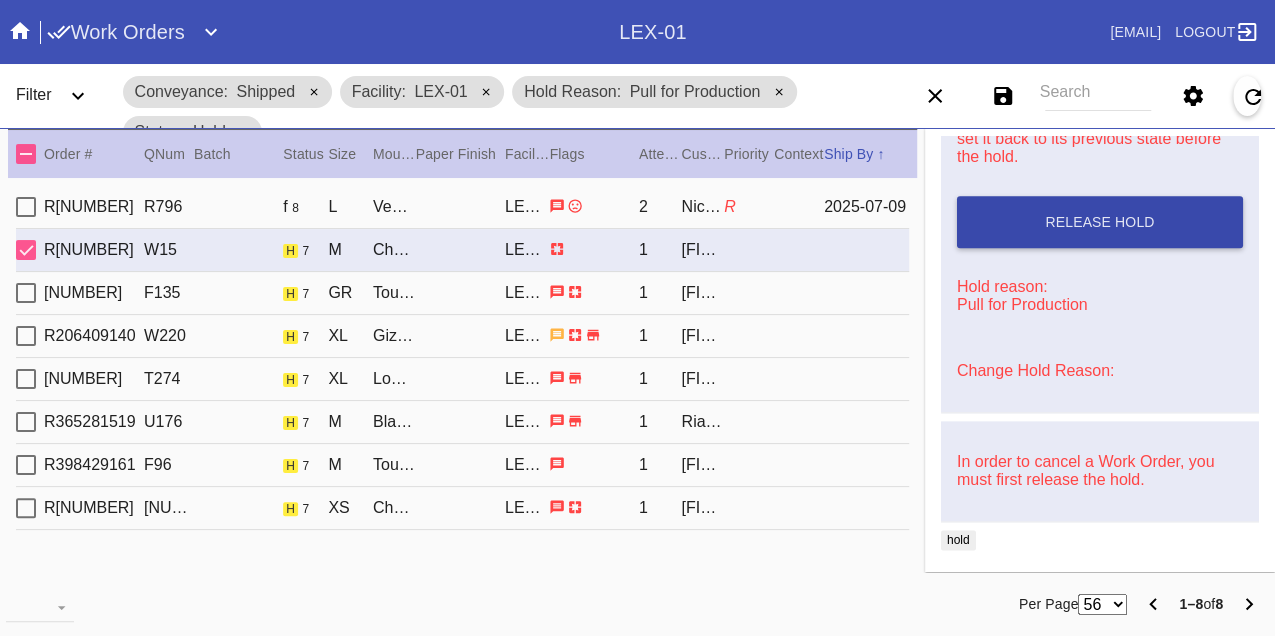 click on "Release Hold" at bounding box center [1100, 222] 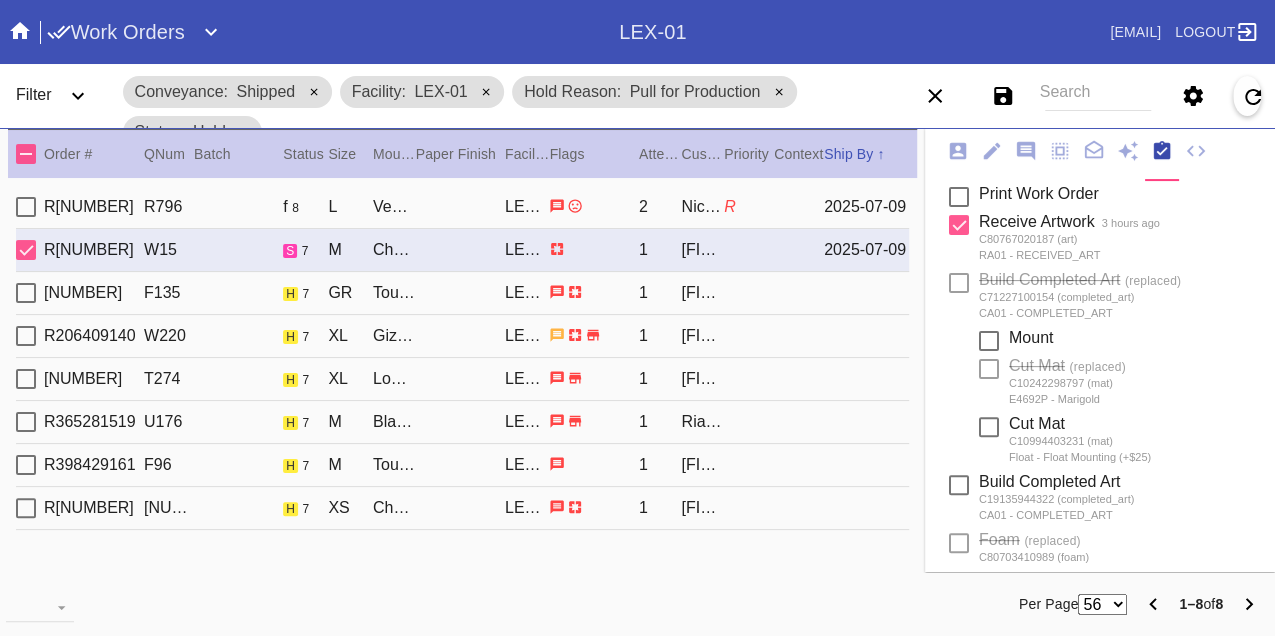 scroll, scrollTop: 0, scrollLeft: 0, axis: both 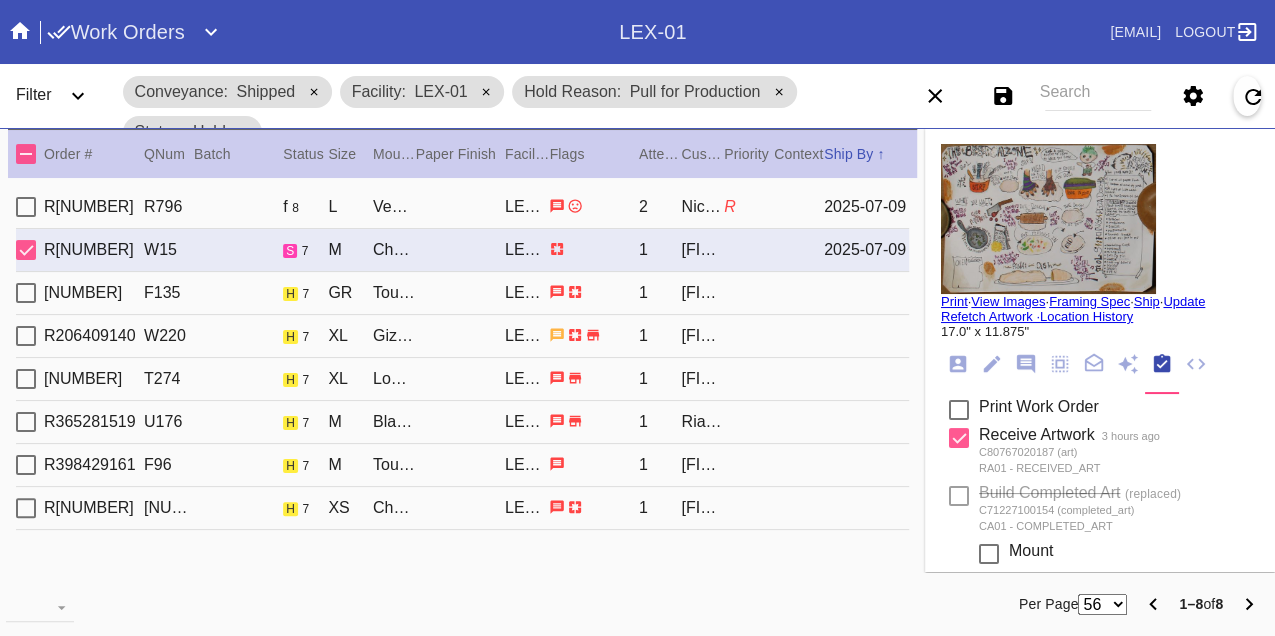 click on "Print" at bounding box center (954, 301) 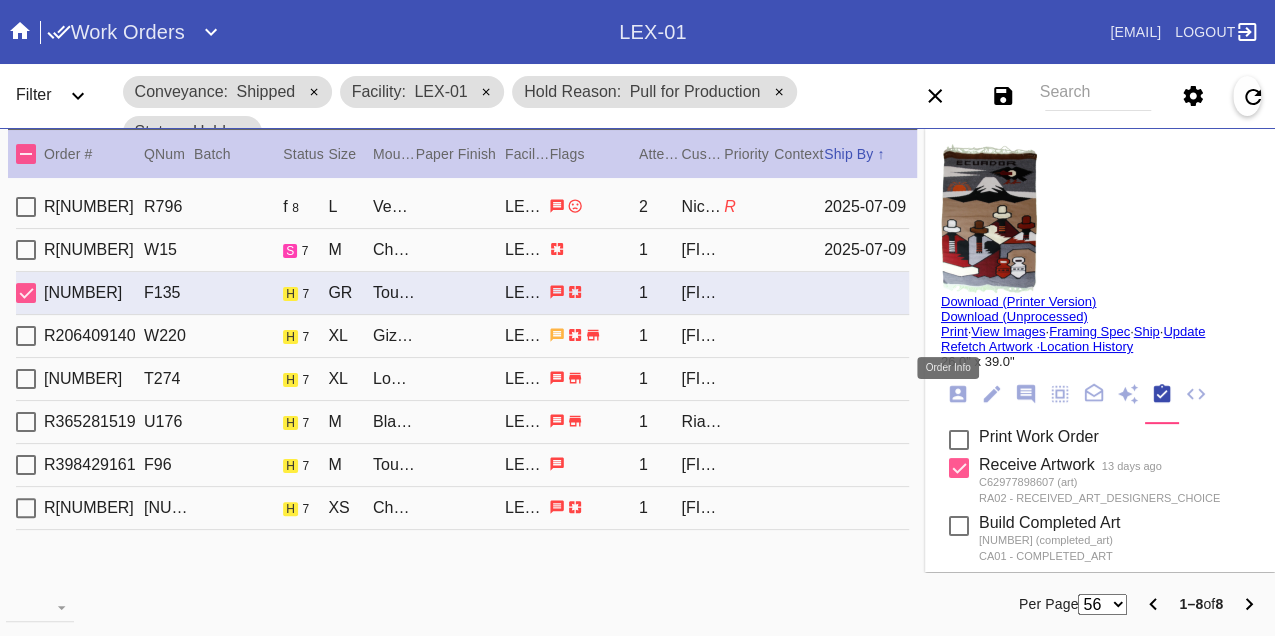 click at bounding box center [958, 394] 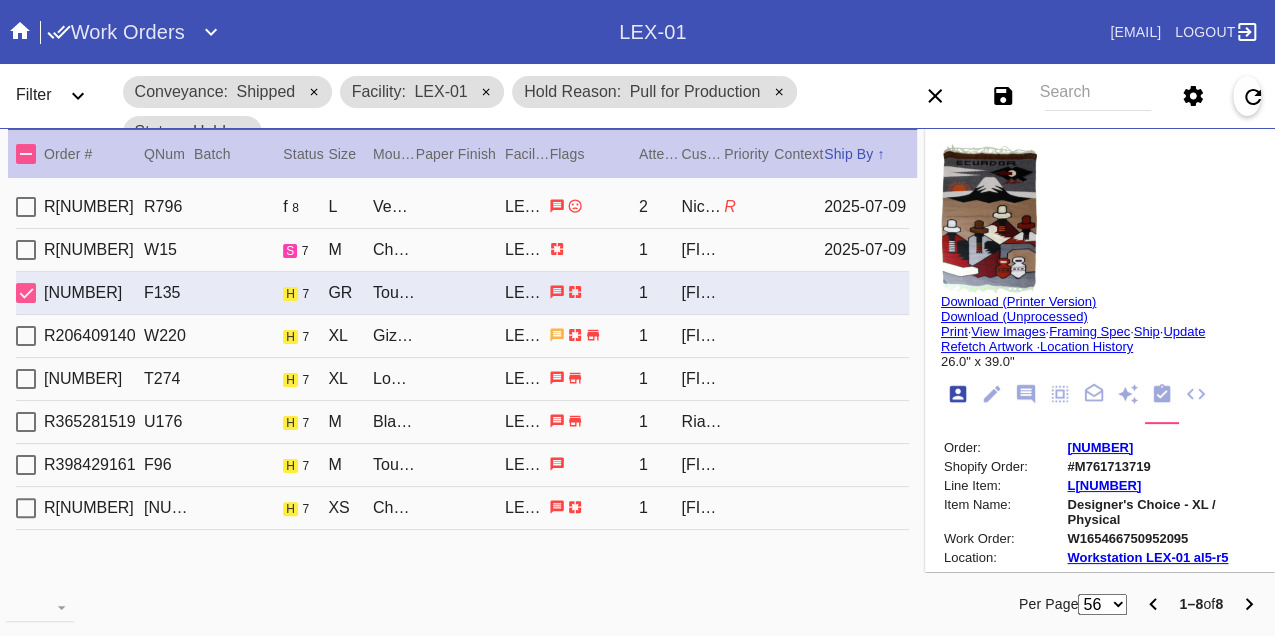 scroll, scrollTop: 24, scrollLeft: 0, axis: vertical 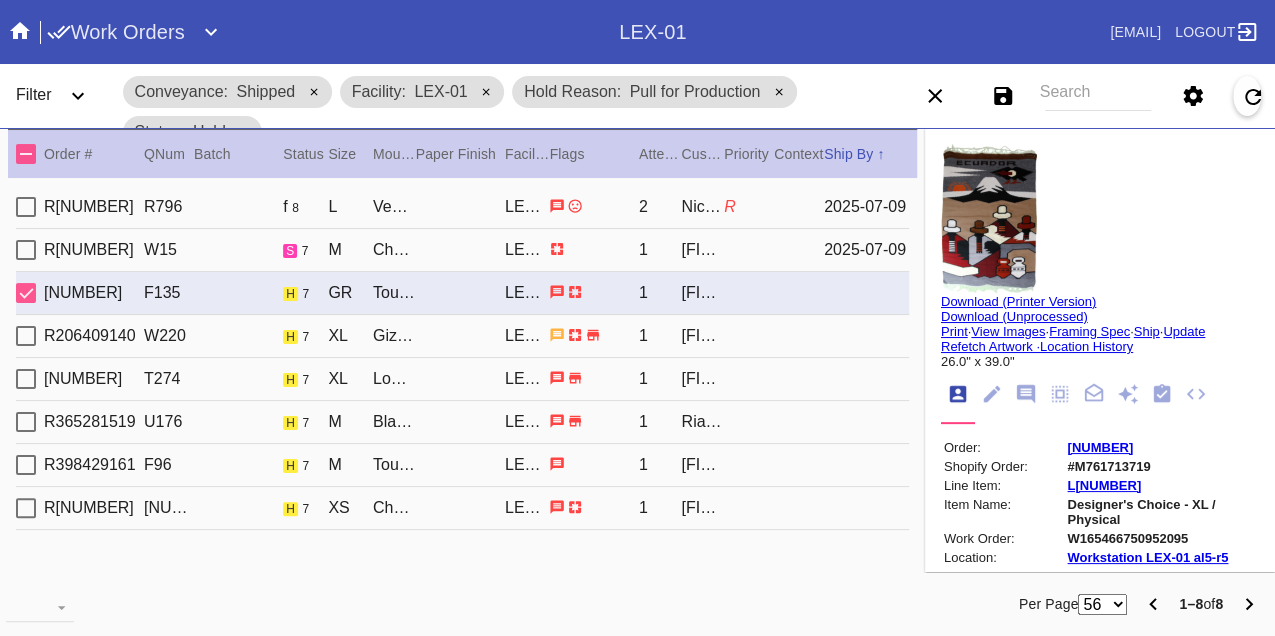 click on "W165466750952095" at bounding box center [1162, 538] 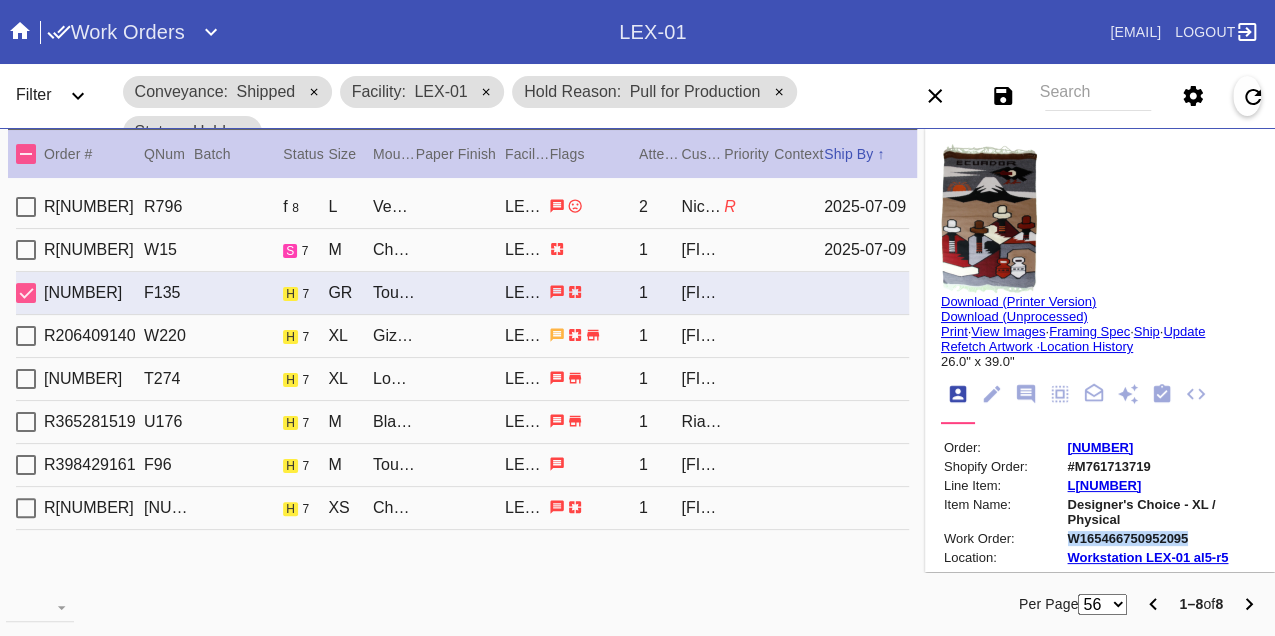 click on "W165466750952095" at bounding box center [1162, 538] 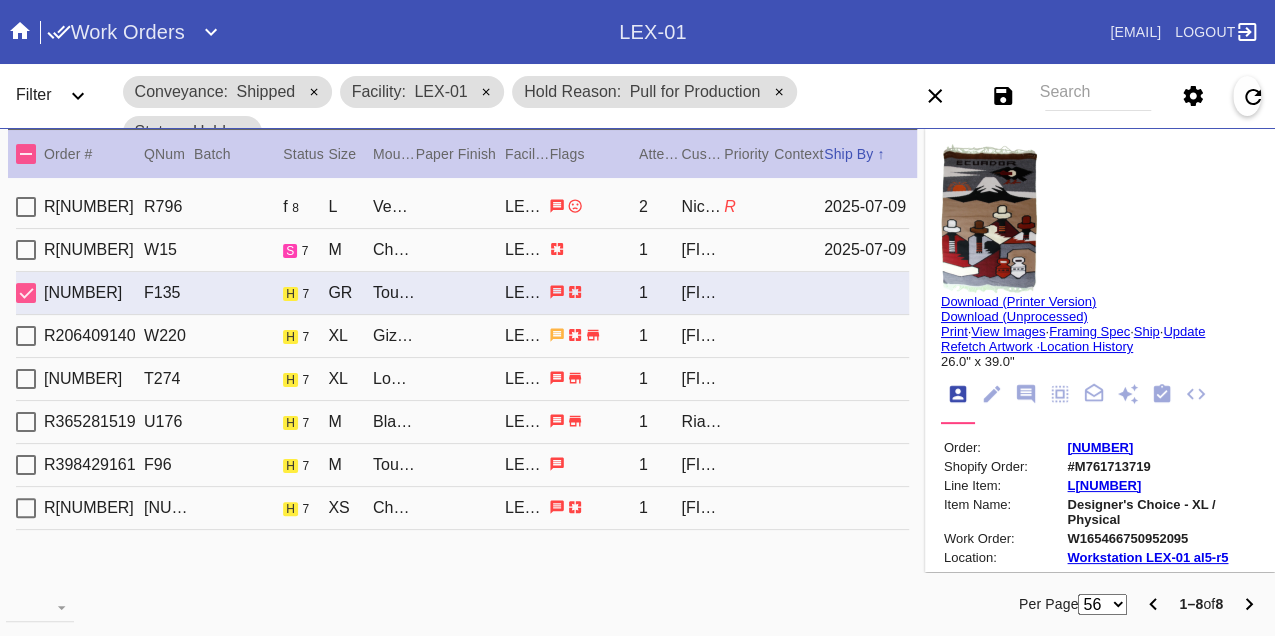 click on "R206409140 W220 h   7 XL Giza / No Mat LEX-01 1 Shira Perel" at bounding box center [462, 336] 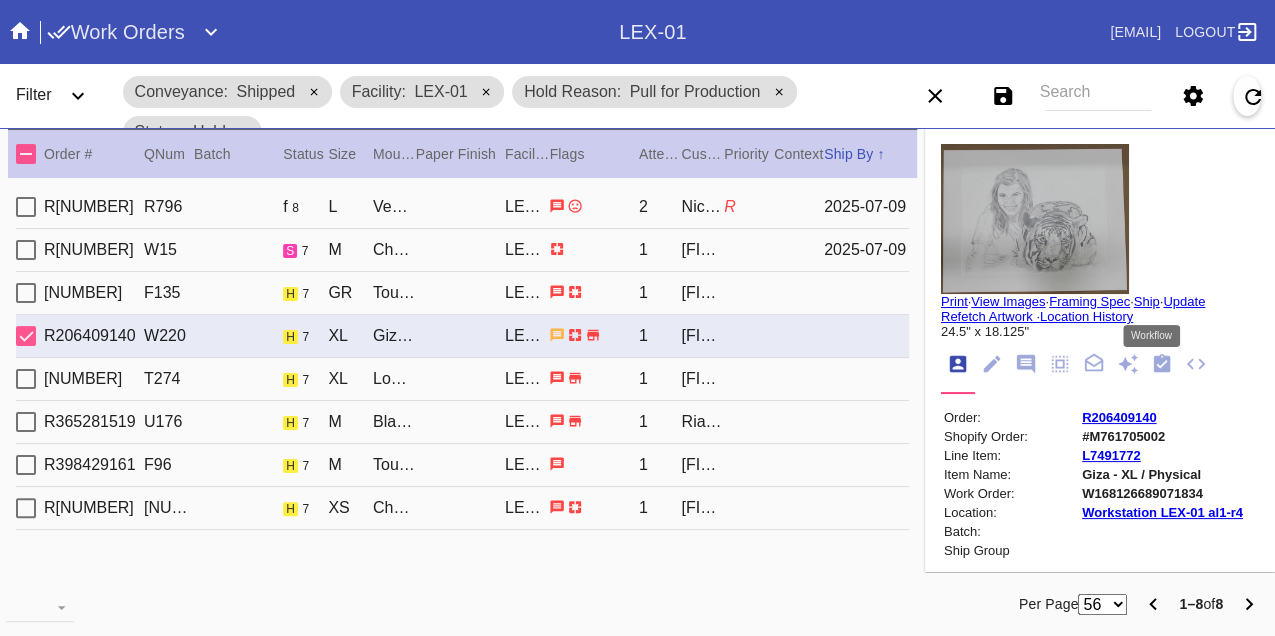 click at bounding box center [1162, 364] 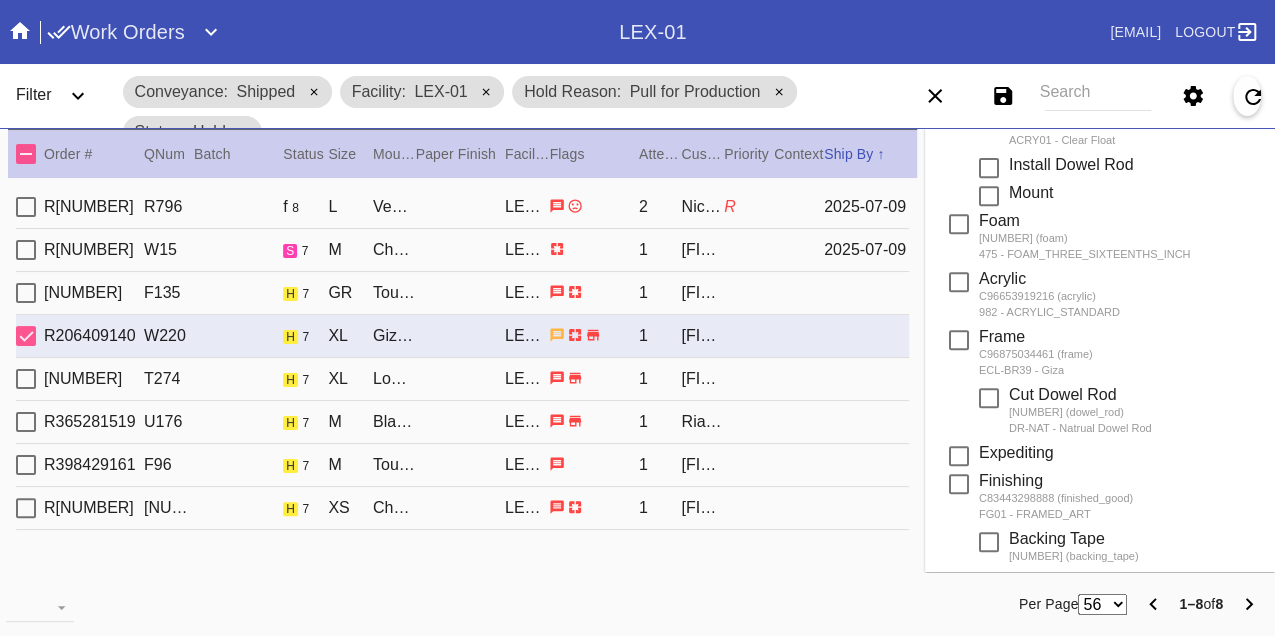 scroll, scrollTop: 1000, scrollLeft: 0, axis: vertical 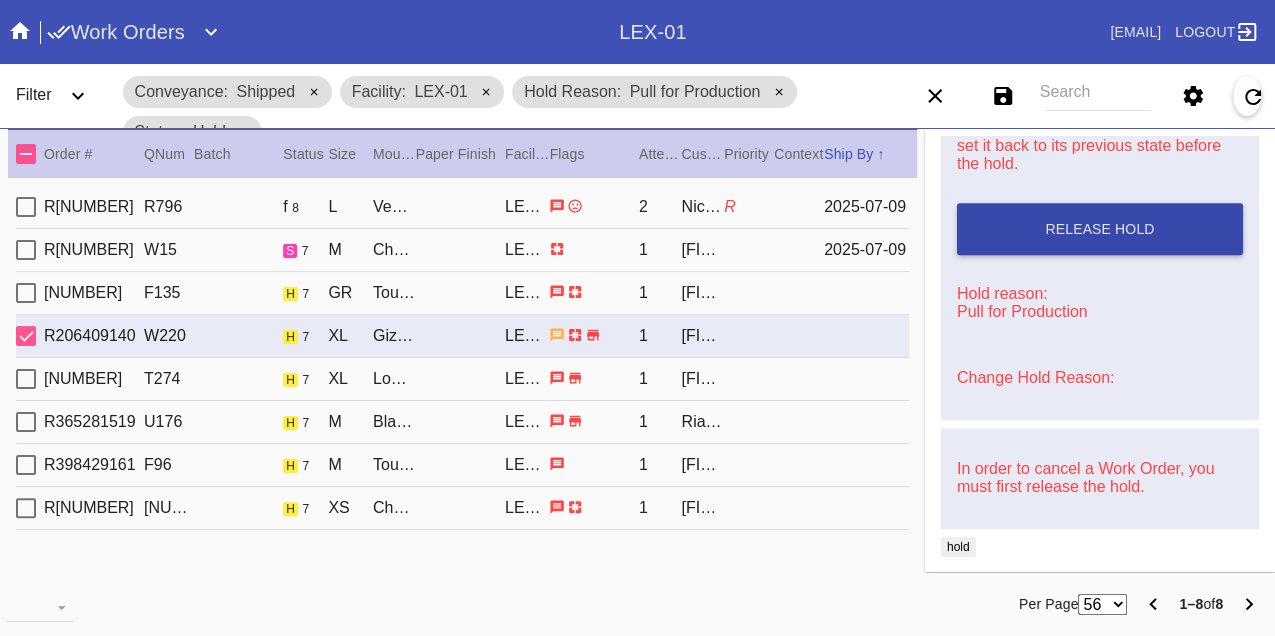 click on "Release Hold" at bounding box center [1099, 229] 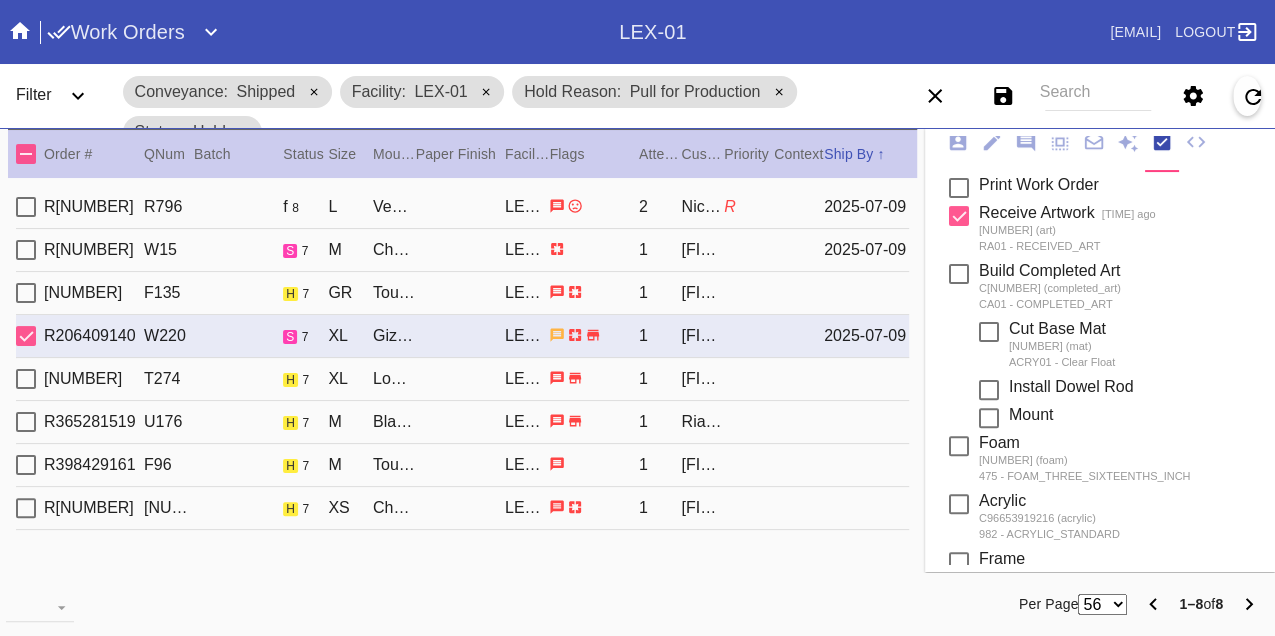scroll, scrollTop: 0, scrollLeft: 0, axis: both 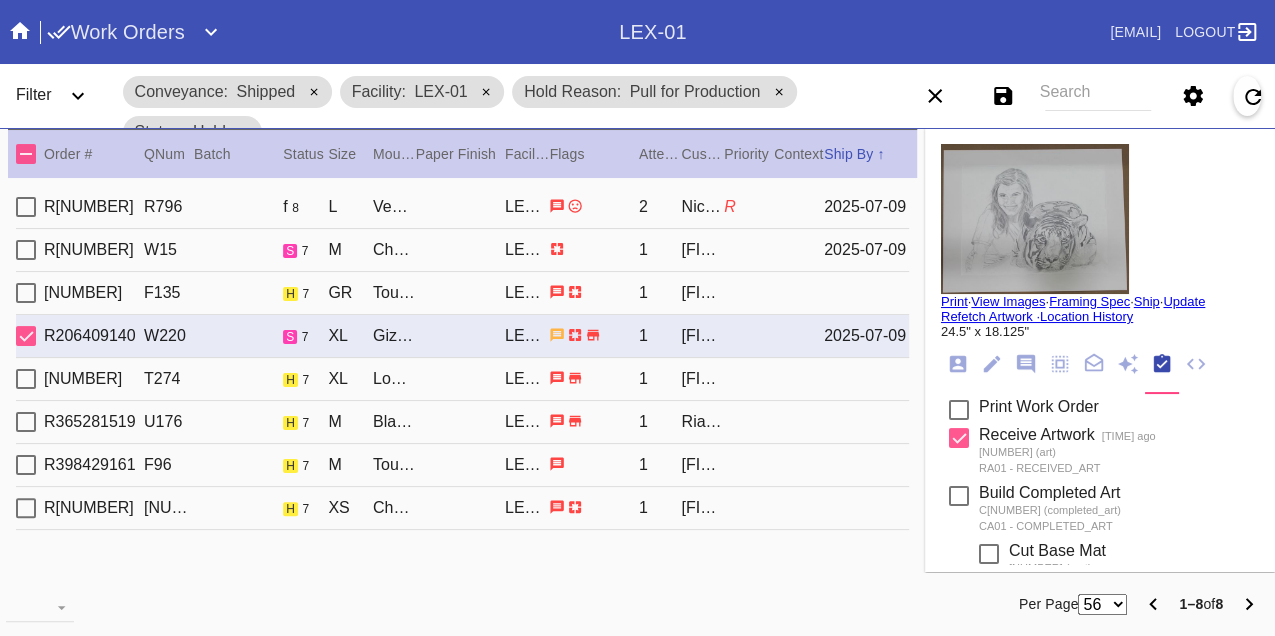 click on "R363391293 T274 h   7 XL London / Dove White LEX-01 1 Cate Feldmann" at bounding box center [462, 379] 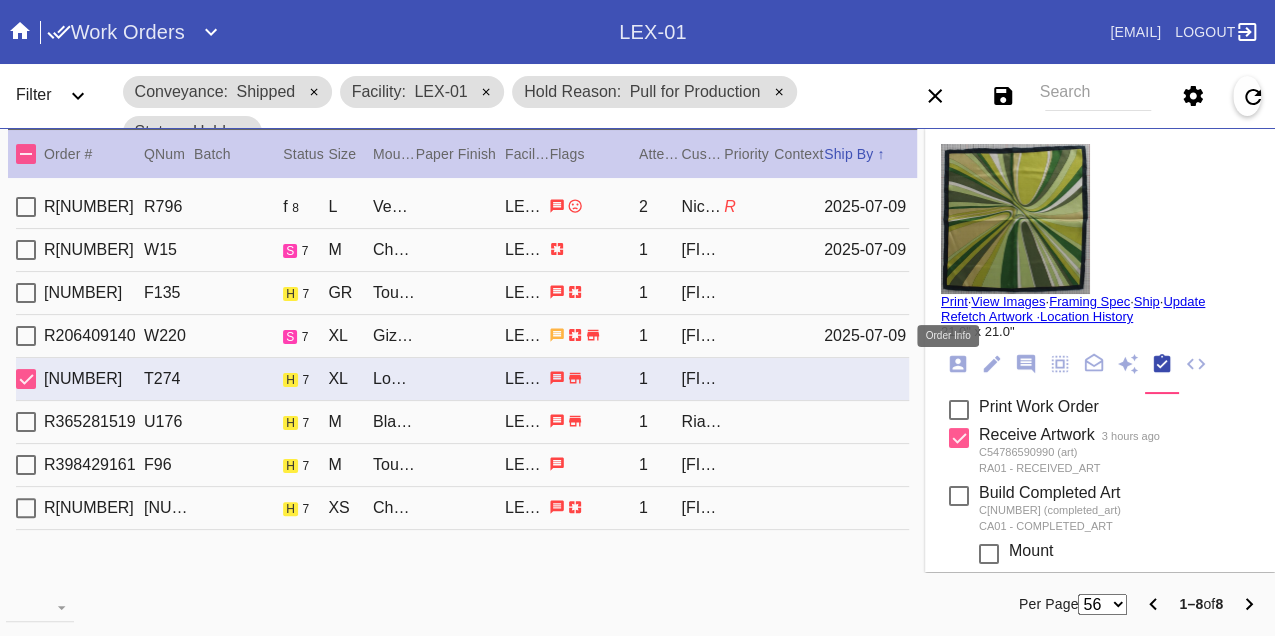 click at bounding box center [958, 364] 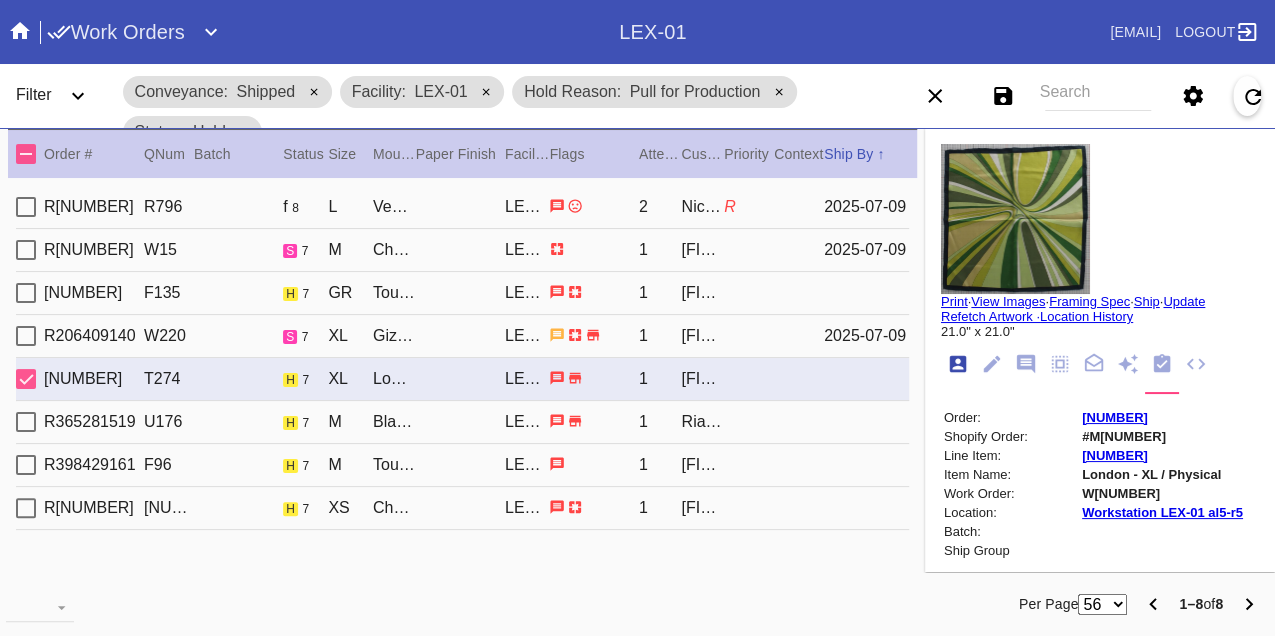 scroll, scrollTop: 24, scrollLeft: 0, axis: vertical 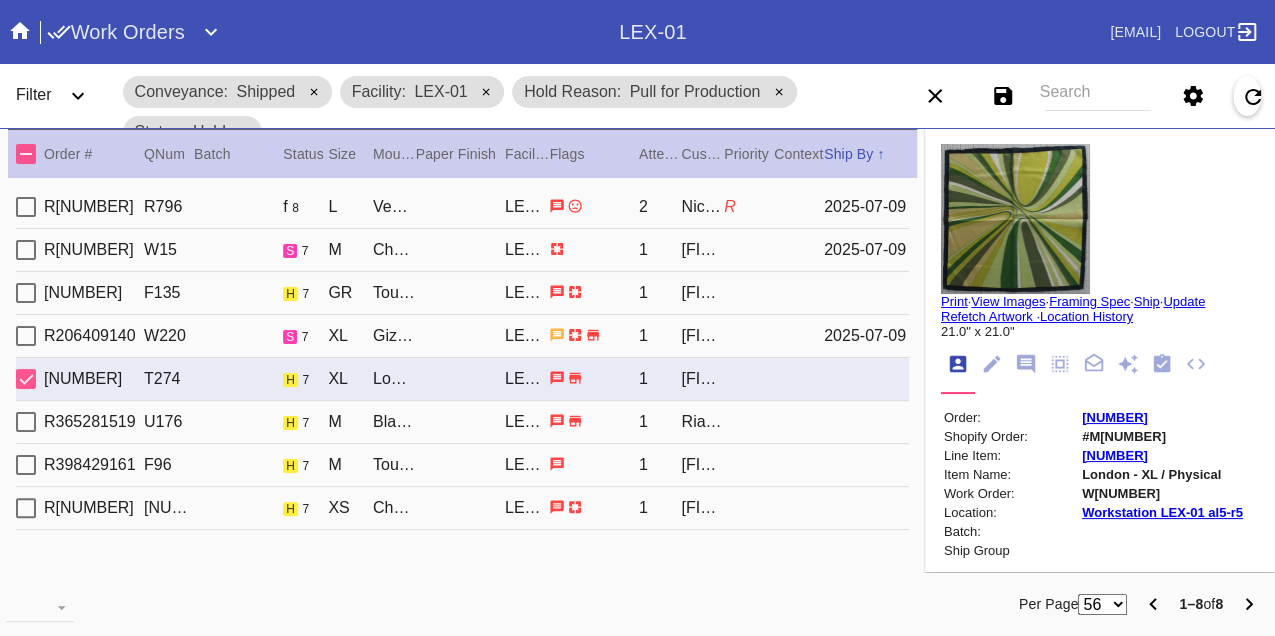 click on "W929056391361832" at bounding box center (1162, 493) 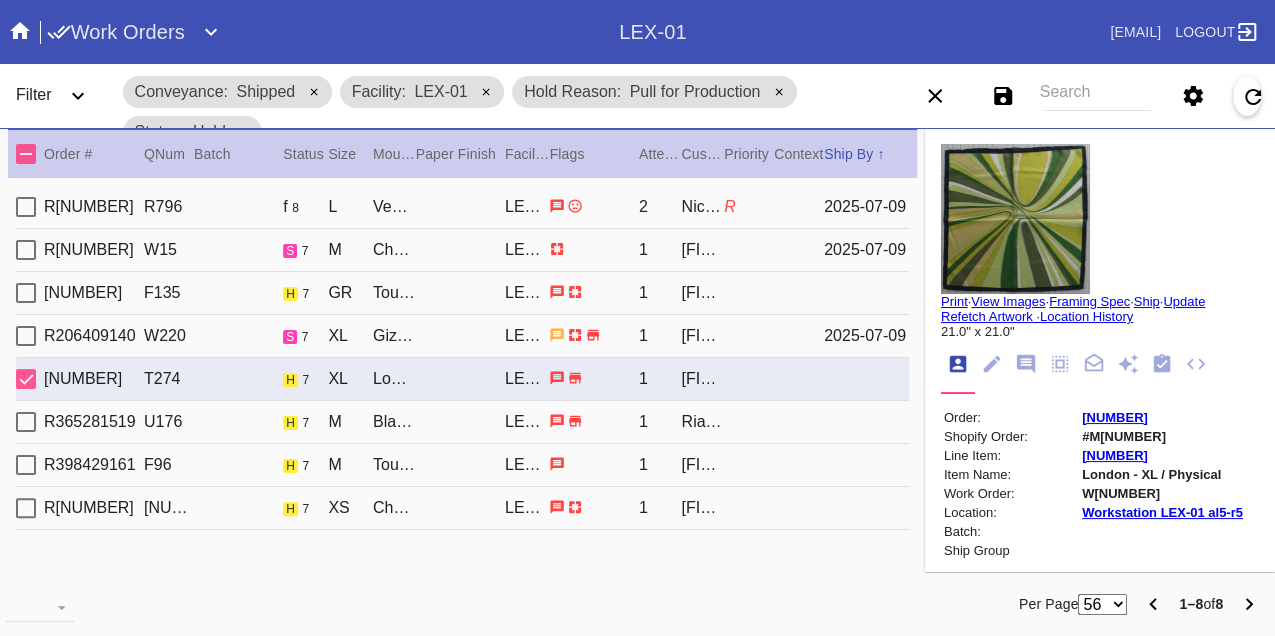 copy on "W929056391361832" 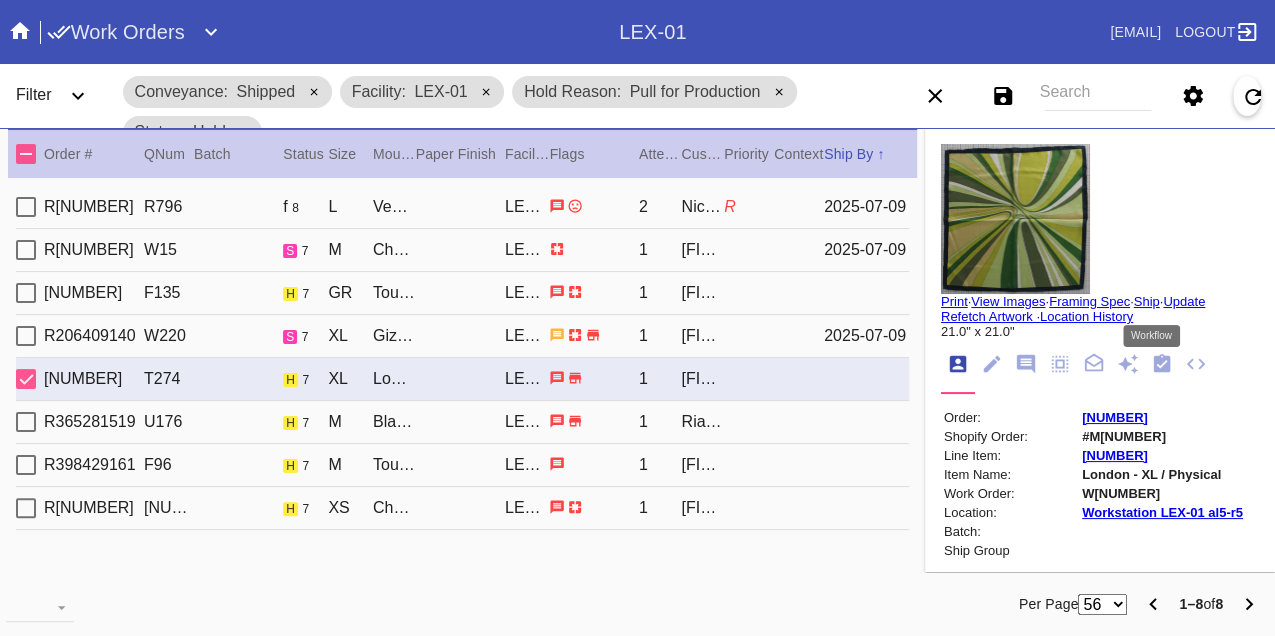 click at bounding box center (1162, 363) 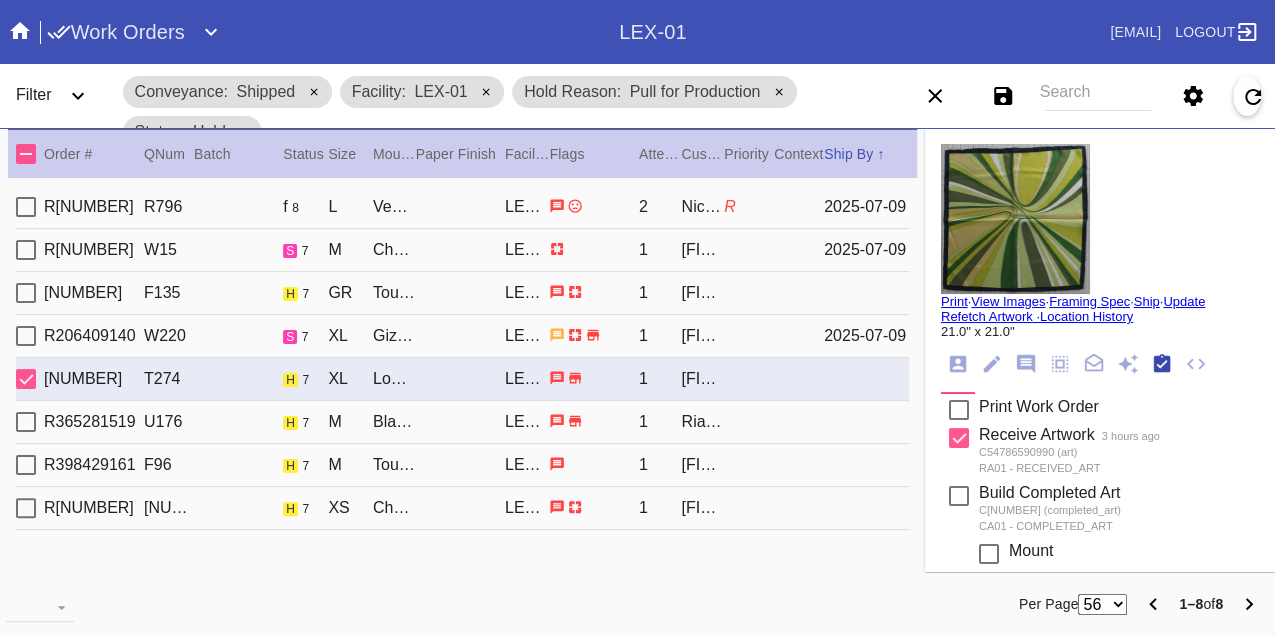 scroll, scrollTop: 318, scrollLeft: 0, axis: vertical 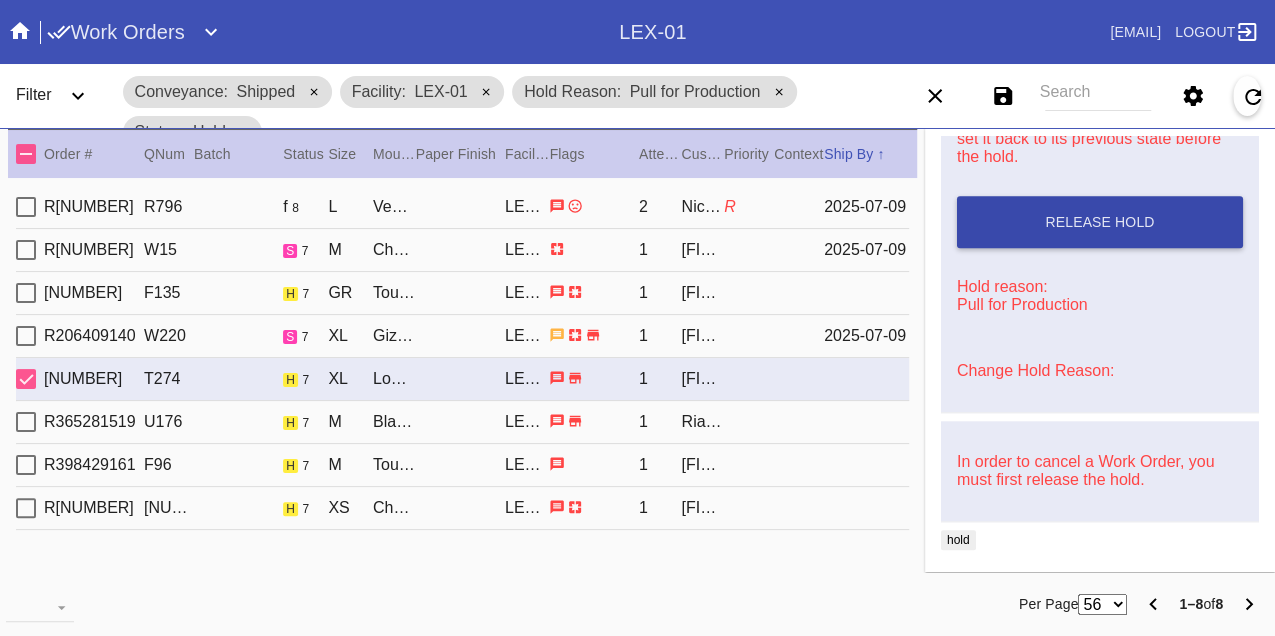 click on "Release Hold" at bounding box center (1099, 222) 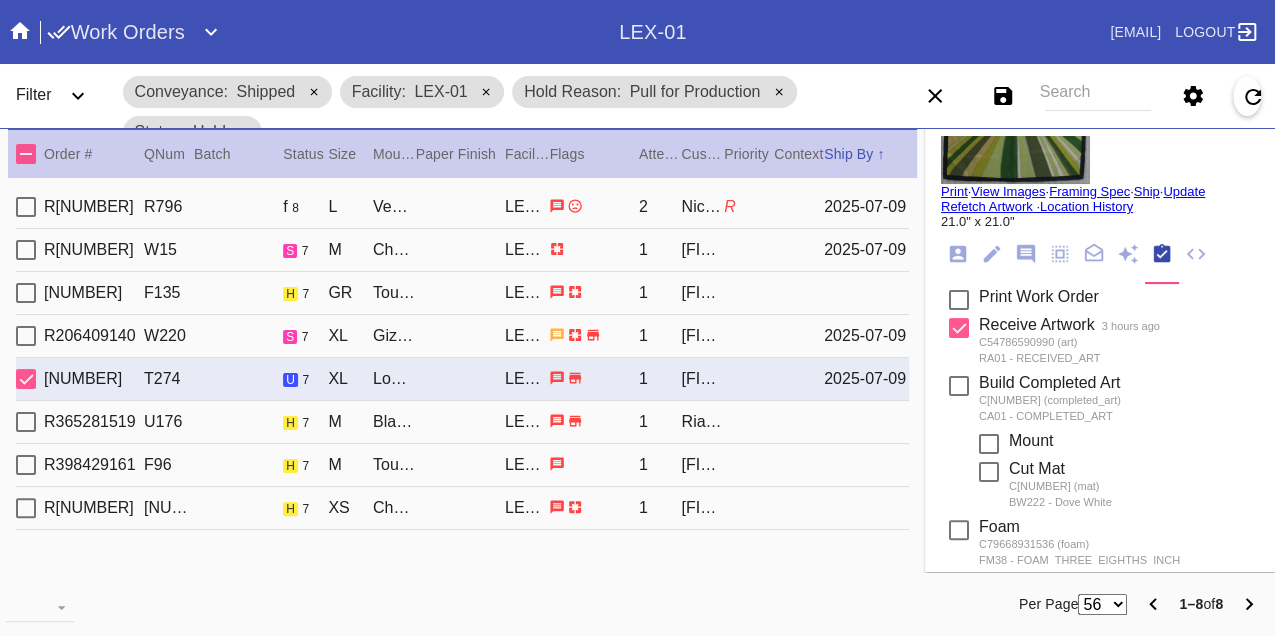 scroll, scrollTop: 0, scrollLeft: 0, axis: both 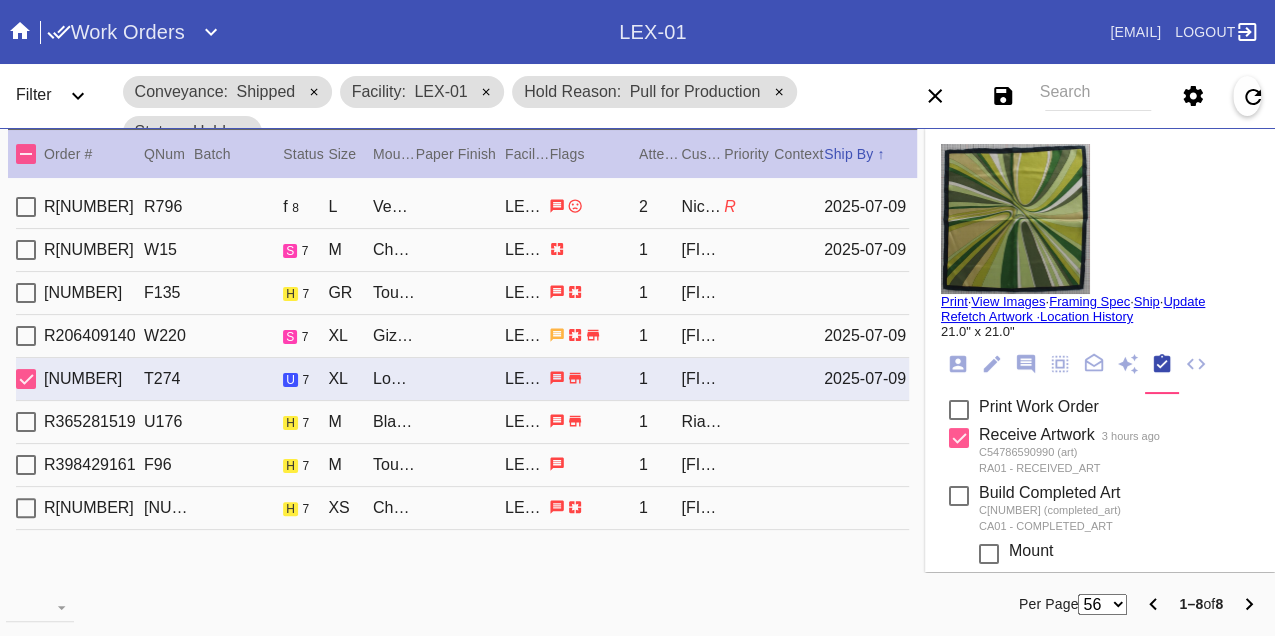 click on "Print" at bounding box center [954, 301] 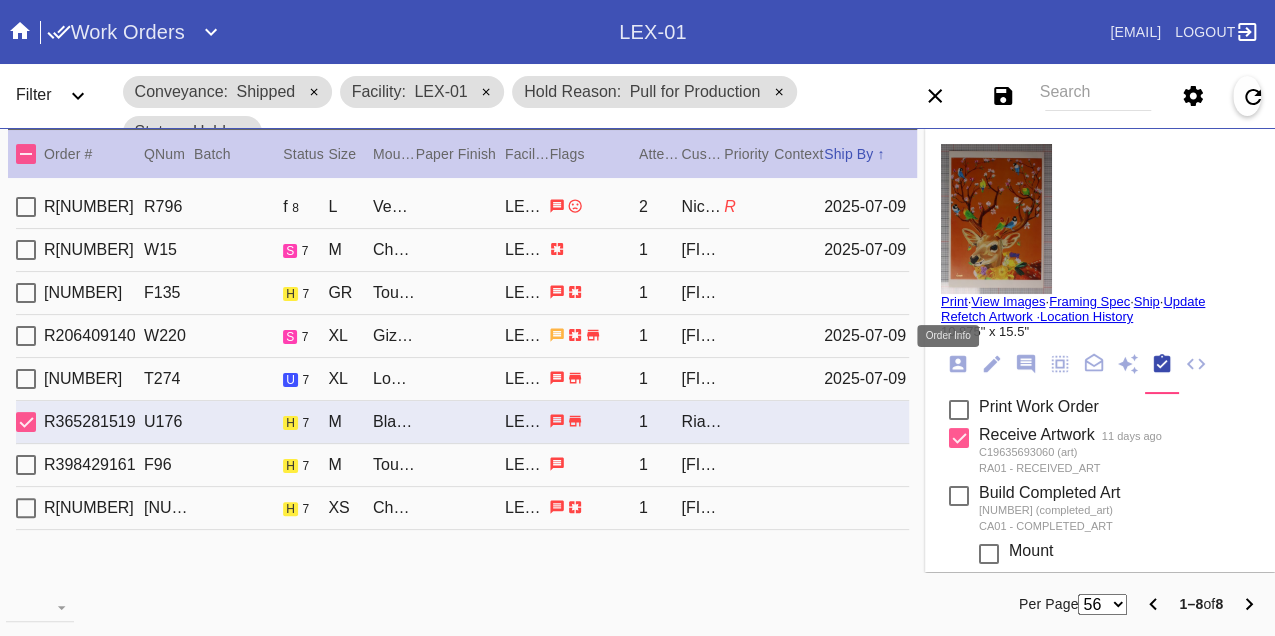 click at bounding box center (958, 364) 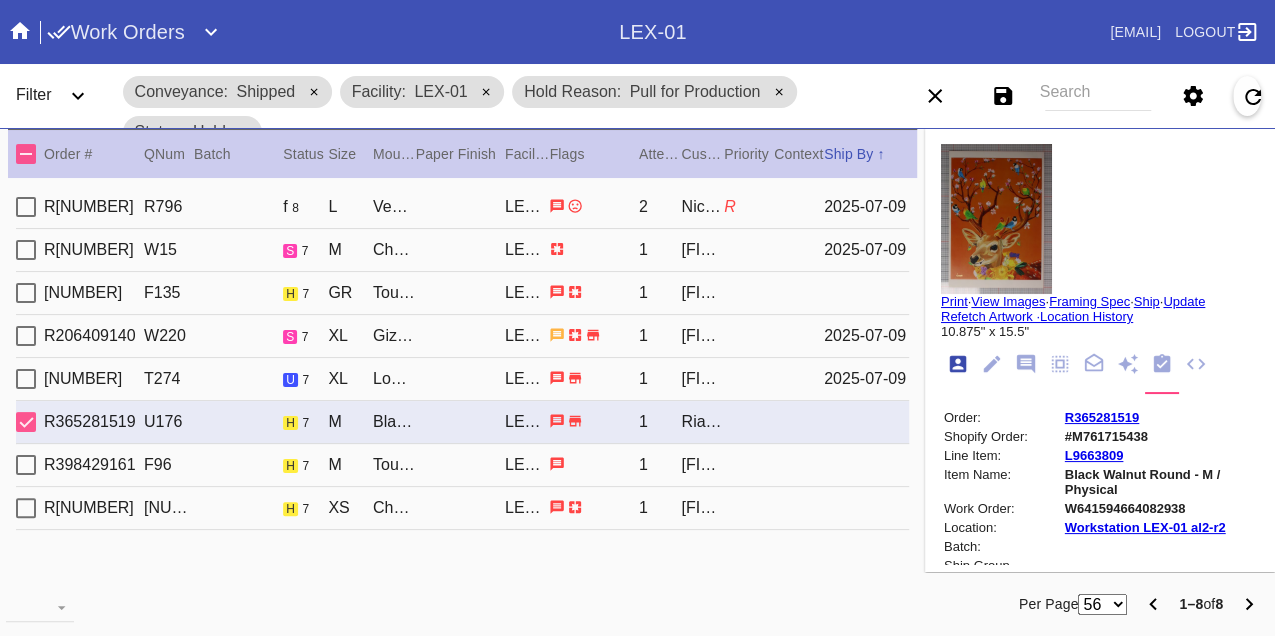 scroll, scrollTop: 24, scrollLeft: 0, axis: vertical 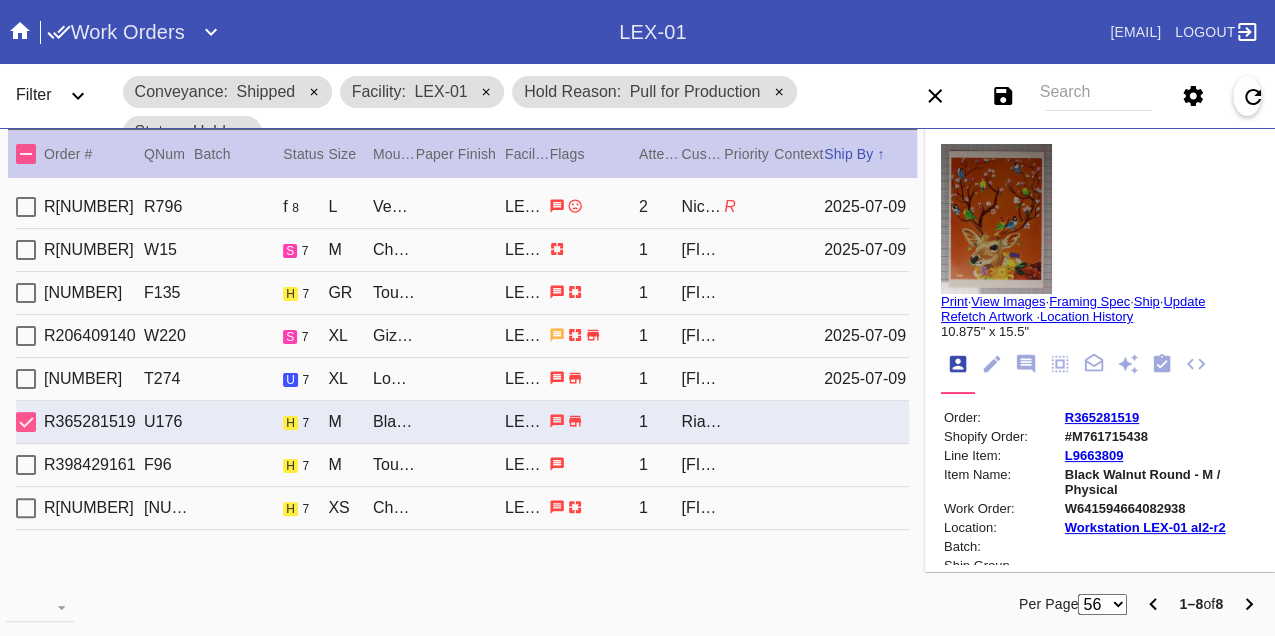 click on "W641594664082938" at bounding box center [1160, 508] 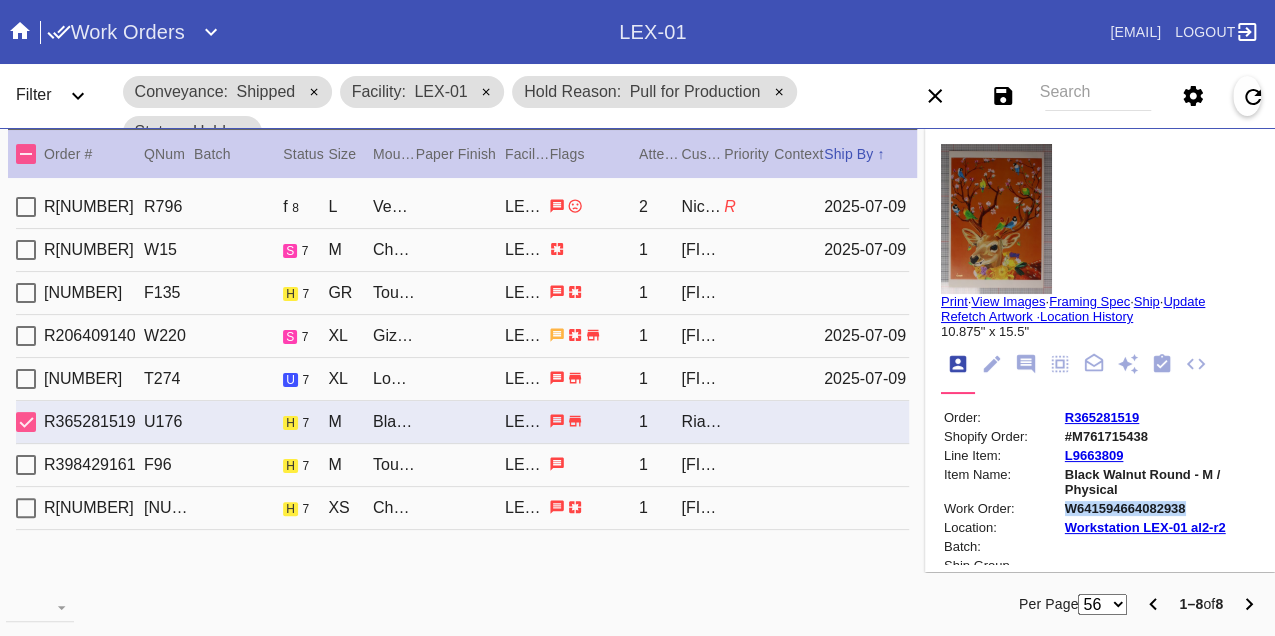 click on "W641594664082938" at bounding box center [1160, 508] 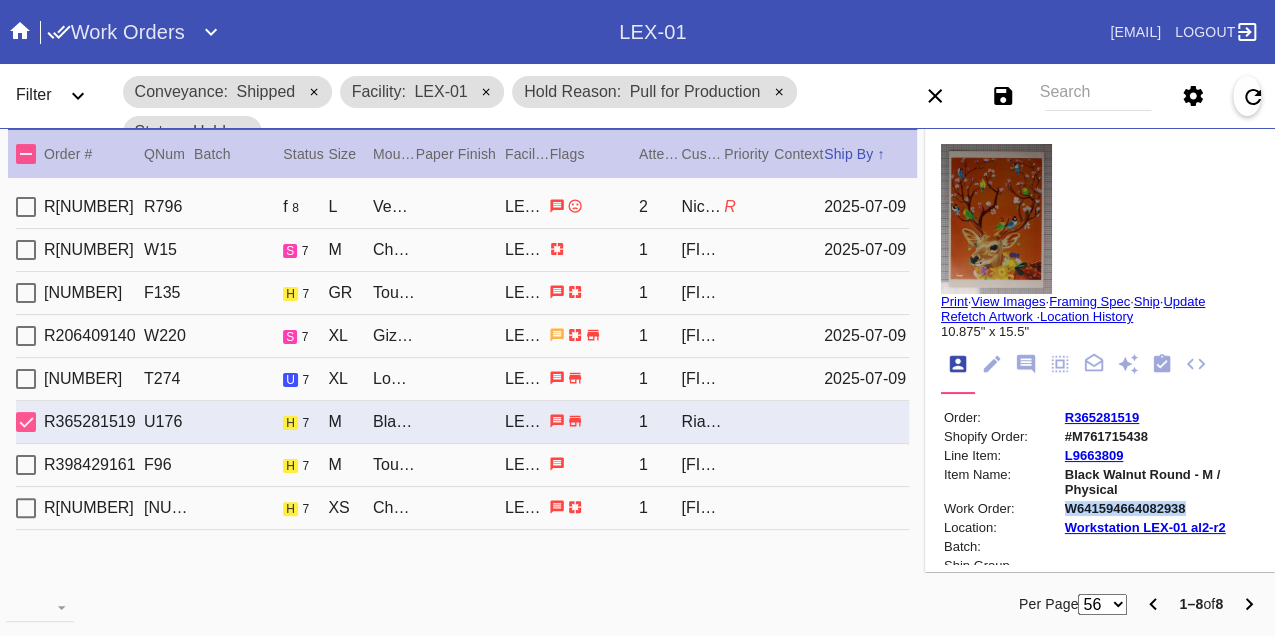 copy on "W641594664082938" 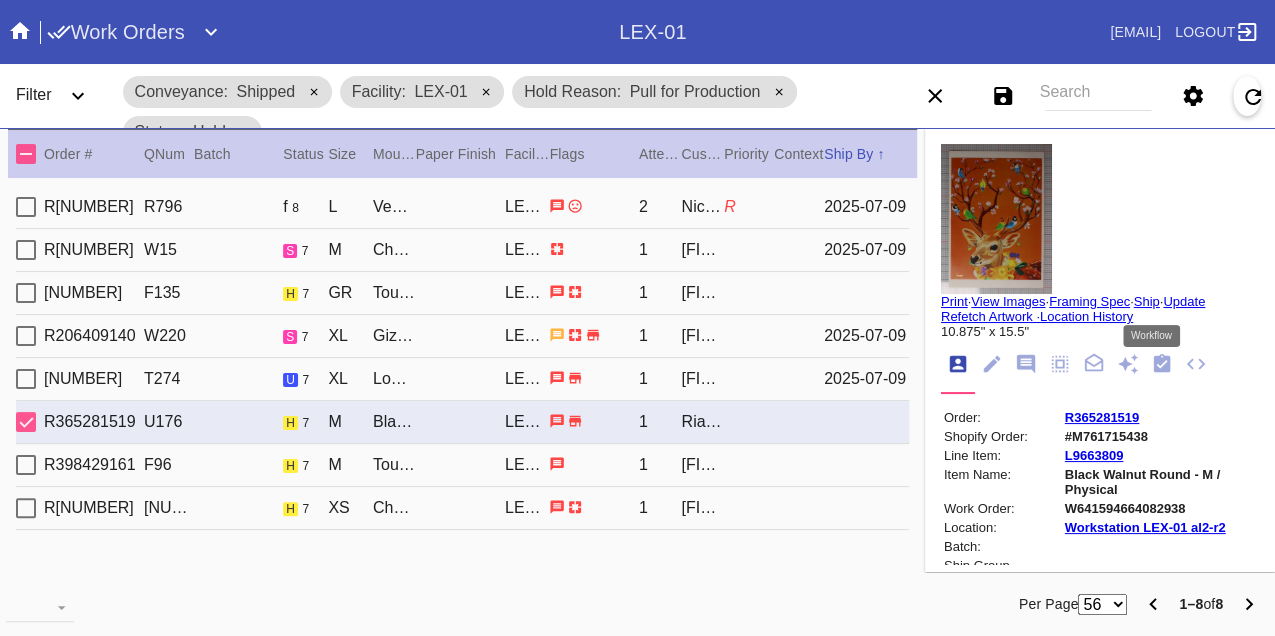 click at bounding box center [1162, 363] 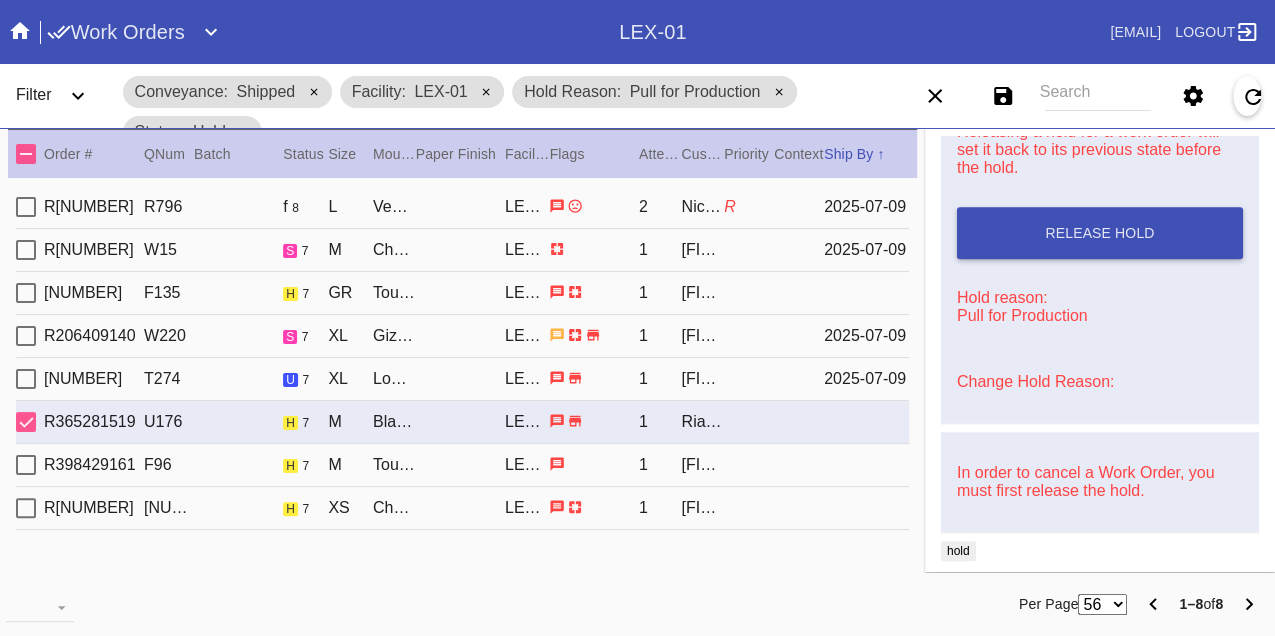 scroll, scrollTop: 888, scrollLeft: 0, axis: vertical 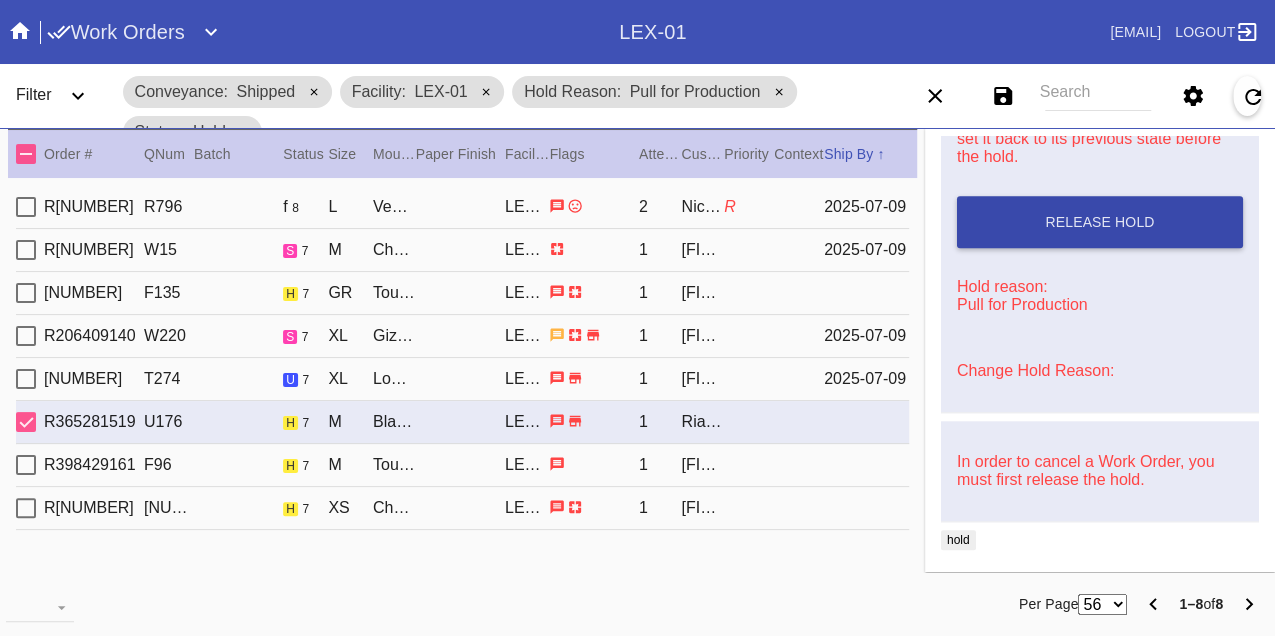 click on "Release Hold" at bounding box center (1100, 222) 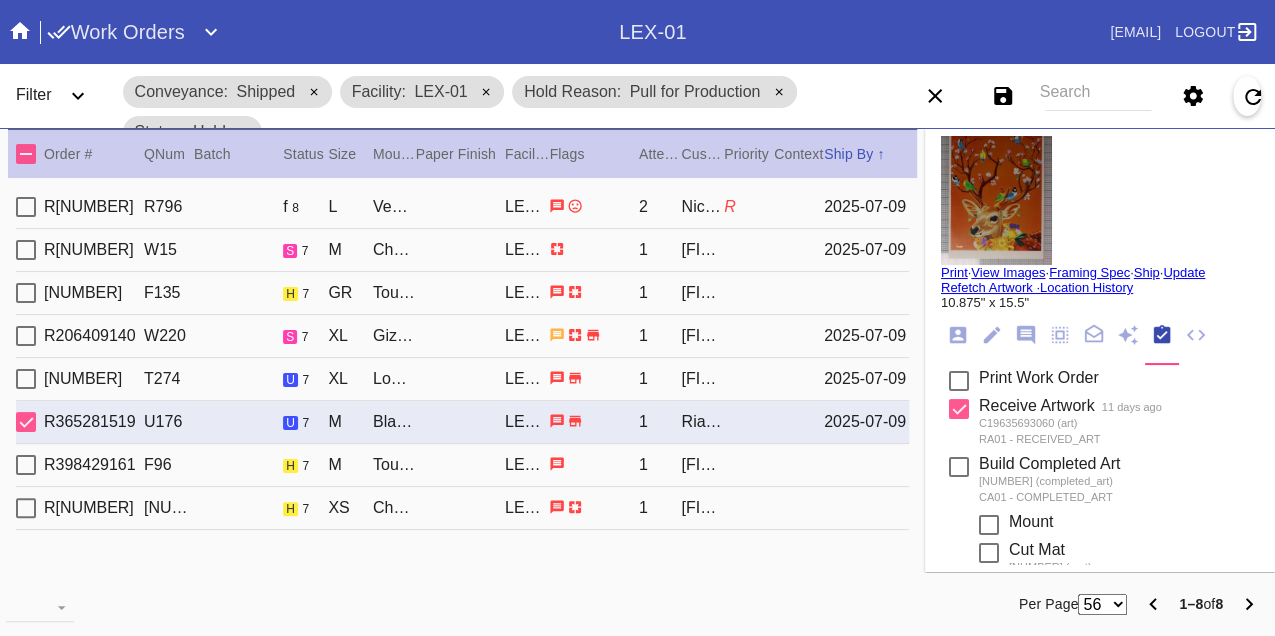 scroll, scrollTop: 0, scrollLeft: 0, axis: both 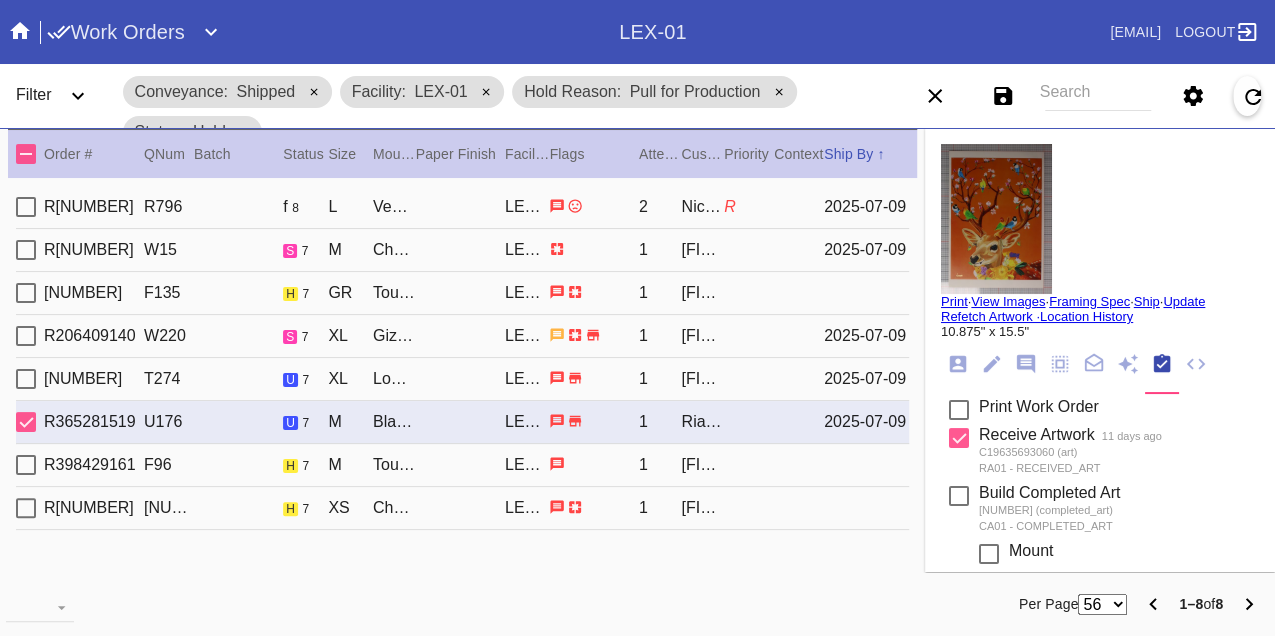 click on "Print" at bounding box center [954, 301] 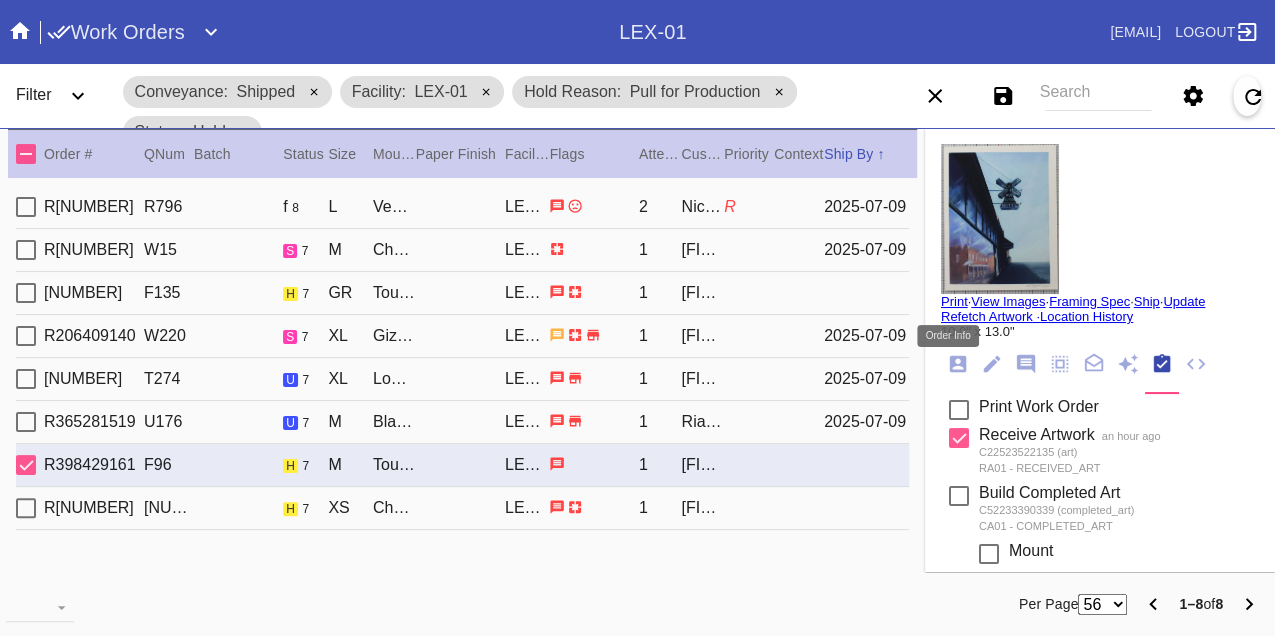 click at bounding box center [958, 364] 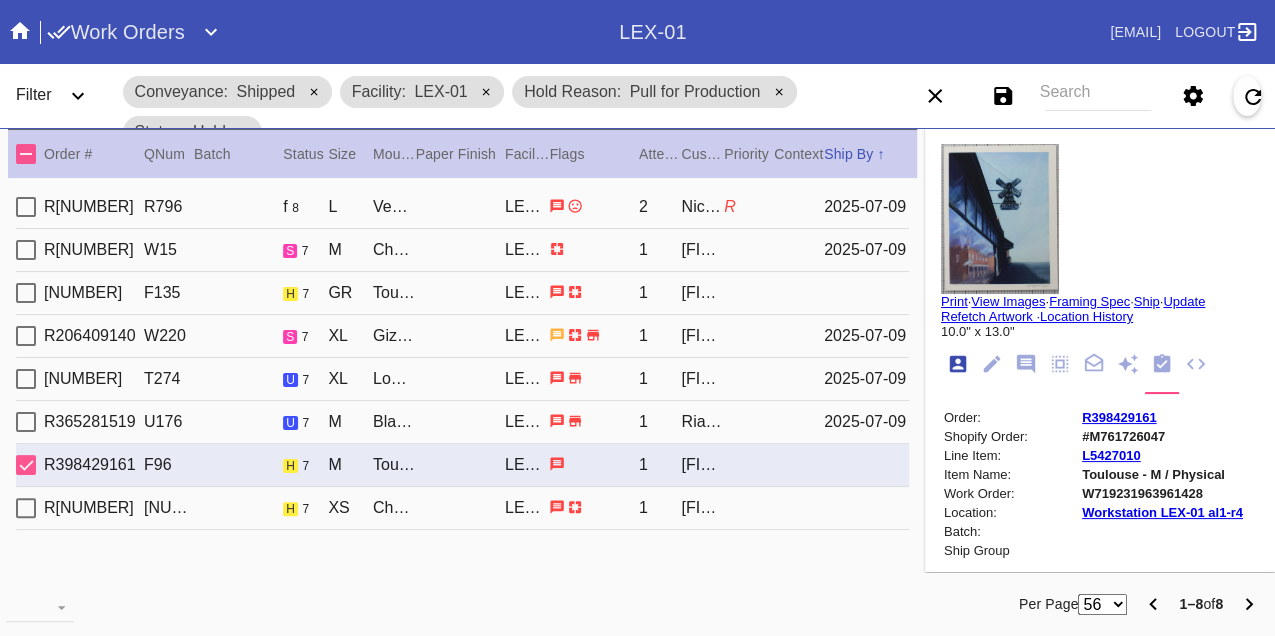 scroll, scrollTop: 24, scrollLeft: 0, axis: vertical 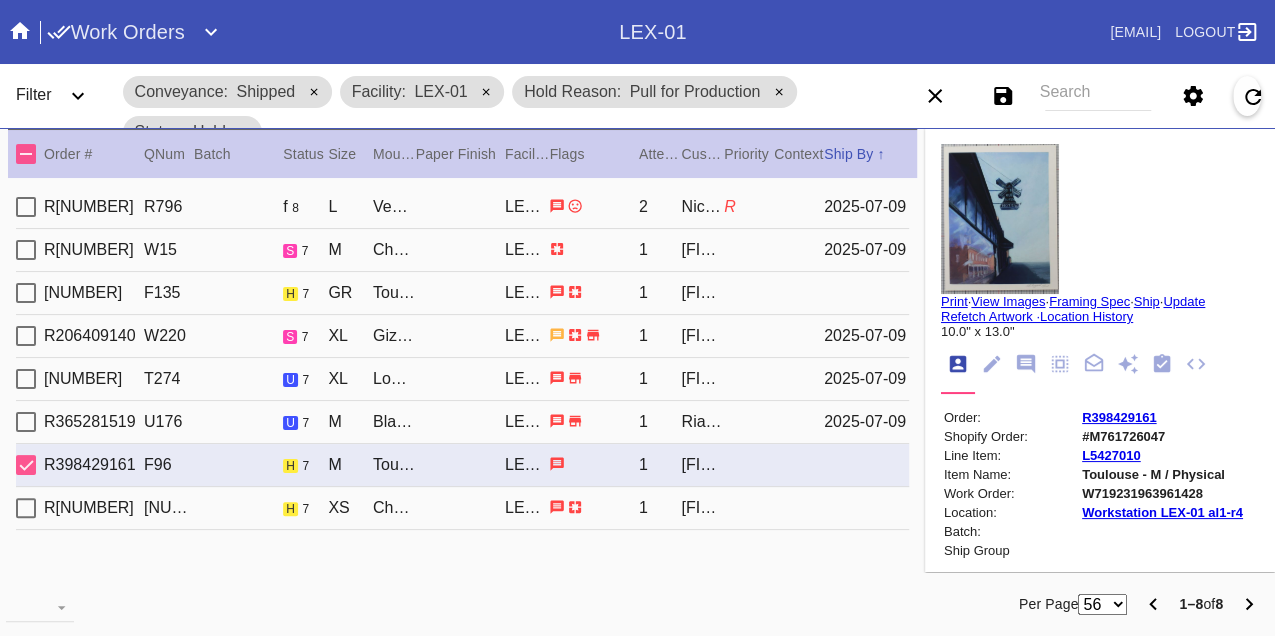 click on "W719231963961428" at bounding box center [1162, 493] 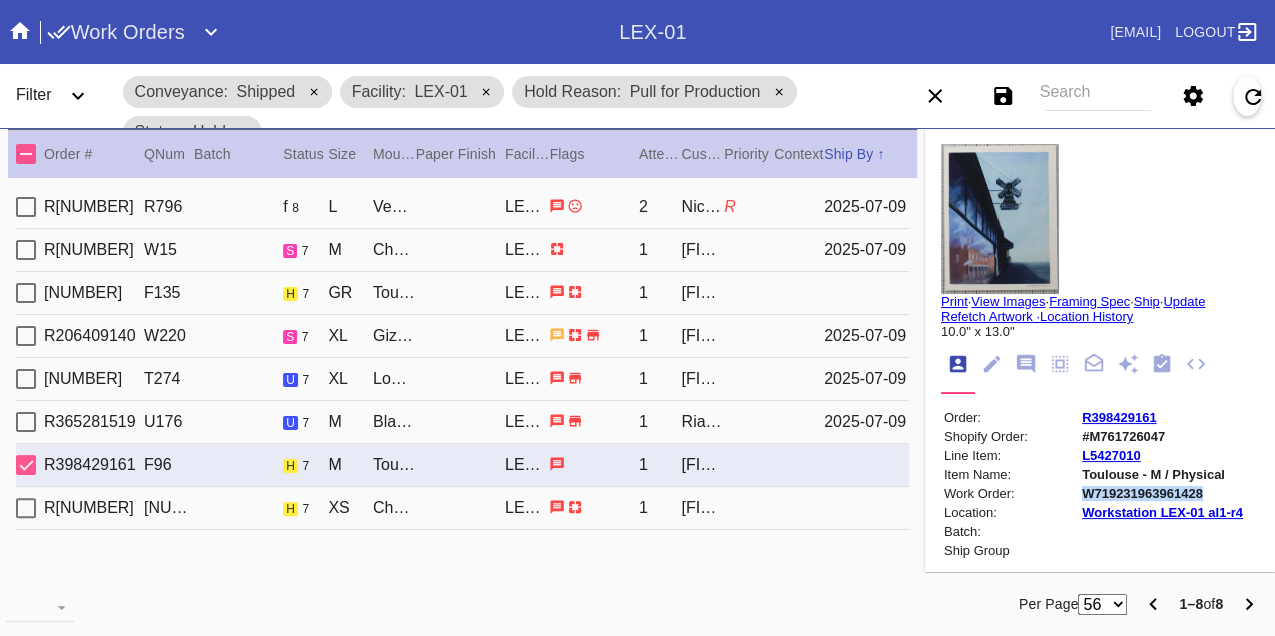 click on "W719231963961428" at bounding box center [1162, 493] 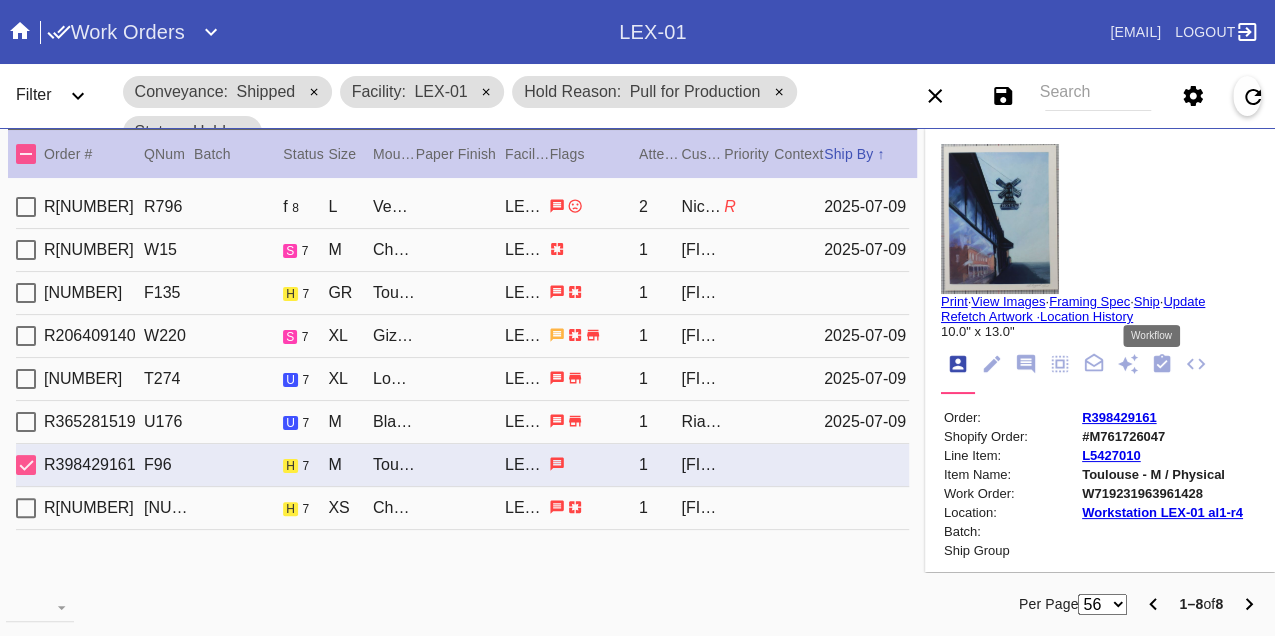click at bounding box center [1162, 363] 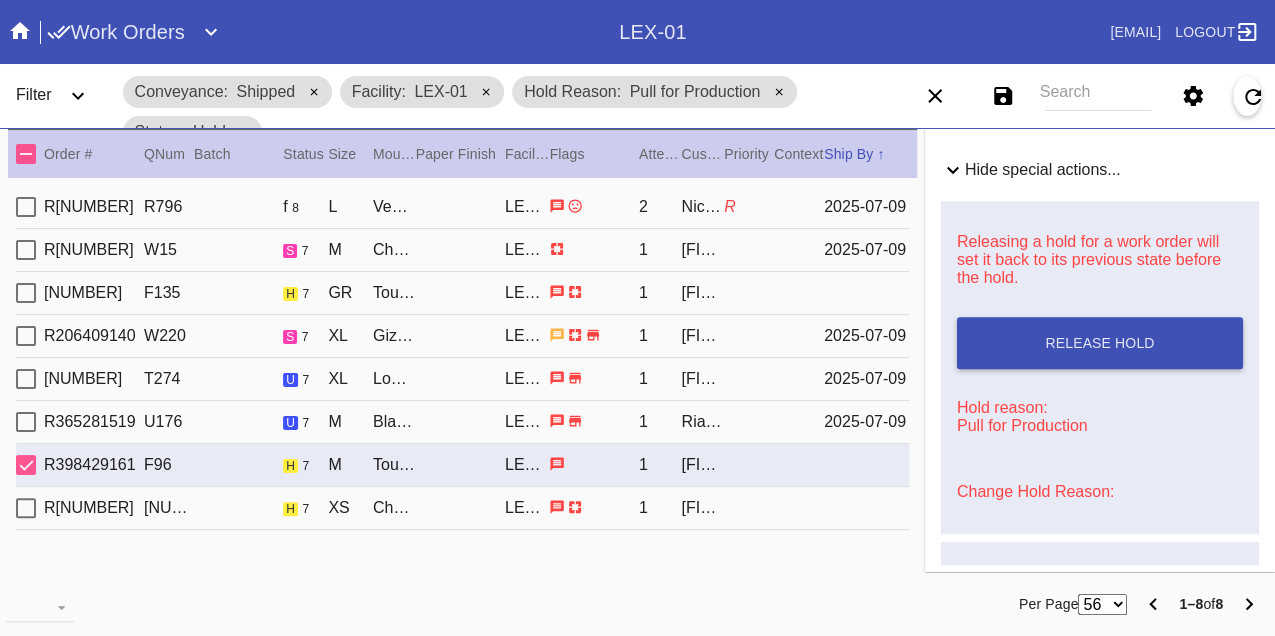 scroll, scrollTop: 888, scrollLeft: 0, axis: vertical 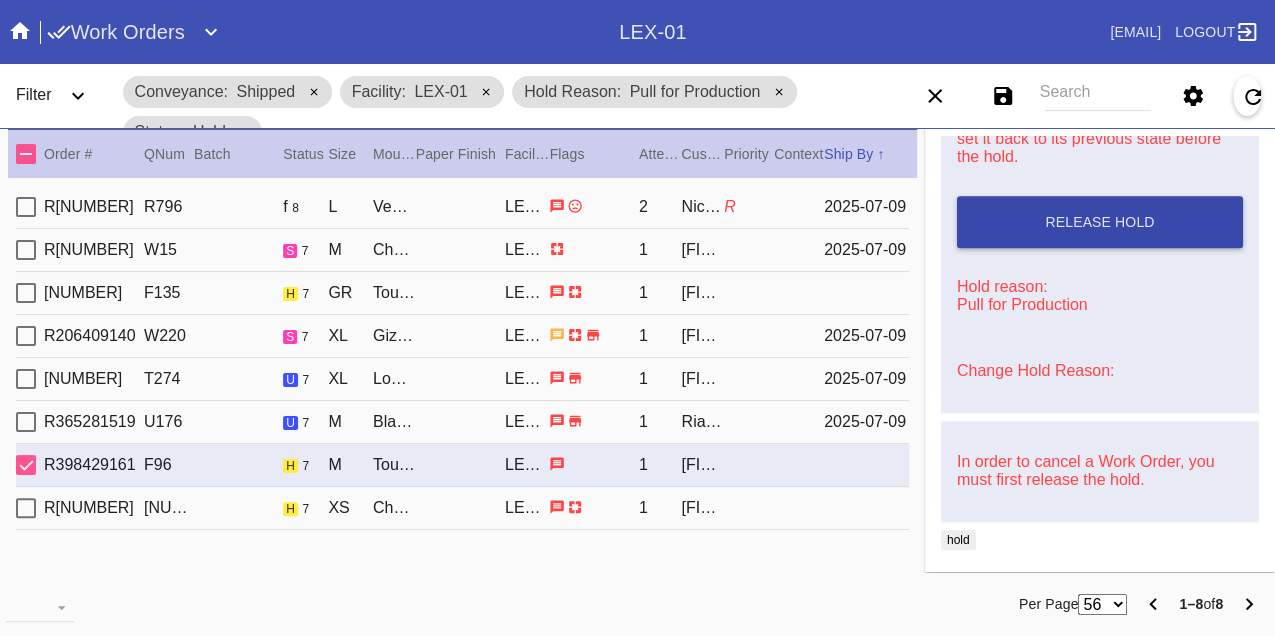 click on "Release Hold" at bounding box center (1100, 222) 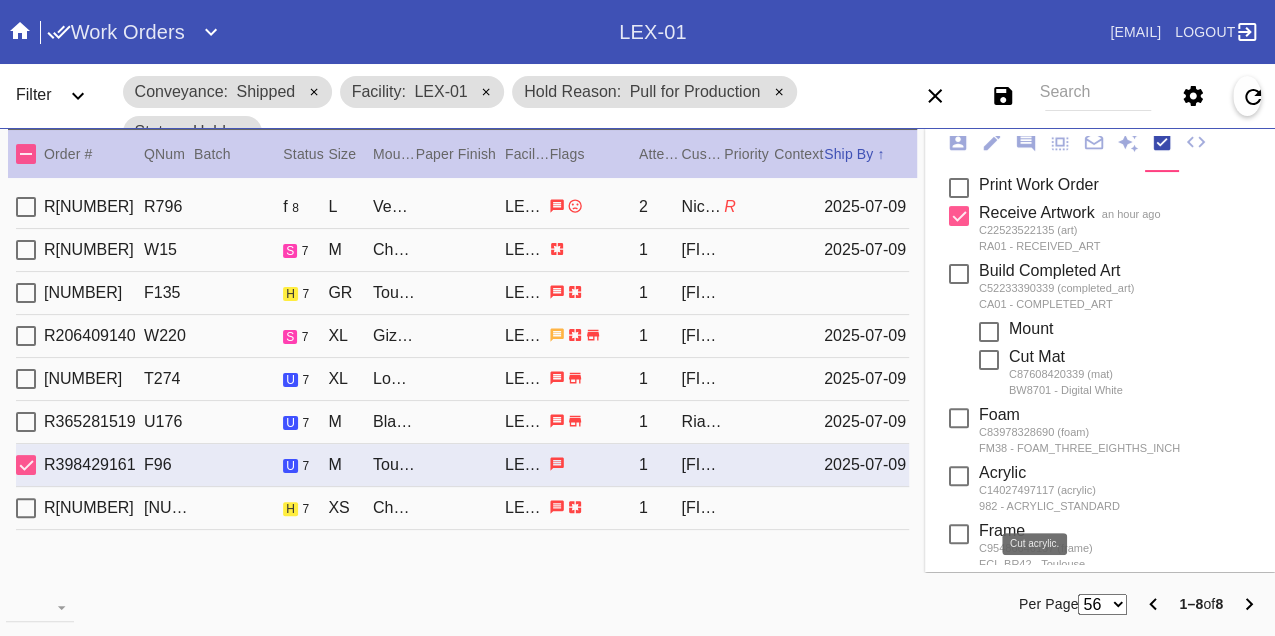 scroll, scrollTop: 0, scrollLeft: 0, axis: both 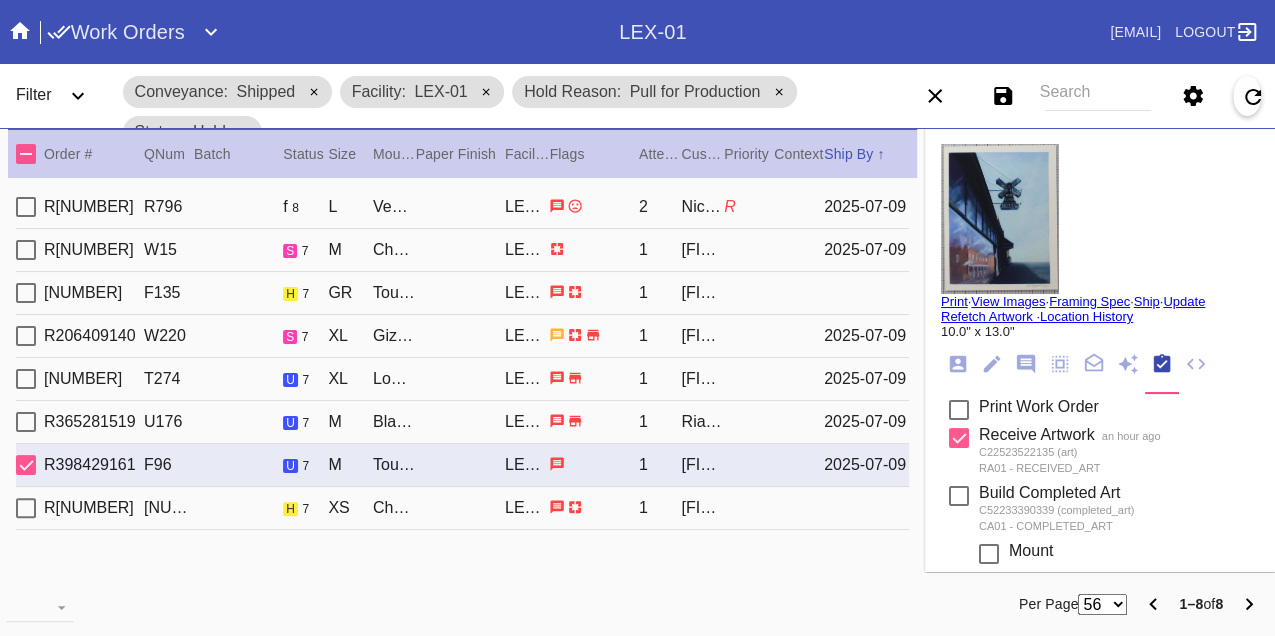 click on "Print" at bounding box center (954, 301) 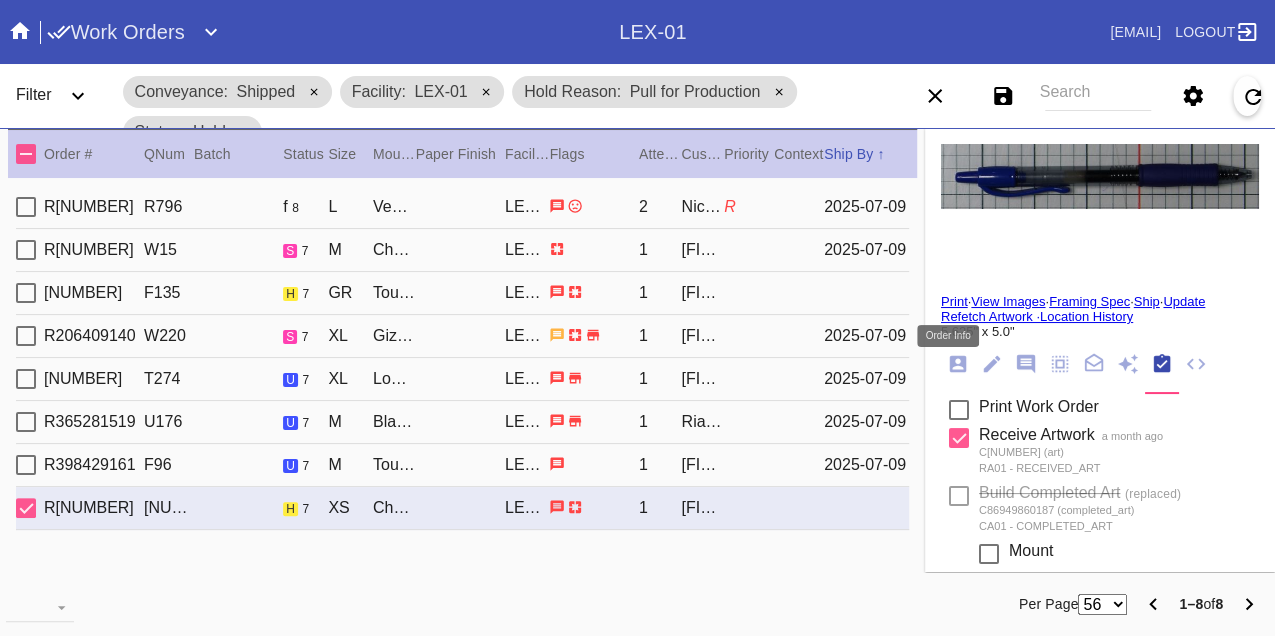 click at bounding box center [958, 364] 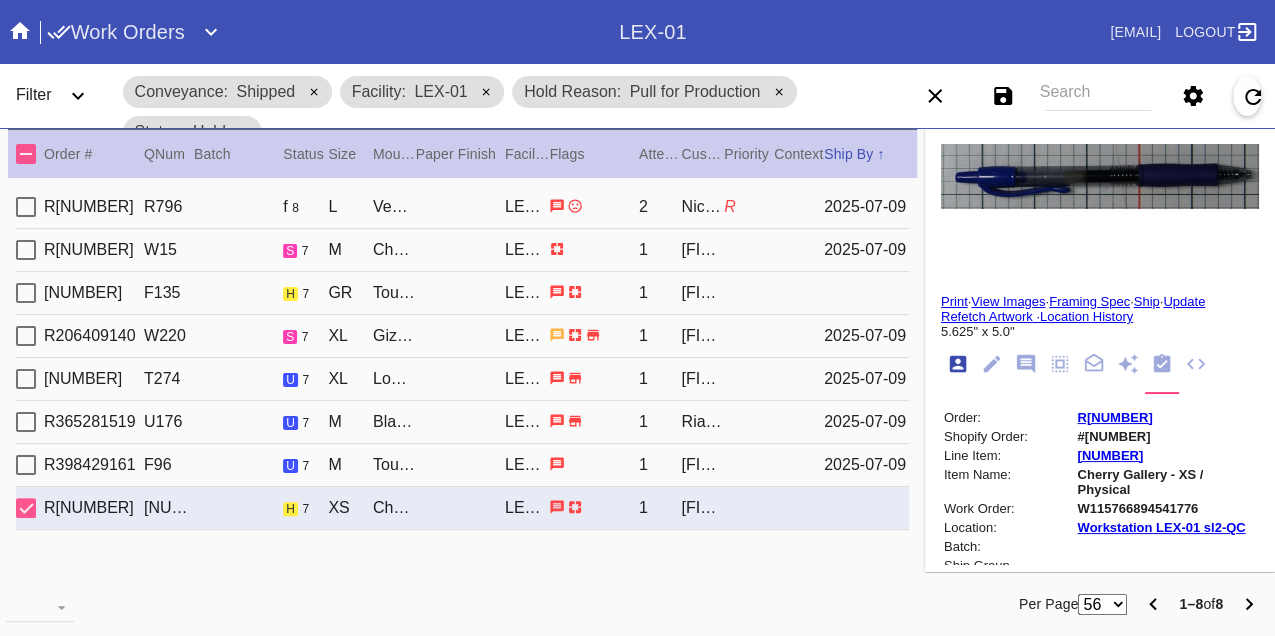 scroll, scrollTop: 24, scrollLeft: 0, axis: vertical 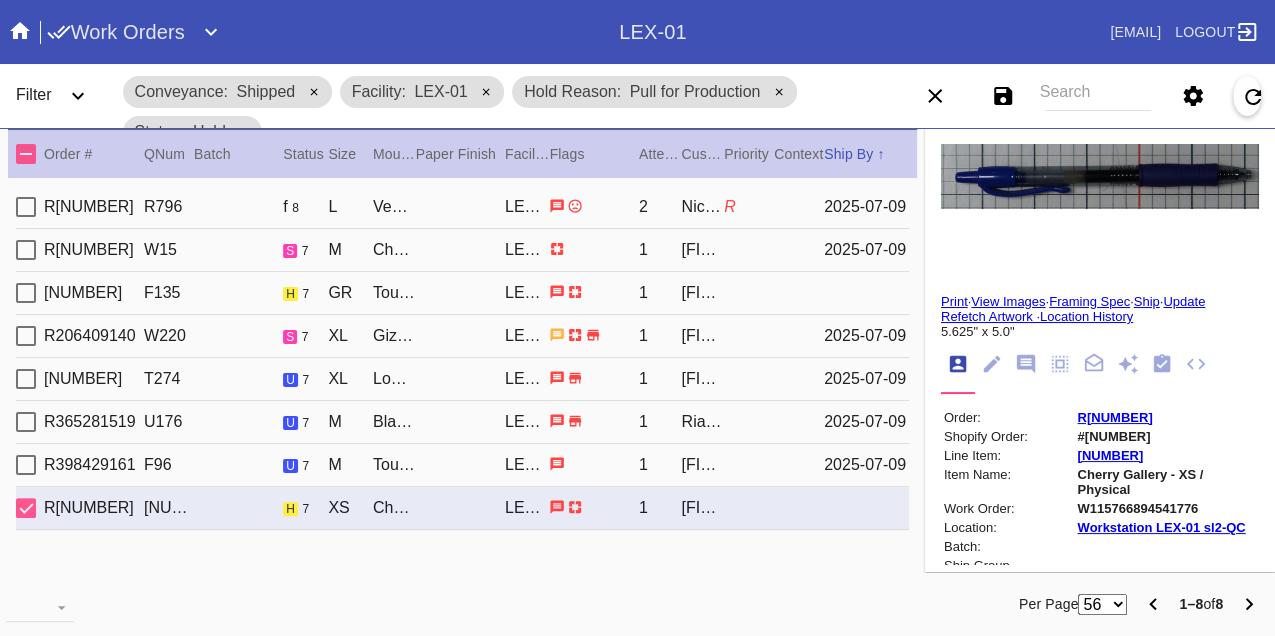 click on "W115766894541776" at bounding box center (1167, 508) 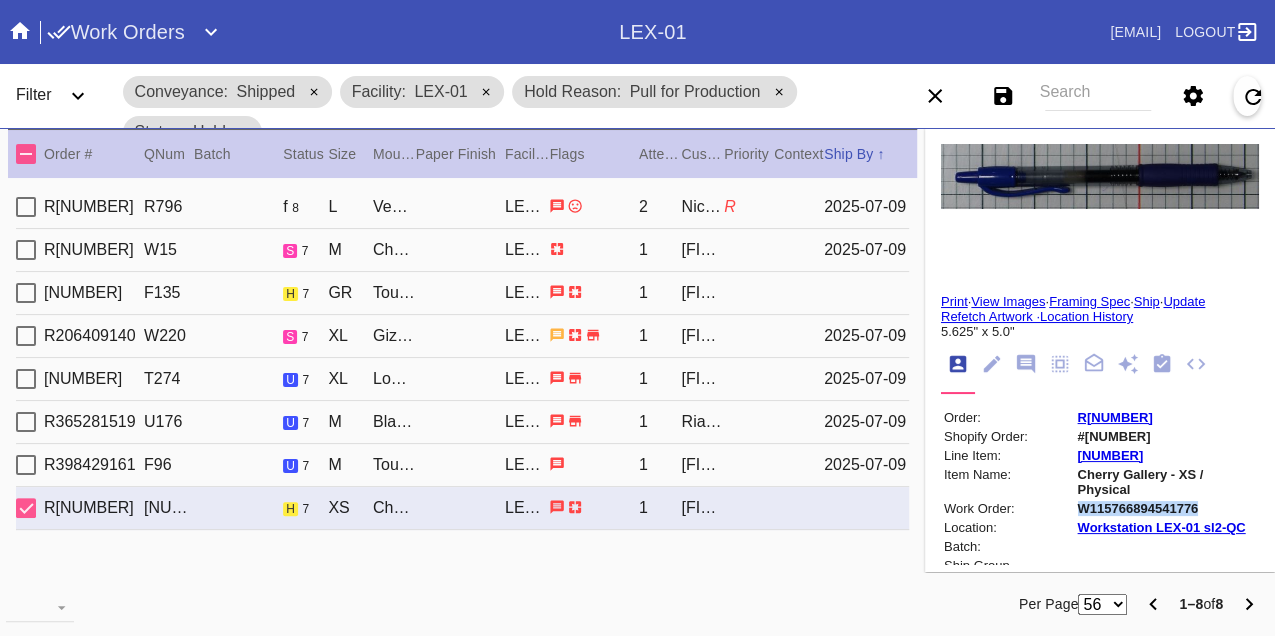 click on "W115766894541776" at bounding box center (1167, 508) 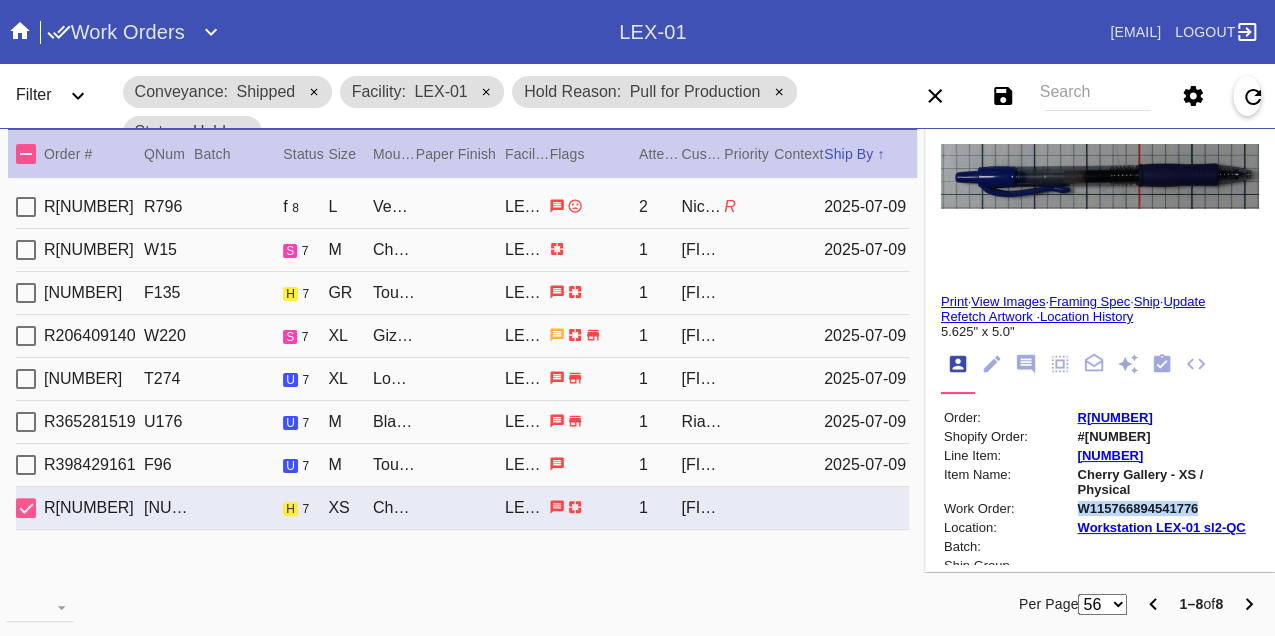 copy on "W115766894541776" 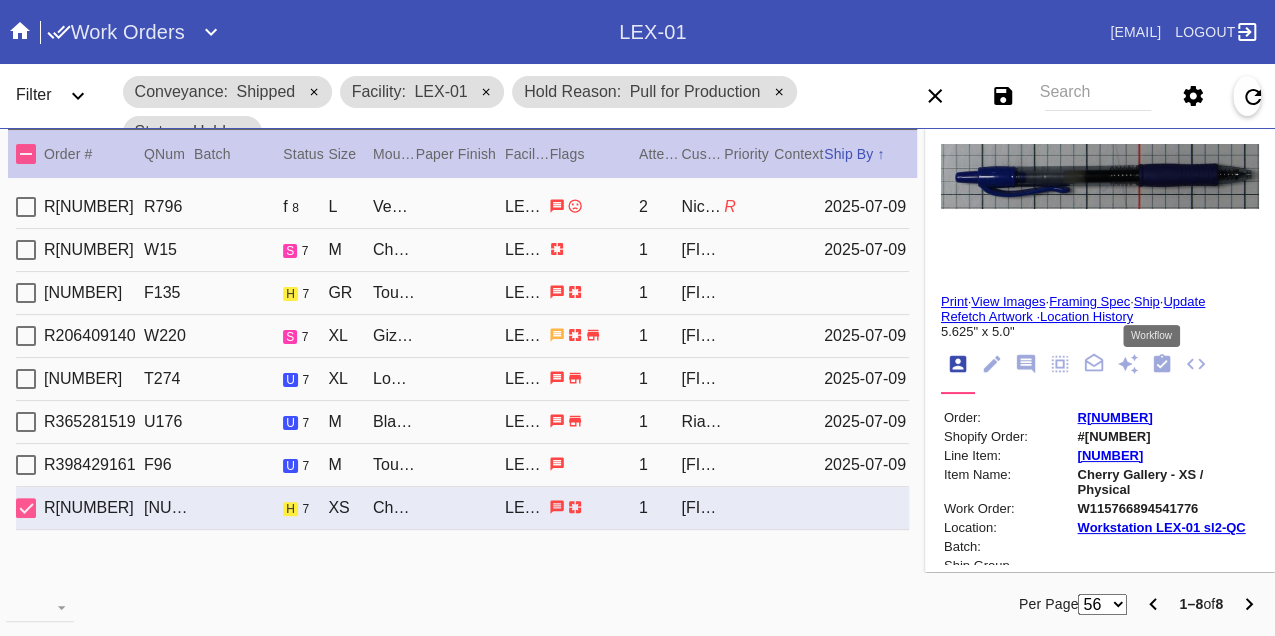 drag, startPoint x: 1152, startPoint y: 365, endPoint x: 1123, endPoint y: 377, distance: 31.38471 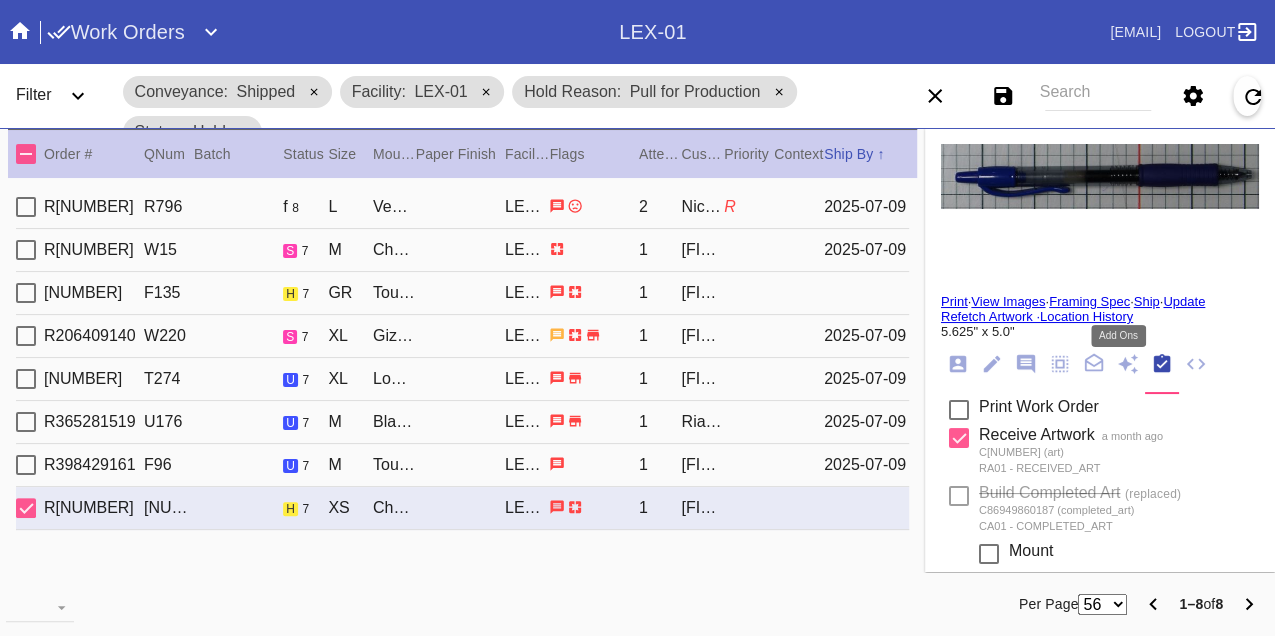 scroll, scrollTop: 318, scrollLeft: 0, axis: vertical 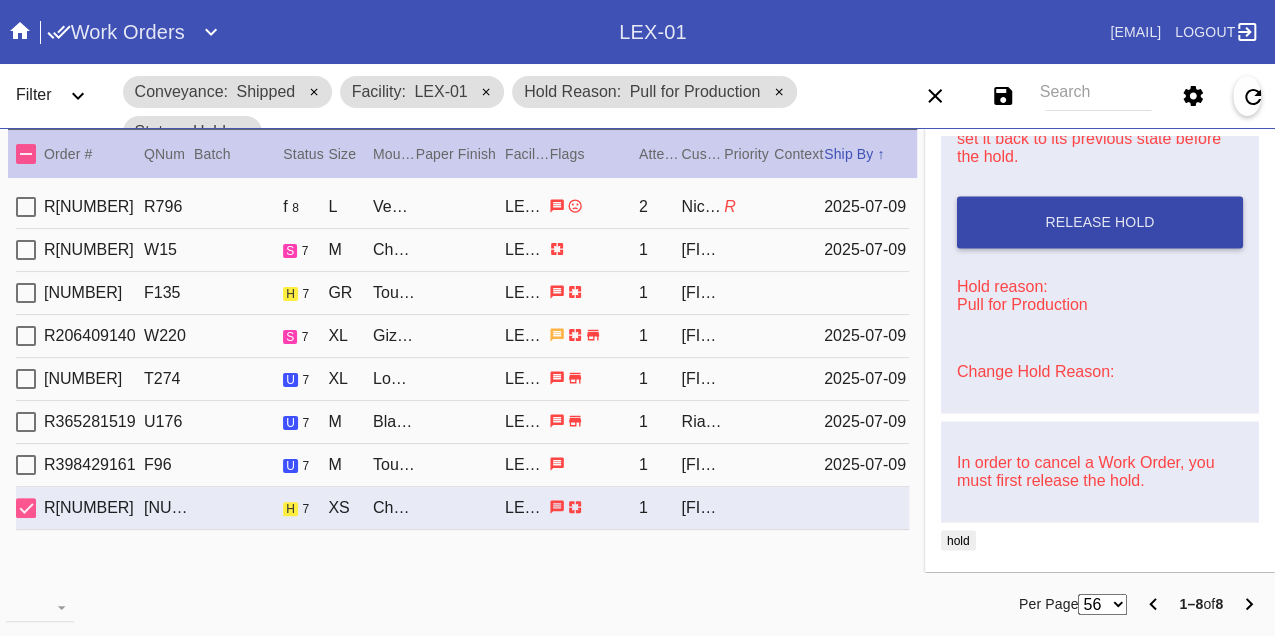 click on "Release Hold" at bounding box center [1100, 222] 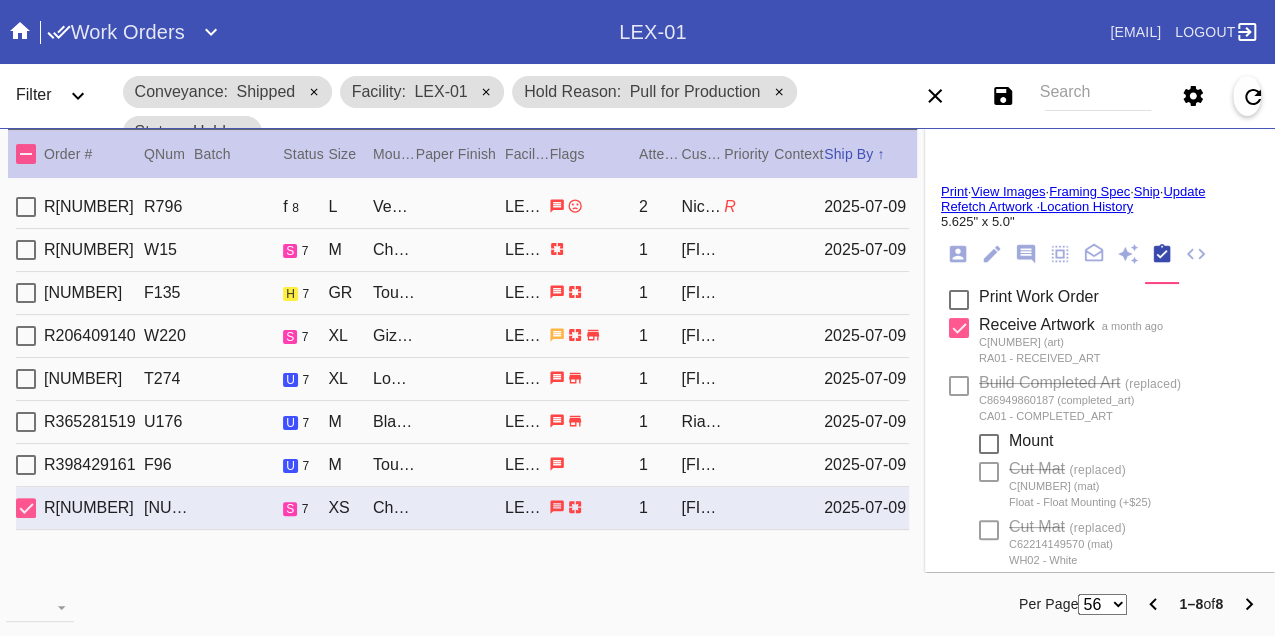 scroll, scrollTop: 0, scrollLeft: 0, axis: both 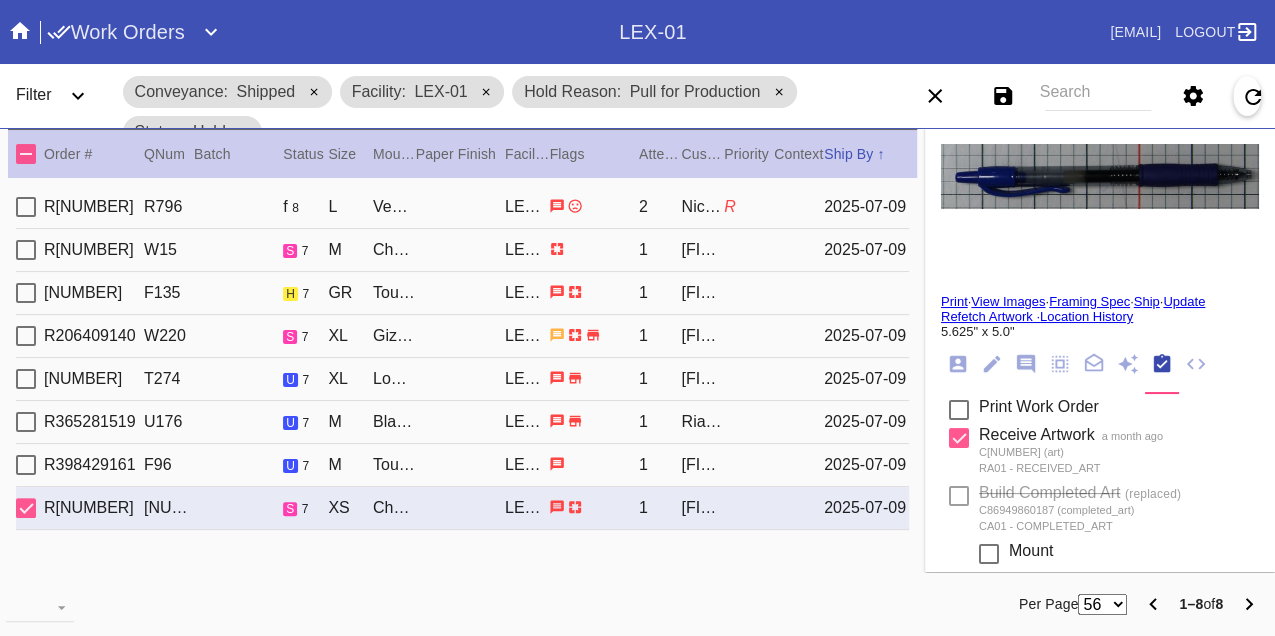 click on "Print" at bounding box center (954, 301) 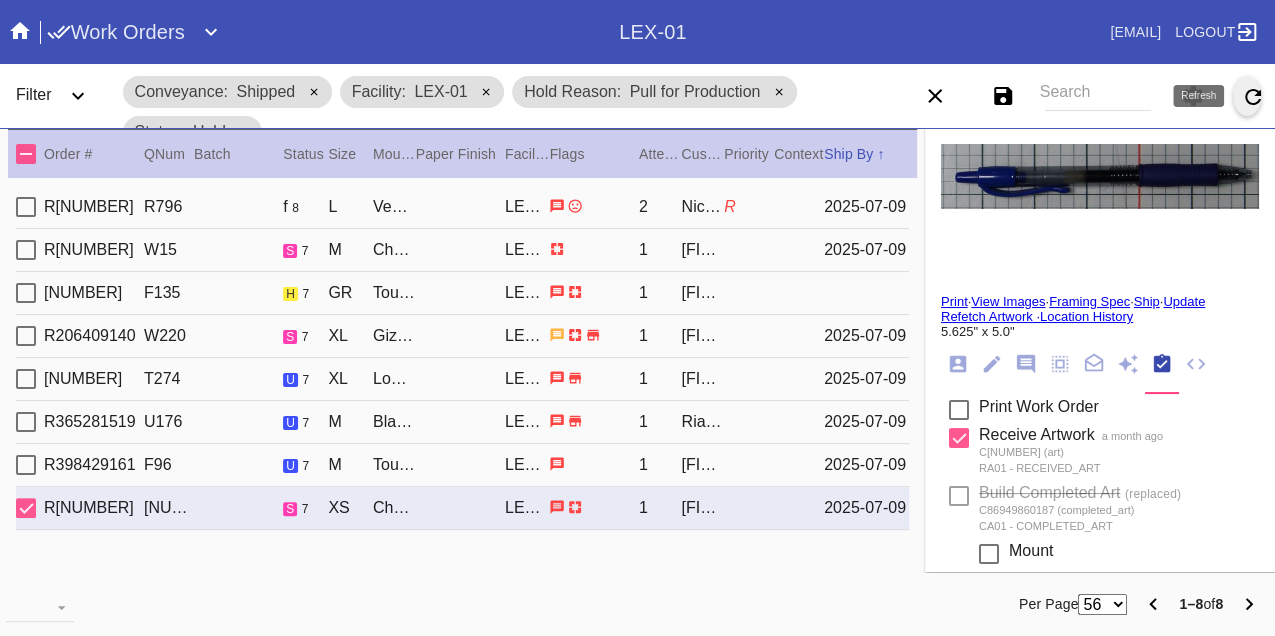 click at bounding box center [1253, 97] 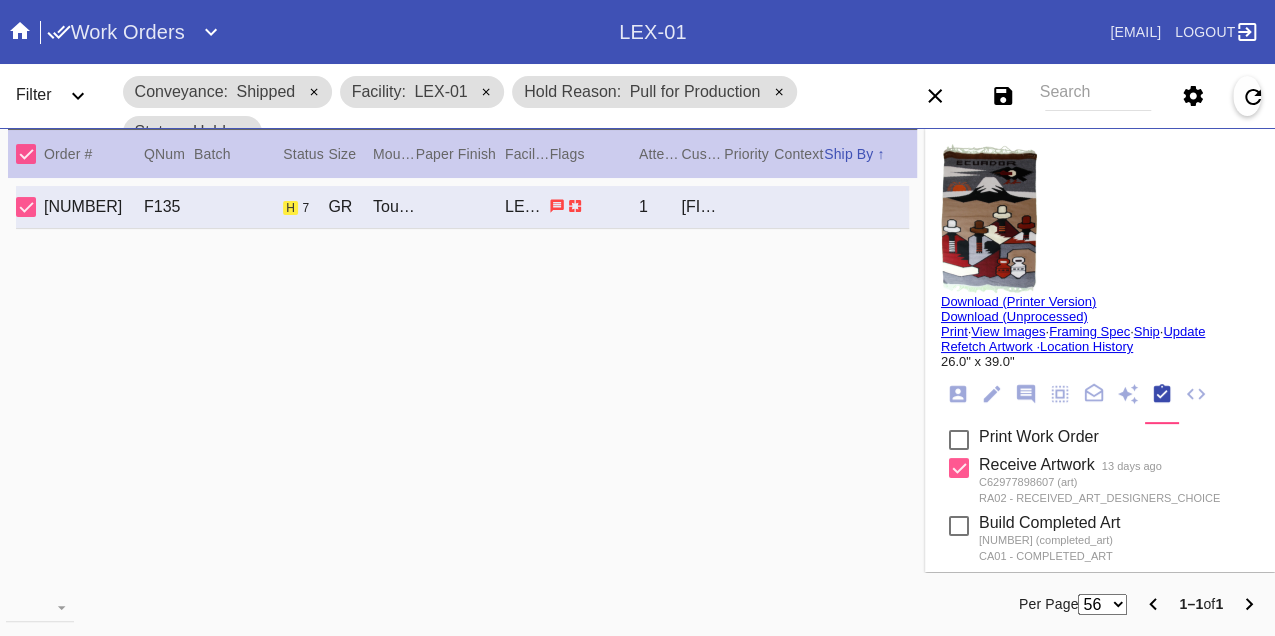 click on "Print" at bounding box center (954, 331) 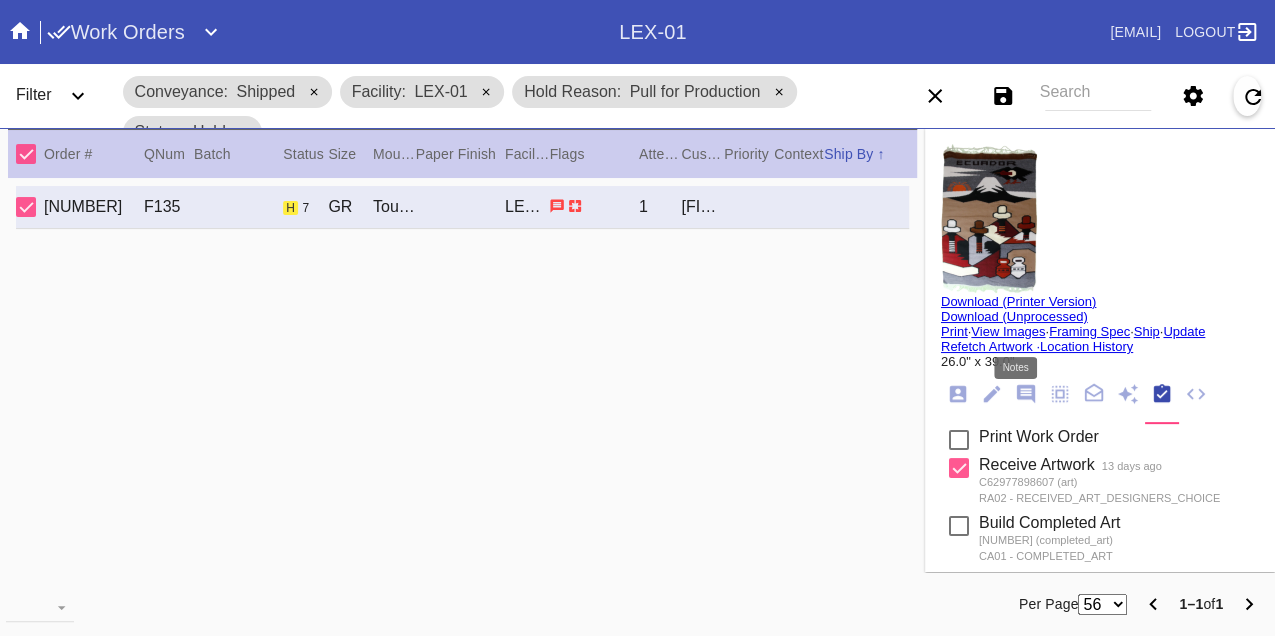 click at bounding box center [1026, 394] 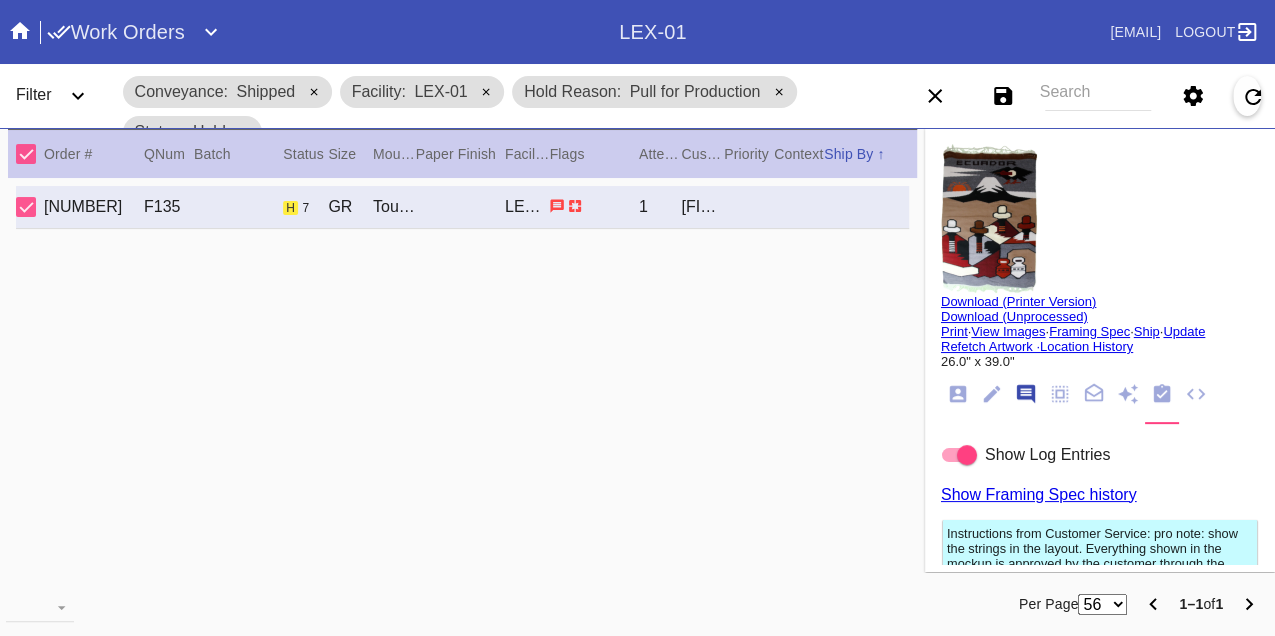 scroll, scrollTop: 122, scrollLeft: 0, axis: vertical 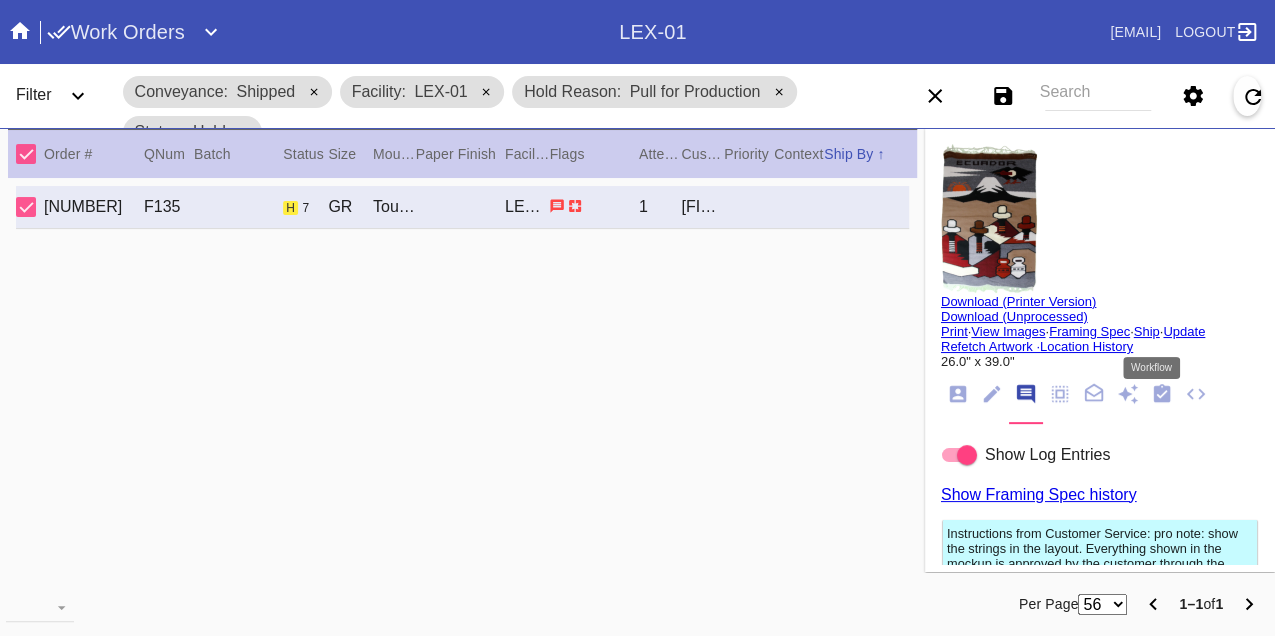 click at bounding box center [1162, 394] 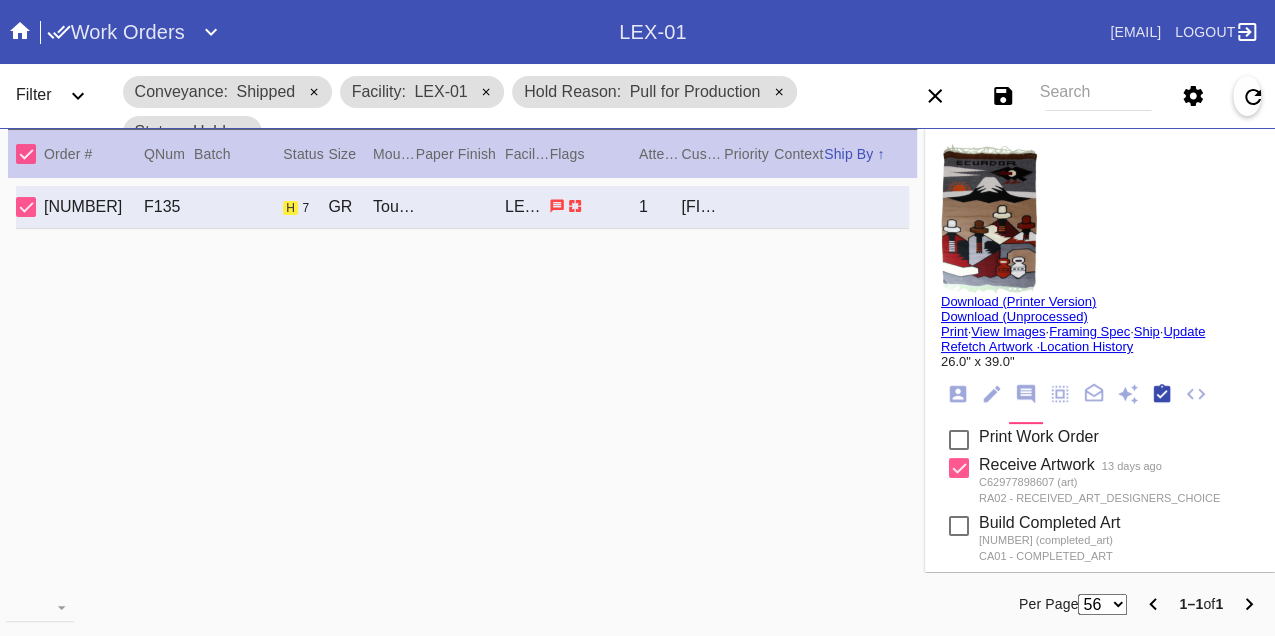 scroll, scrollTop: 318, scrollLeft: 0, axis: vertical 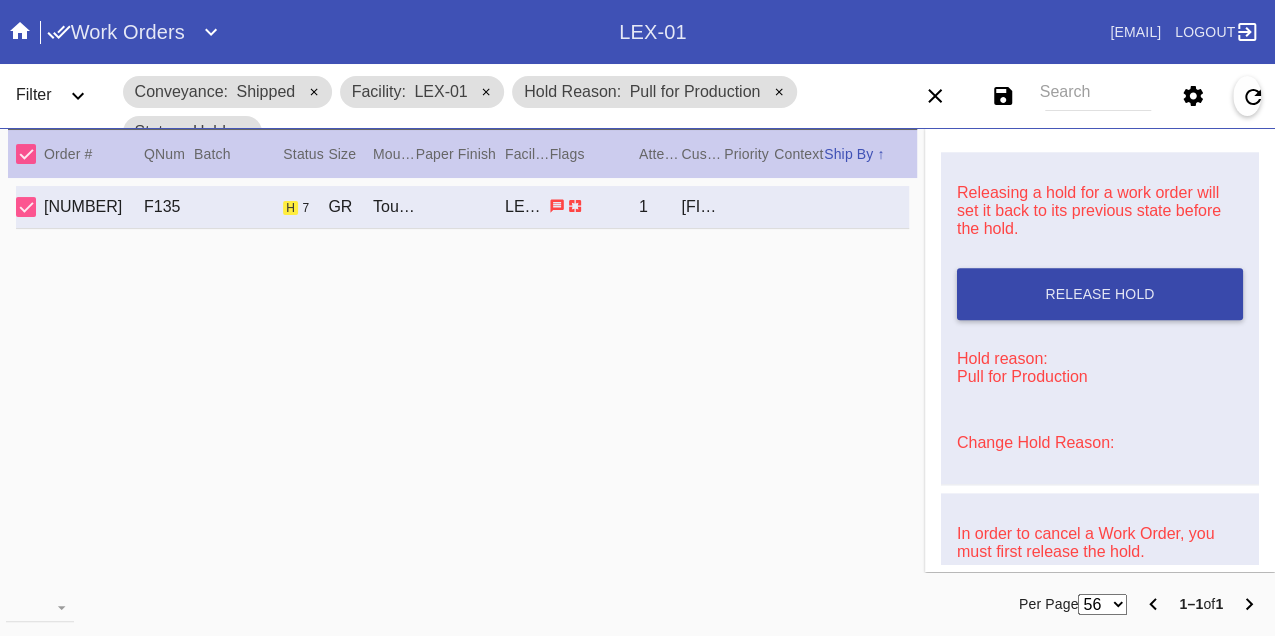 click on "Release Hold" at bounding box center (1099, 294) 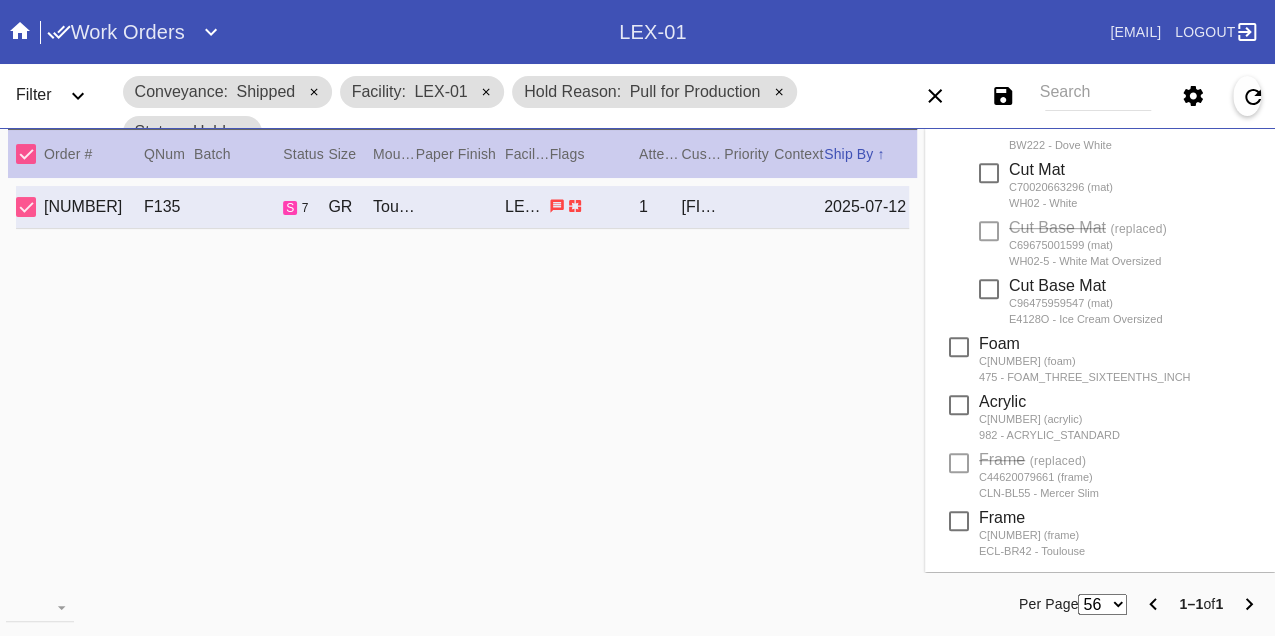scroll, scrollTop: 0, scrollLeft: 0, axis: both 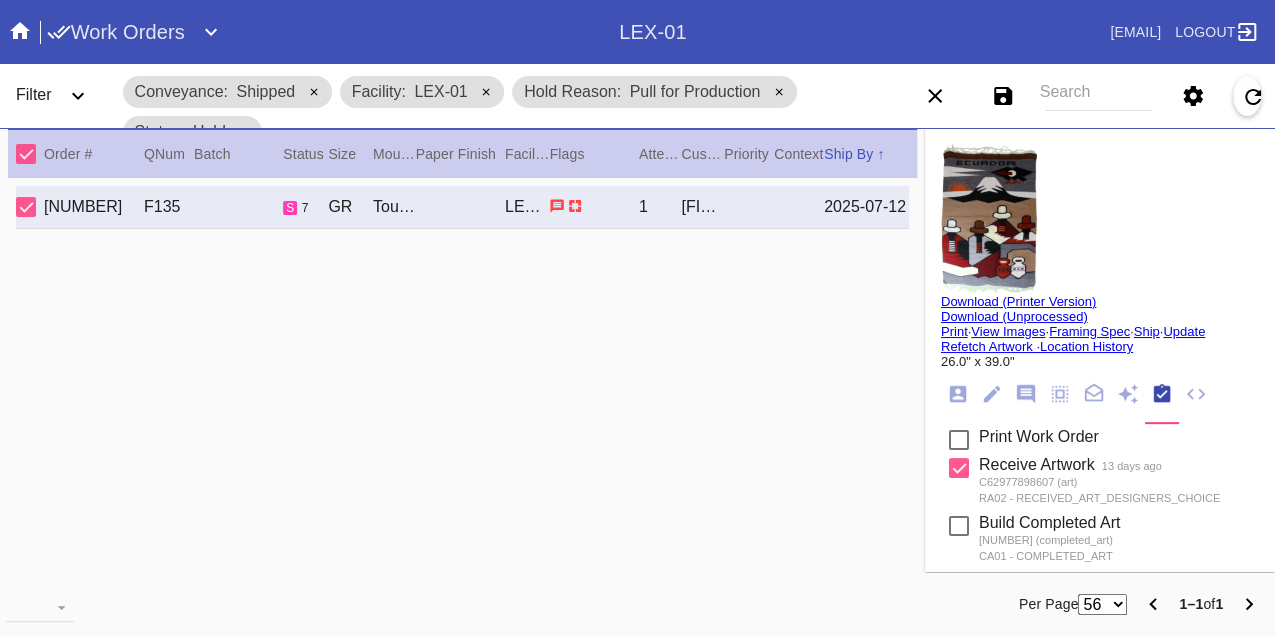 click on "Print" at bounding box center [954, 331] 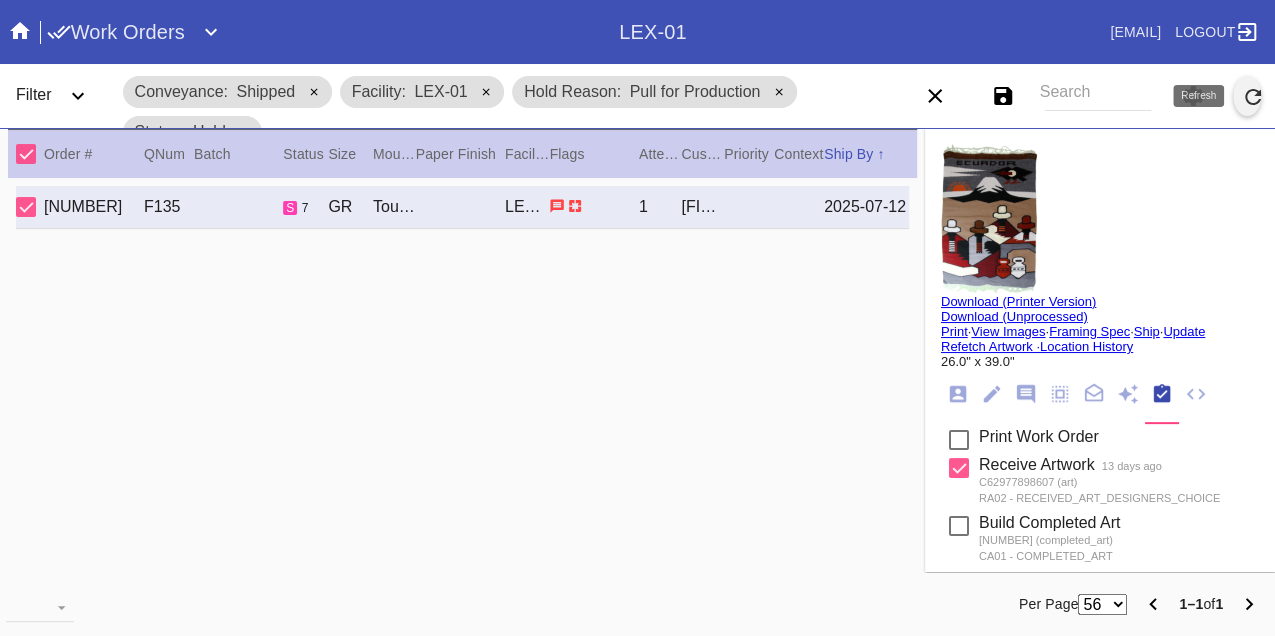 click at bounding box center (1253, 97) 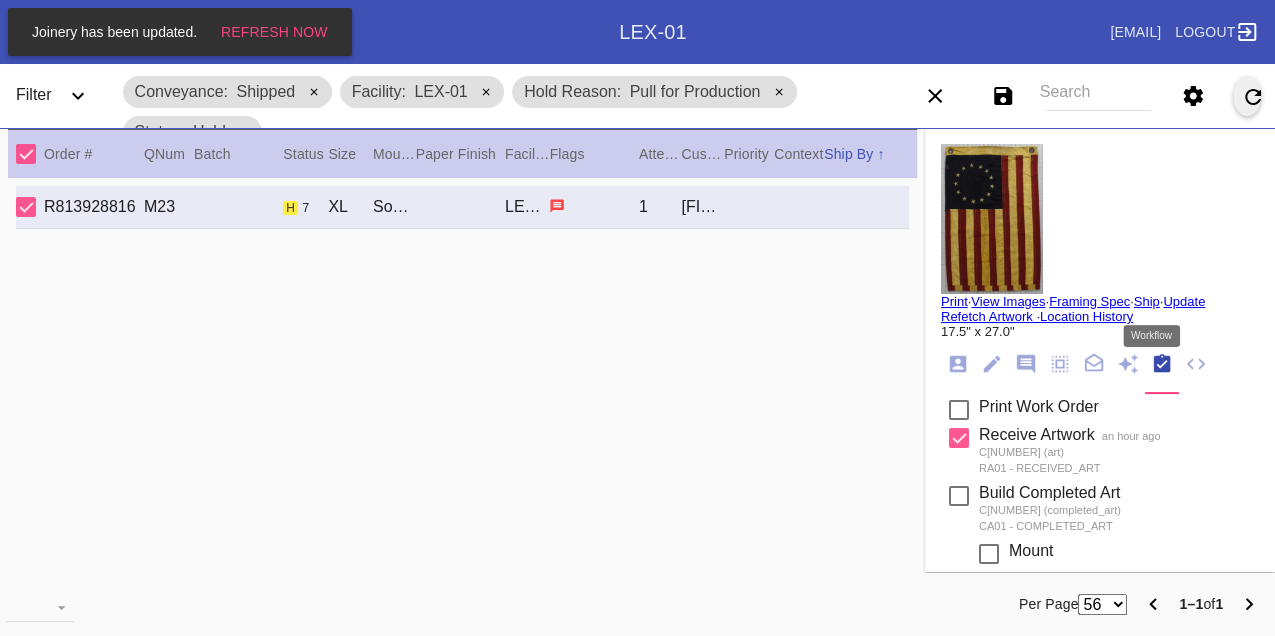 click at bounding box center (1162, 363) 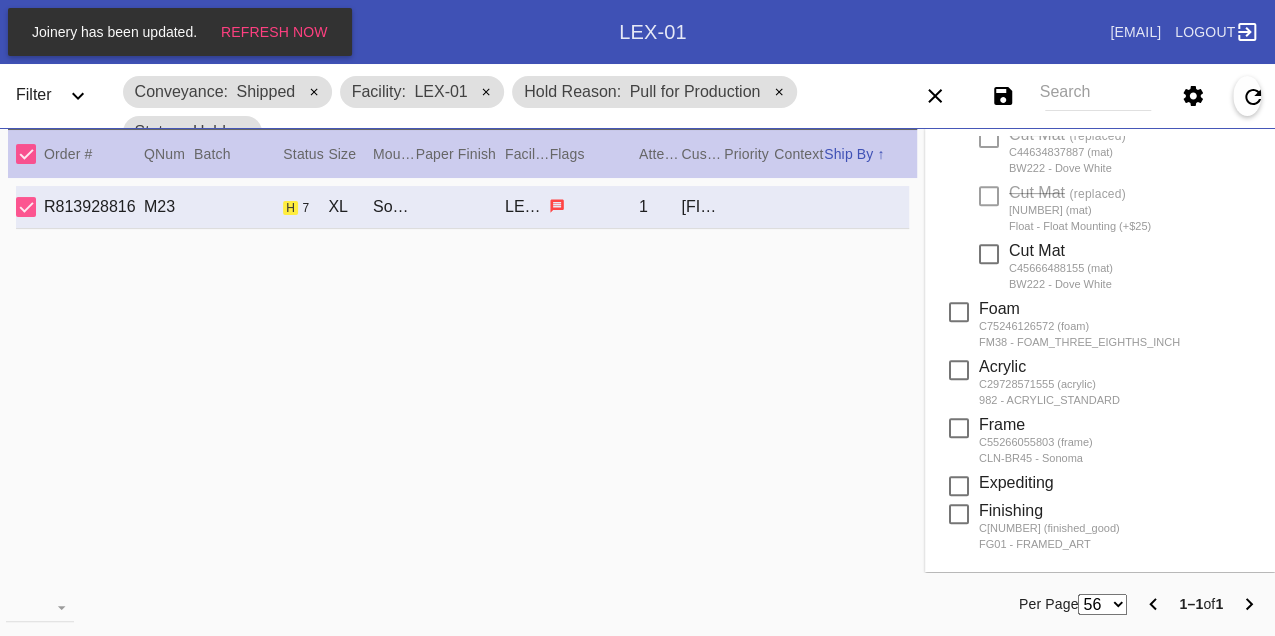 scroll, scrollTop: 1000, scrollLeft: 0, axis: vertical 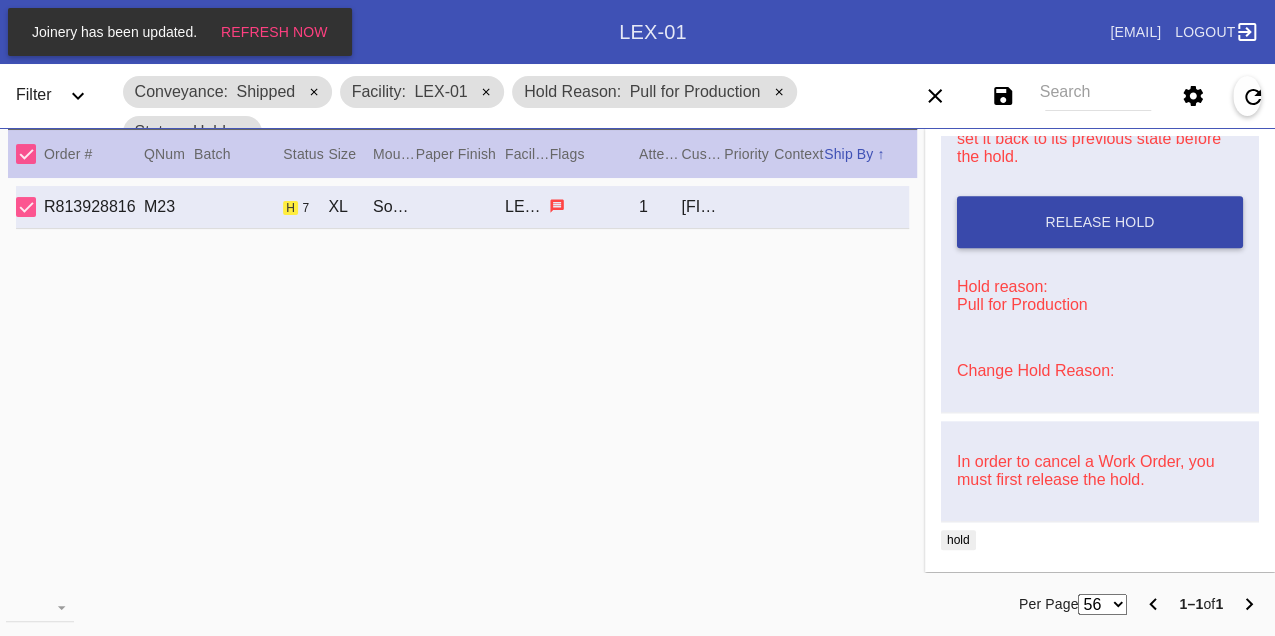 click on "Release Hold" at bounding box center [1099, 222] 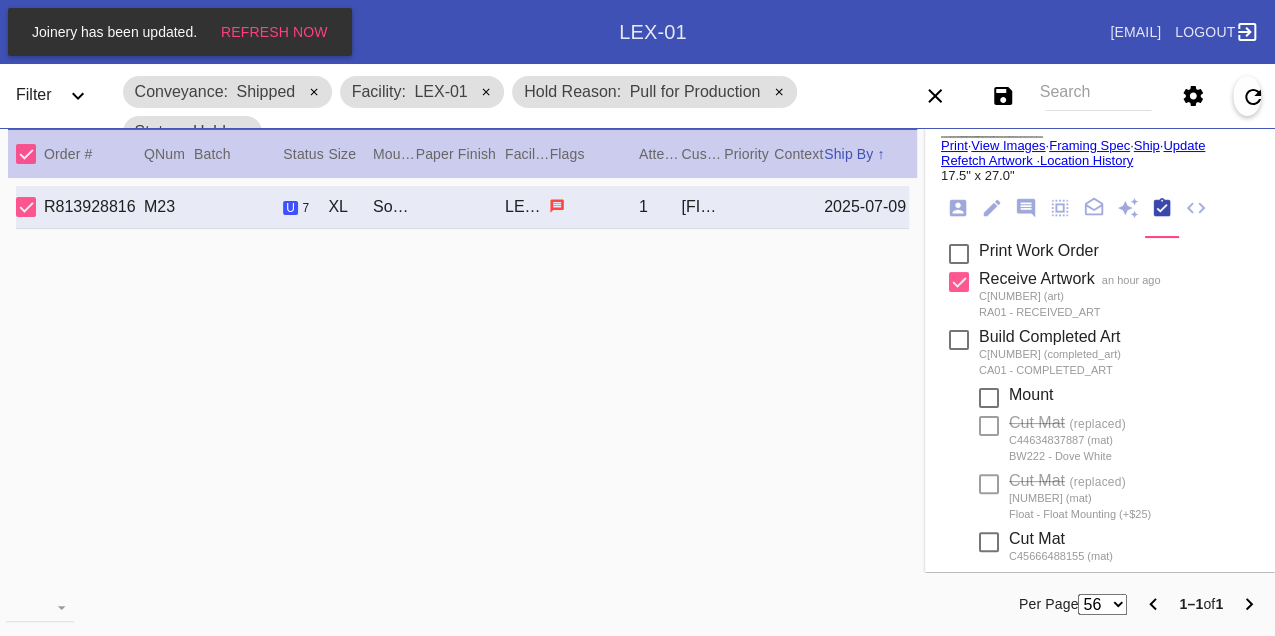 scroll, scrollTop: 0, scrollLeft: 0, axis: both 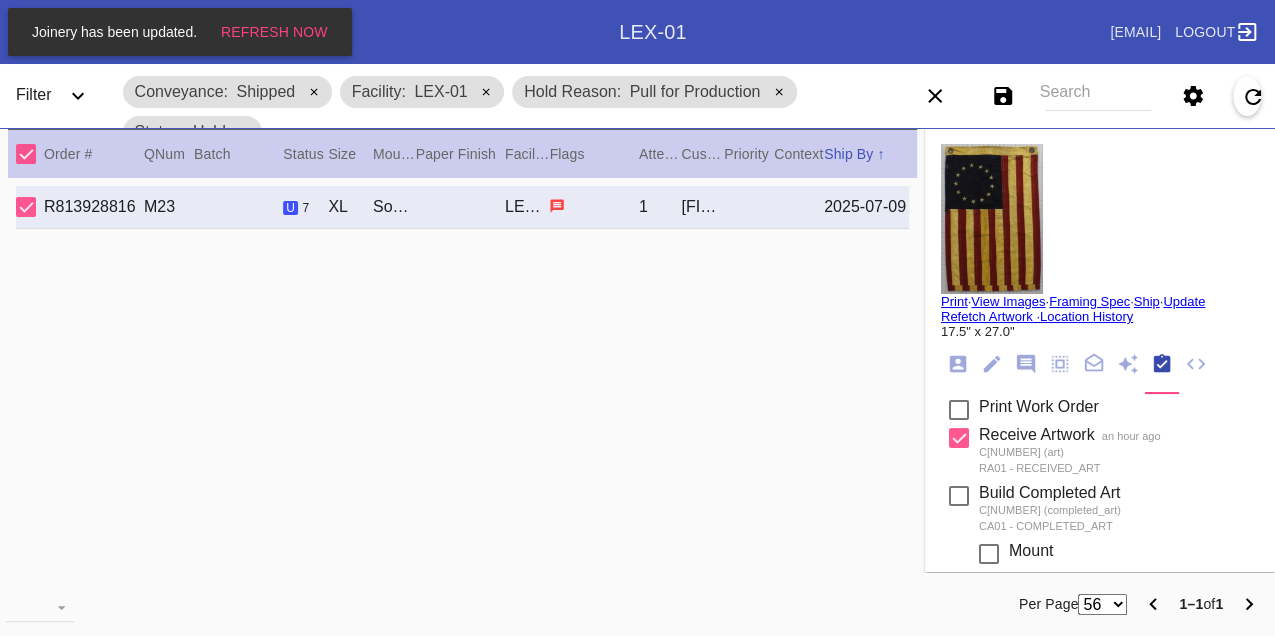 click on "Print" at bounding box center (954, 301) 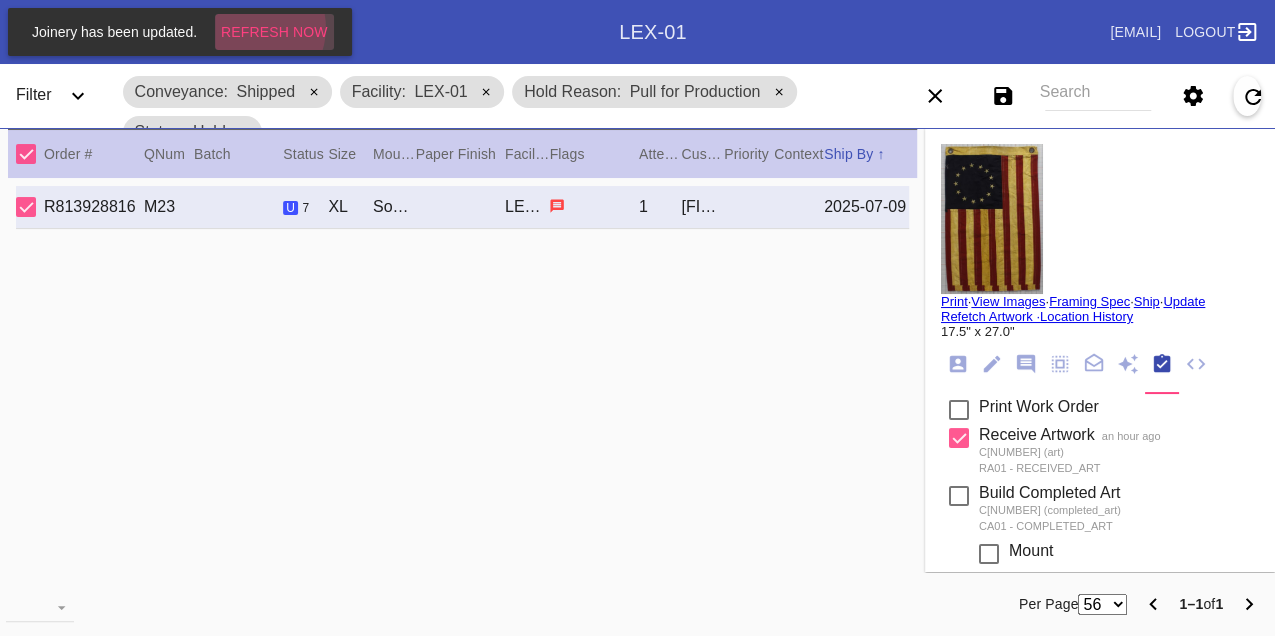 click on "Refresh Now" at bounding box center (274, 32) 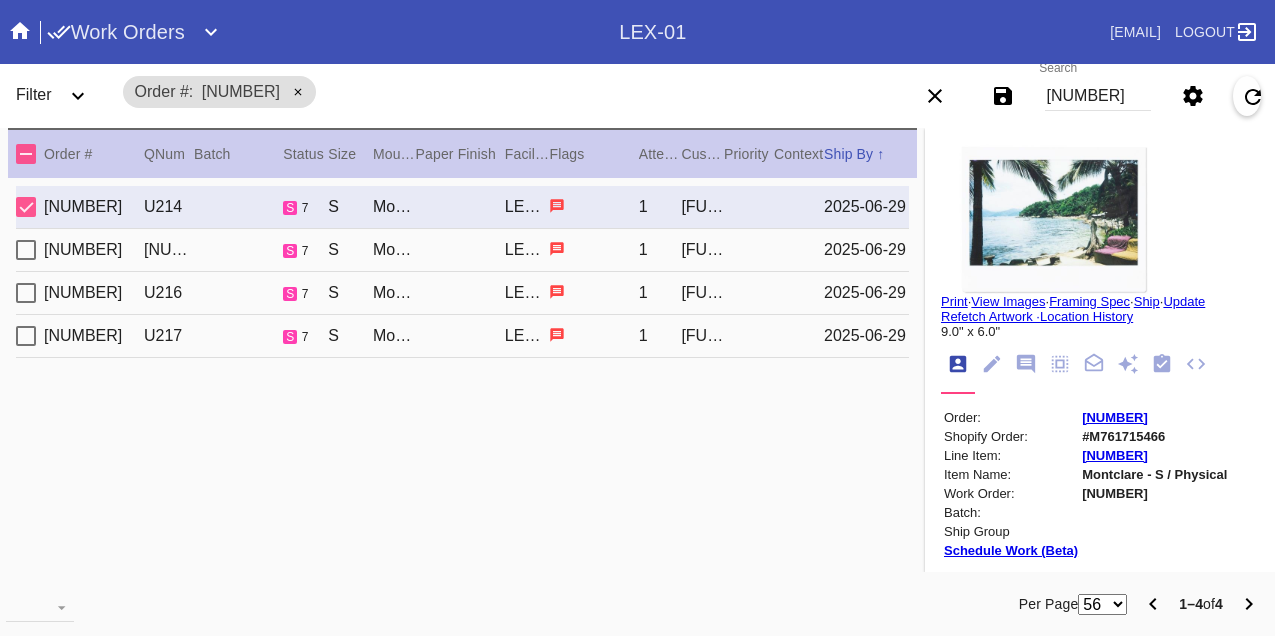 scroll, scrollTop: 0, scrollLeft: 0, axis: both 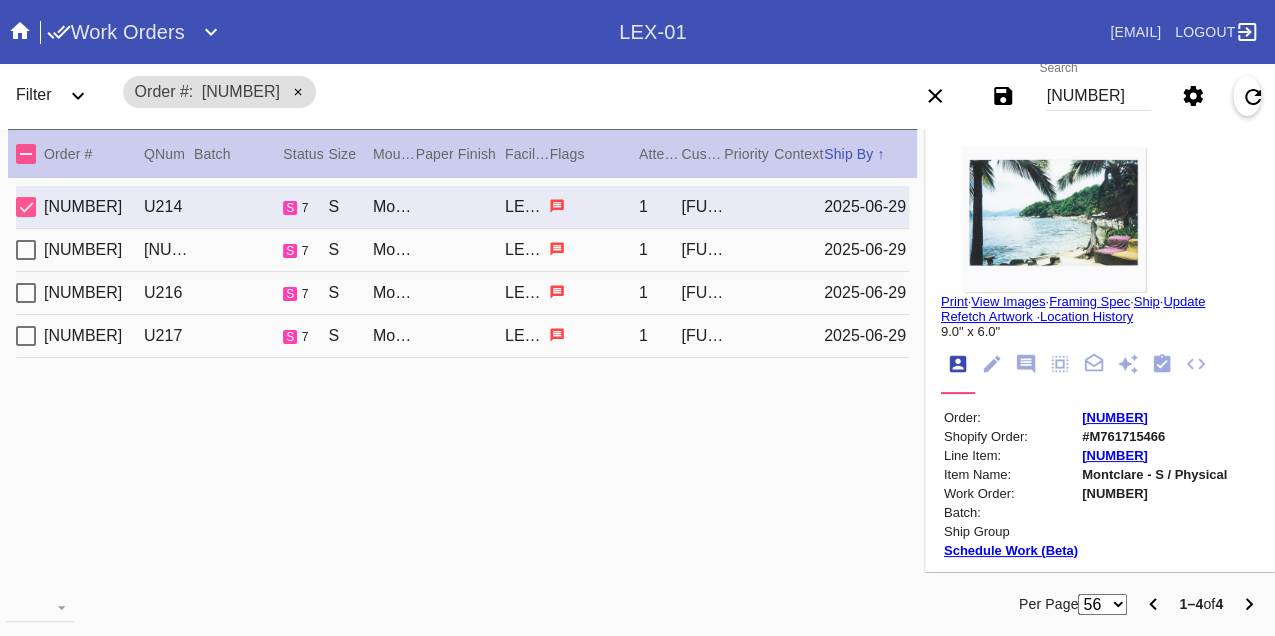 click on "[NUMBER]" at bounding box center (1098, 96) 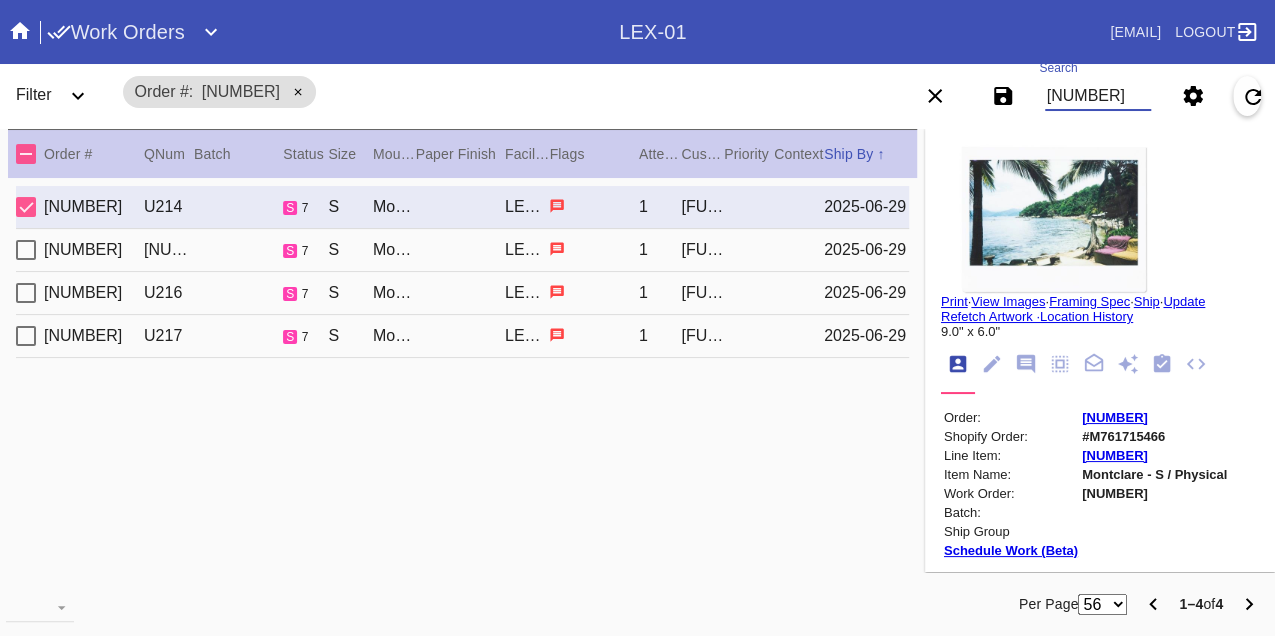 click on "[NUMBER]" at bounding box center (1098, 96) 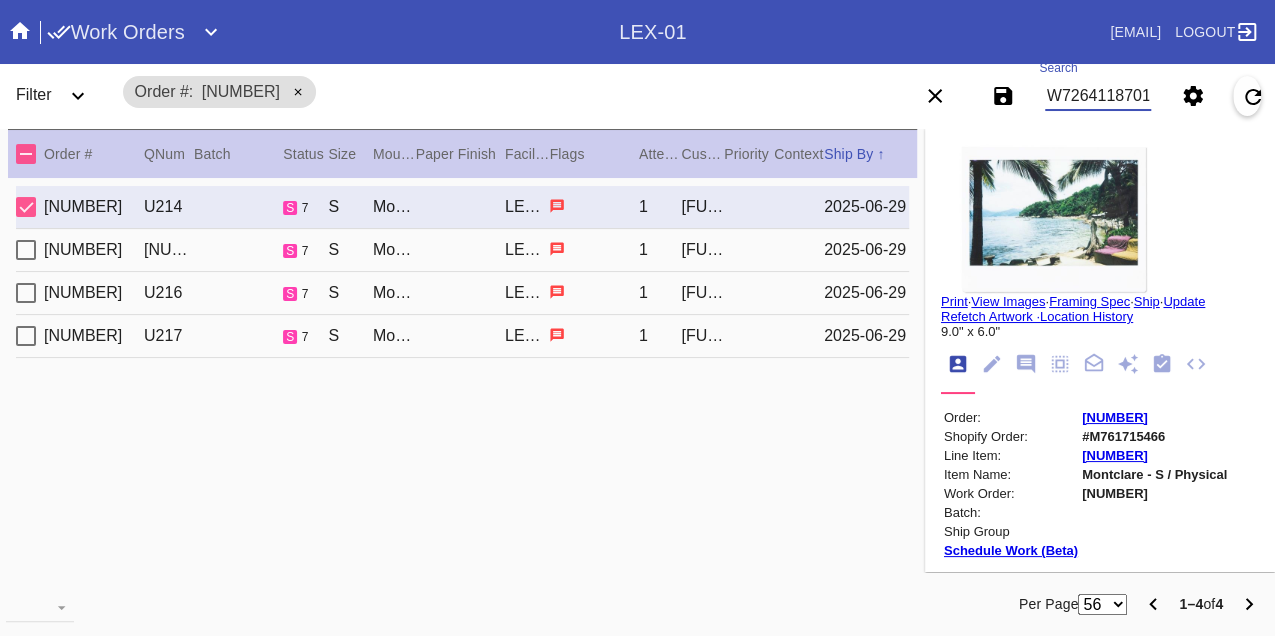 scroll, scrollTop: 0, scrollLeft: 48, axis: horizontal 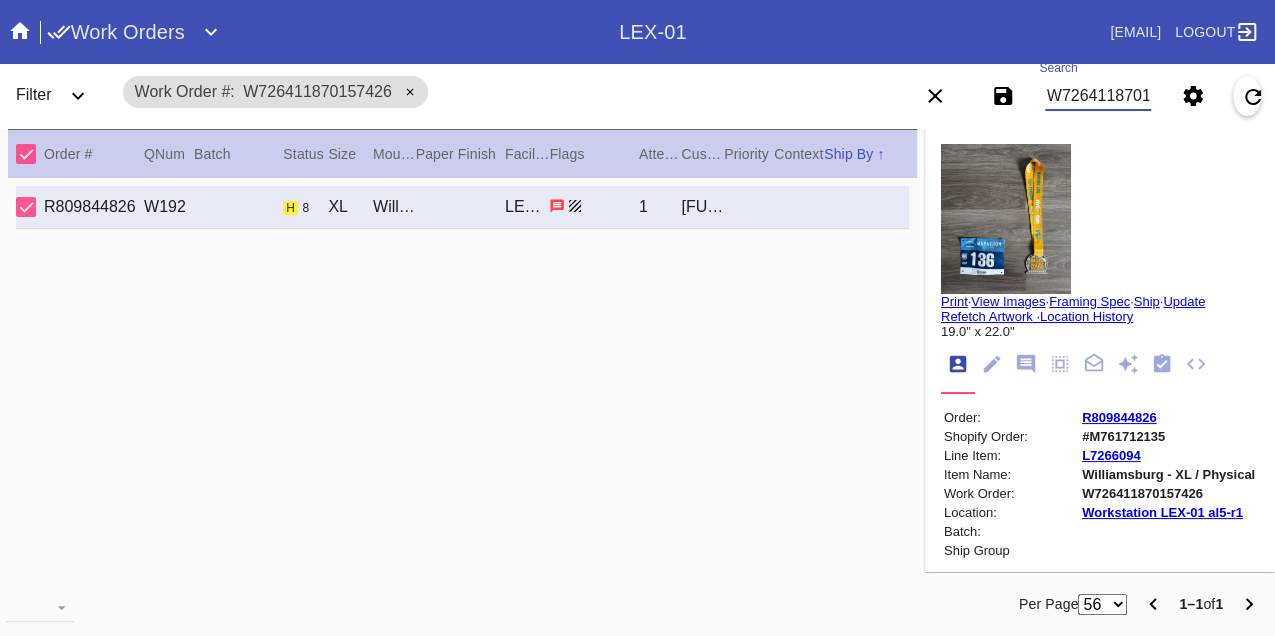 click on "W726411870157426" at bounding box center [1098, 96] 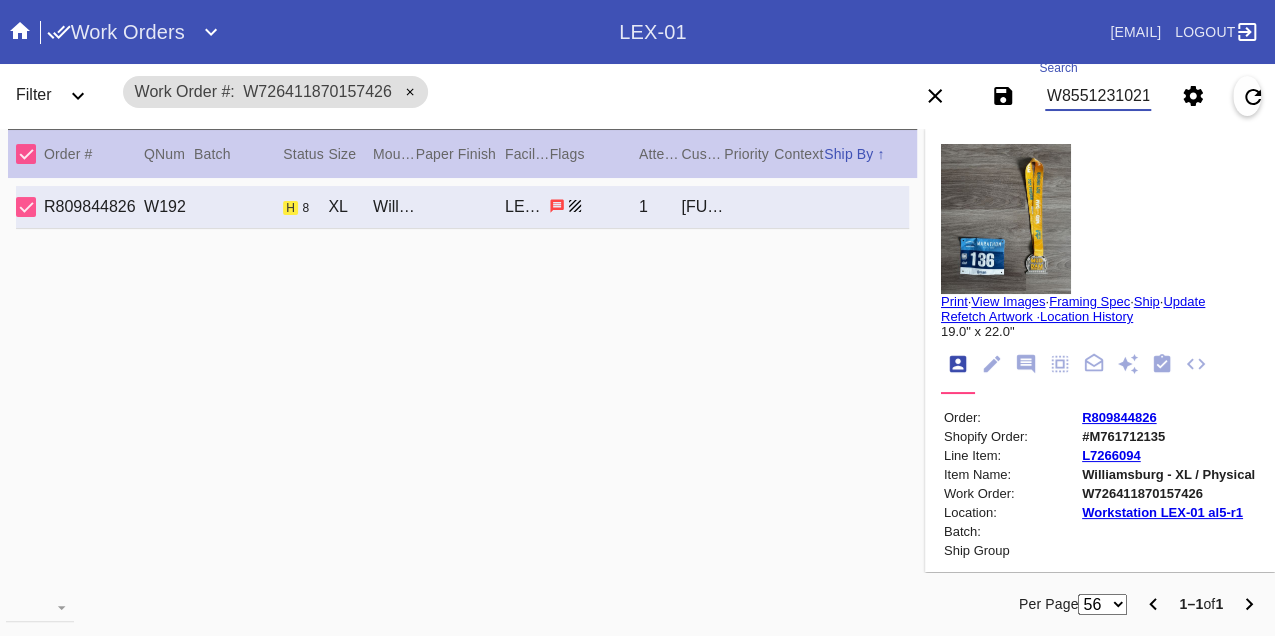 scroll, scrollTop: 0, scrollLeft: 48, axis: horizontal 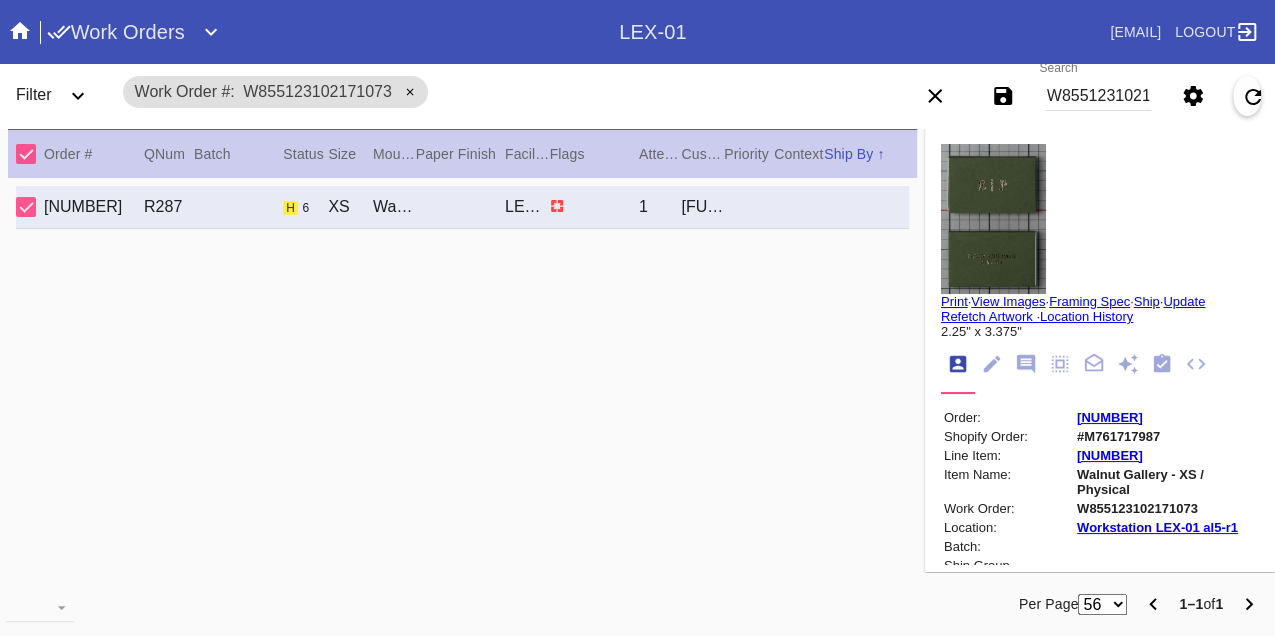 click on "W855123102171073" at bounding box center (1098, 96) 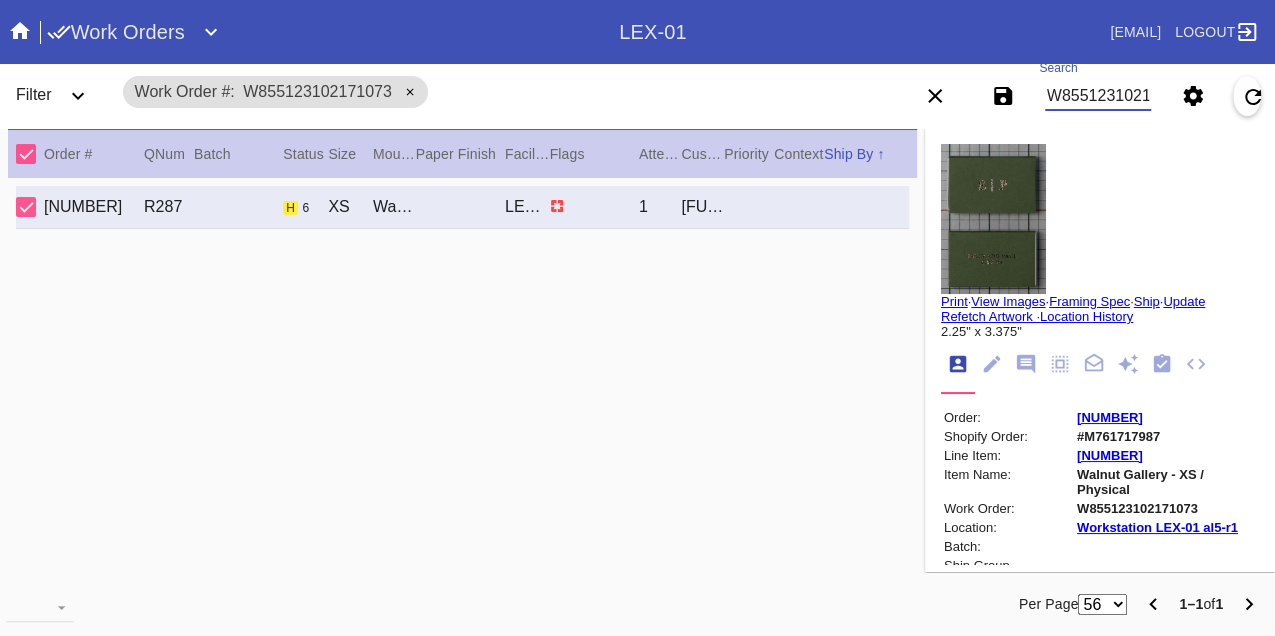 click on "W855123102171073" at bounding box center (1098, 96) 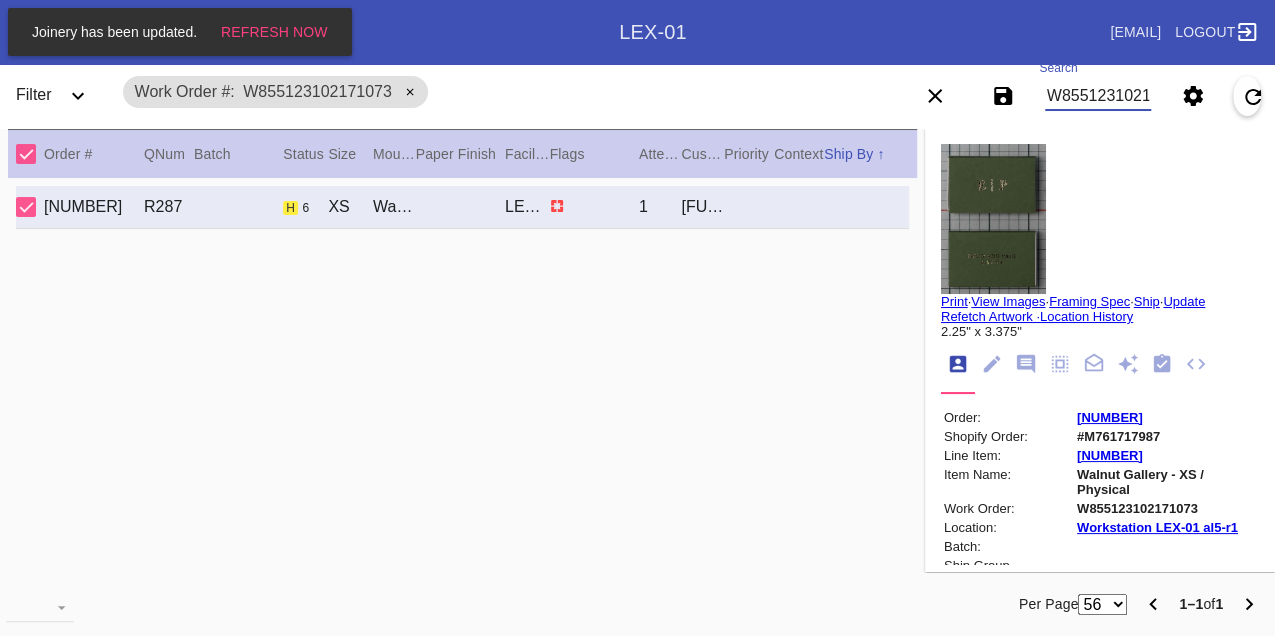 click on "W855123102171073" at bounding box center (1098, 96) 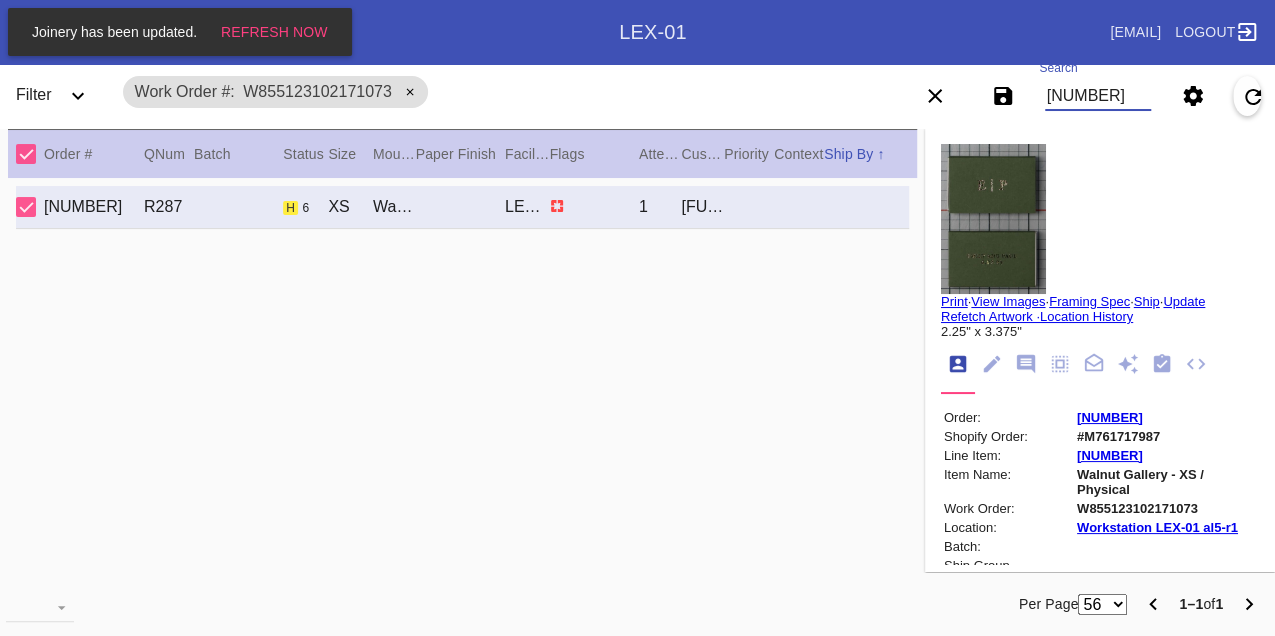 scroll, scrollTop: 0, scrollLeft: 48, axis: horizontal 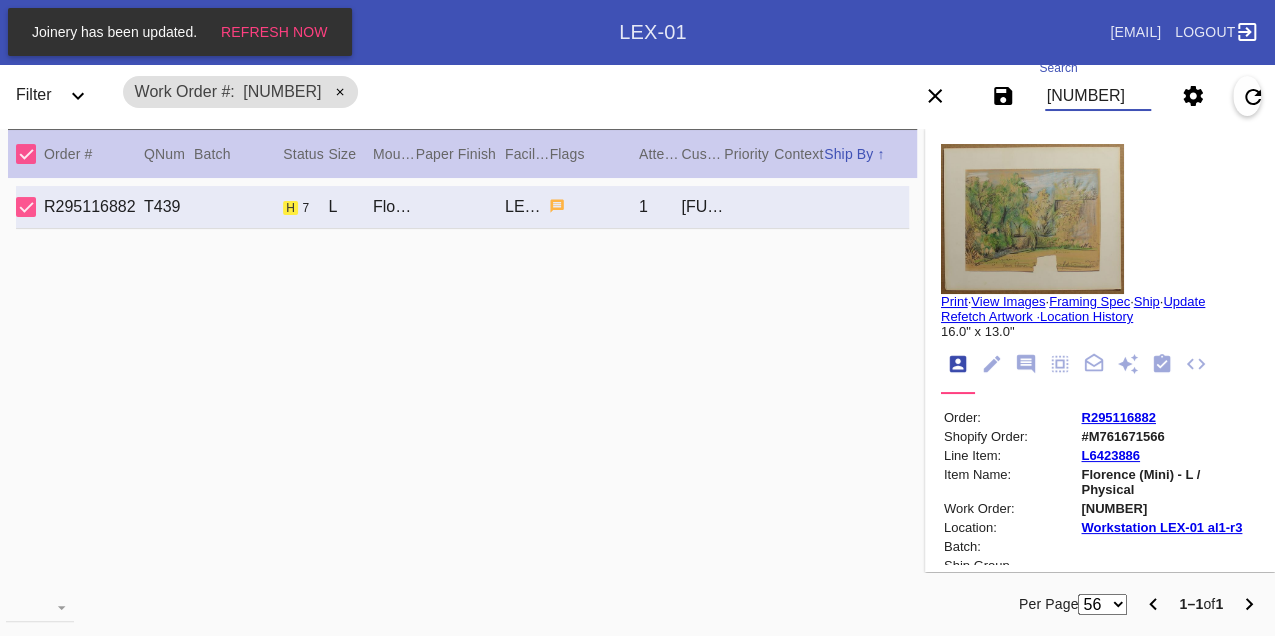 type on "W353984833387387" 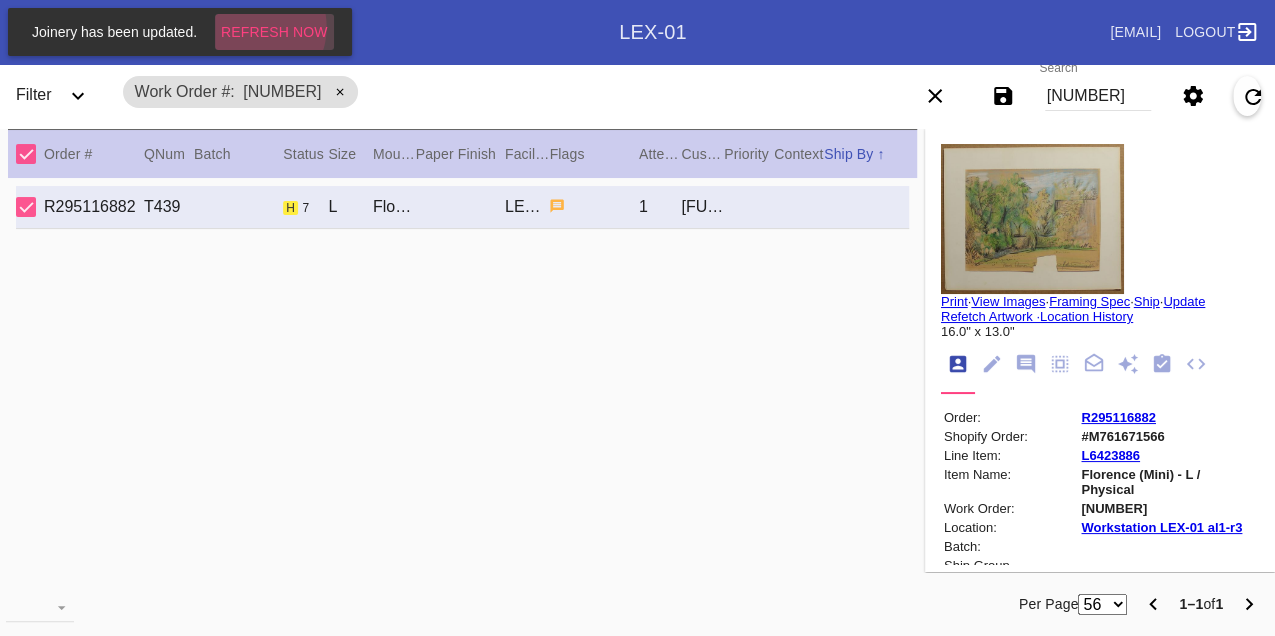 click on "Refresh Now" at bounding box center (274, 32) 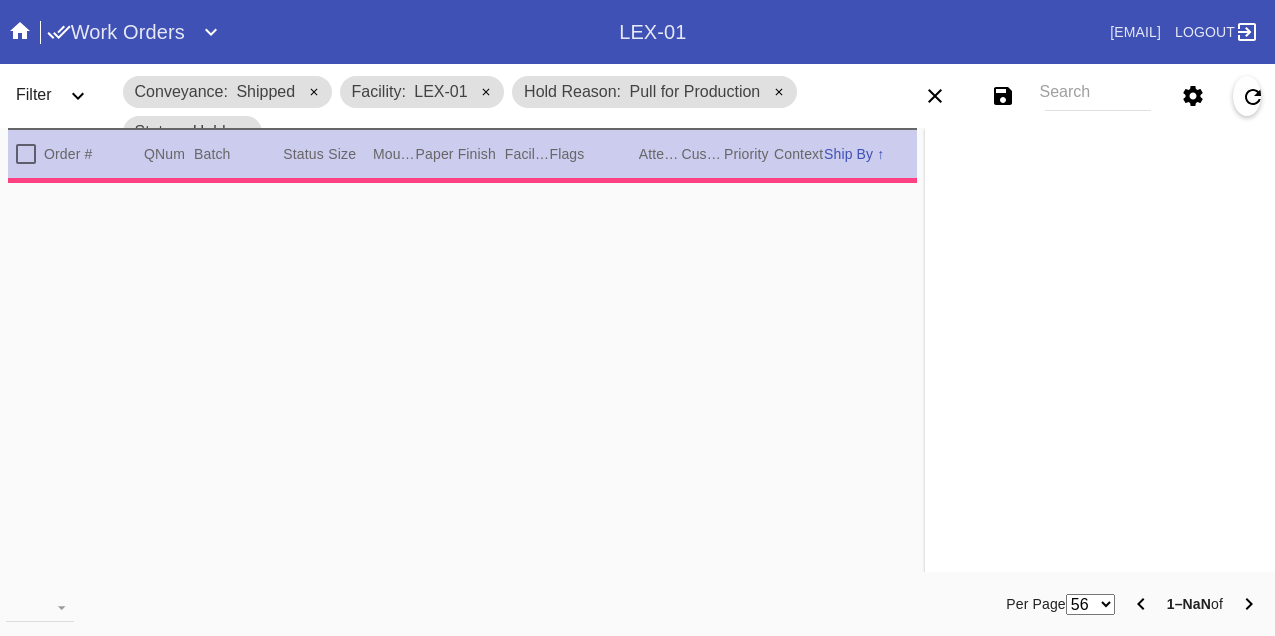 scroll, scrollTop: 0, scrollLeft: 0, axis: both 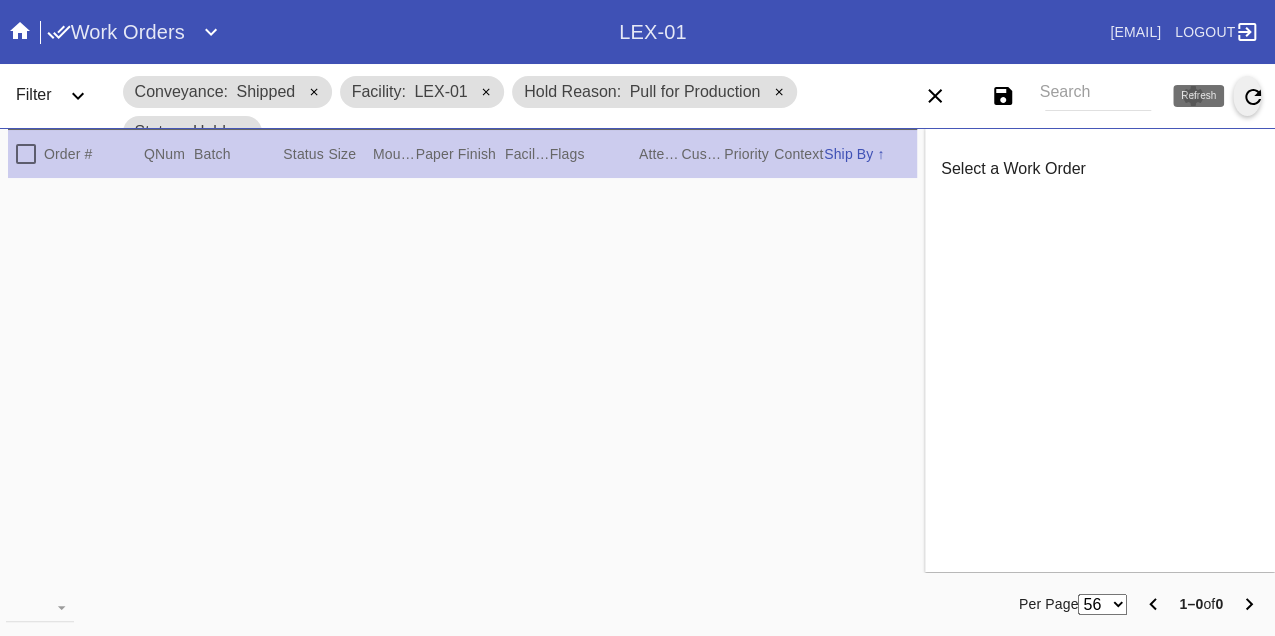 click at bounding box center [1253, 97] 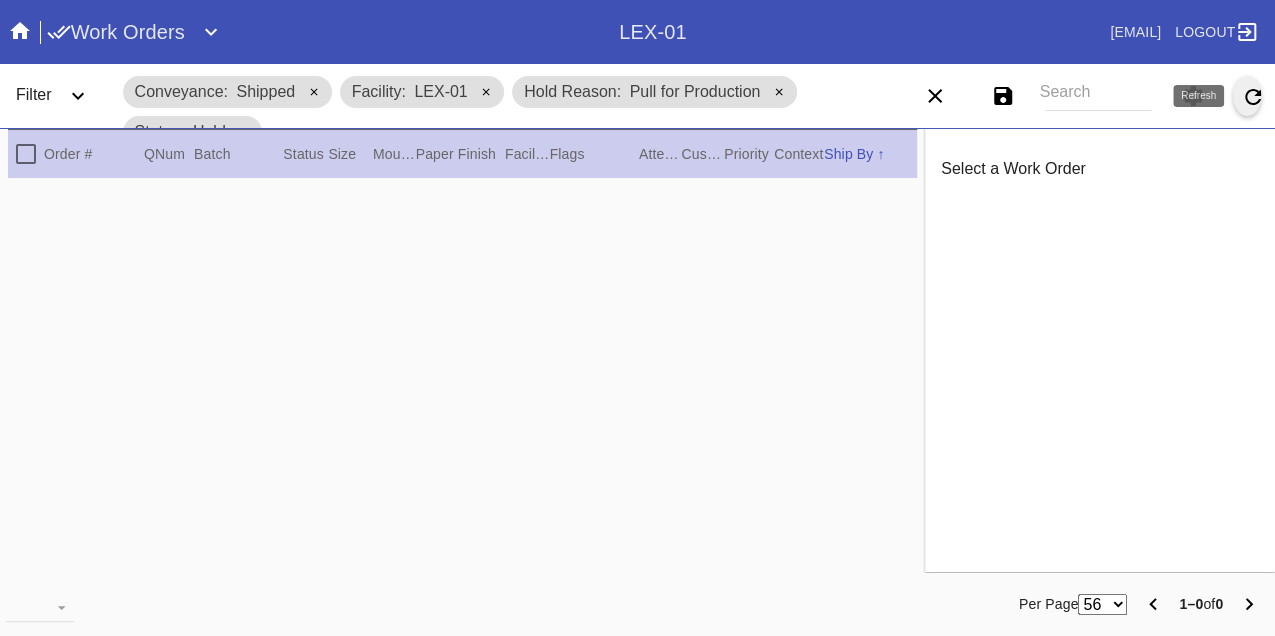 click at bounding box center (1253, 97) 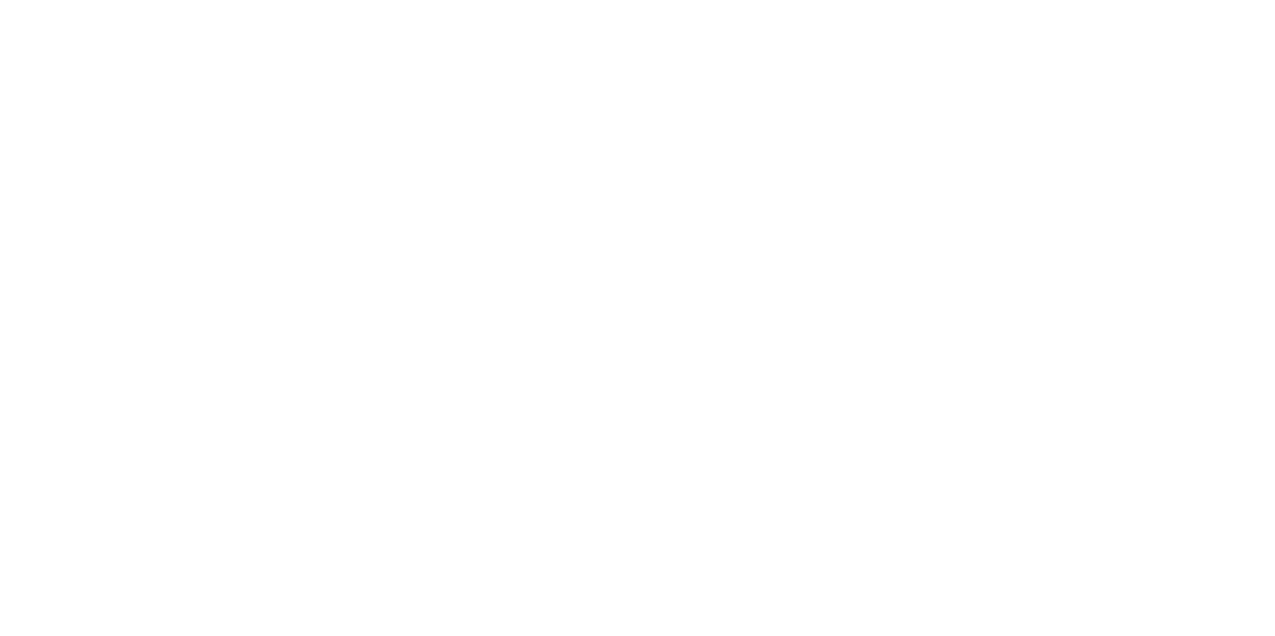 scroll, scrollTop: 0, scrollLeft: 0, axis: both 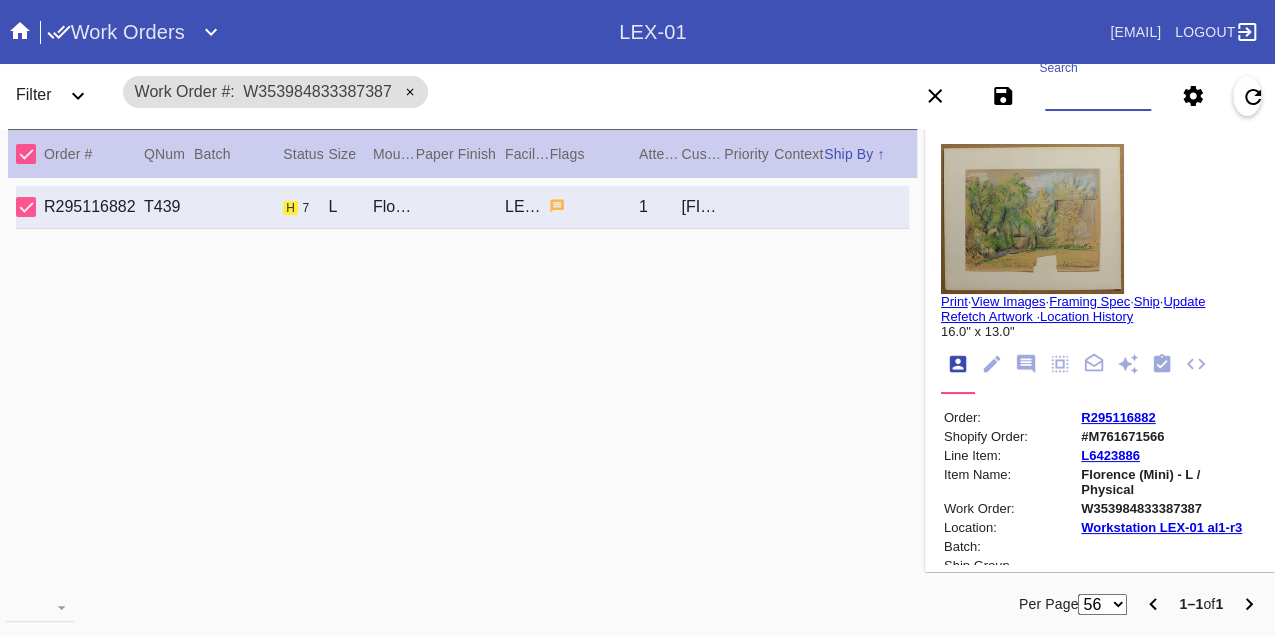 click on "Search" at bounding box center (1098, 96) 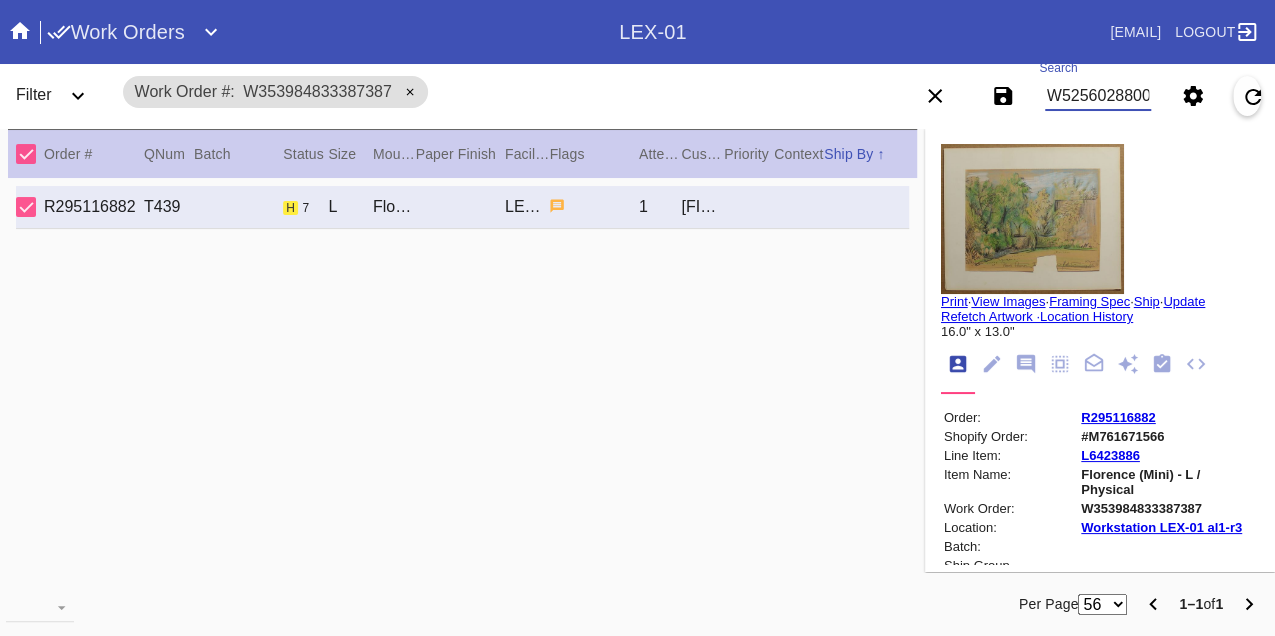 scroll, scrollTop: 0, scrollLeft: 48, axis: horizontal 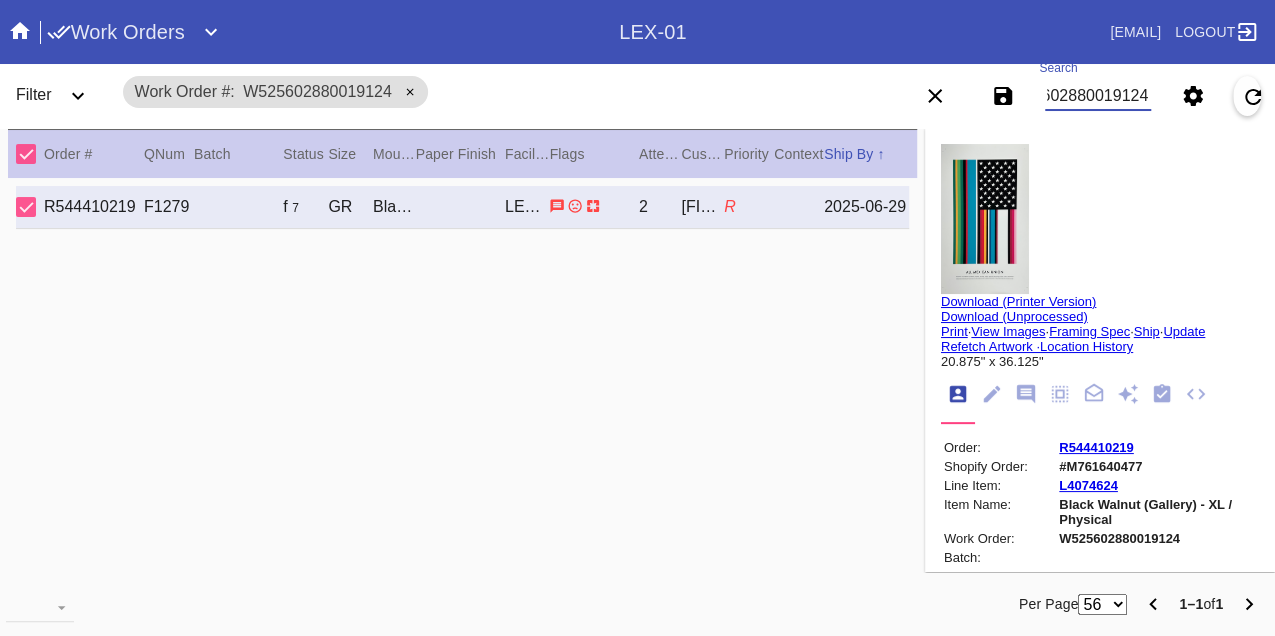 click on "W525602880019124" at bounding box center [1098, 96] 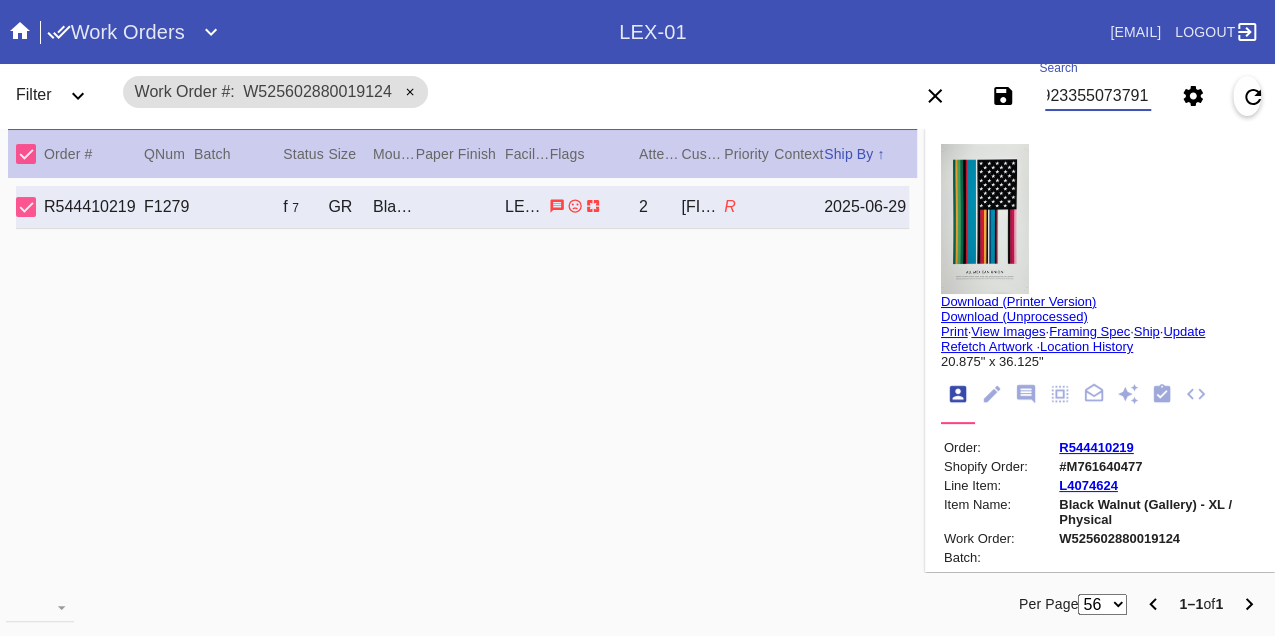 scroll, scrollTop: 0, scrollLeft: 48, axis: horizontal 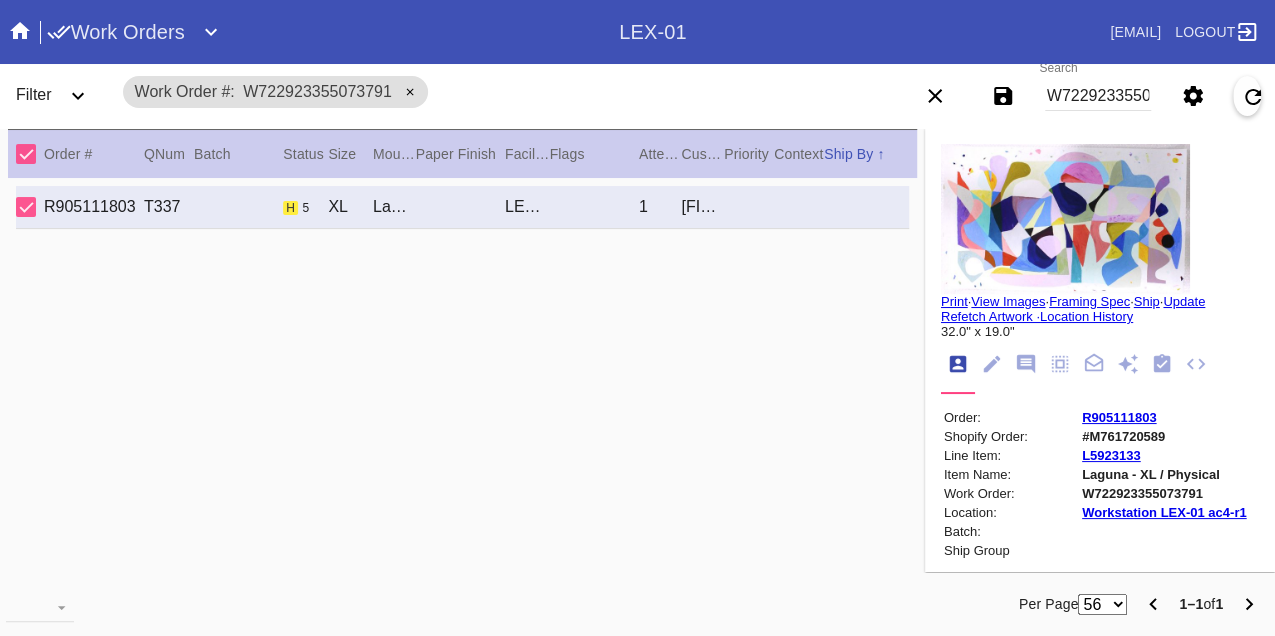 click on "W722923355073791" at bounding box center [1098, 96] 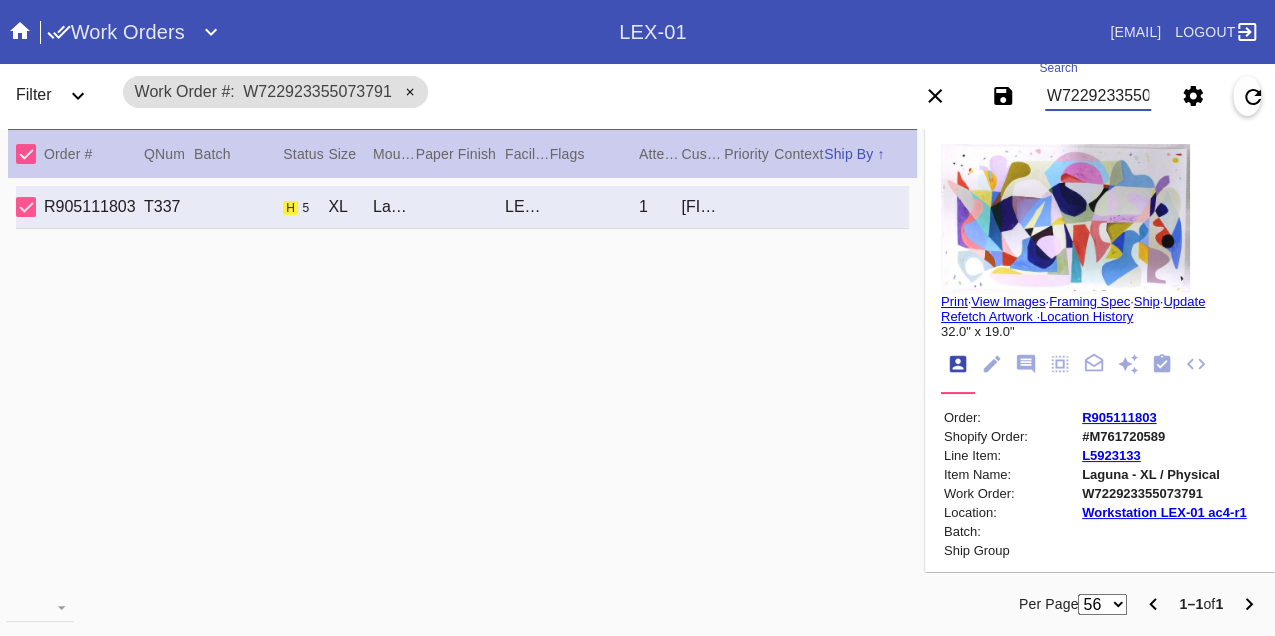 click on "W722923355073791" at bounding box center (1098, 96) 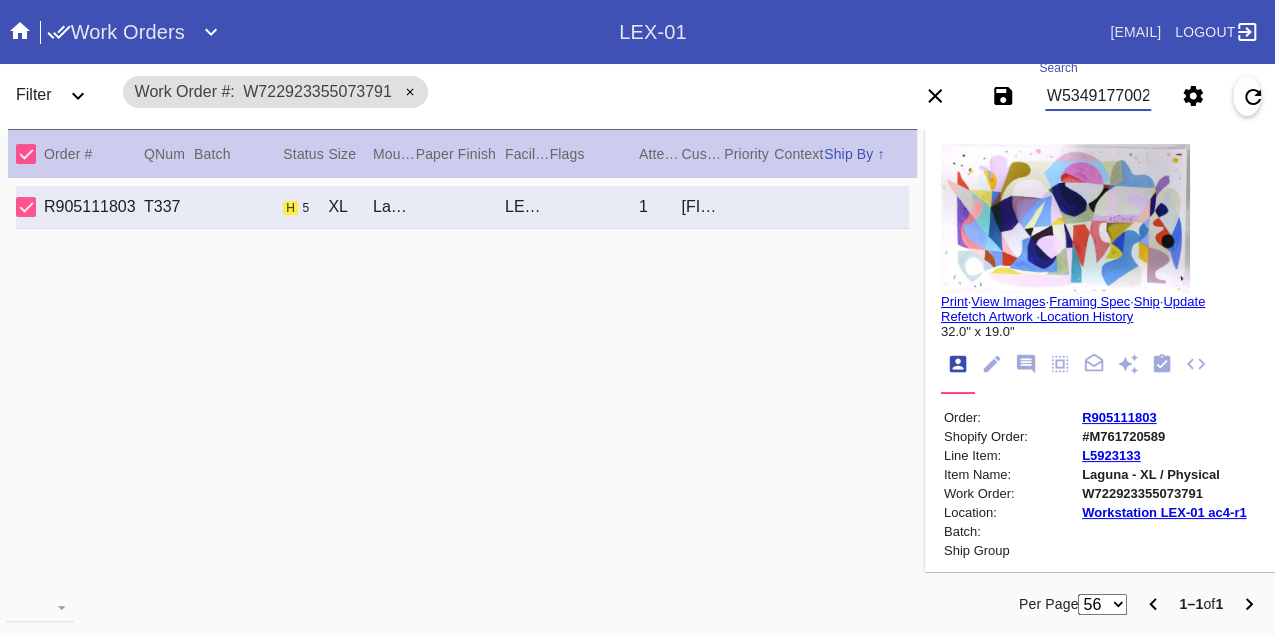 scroll, scrollTop: 0, scrollLeft: 48, axis: horizontal 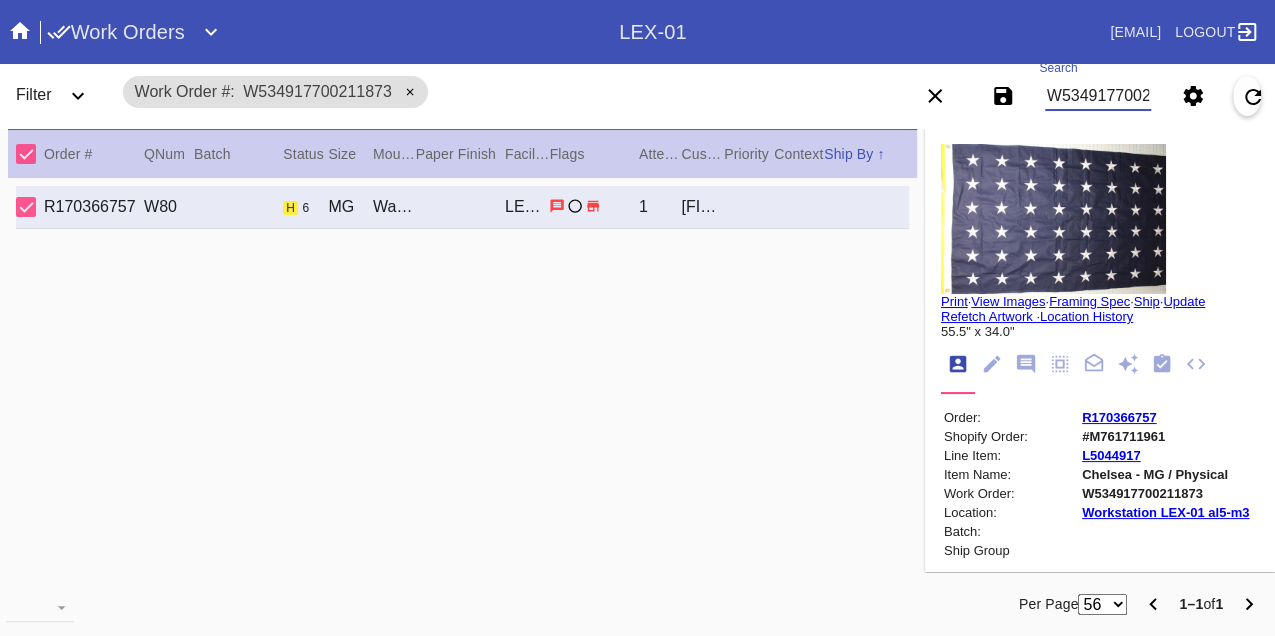 click on "W534917700211873" at bounding box center (1098, 96) 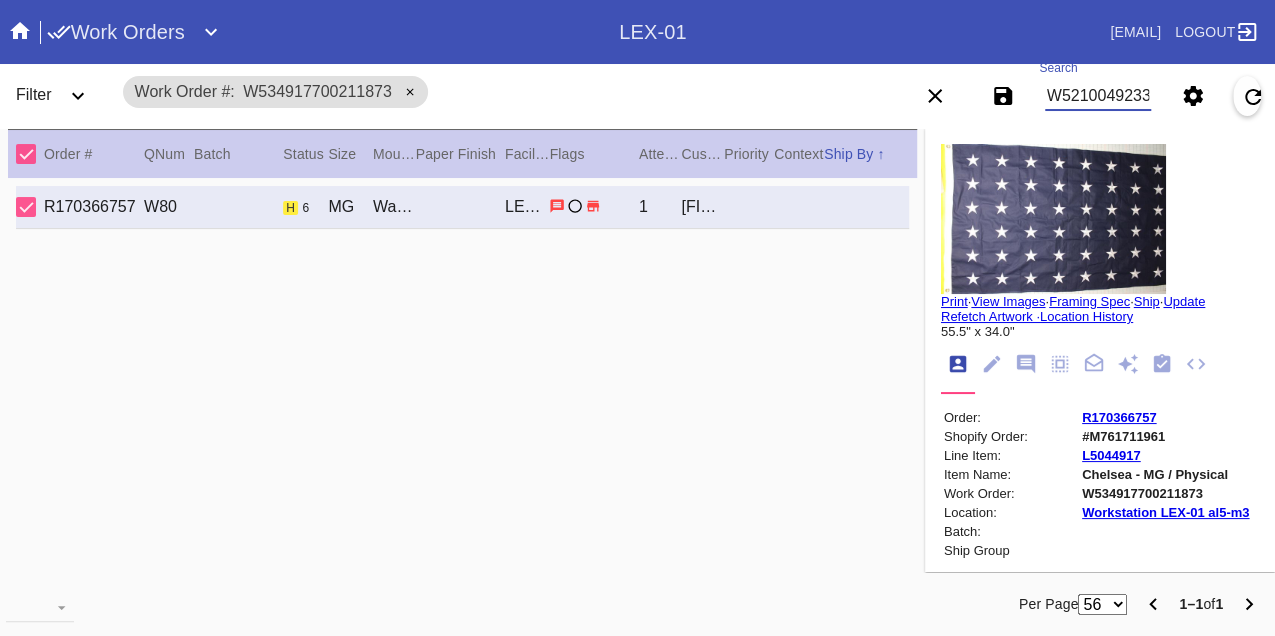 scroll, scrollTop: 0, scrollLeft: 48, axis: horizontal 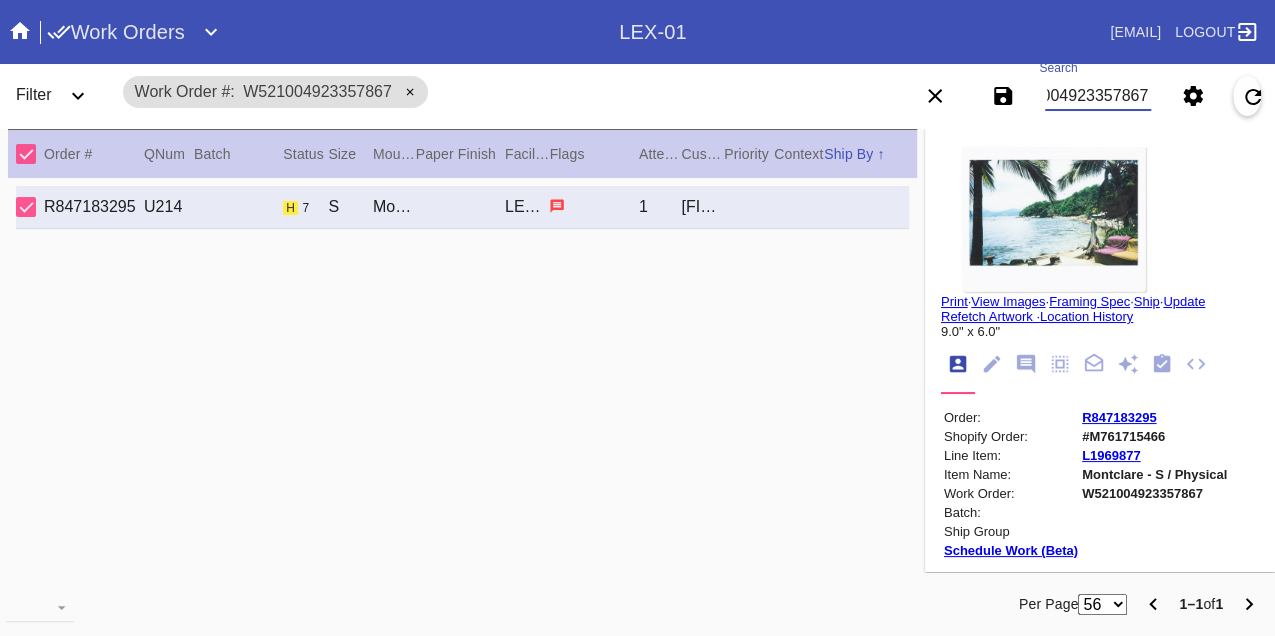 click on "W521004923357867" at bounding box center (1098, 96) 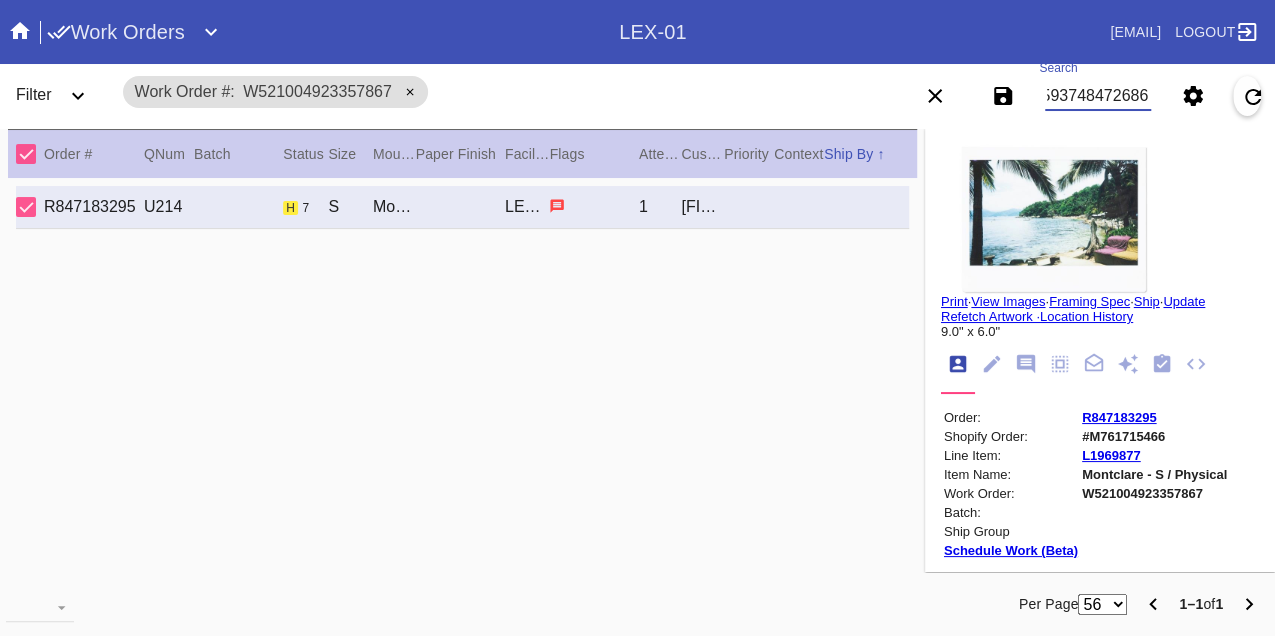 scroll, scrollTop: 0, scrollLeft: 48, axis: horizontal 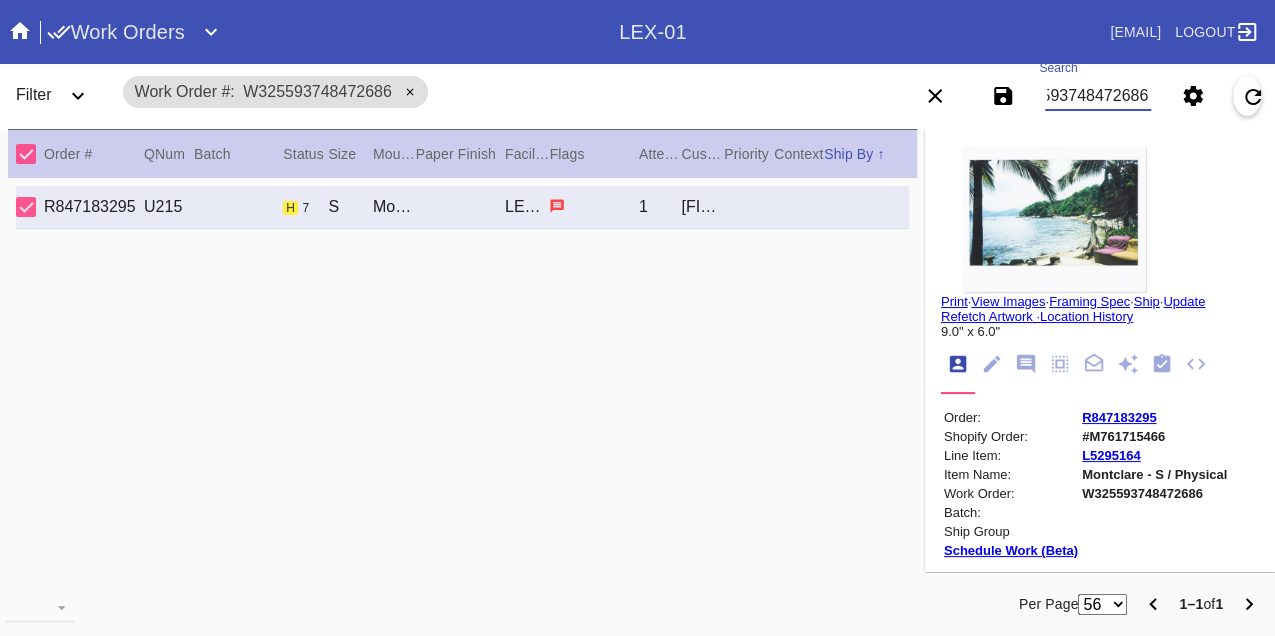 click on "W325593748472686" at bounding box center (1098, 96) 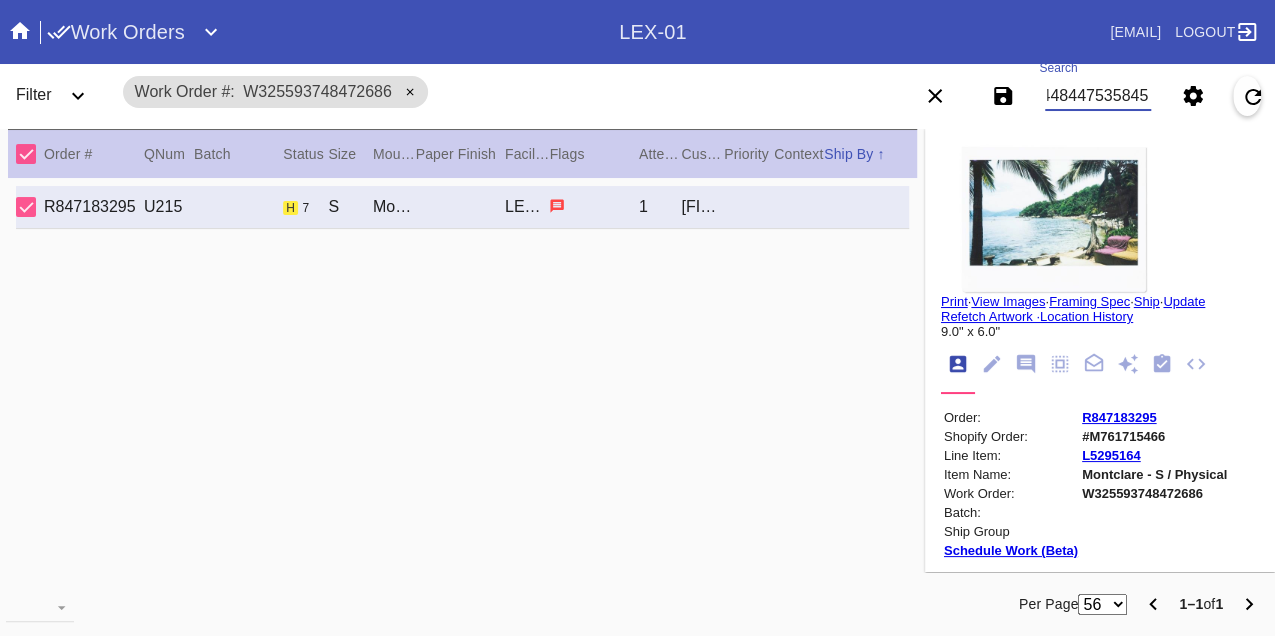 scroll, scrollTop: 0, scrollLeft: 48, axis: horizontal 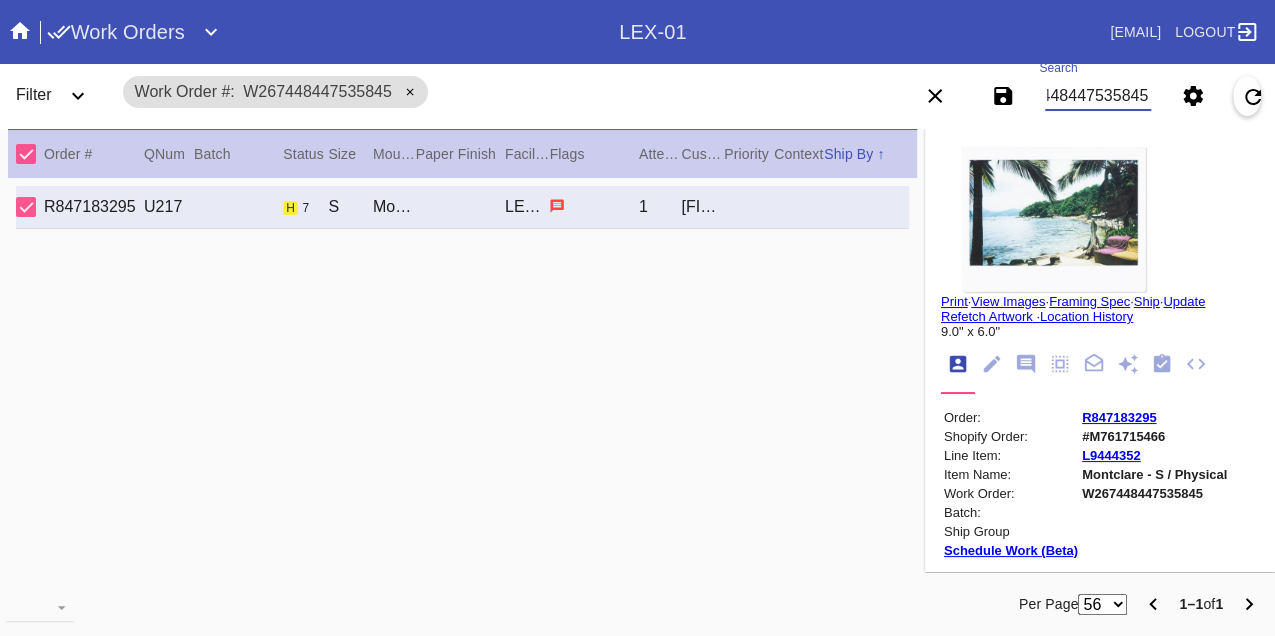click on "W267448447535845" at bounding box center (1098, 96) 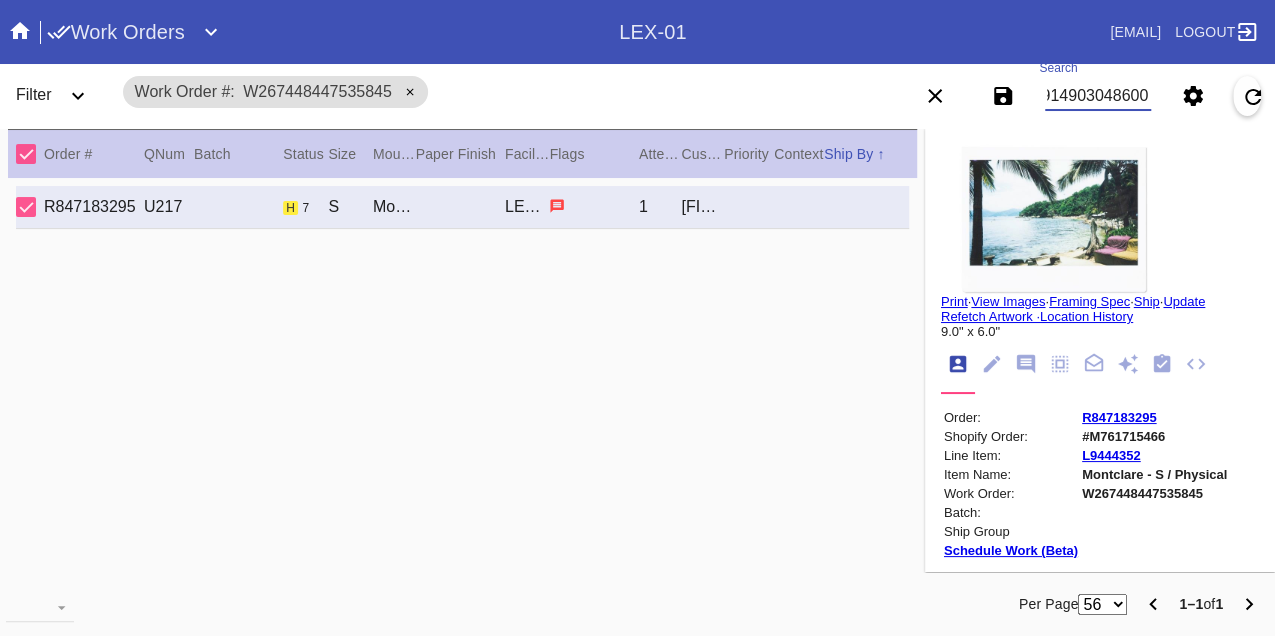 scroll, scrollTop: 0, scrollLeft: 48, axis: horizontal 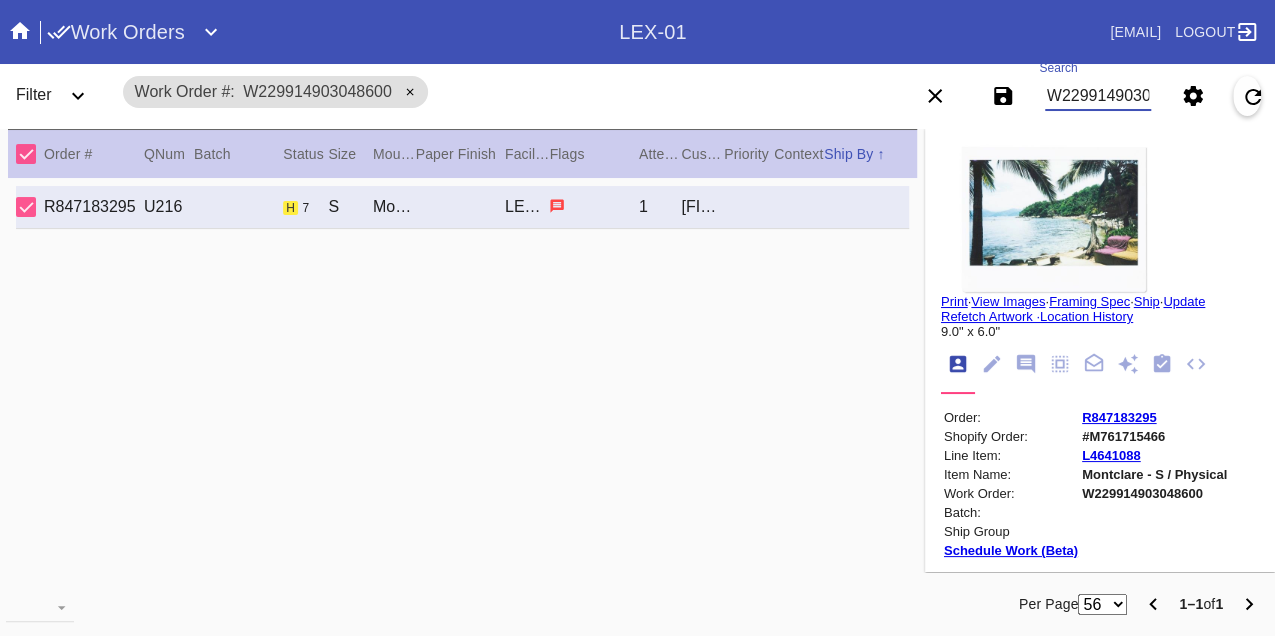 click on "W229914903048600" at bounding box center (1098, 96) 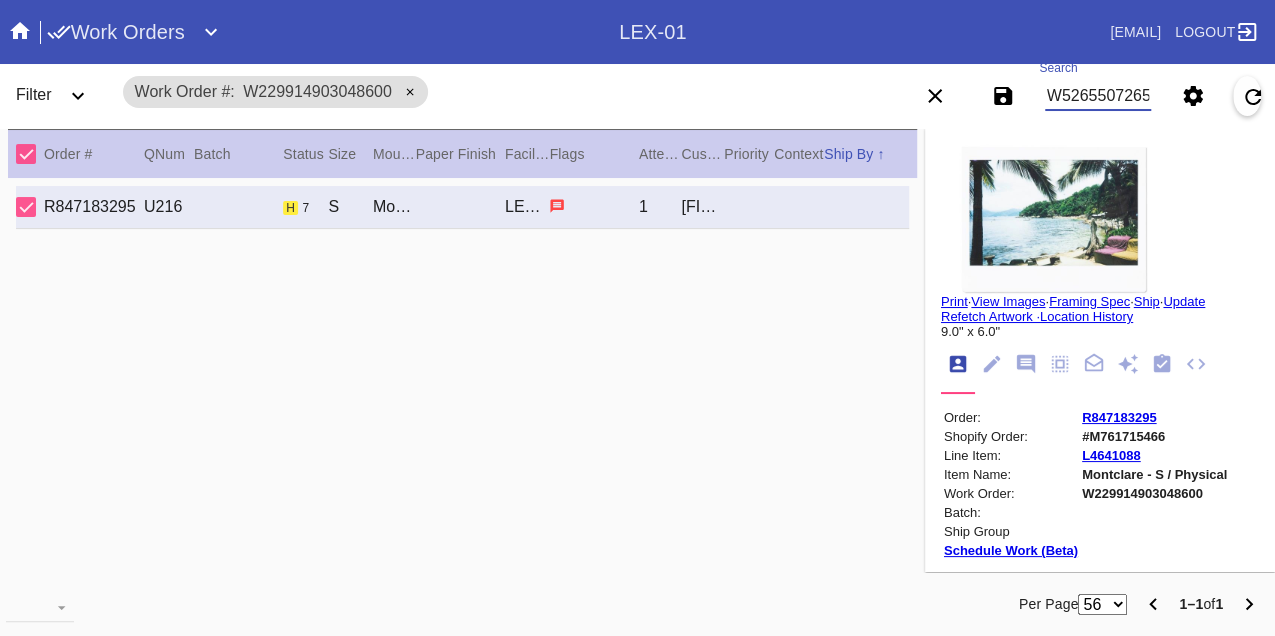 scroll, scrollTop: 0, scrollLeft: 48, axis: horizontal 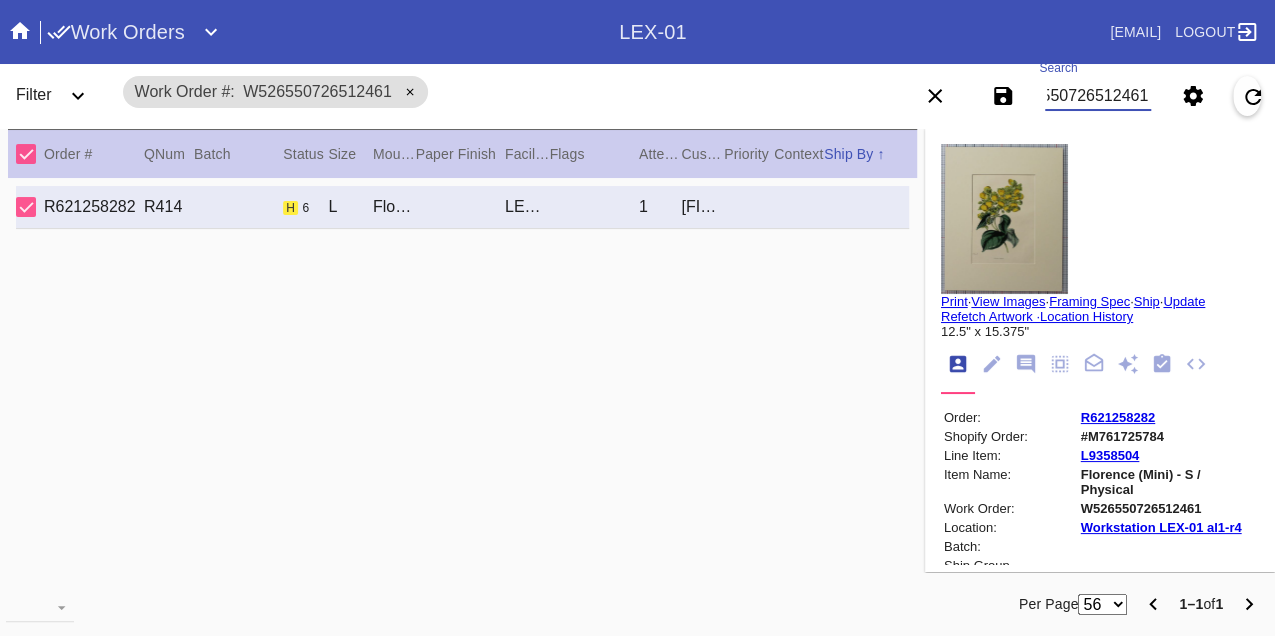 type on "W526550726512461" 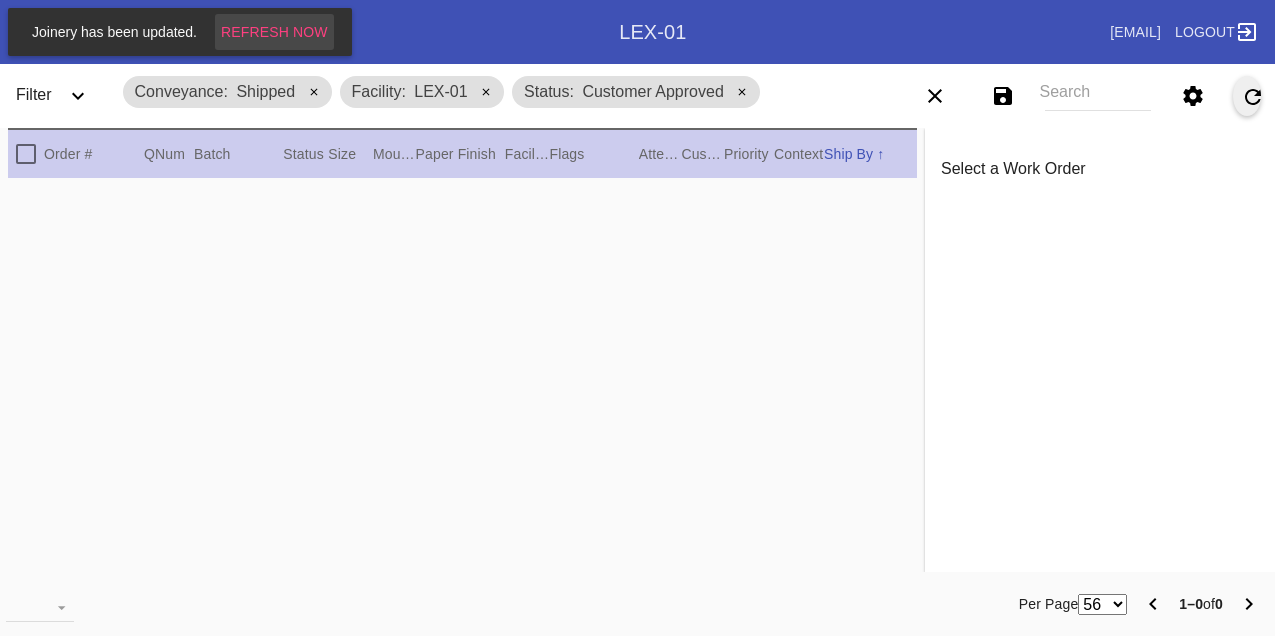 scroll, scrollTop: 0, scrollLeft: 0, axis: both 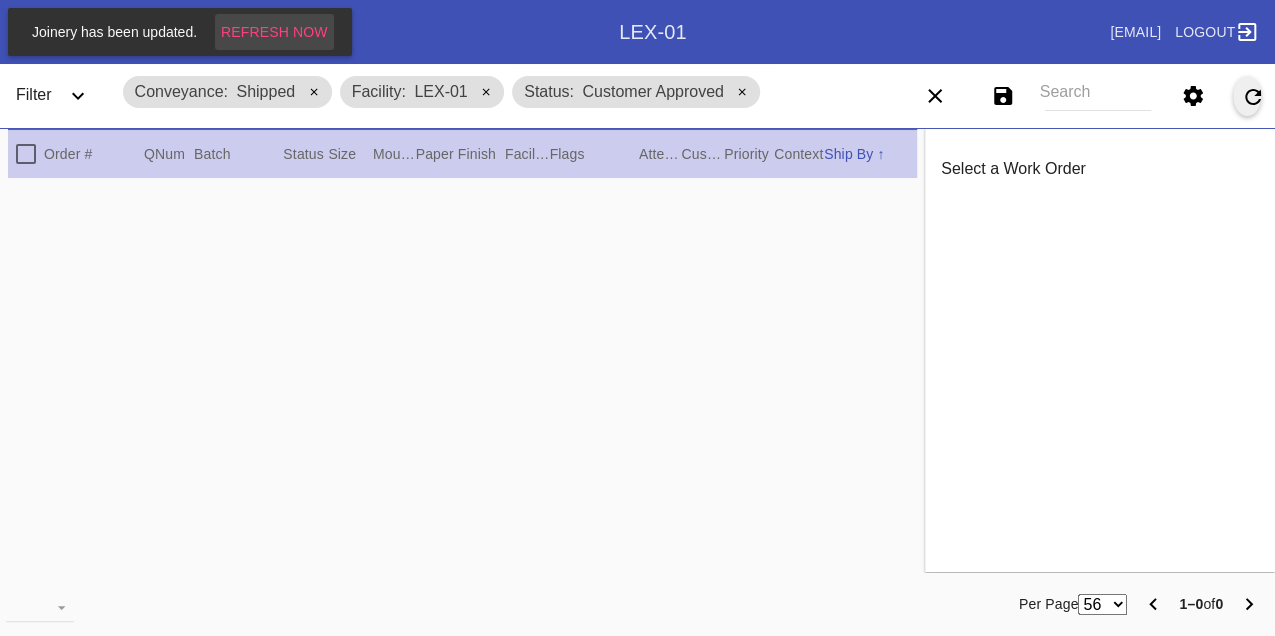 click on "Refresh Now" at bounding box center (274, 32) 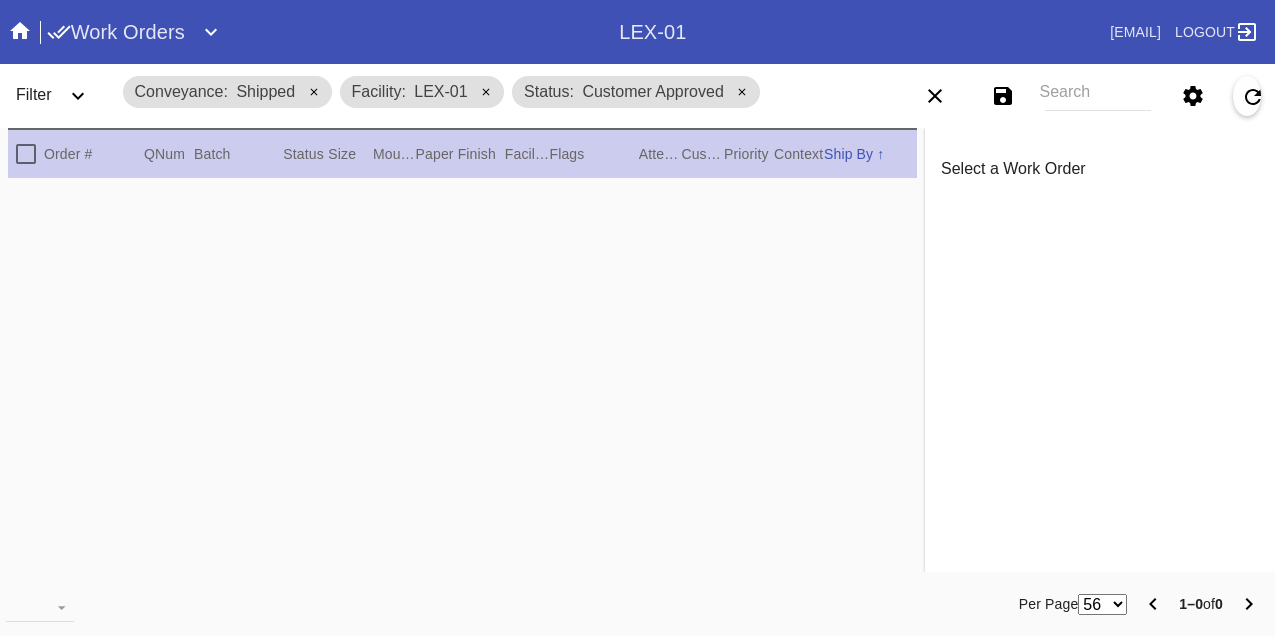 scroll, scrollTop: 0, scrollLeft: 0, axis: both 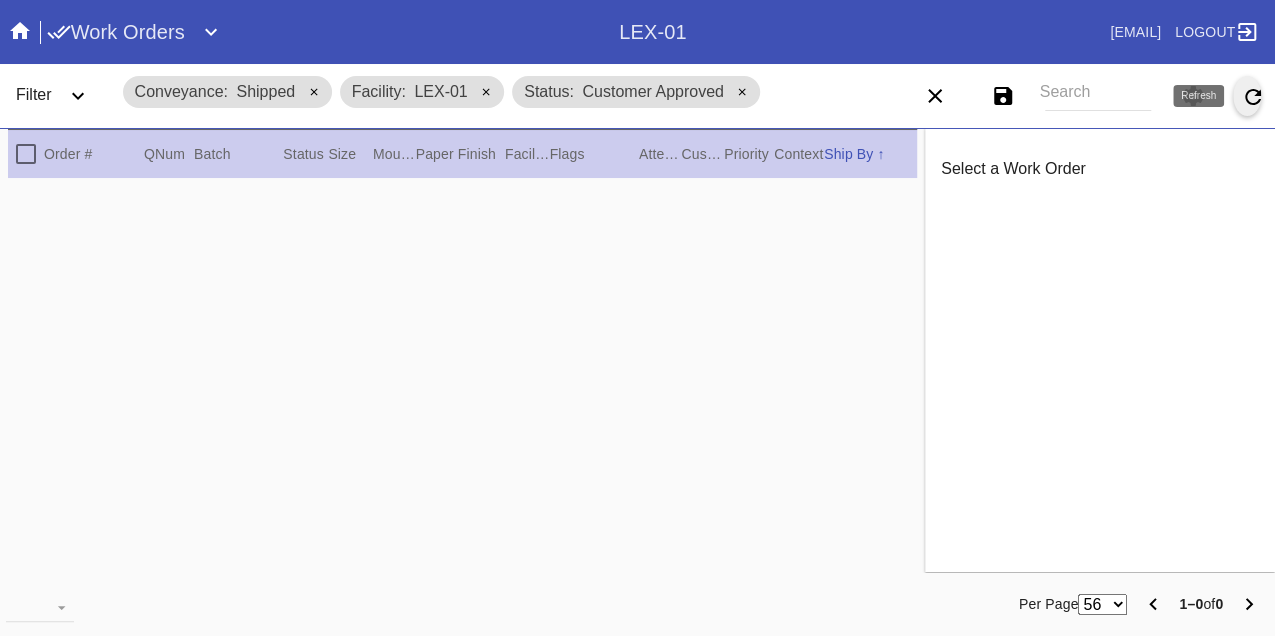click at bounding box center [1253, 97] 